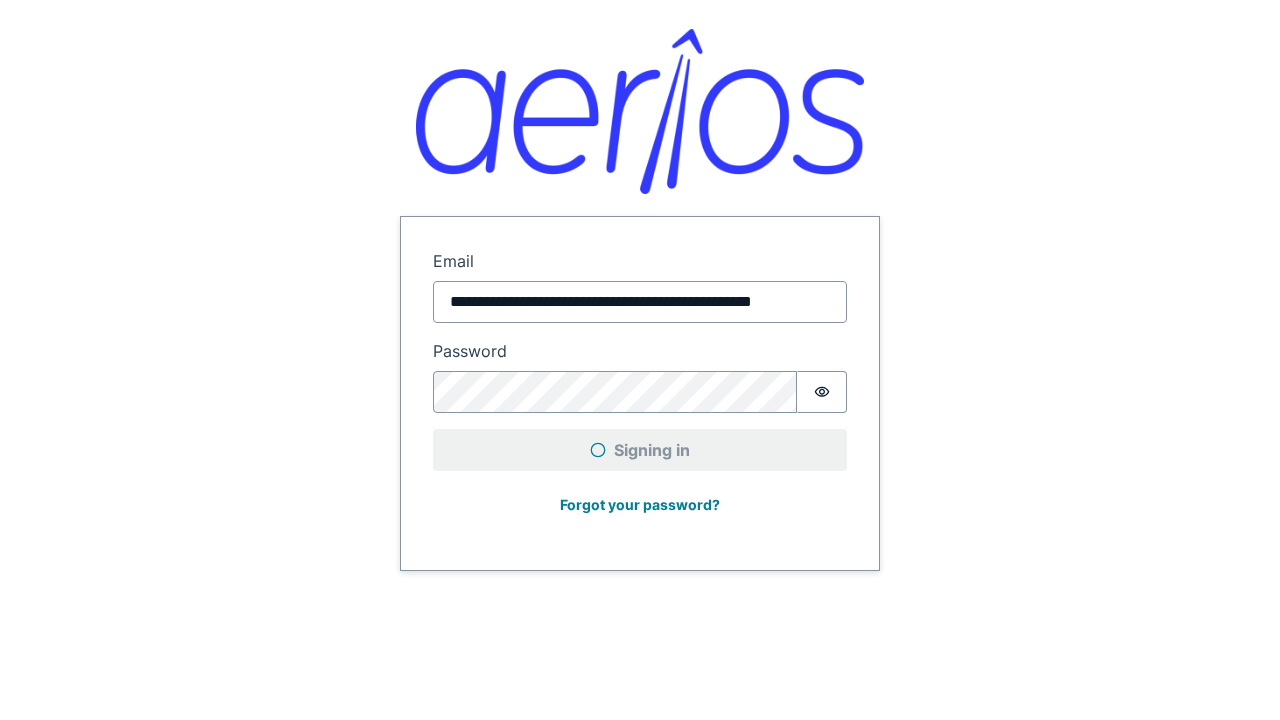 scroll, scrollTop: 0, scrollLeft: 0, axis: both 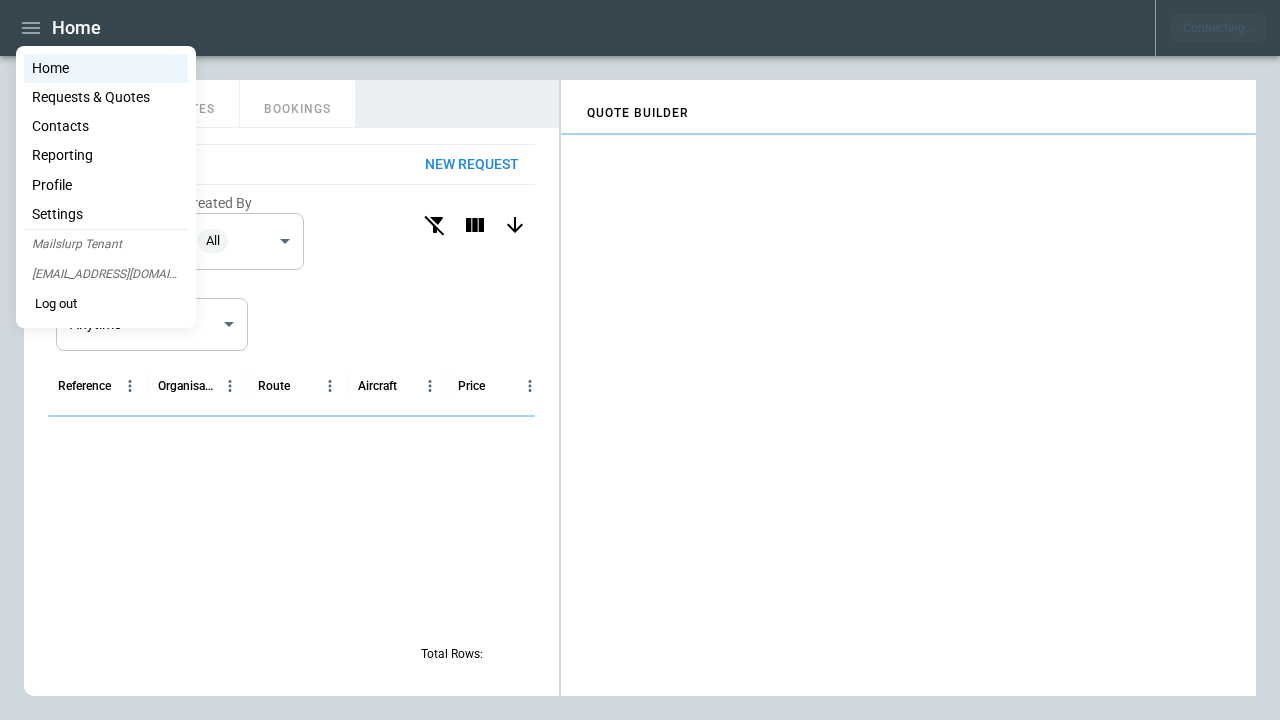 click on "Contacts" at bounding box center [106, 126] 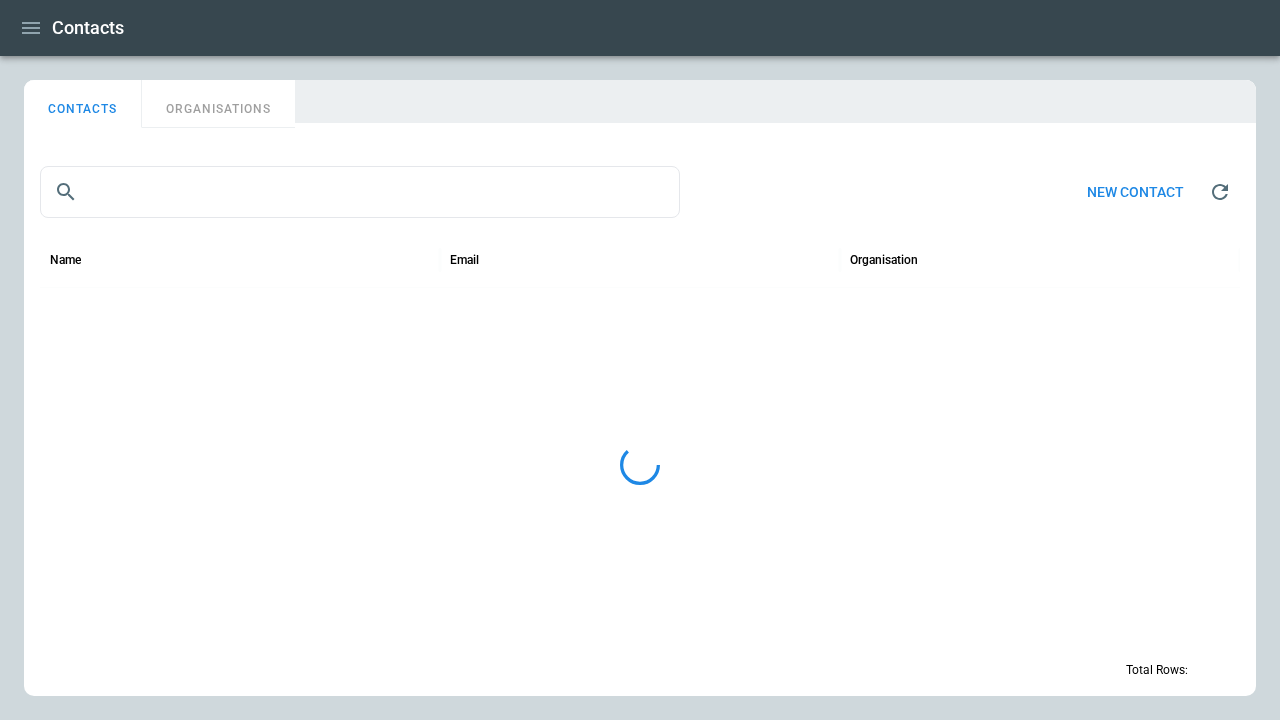 click on "ORGANISATIONS" at bounding box center (218, 104) 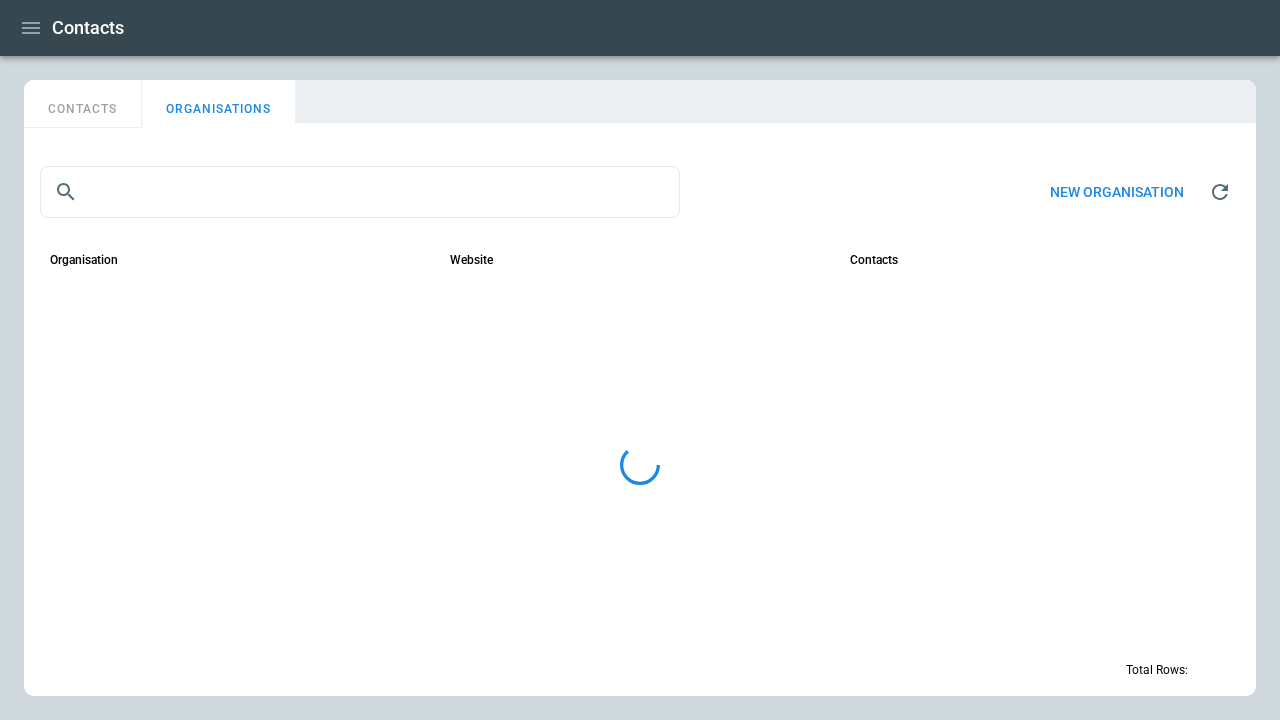 click on "New organisation" at bounding box center (1117, 192) 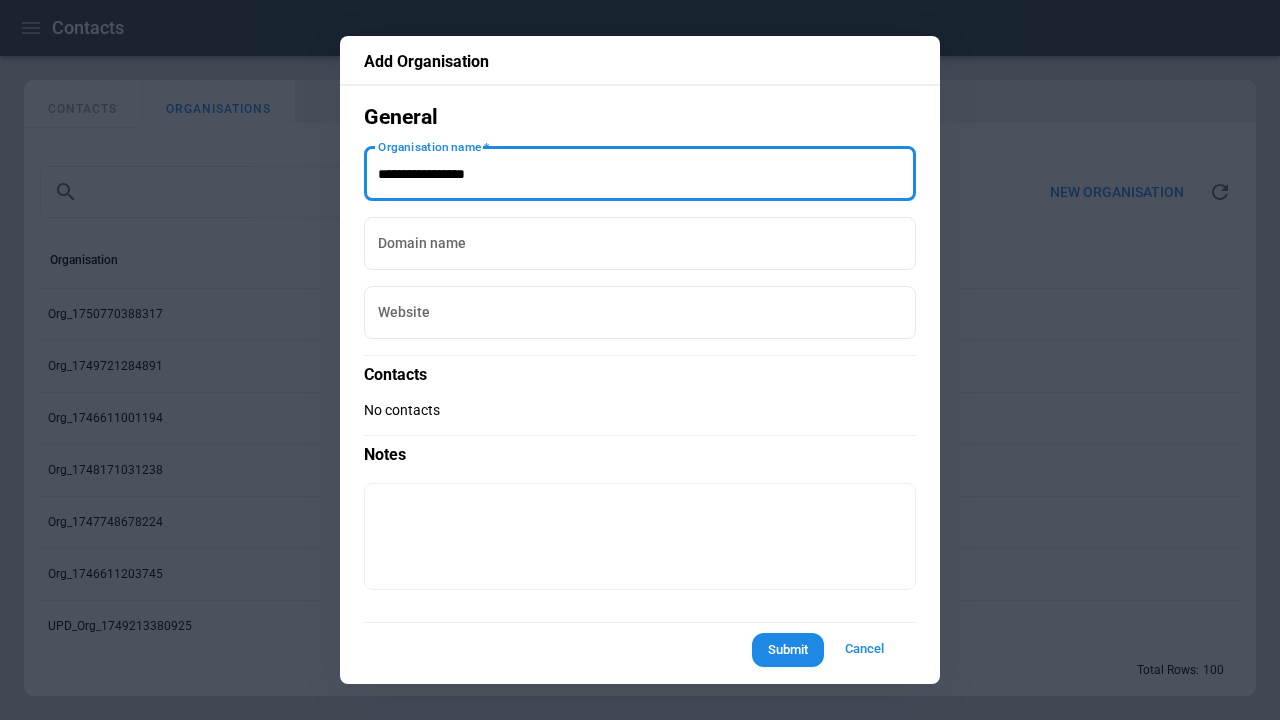type on "**********" 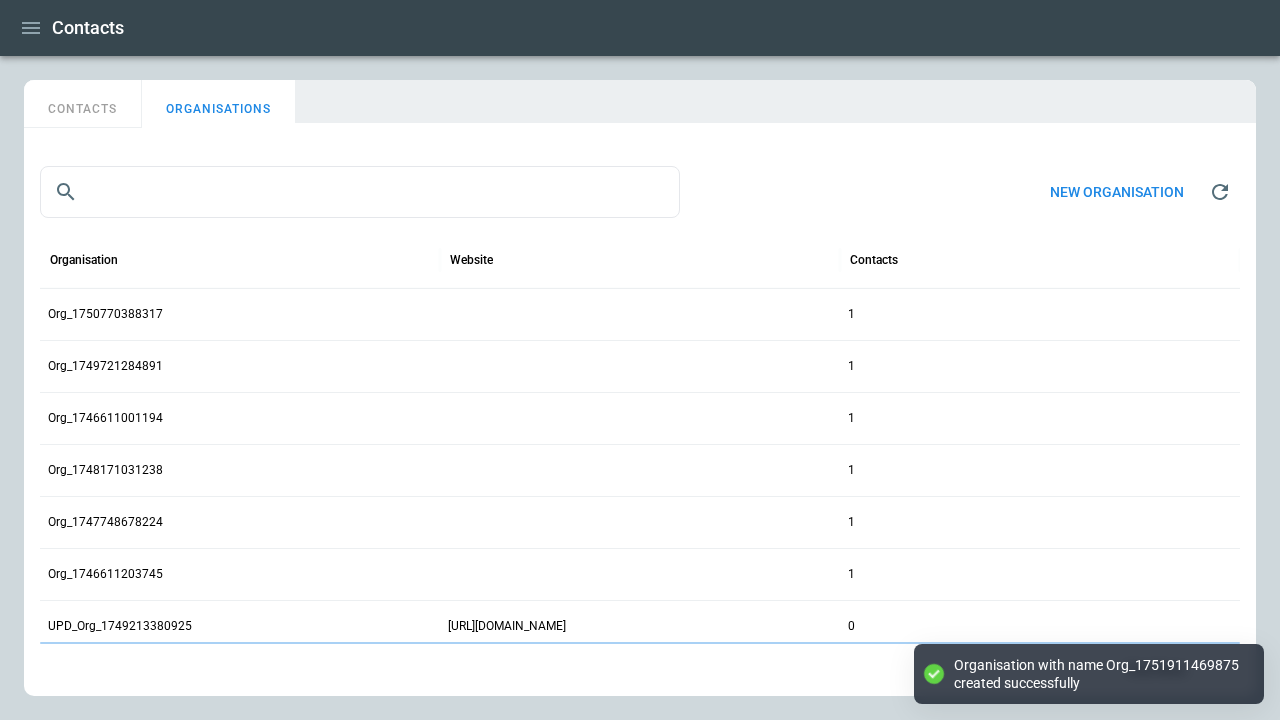 click on "CONTACTS" at bounding box center (83, 104) 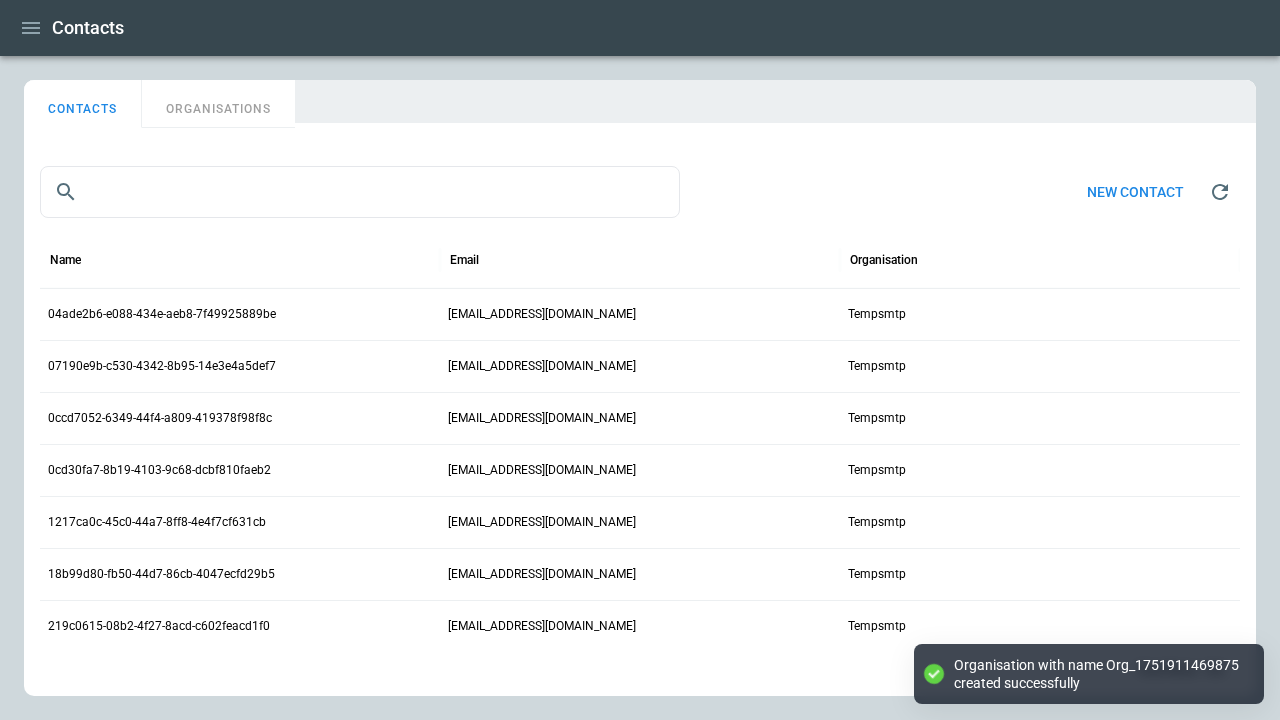 click on "New contact" at bounding box center [1135, 192] 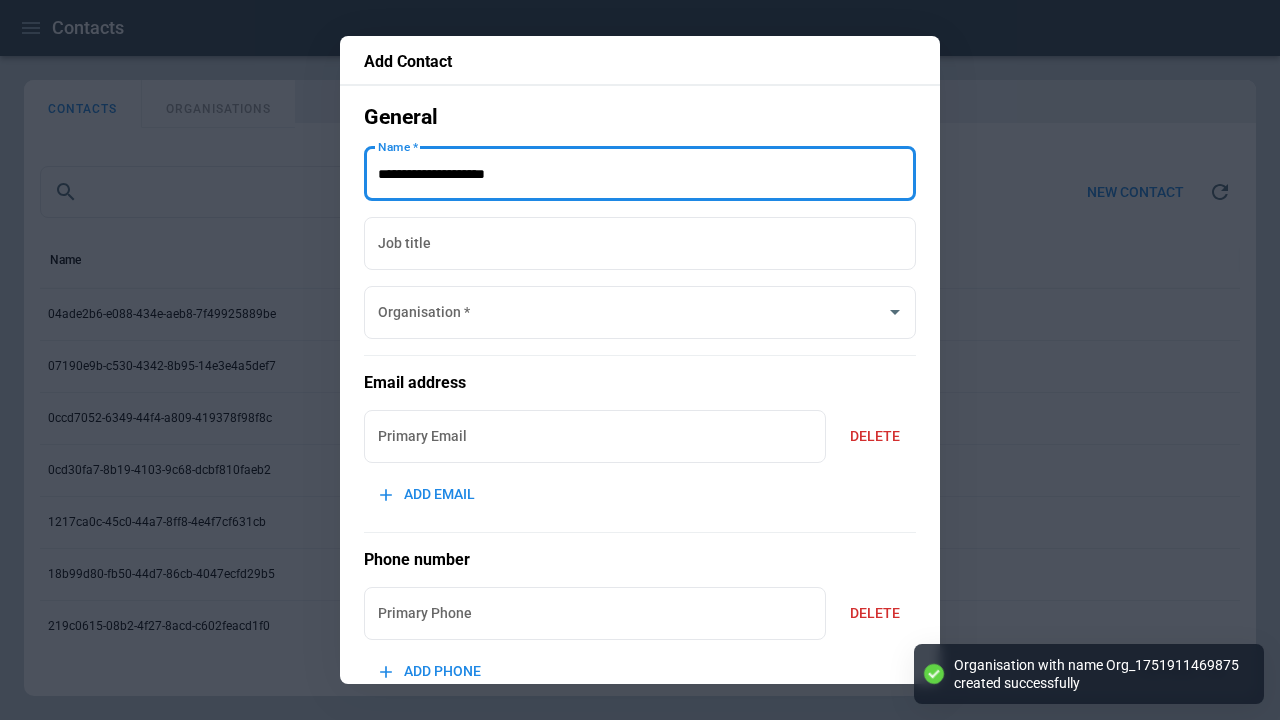type on "**********" 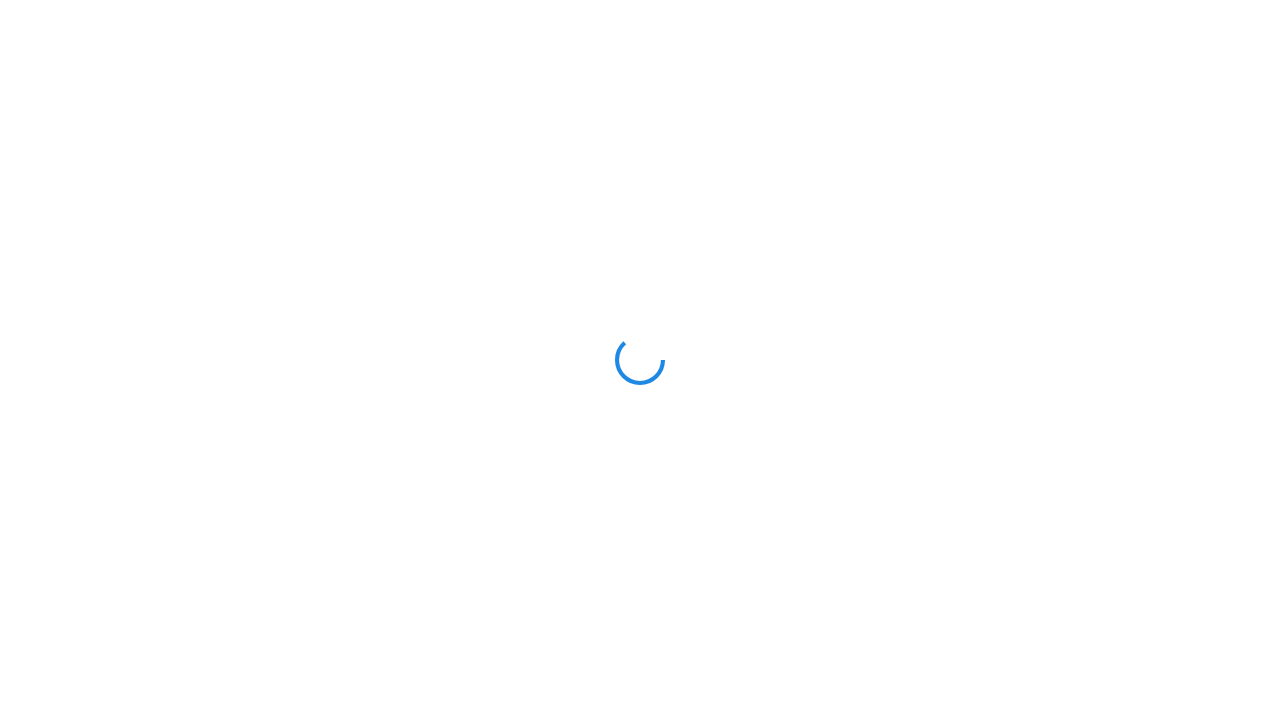 scroll, scrollTop: 0, scrollLeft: 0, axis: both 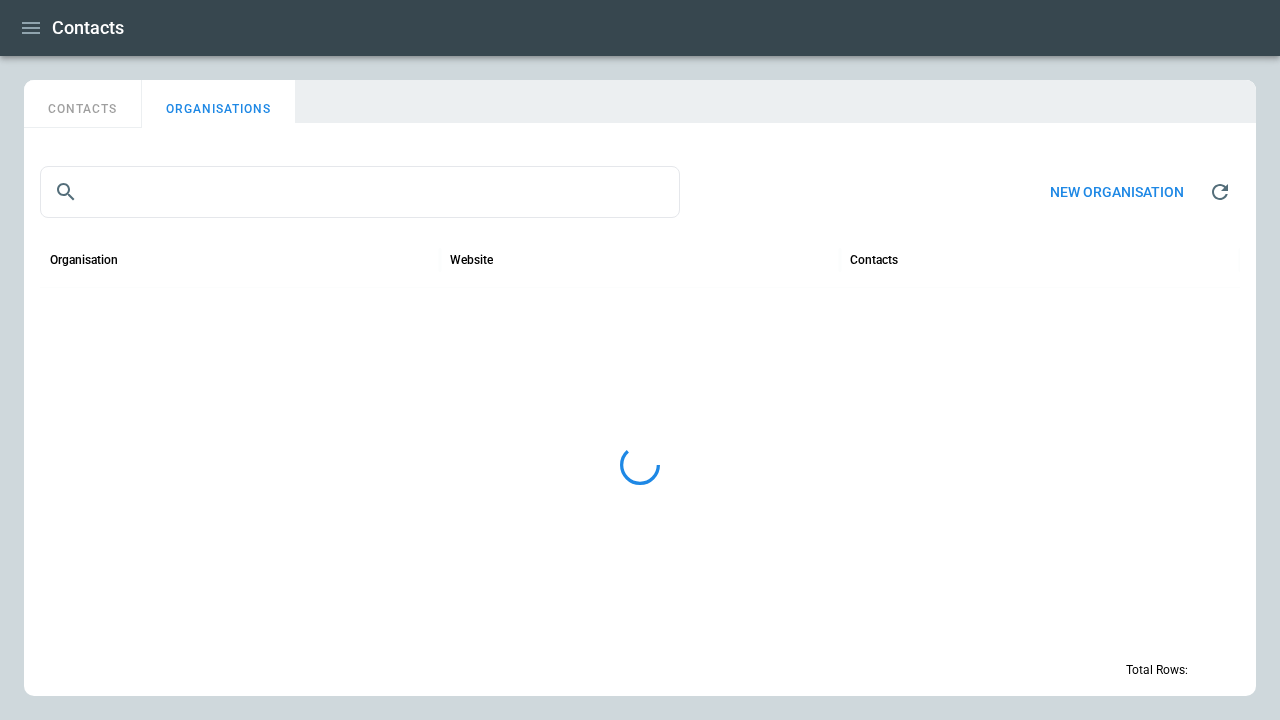 click on "New organisation" at bounding box center [1117, 192] 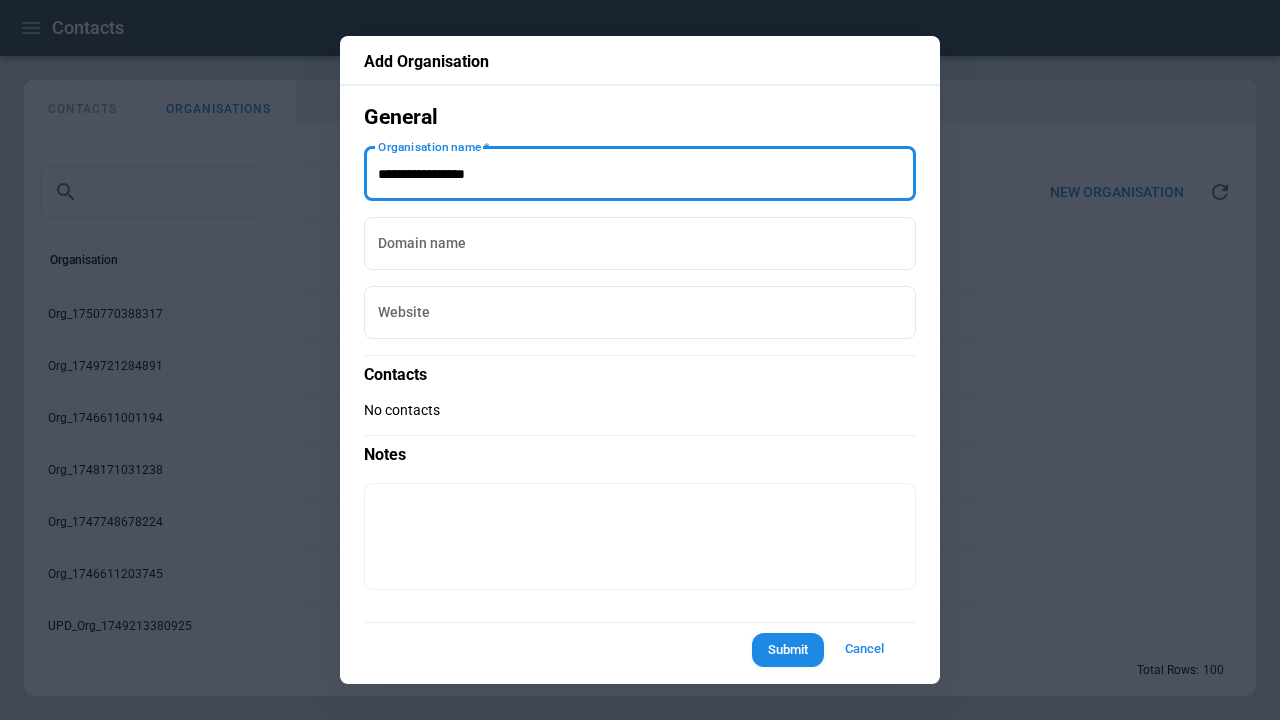 type on "**********" 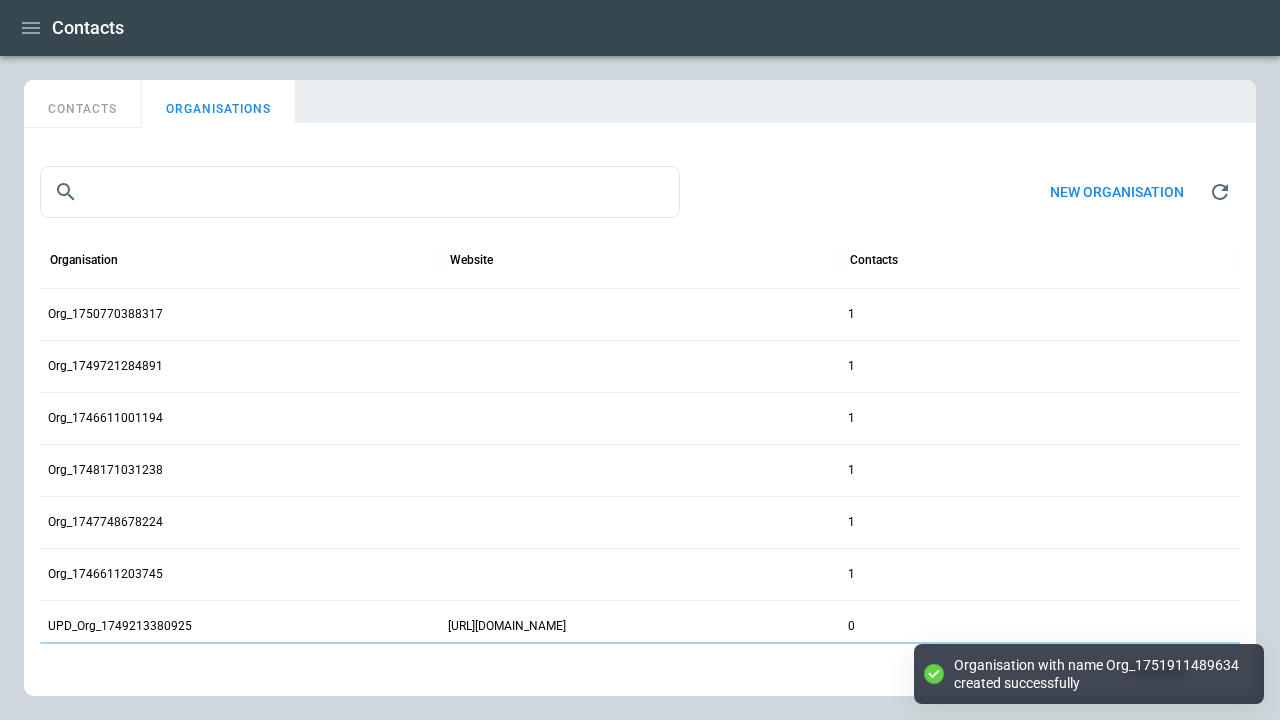 click on "CONTACTS" at bounding box center (83, 104) 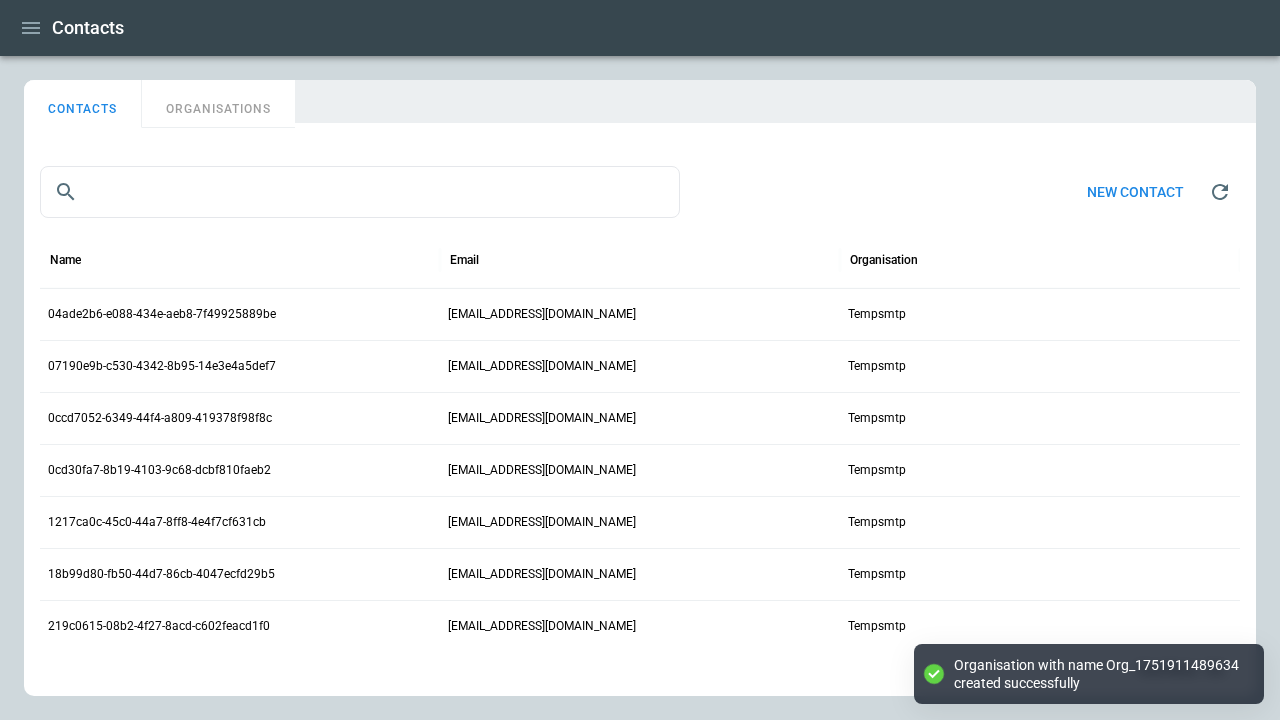 click on "New contact" at bounding box center (1135, 192) 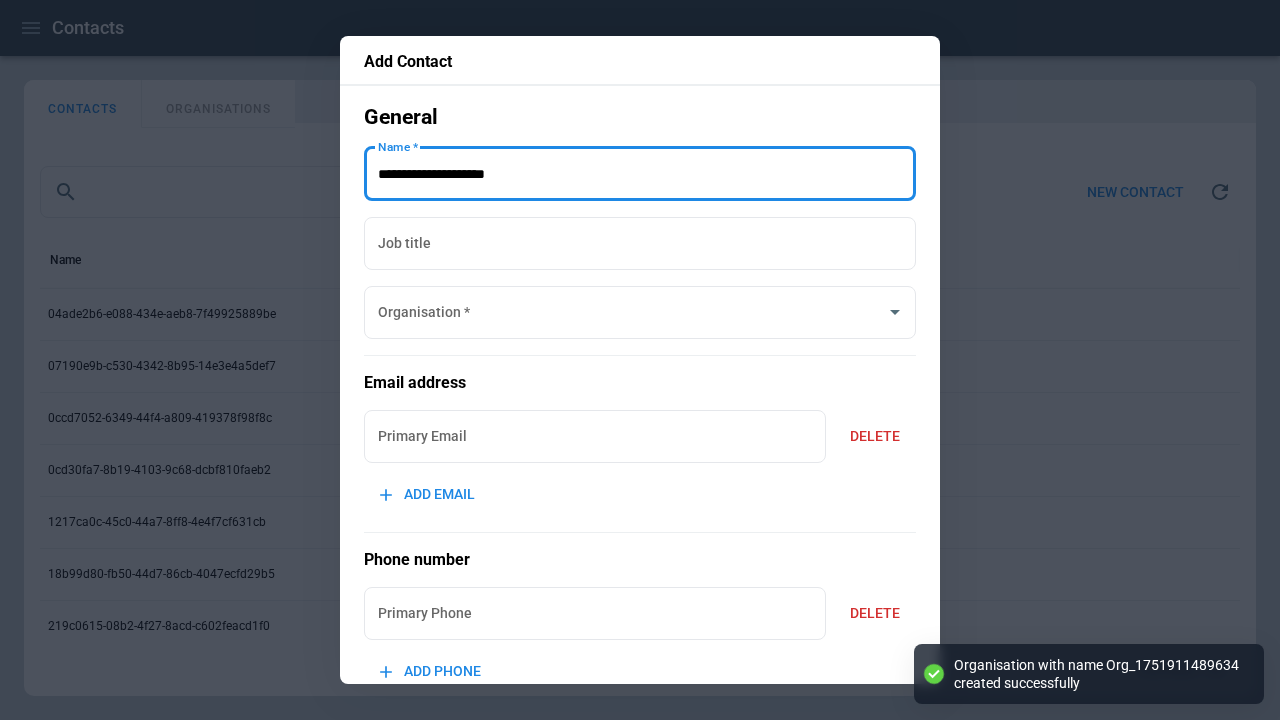 type on "**********" 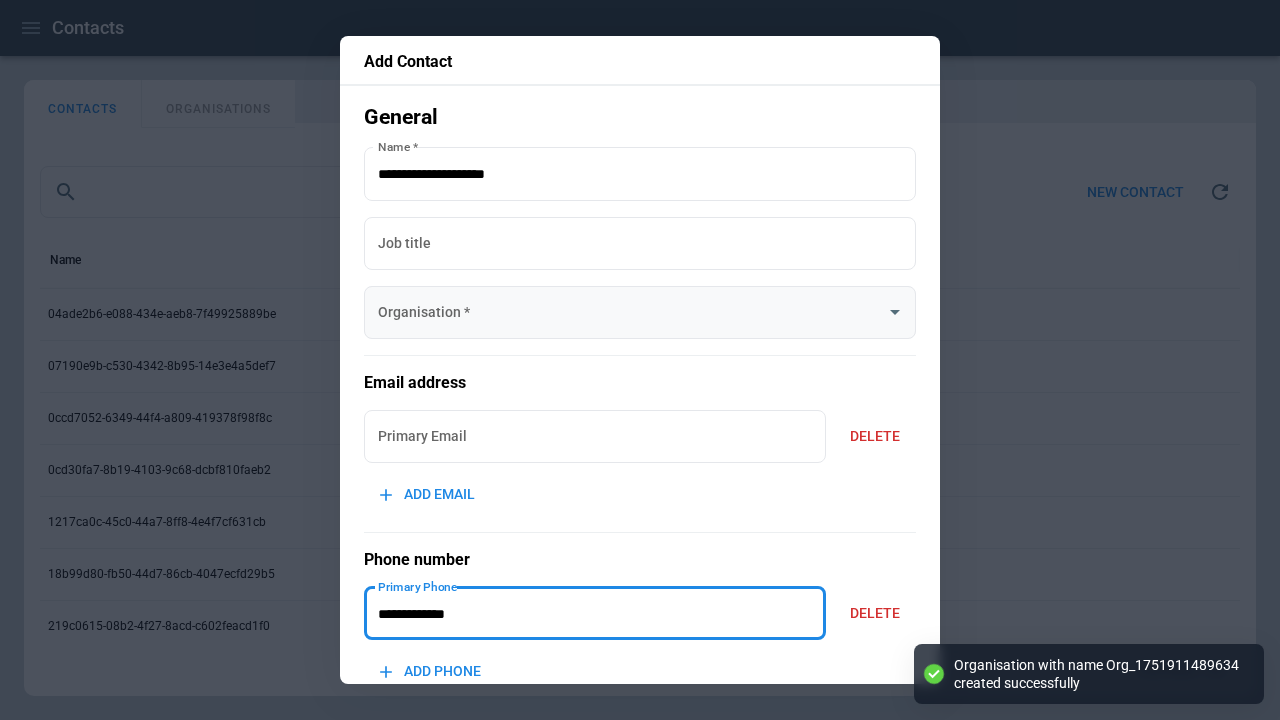 type on "**********" 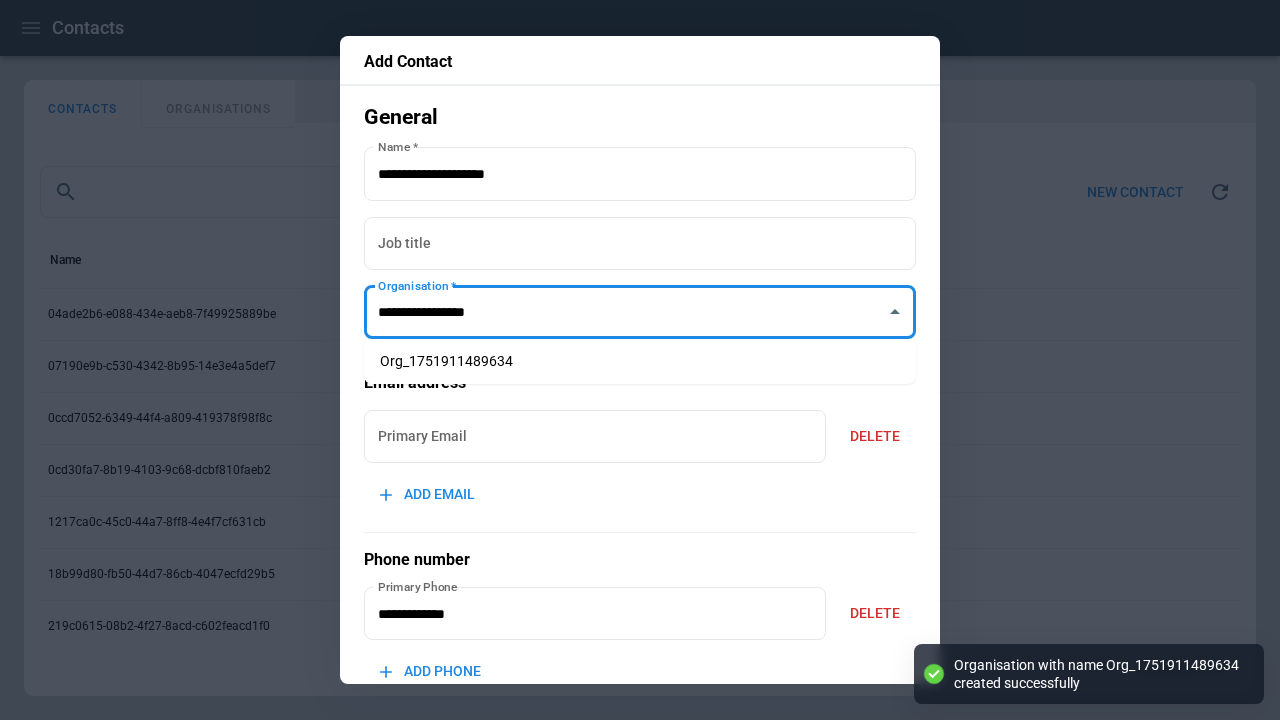 click on "Org_1751911489634" at bounding box center [640, 361] 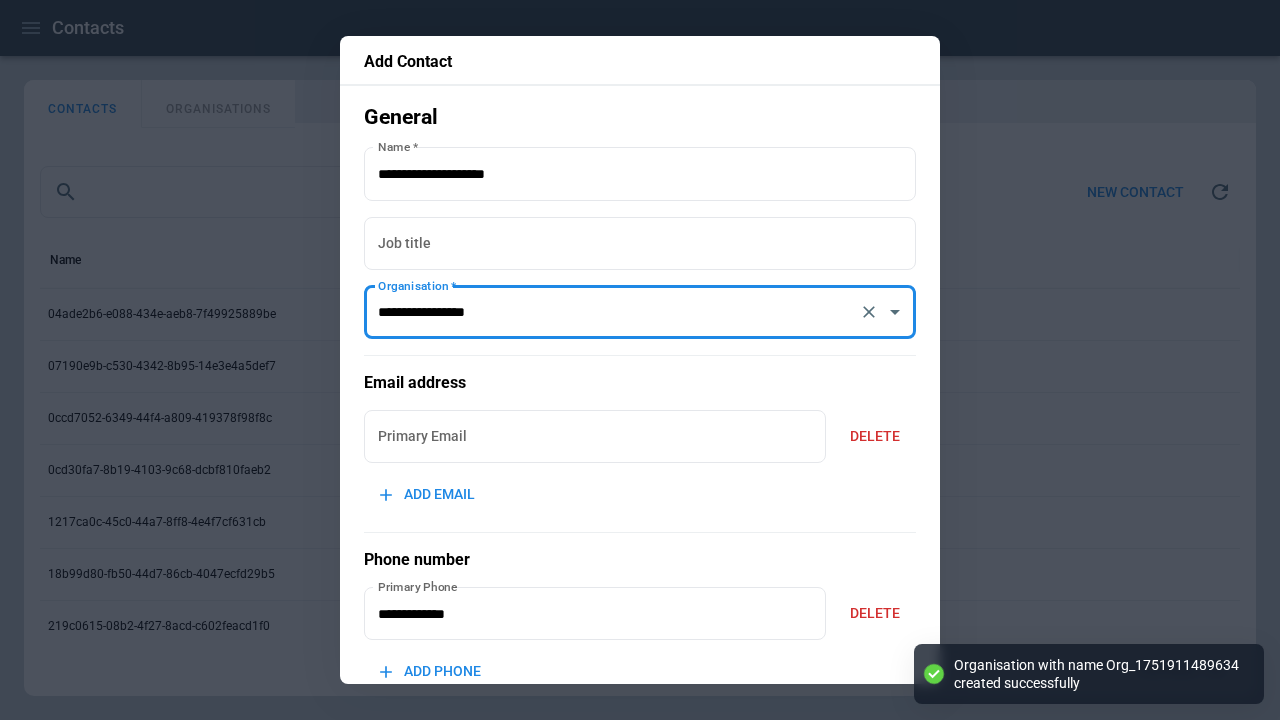 type on "**********" 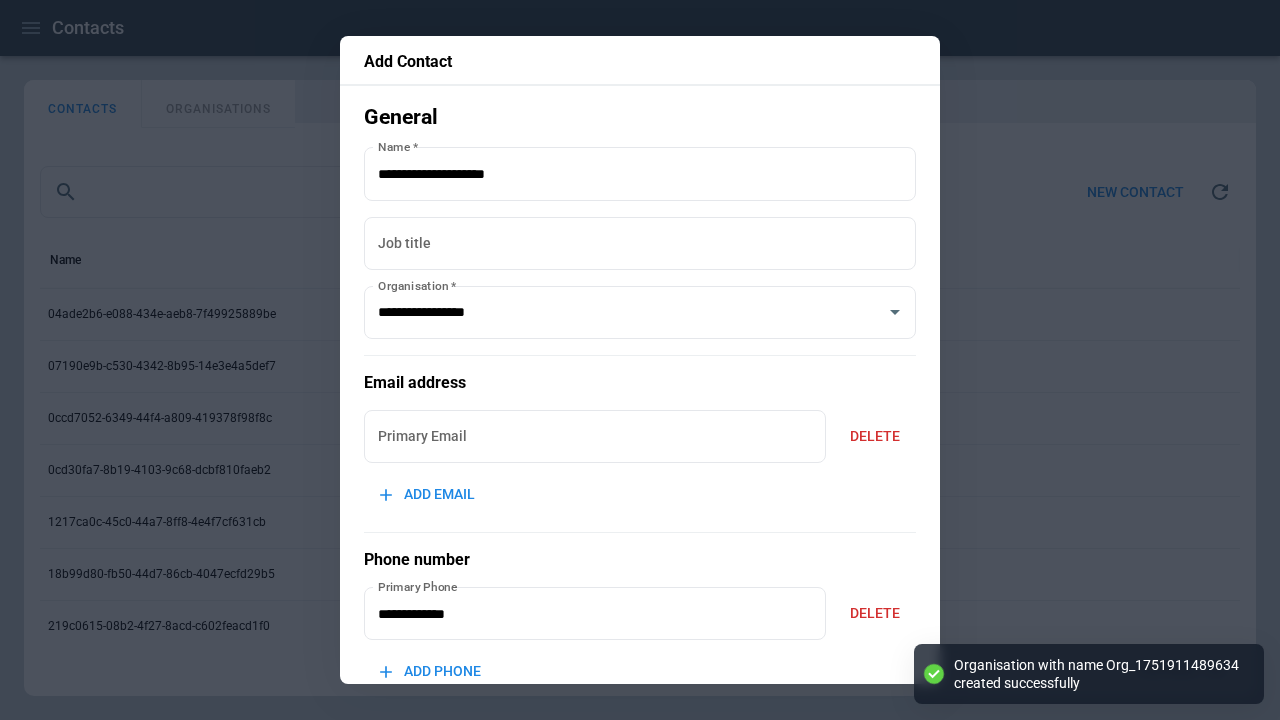 scroll, scrollTop: 289, scrollLeft: 0, axis: vertical 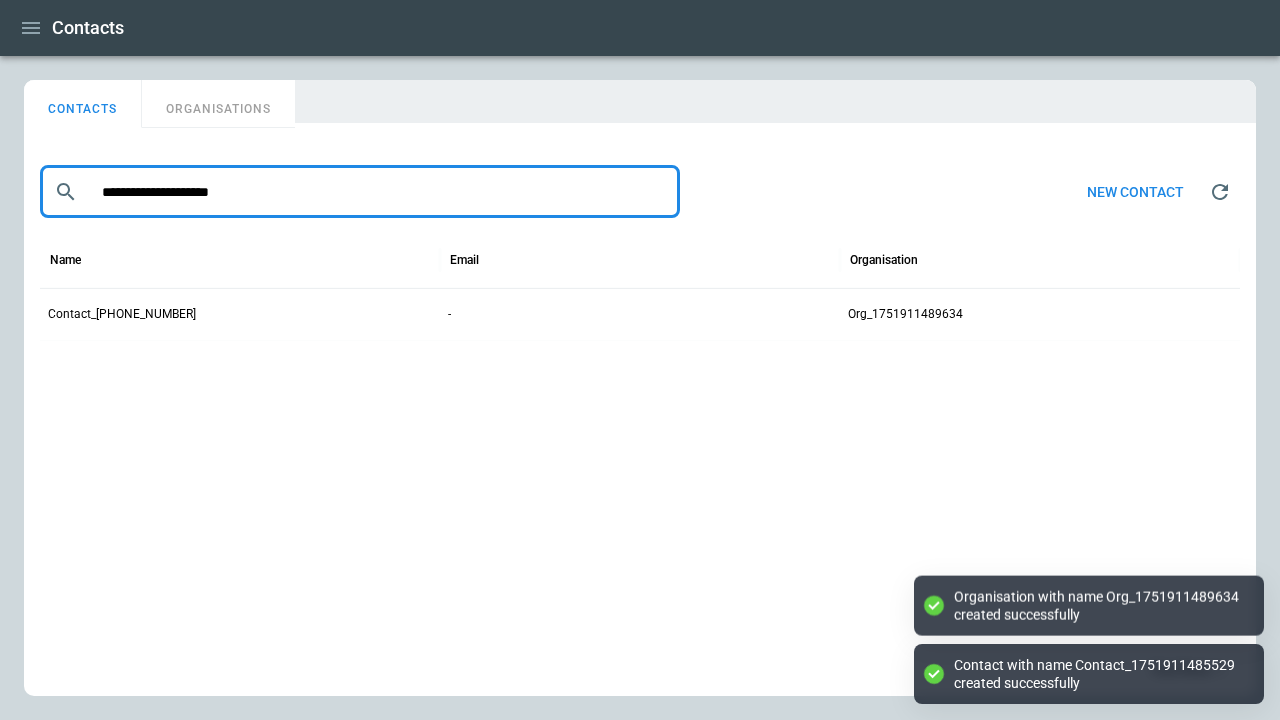 type on "**********" 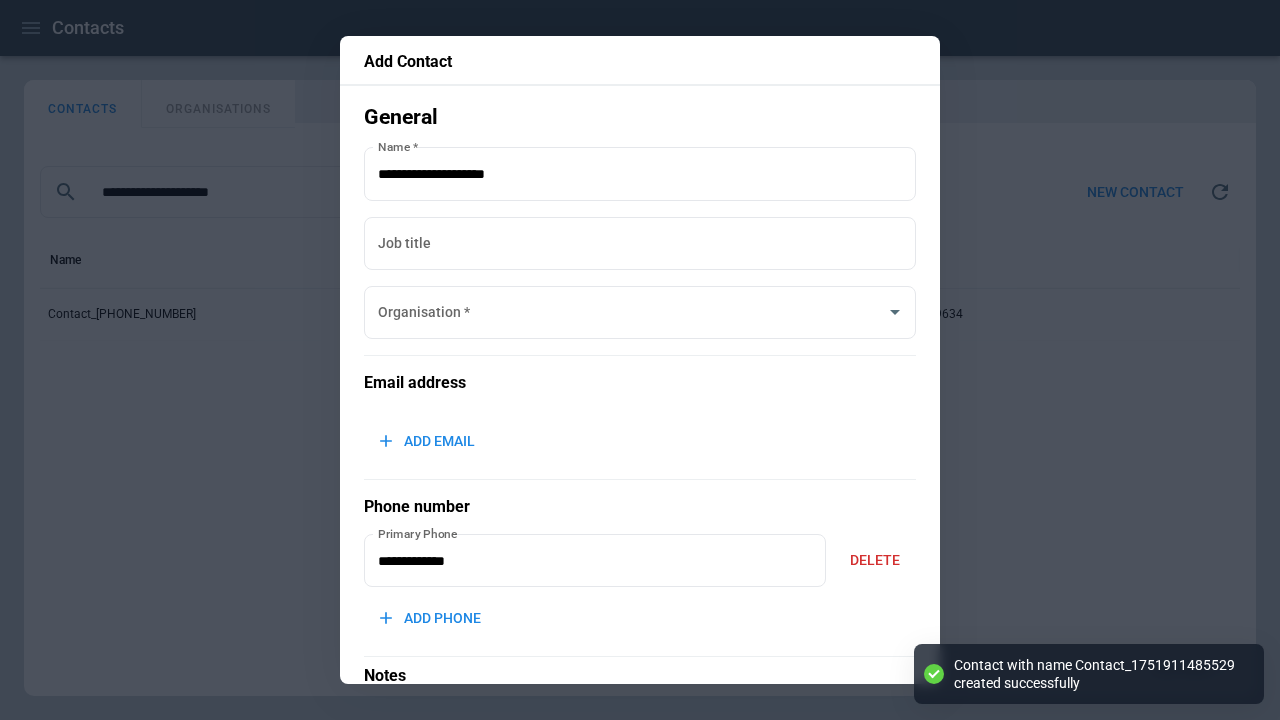 click on "ADD PHONE" at bounding box center [430, 618] 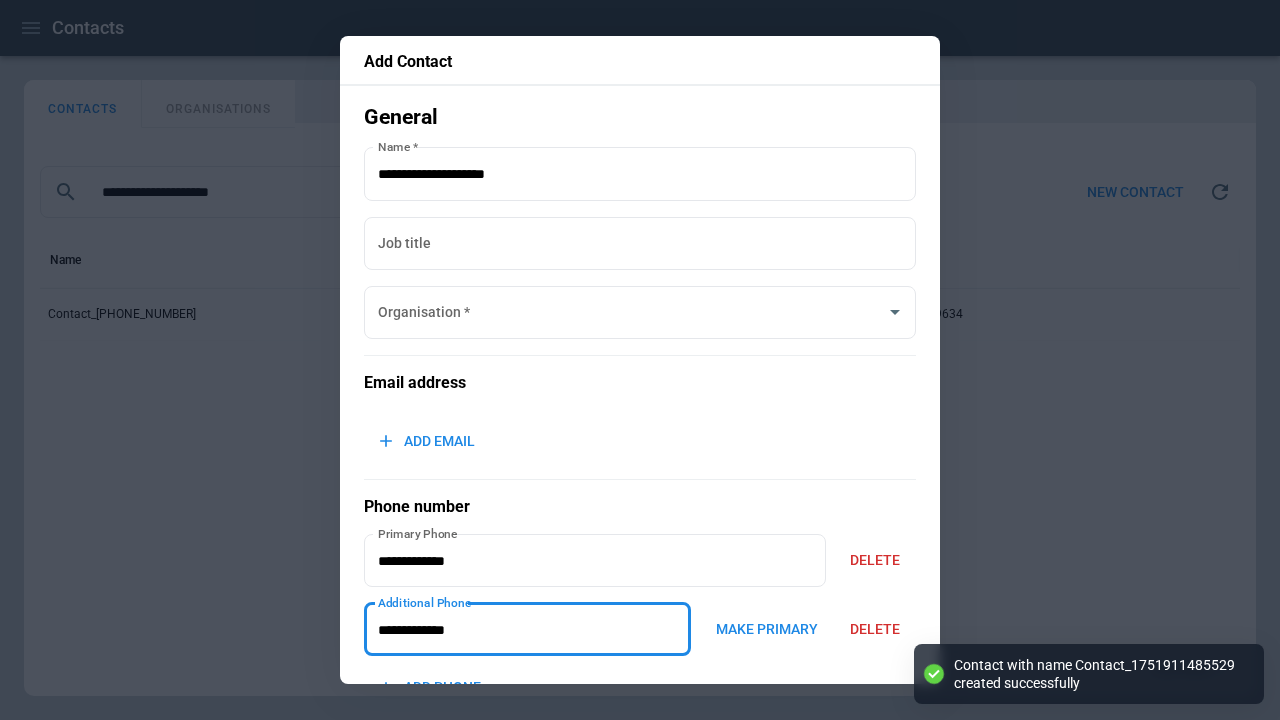 type on "**********" 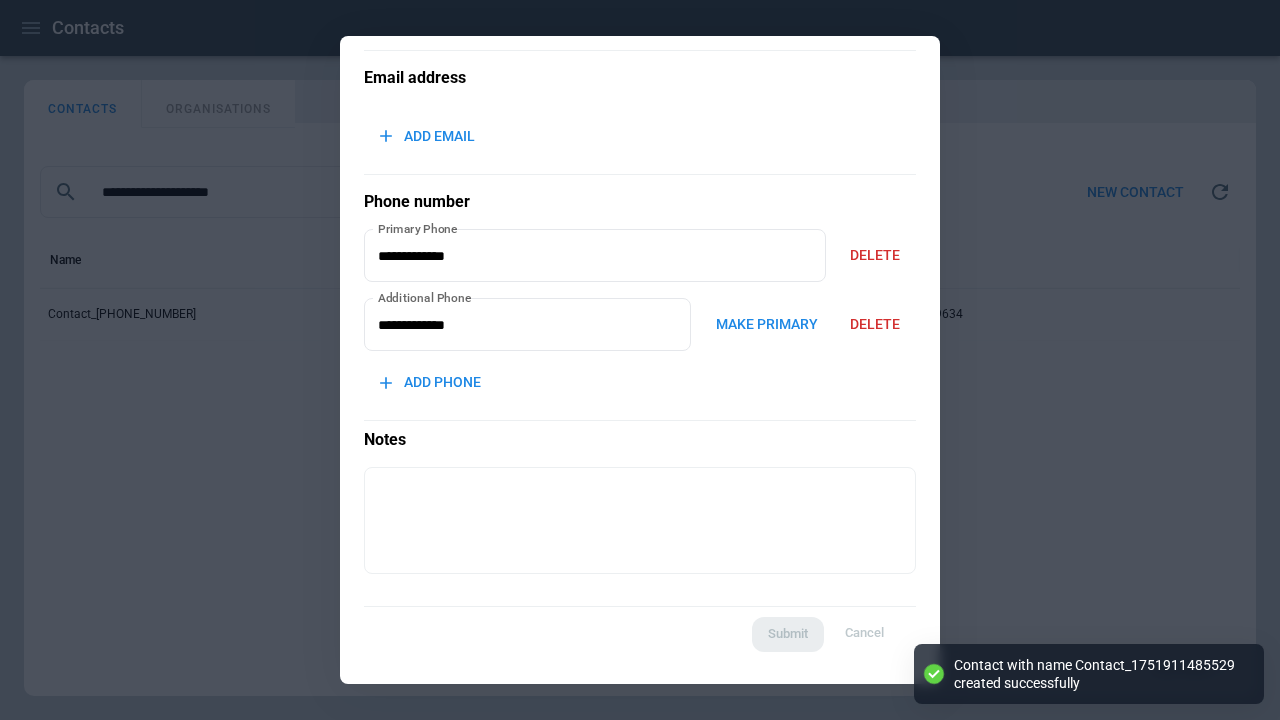 type on "**********" 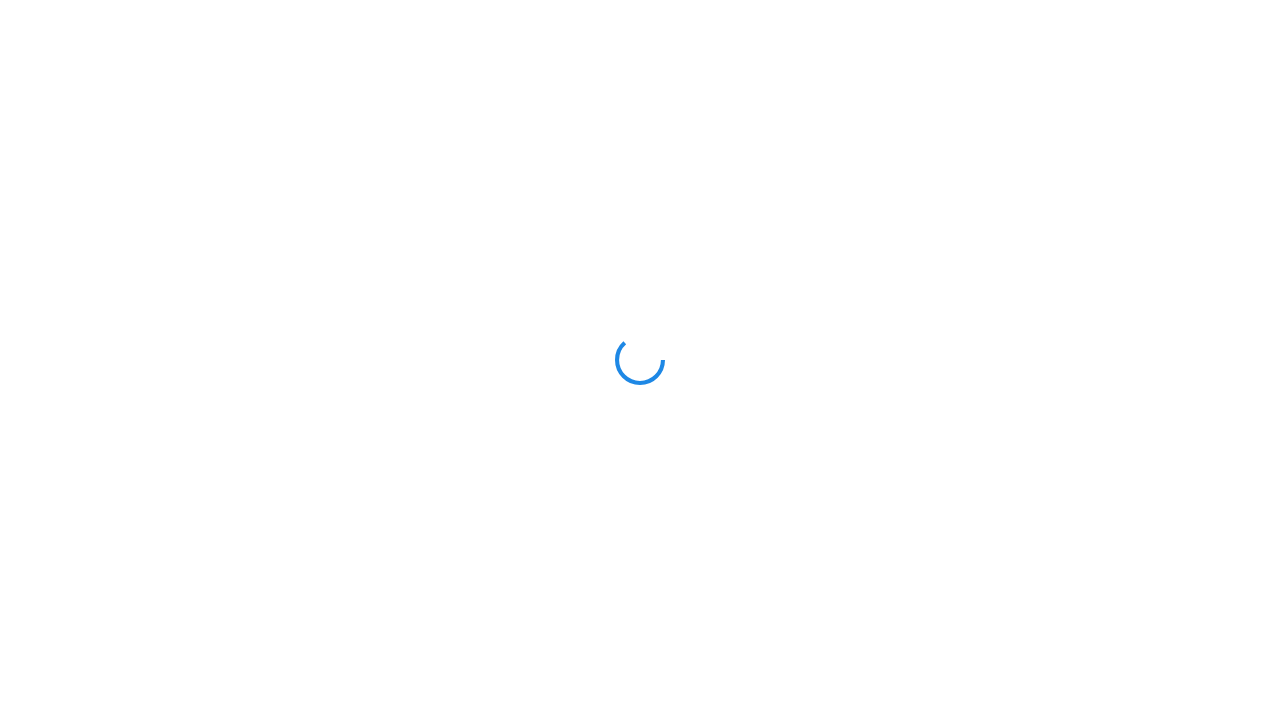 scroll, scrollTop: 0, scrollLeft: 0, axis: both 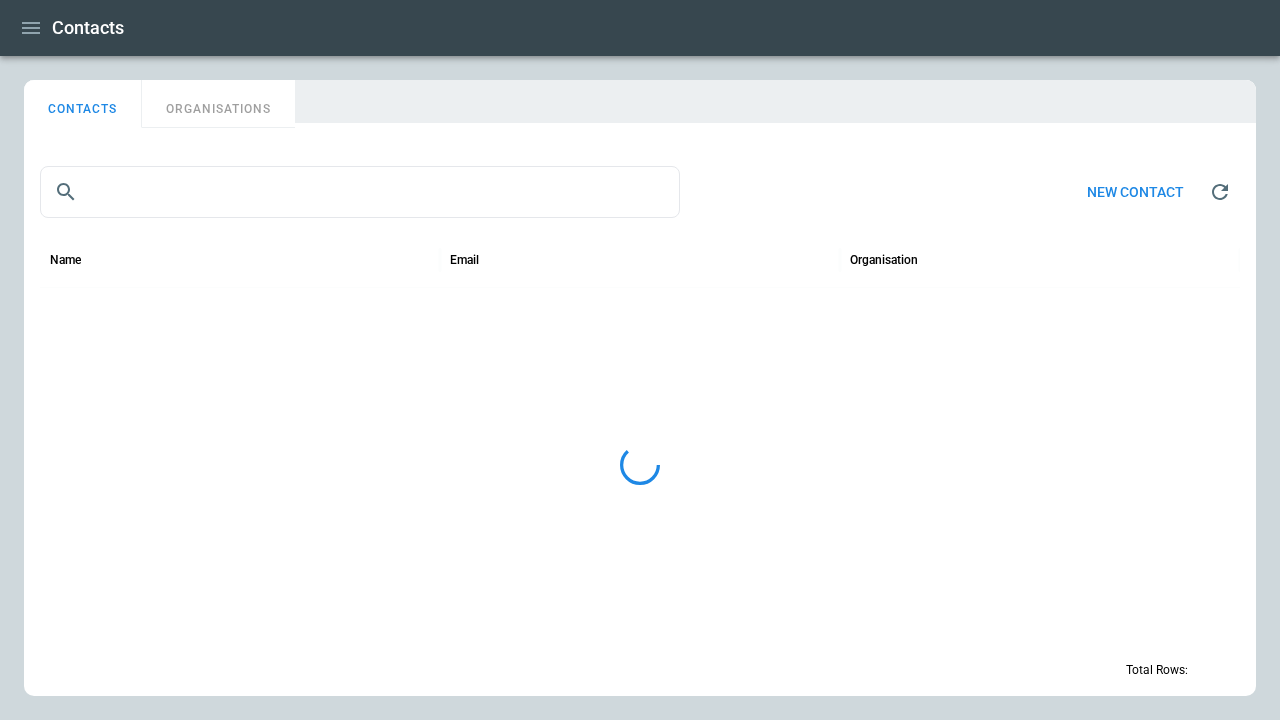 click on "ORGANISATIONS" at bounding box center (218, 104) 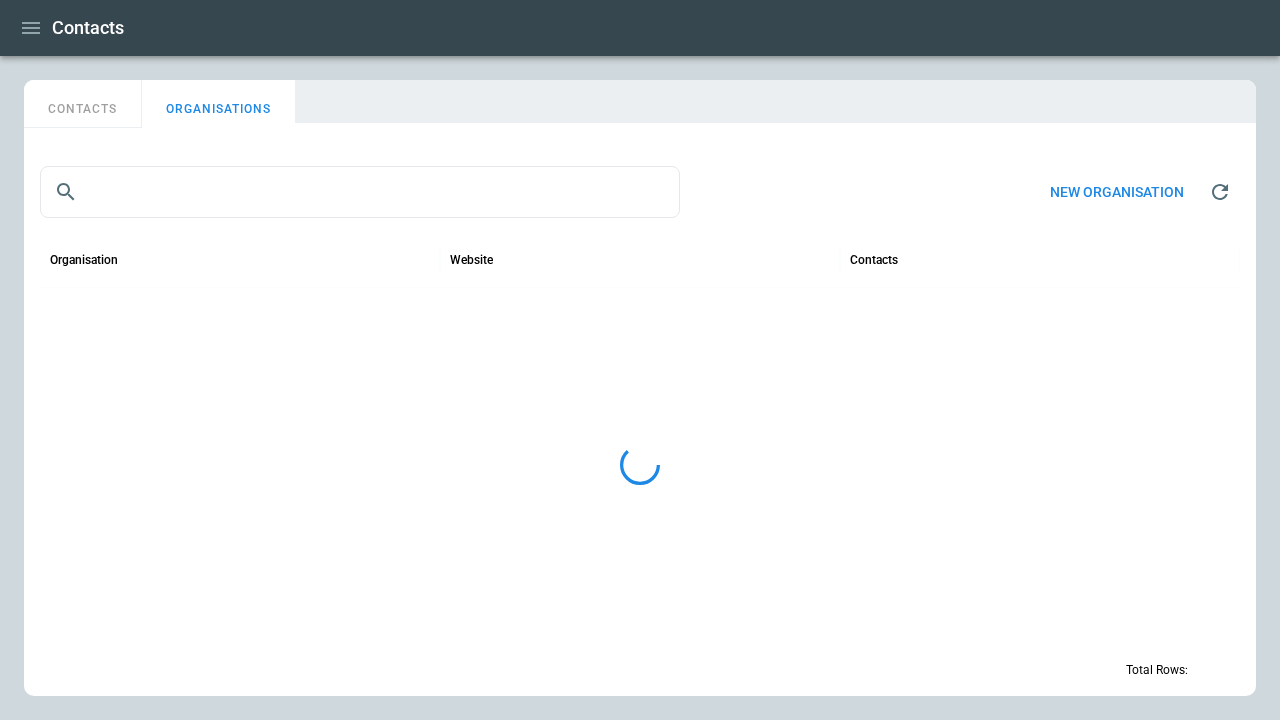 click on "New organisation" at bounding box center [1117, 192] 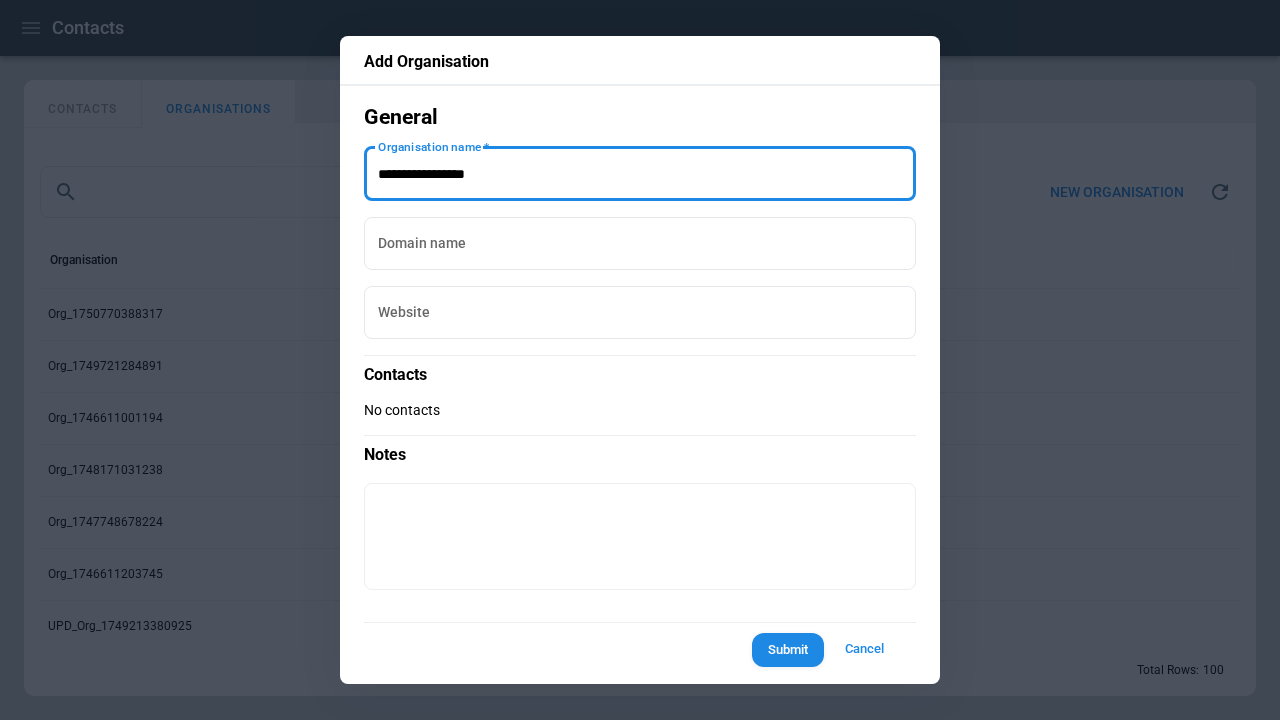 type on "**********" 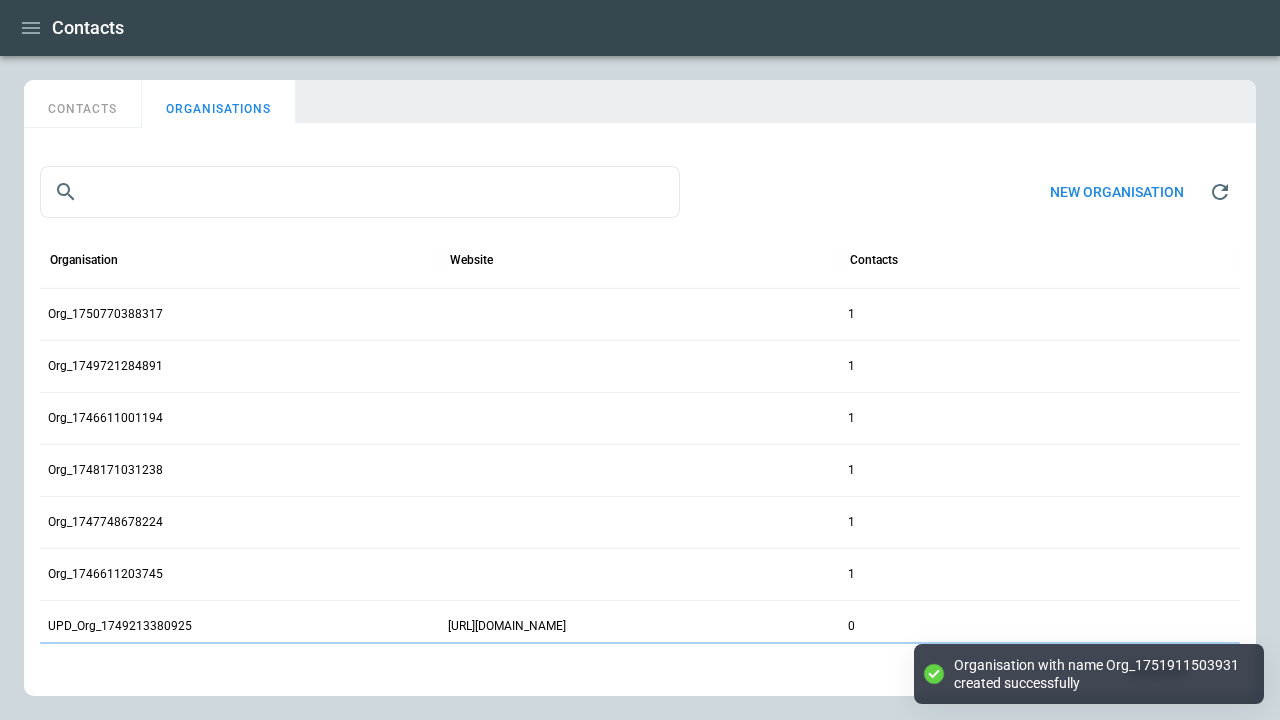 click on "CONTACTS" at bounding box center (83, 104) 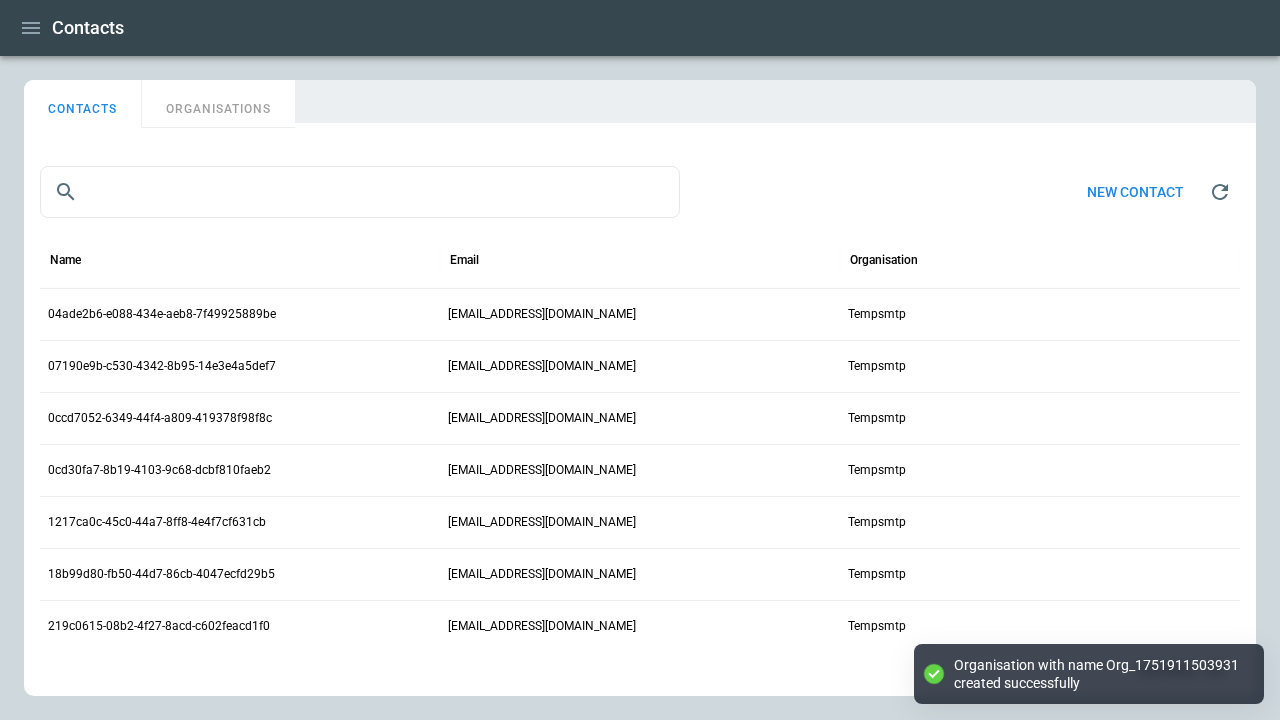 click on "New contact" at bounding box center [1135, 192] 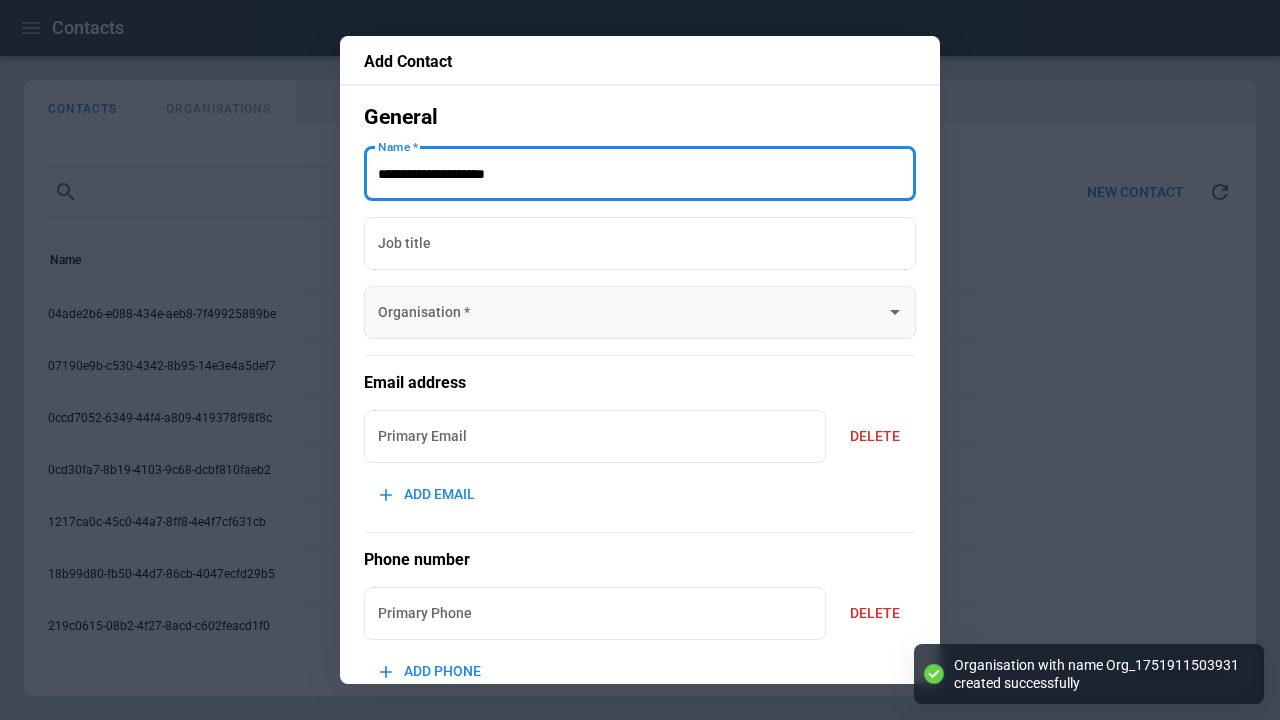 type on "**********" 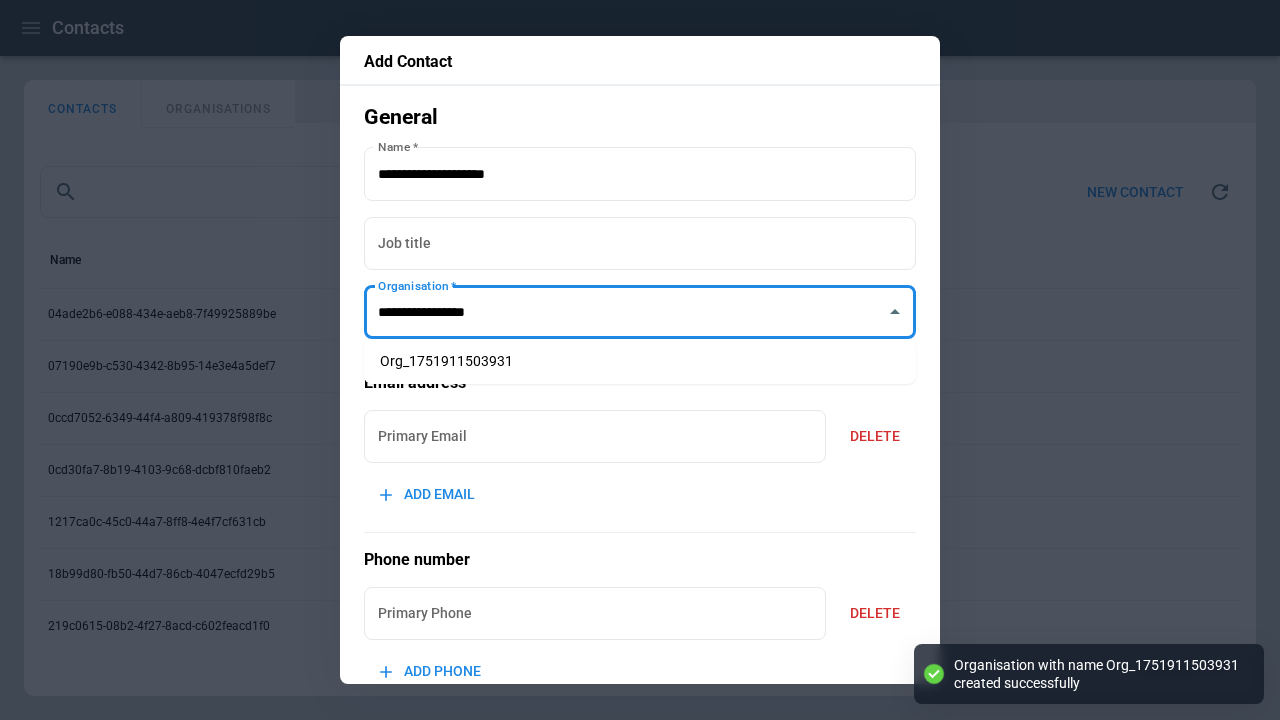 click on "Org_1751911503931" at bounding box center [640, 361] 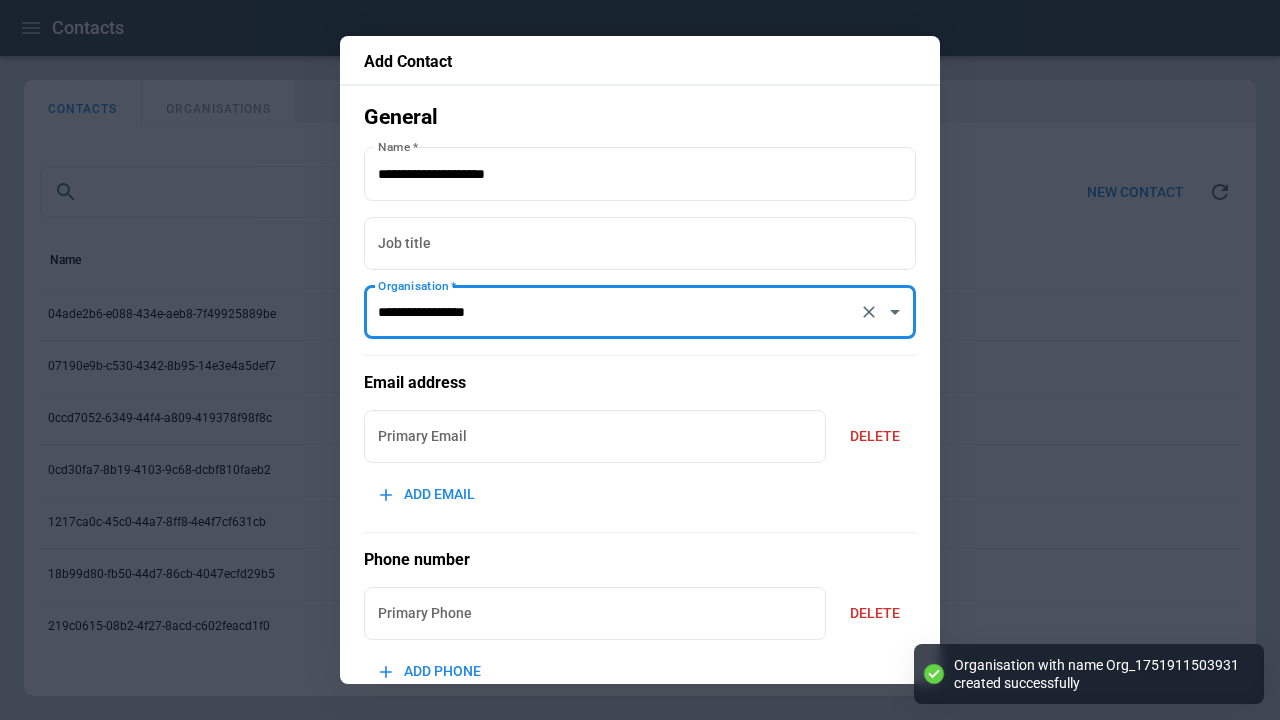 type on "**********" 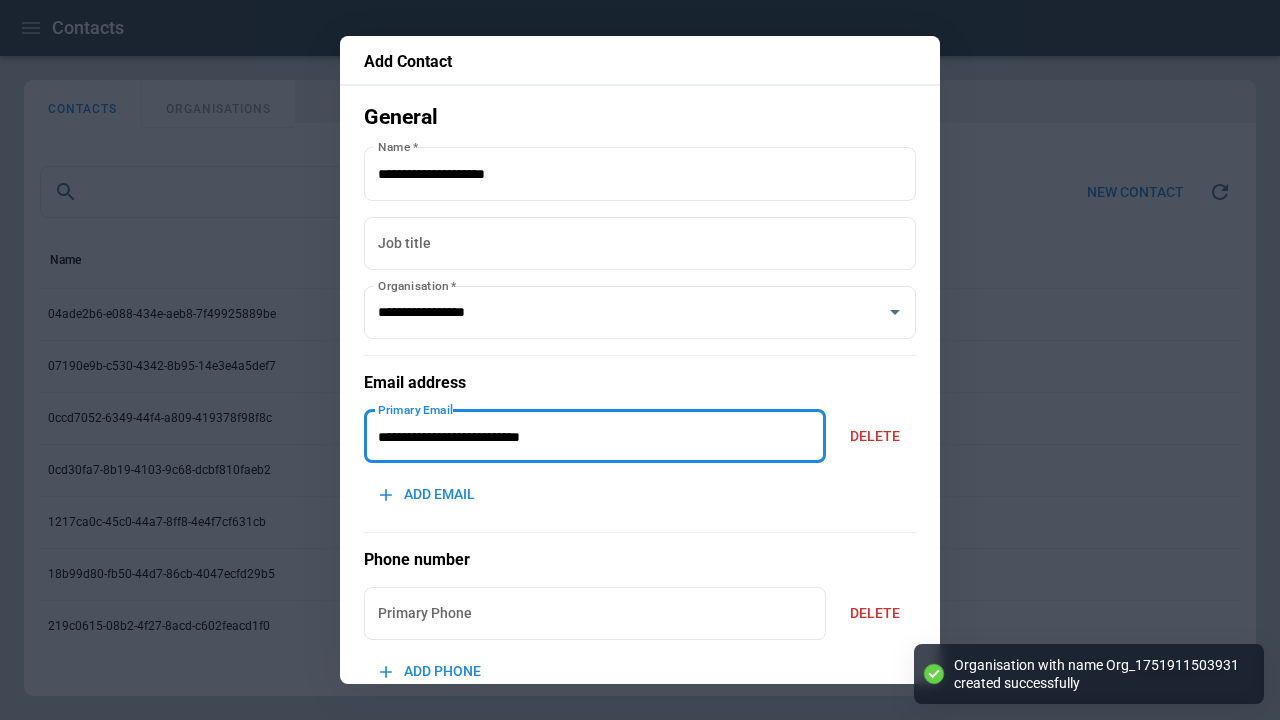 type on "**********" 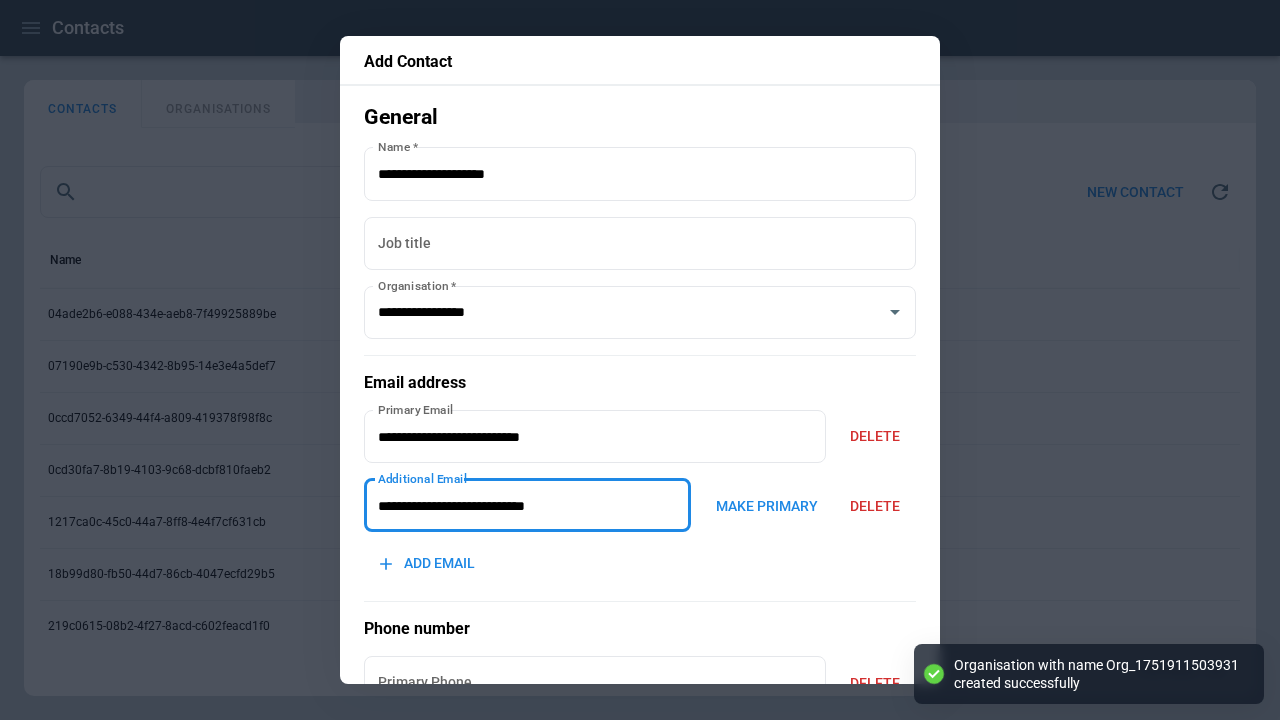 type on "**********" 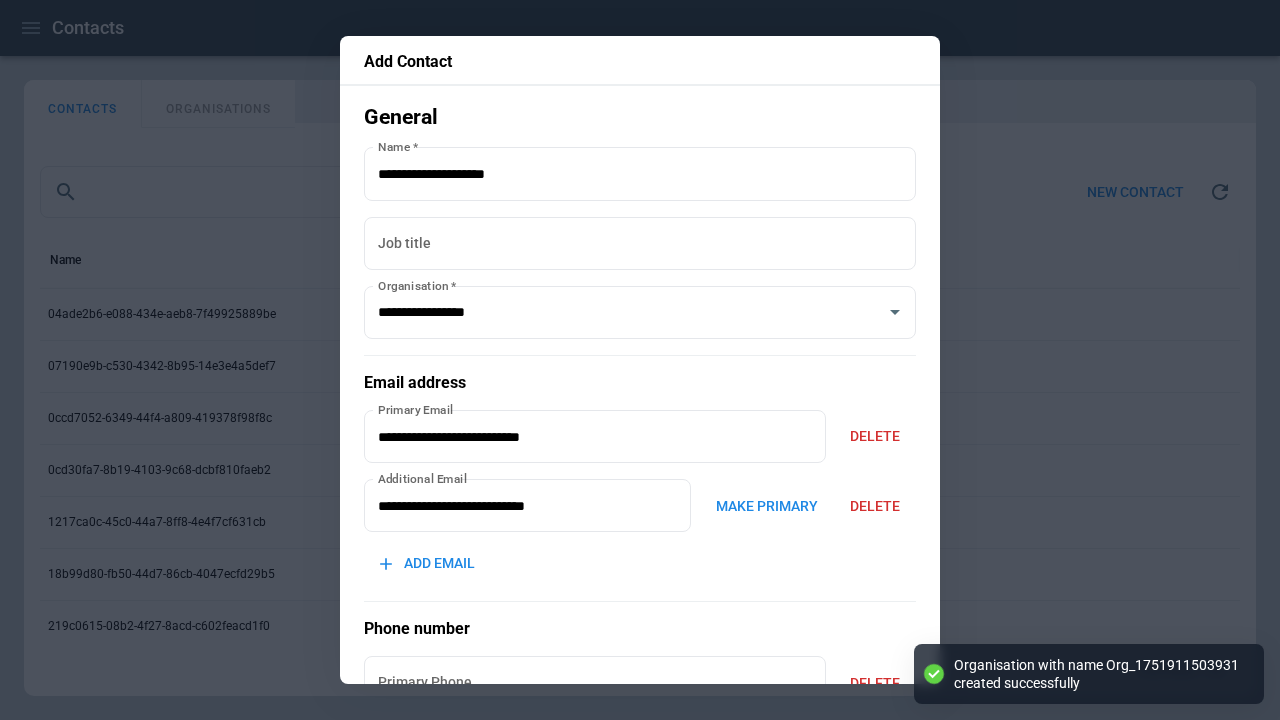 scroll, scrollTop: 358, scrollLeft: 0, axis: vertical 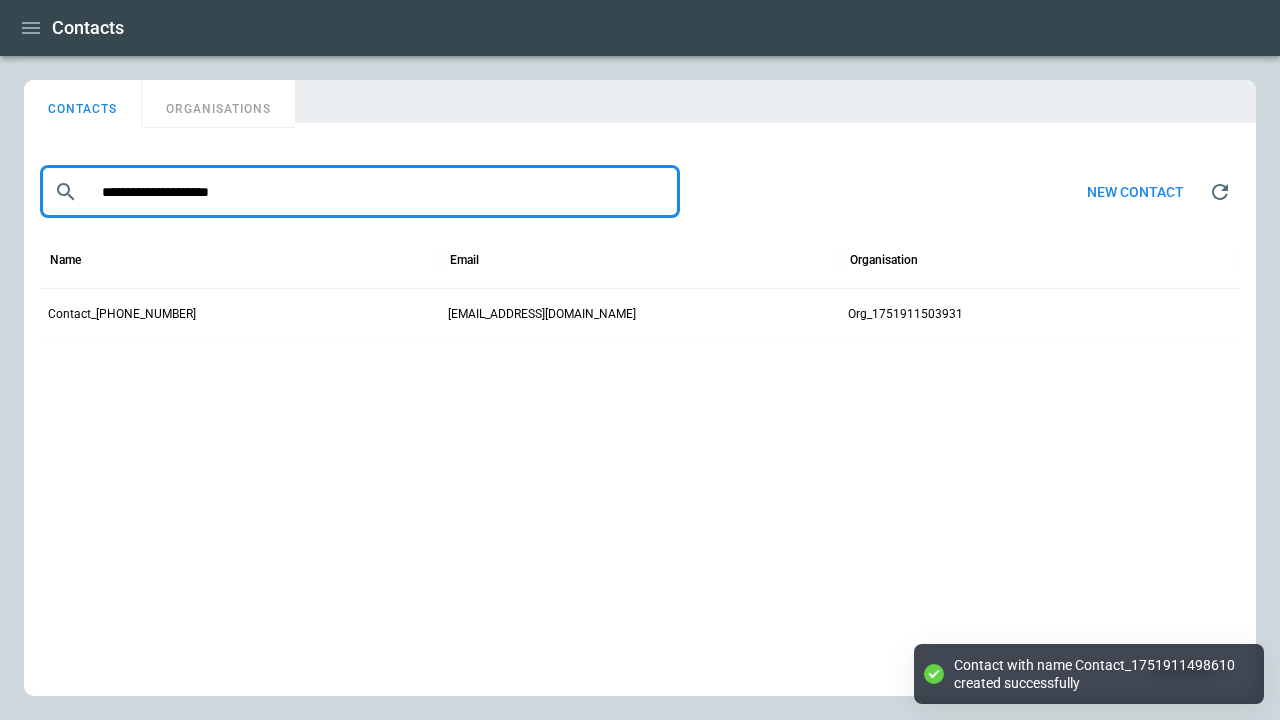 type on "**********" 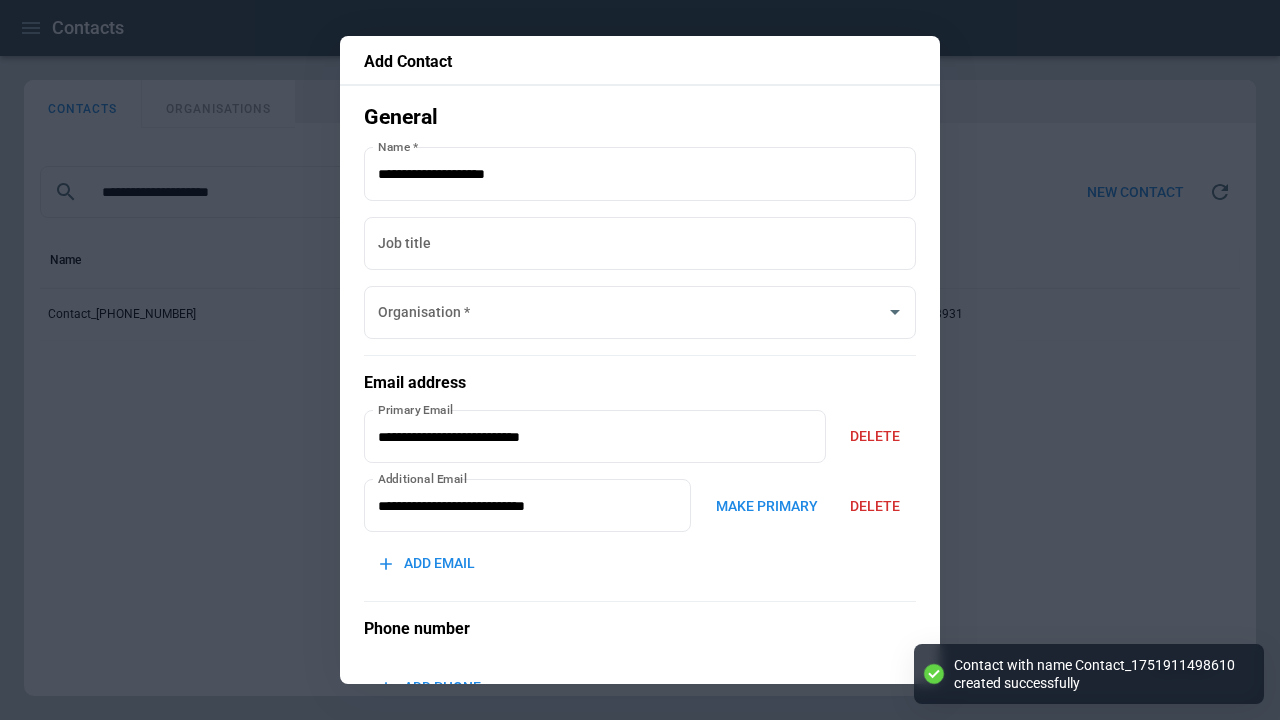 click on "MAKE PRIMARY" at bounding box center (766, 506) 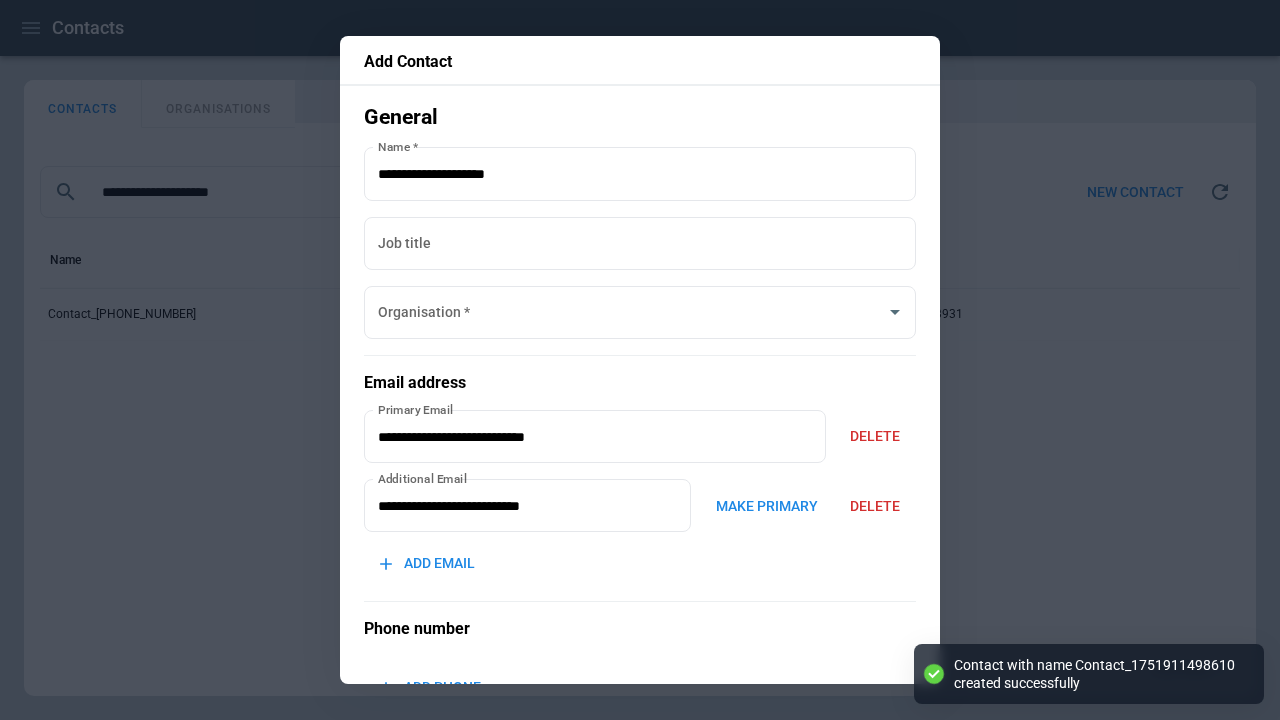 click on "Submit" at bounding box center (788, 939) 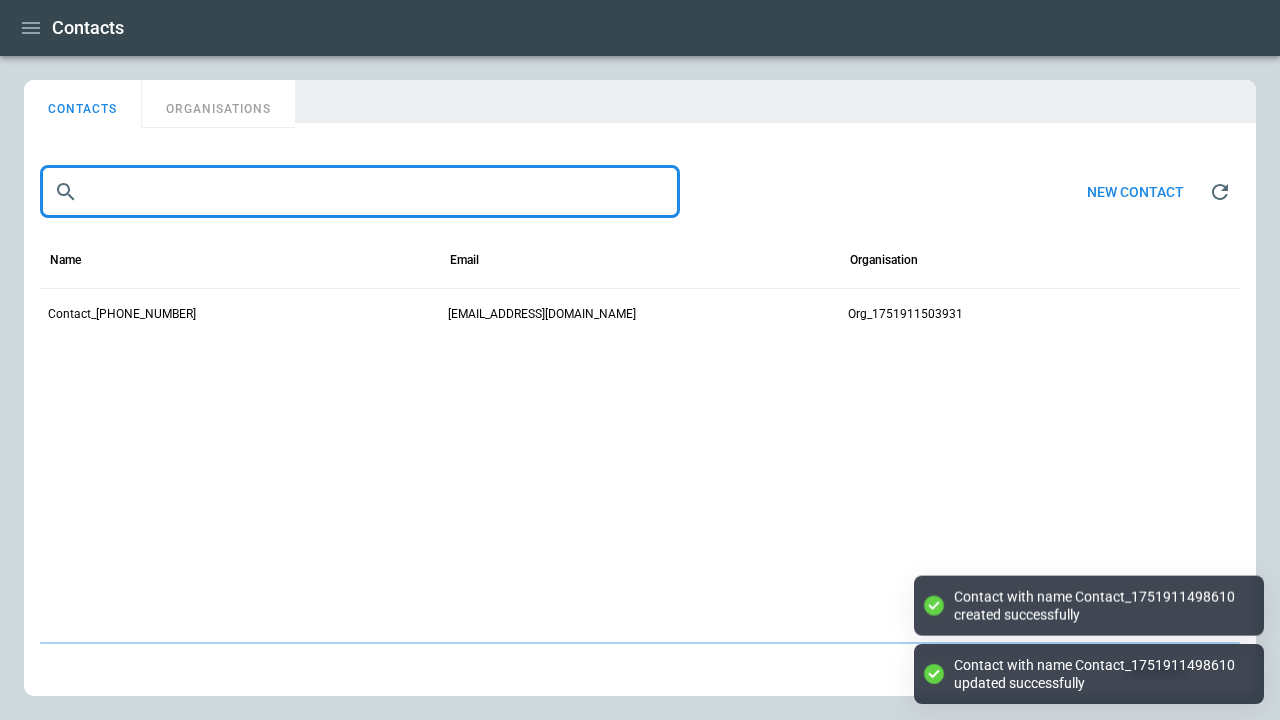 type on "**********" 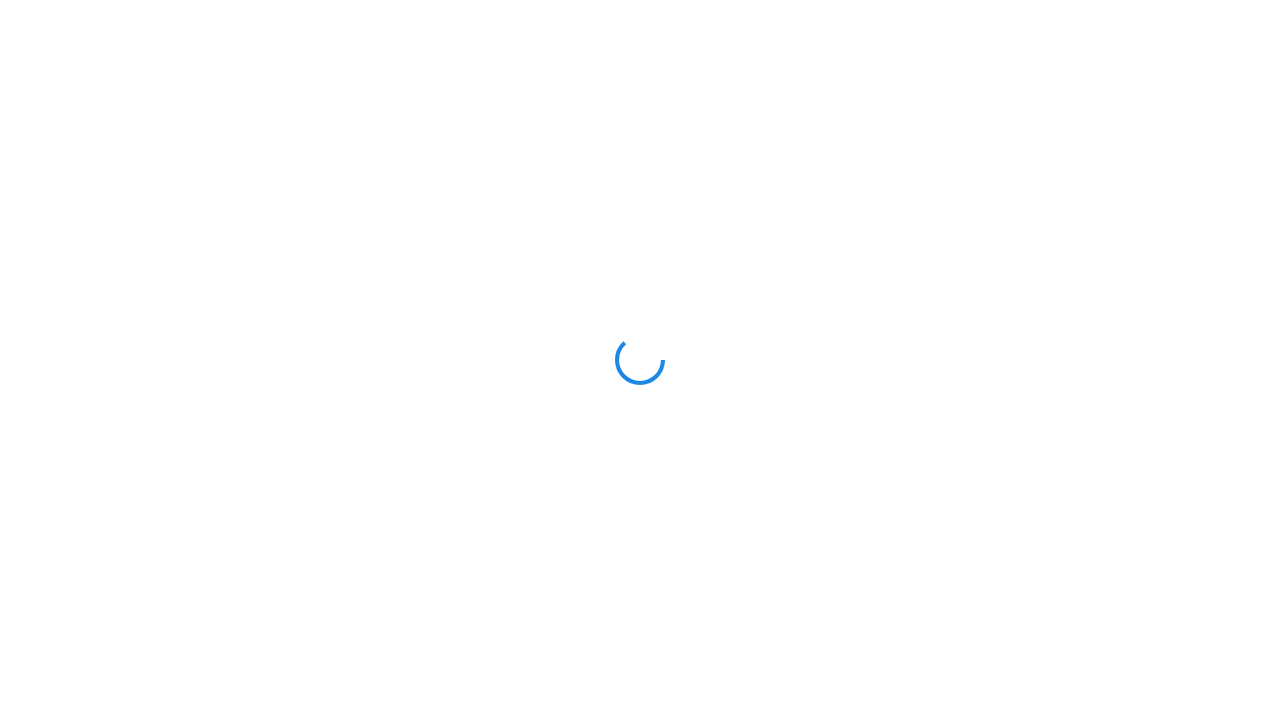 scroll, scrollTop: 0, scrollLeft: 0, axis: both 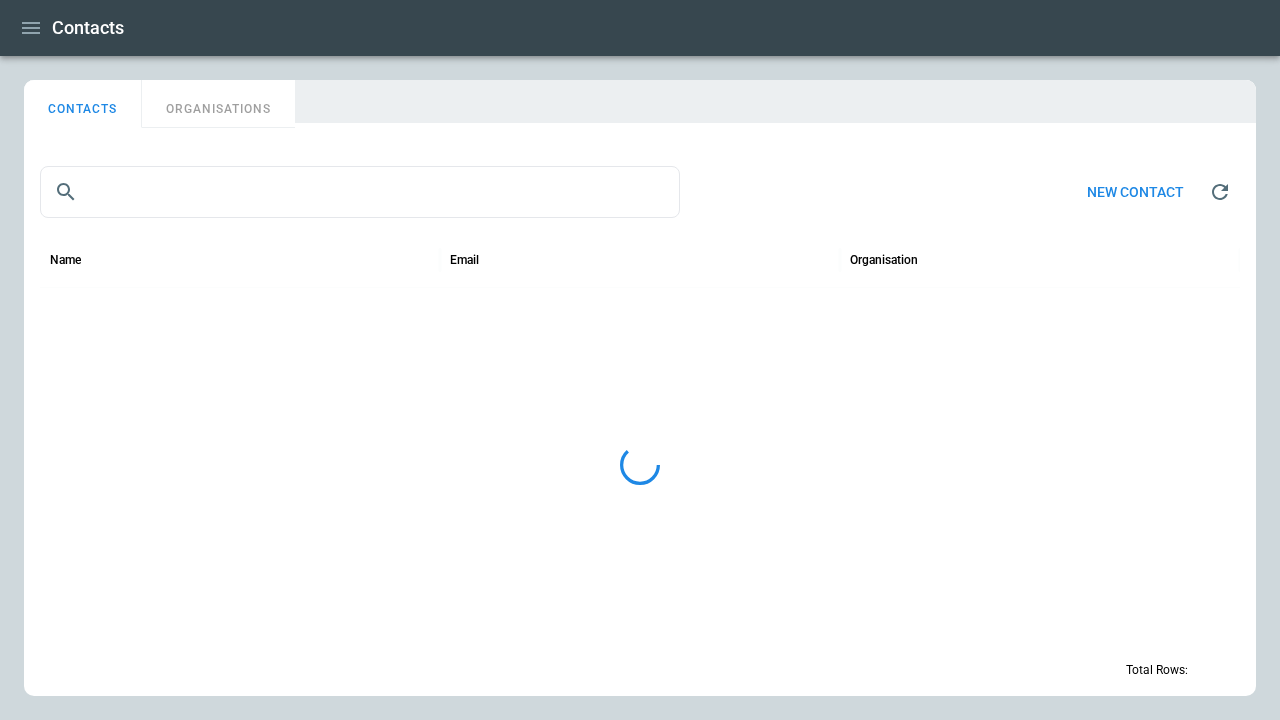 click on "ORGANISATIONS" at bounding box center (218, 104) 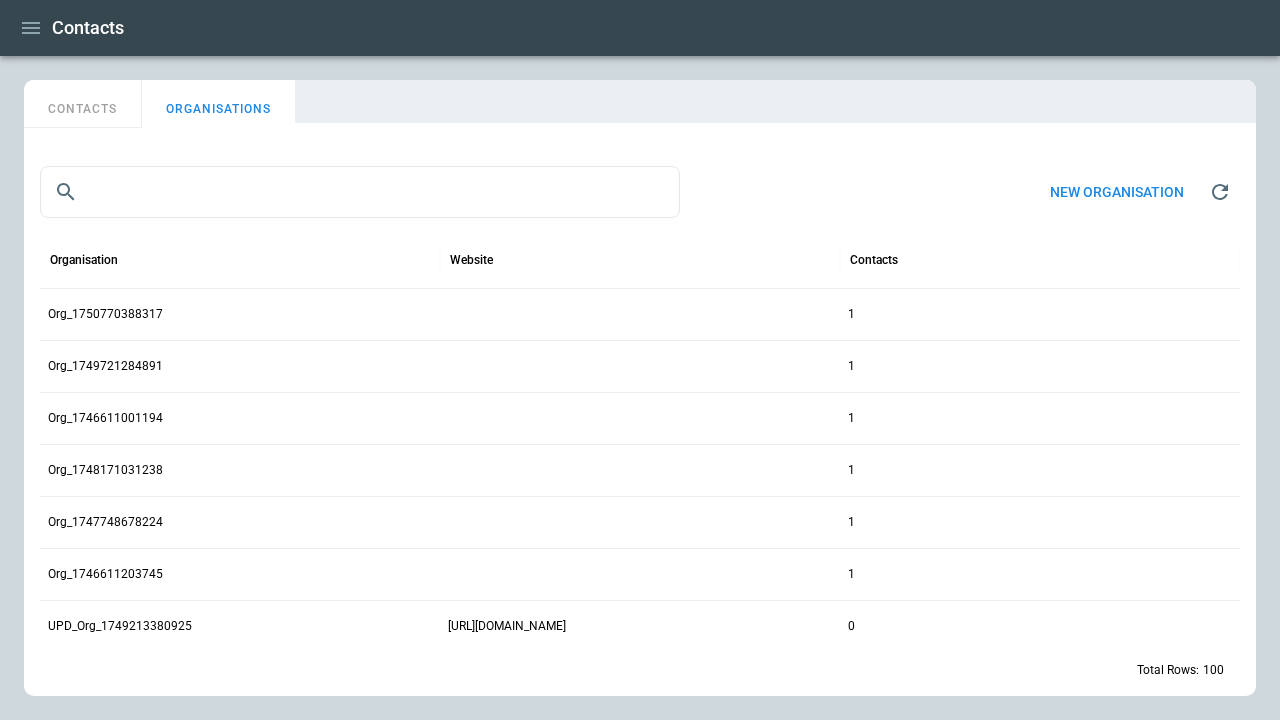 click on "New organisation" at bounding box center [1117, 192] 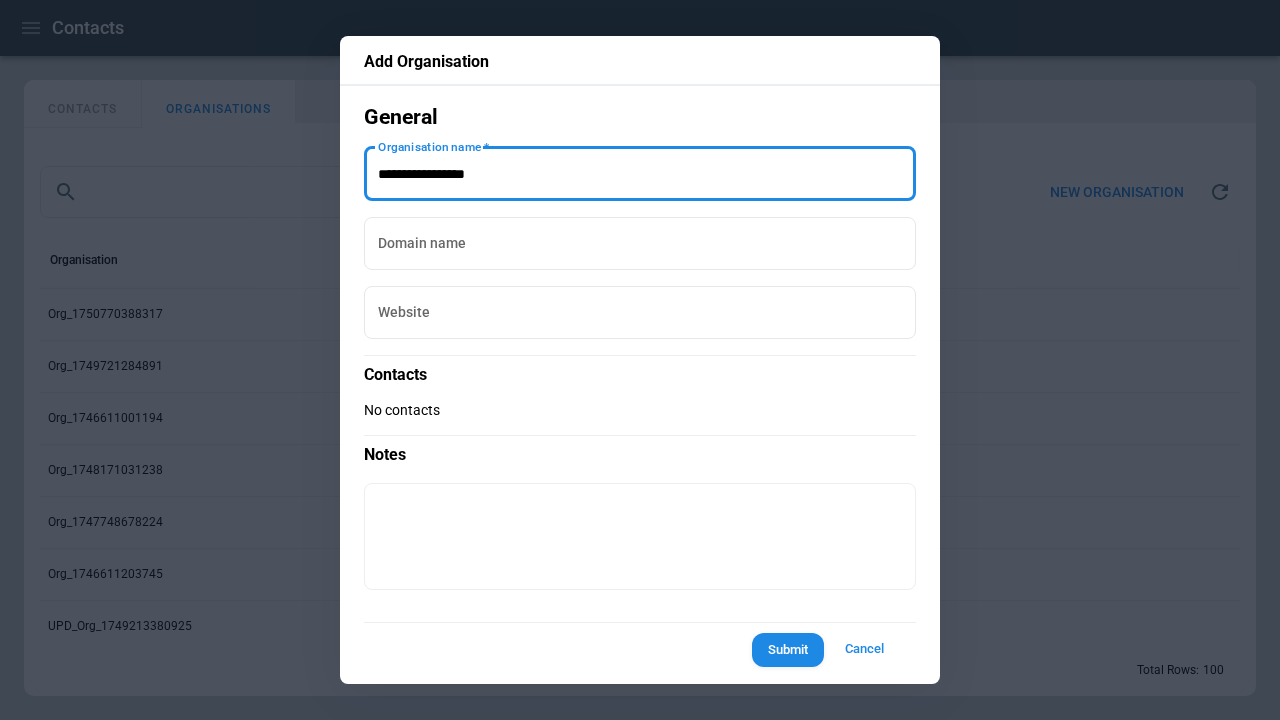 type on "**********" 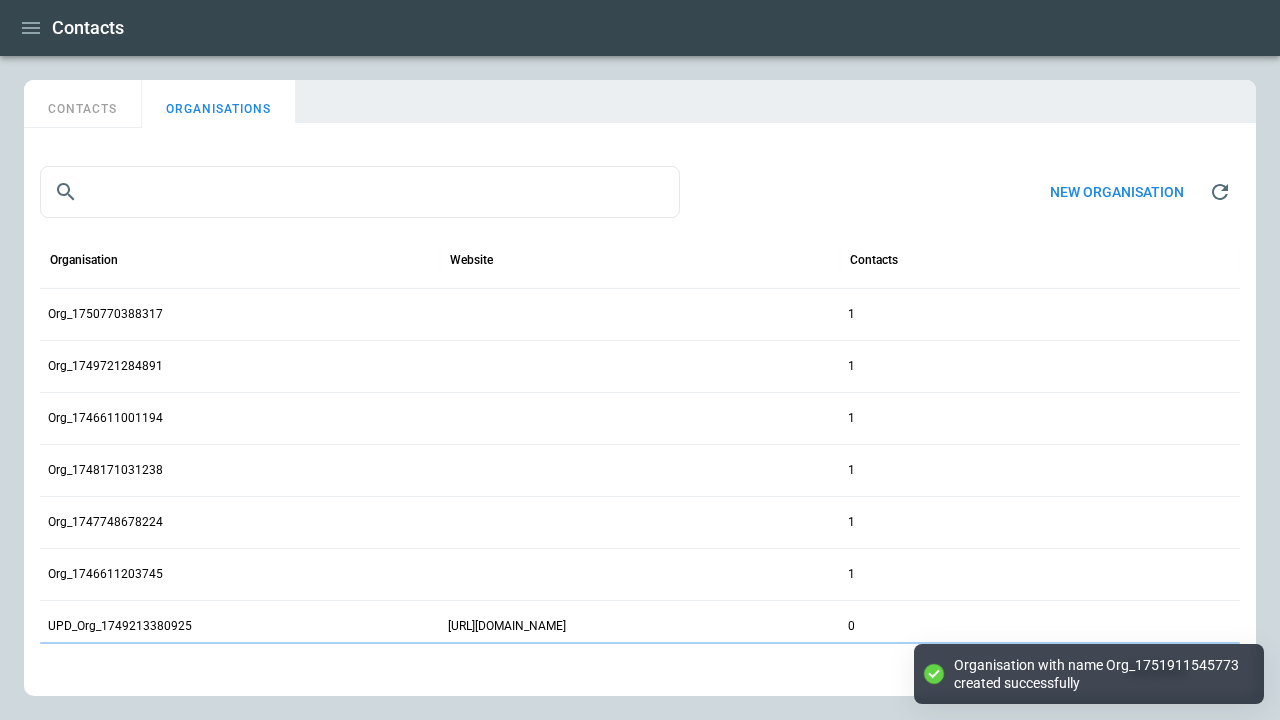 click on "CONTACTS" at bounding box center [83, 104] 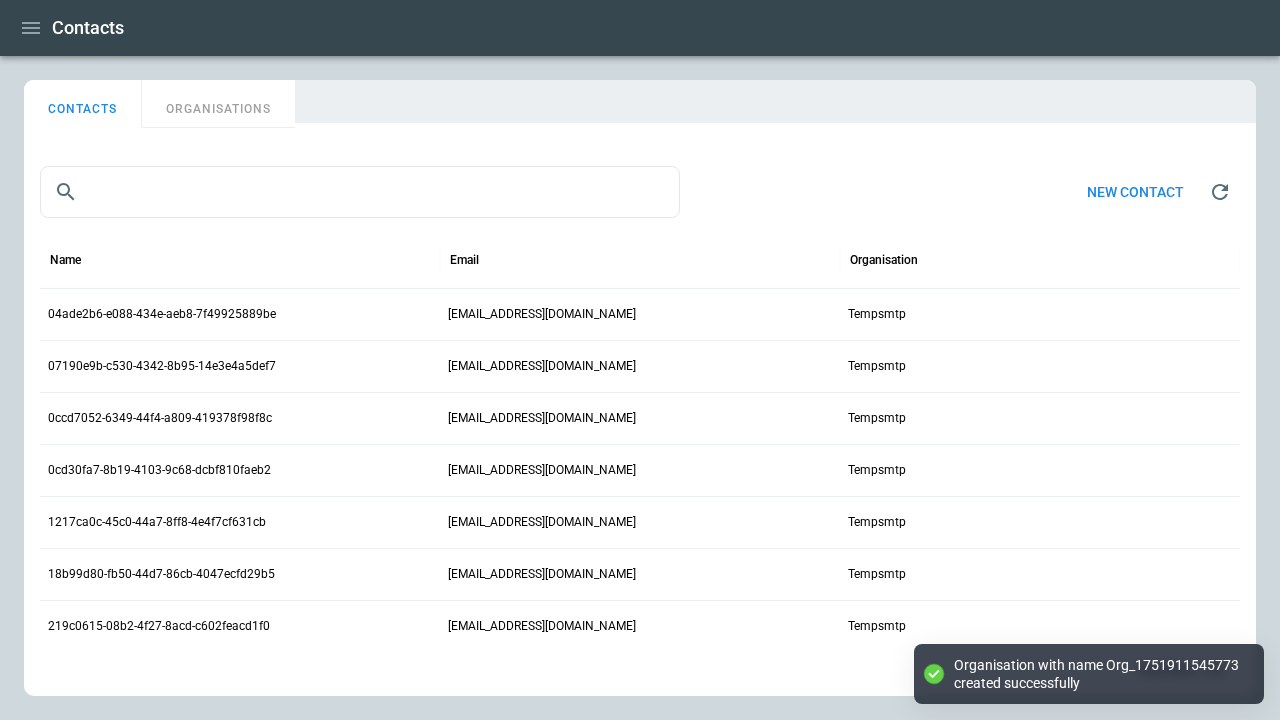 click on "New contact" at bounding box center [1135, 192] 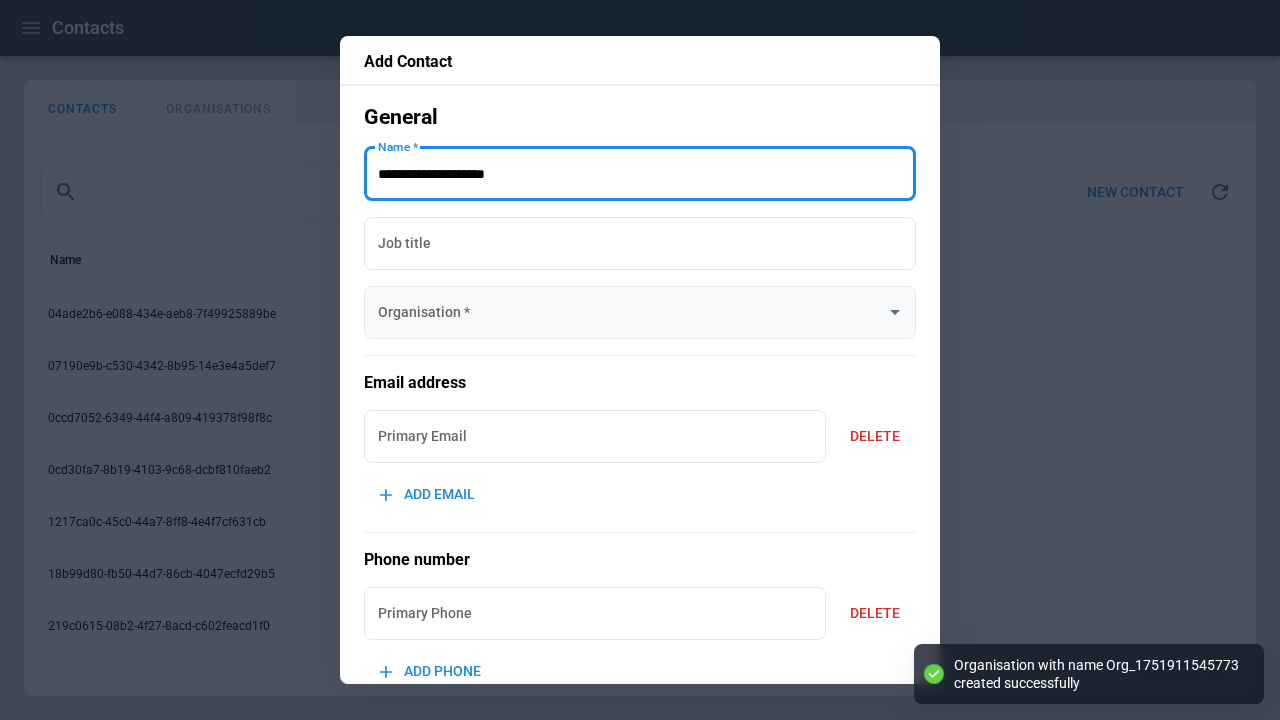 type on "**********" 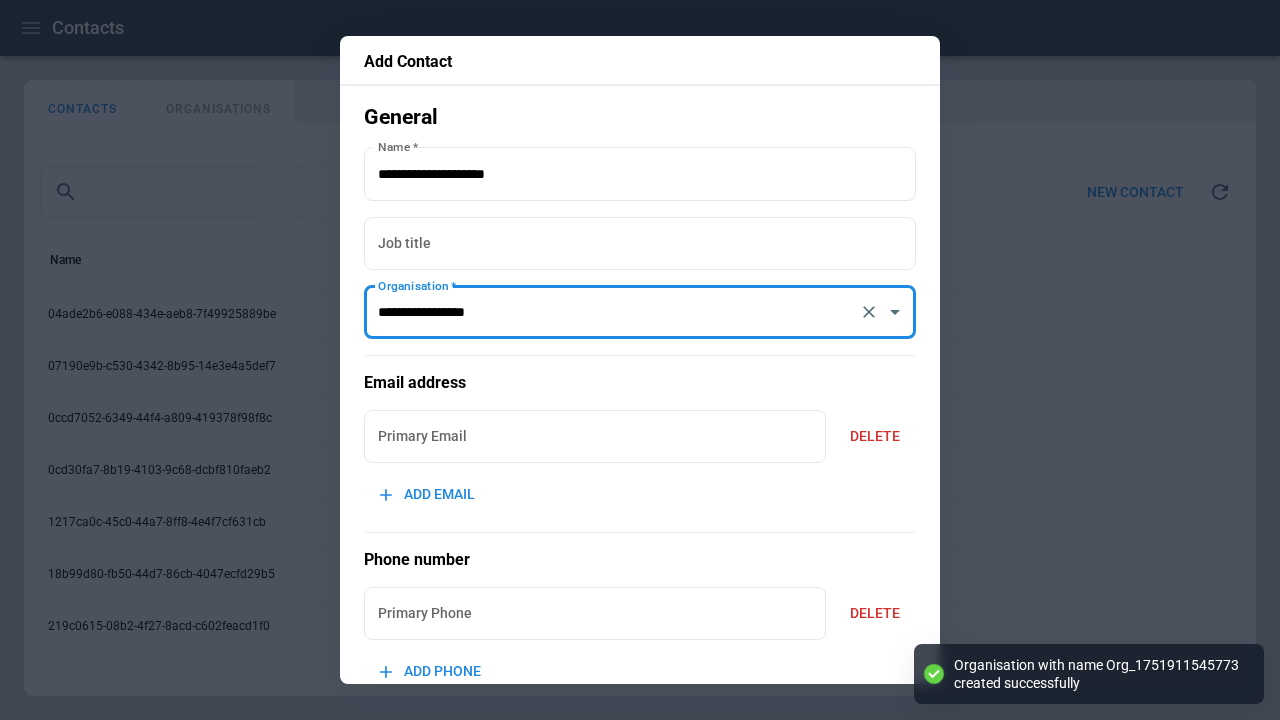 type on "**********" 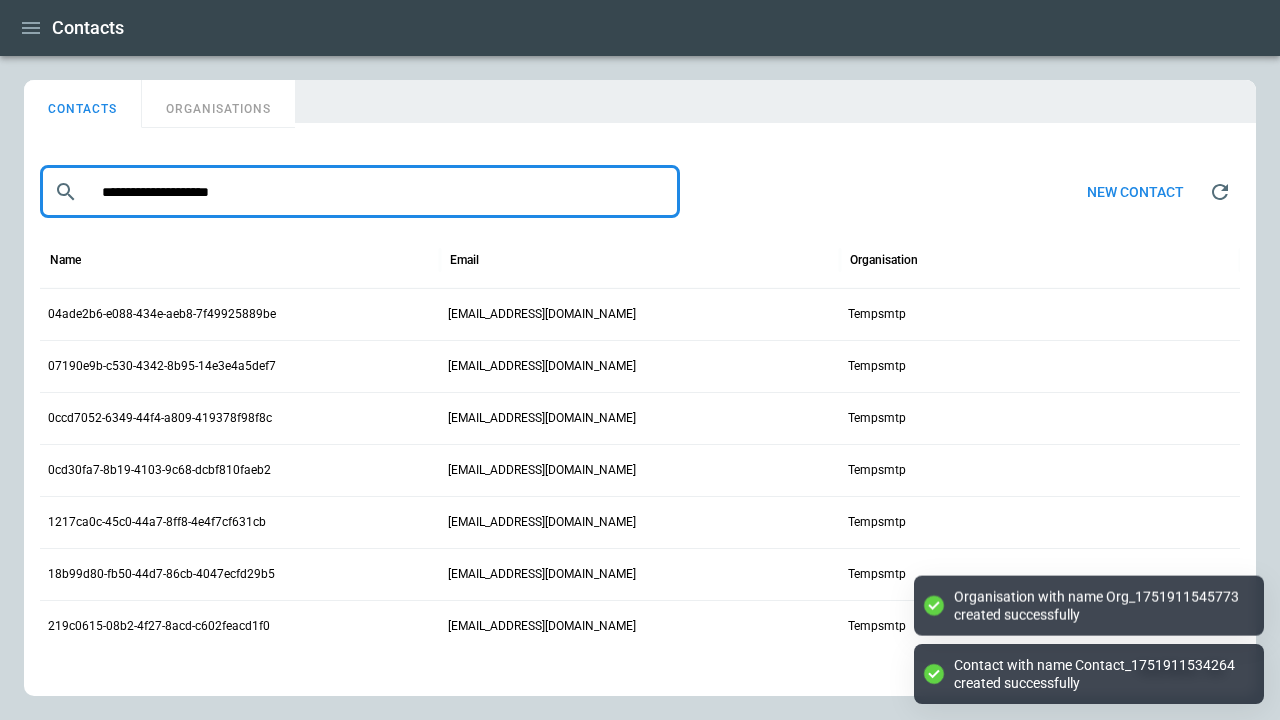 type on "**********" 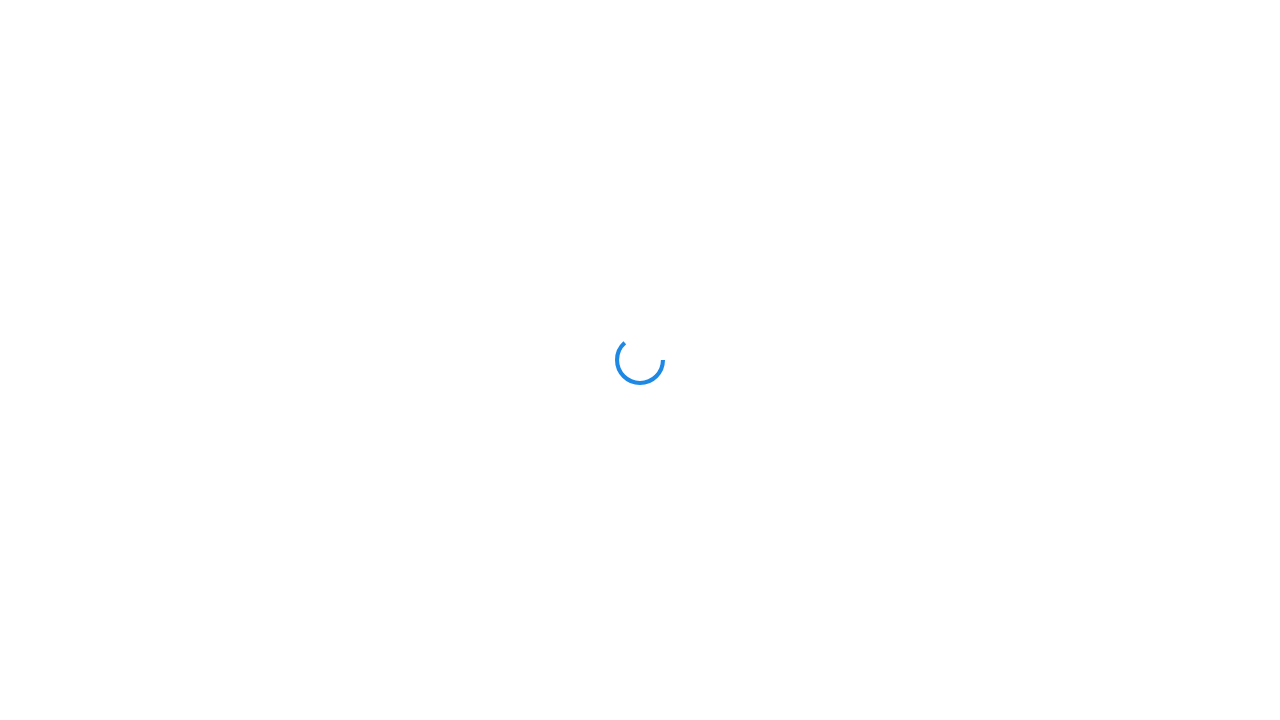 scroll, scrollTop: 0, scrollLeft: 0, axis: both 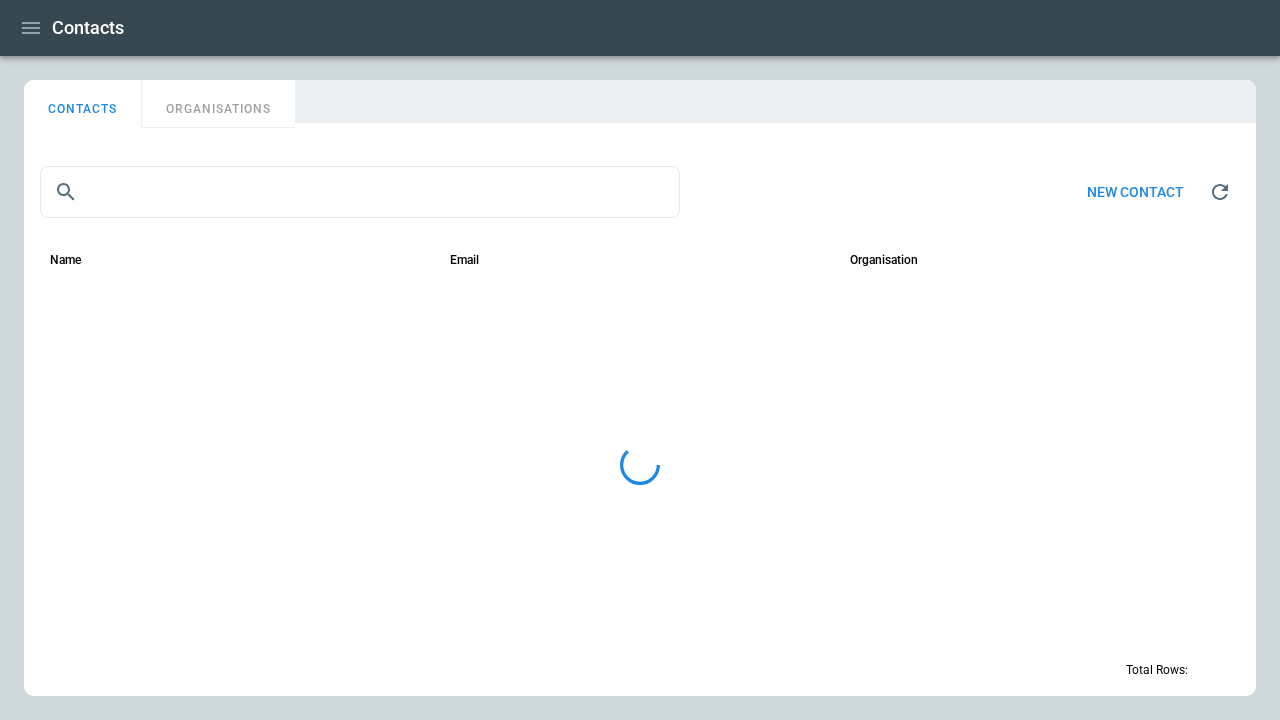 click on "ORGANISATIONS" at bounding box center [218, 104] 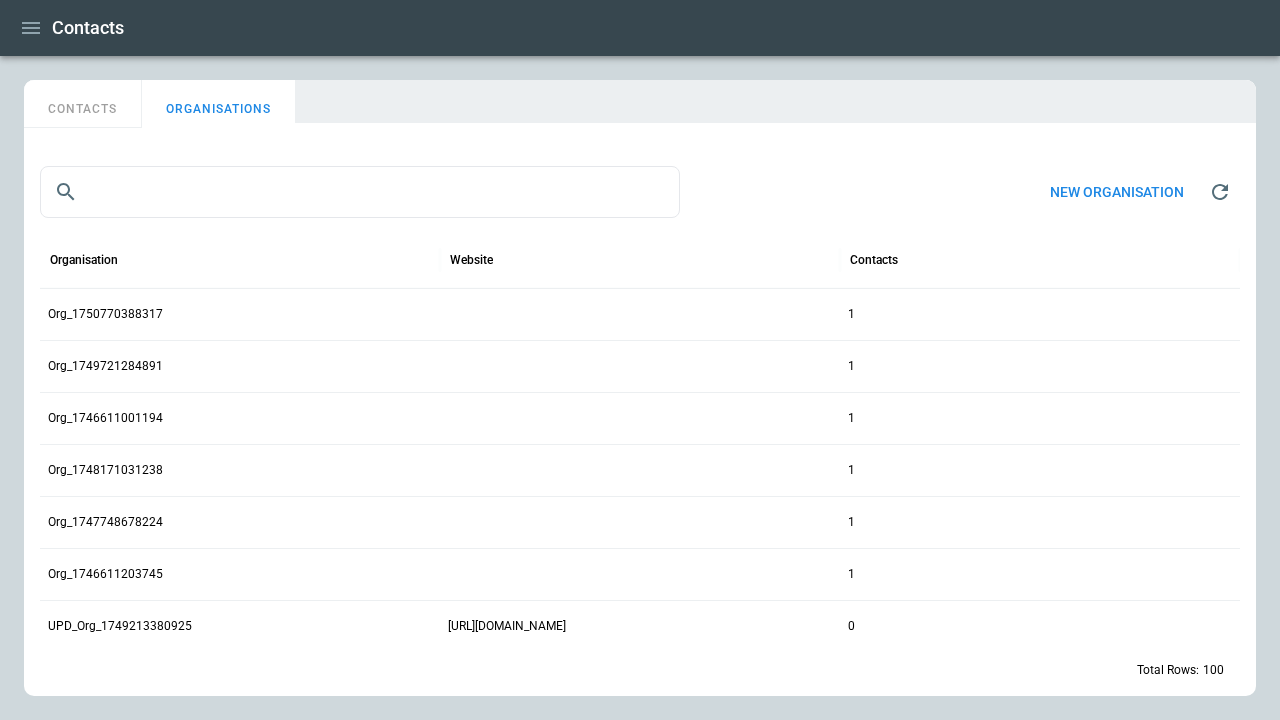 click on "New organisation" at bounding box center [1117, 192] 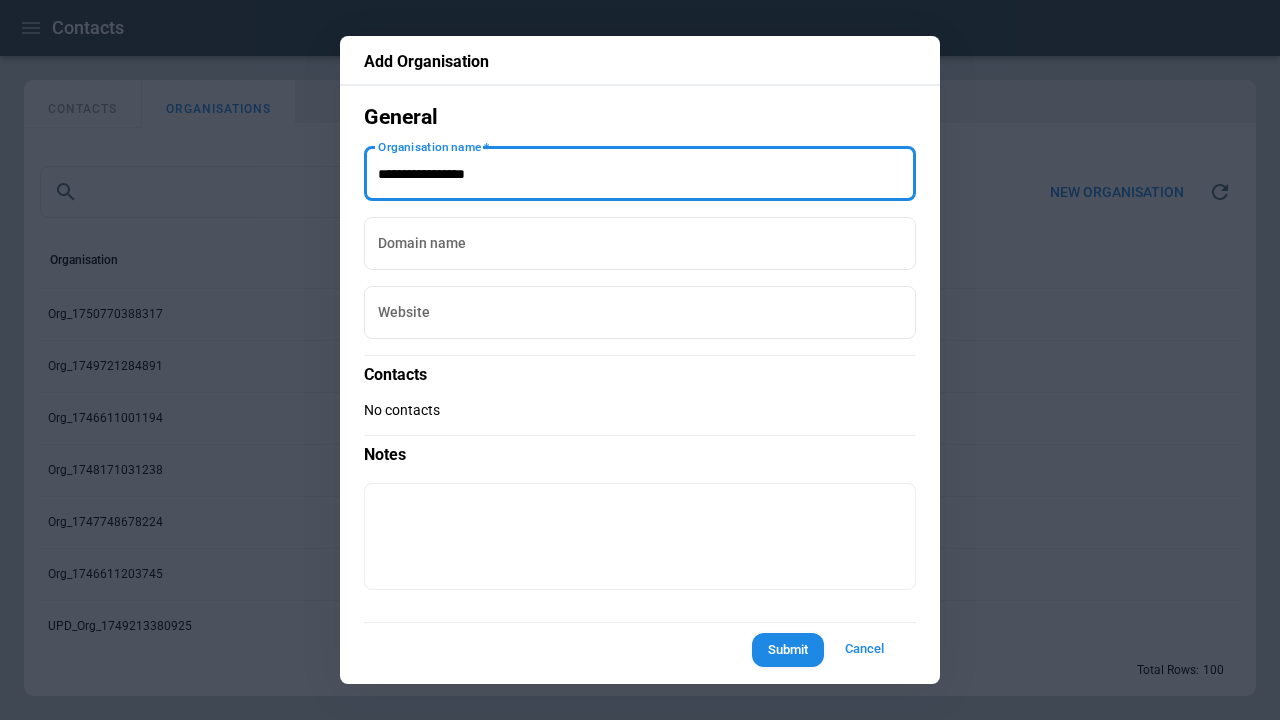 type on "**********" 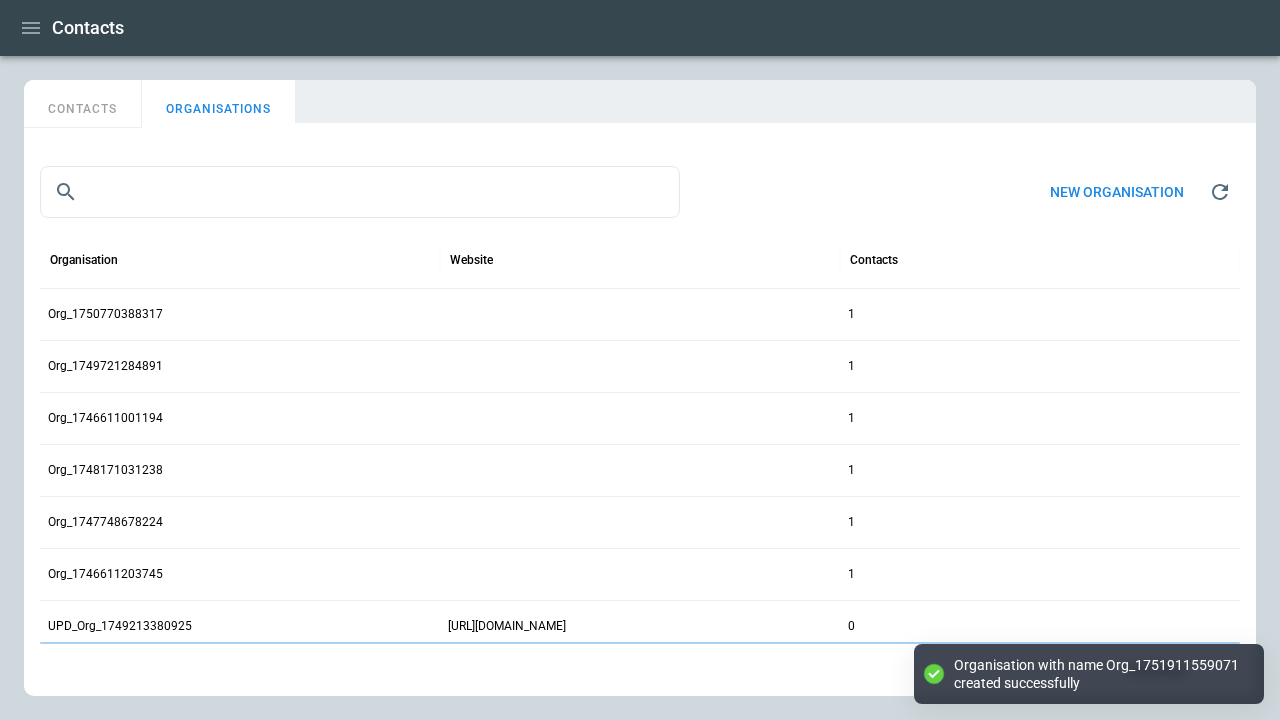 click on "CONTACTS" at bounding box center (83, 104) 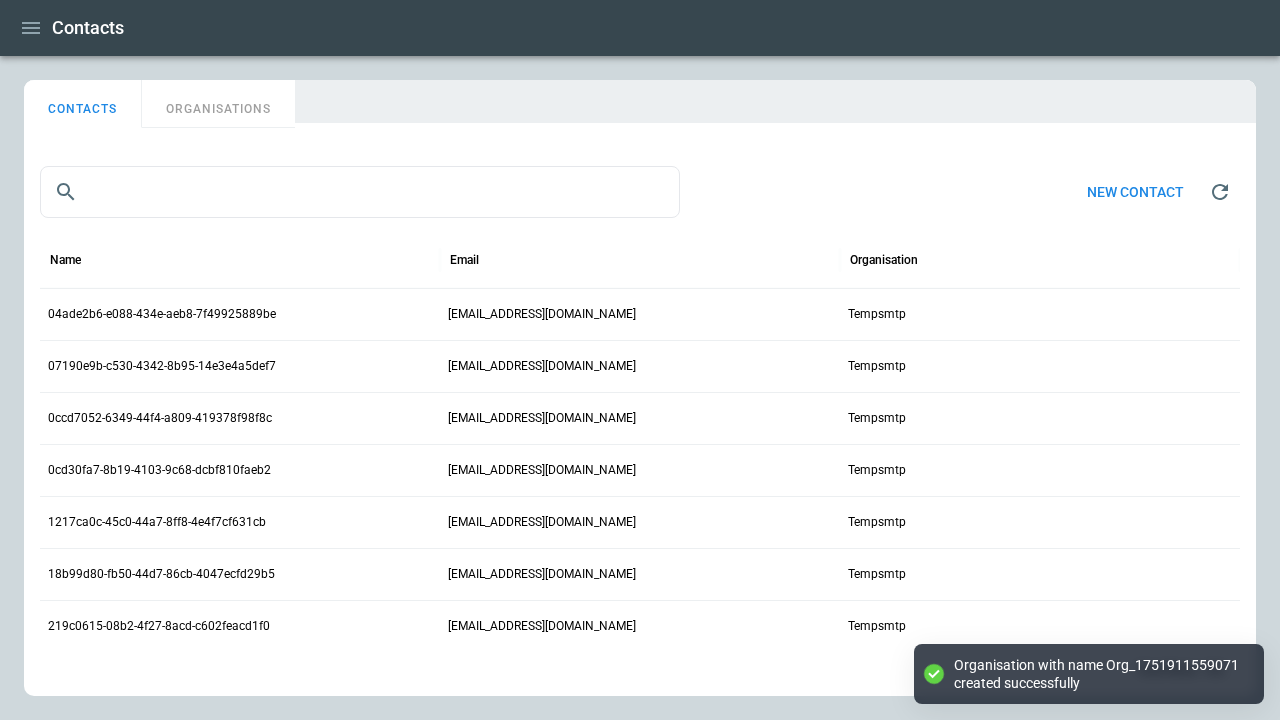 click on "New contact" at bounding box center [1135, 192] 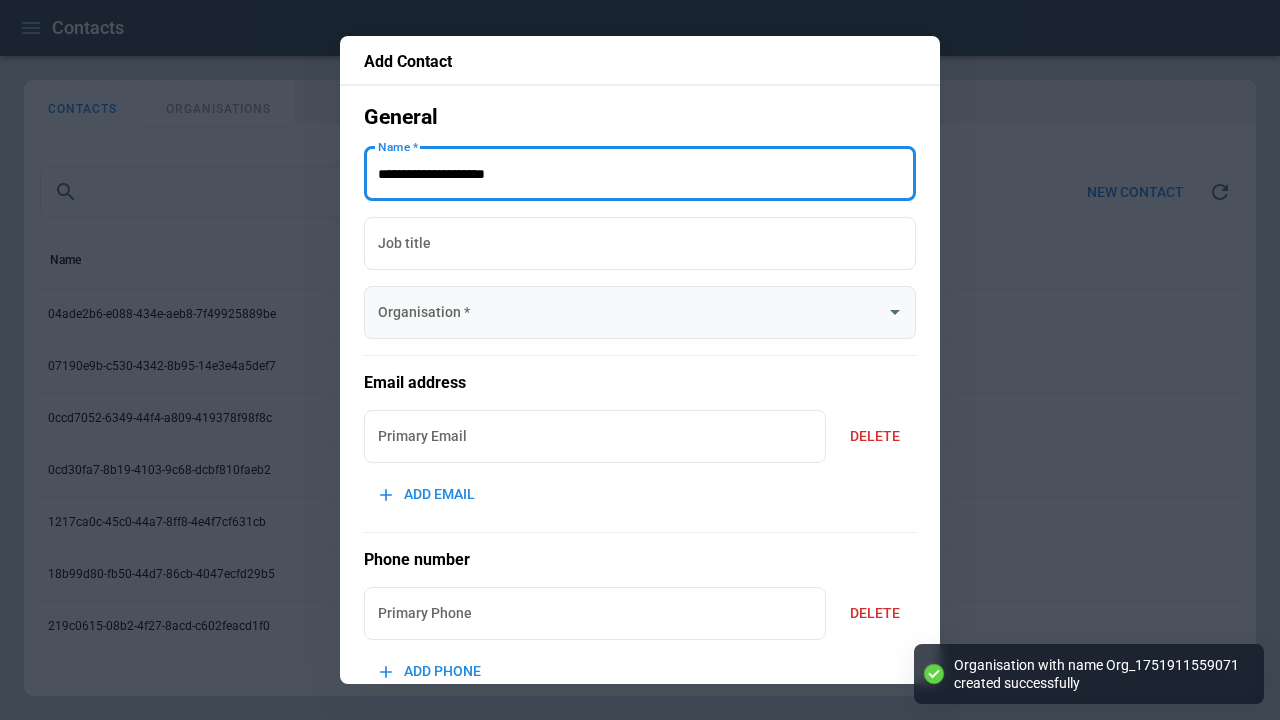 type on "**********" 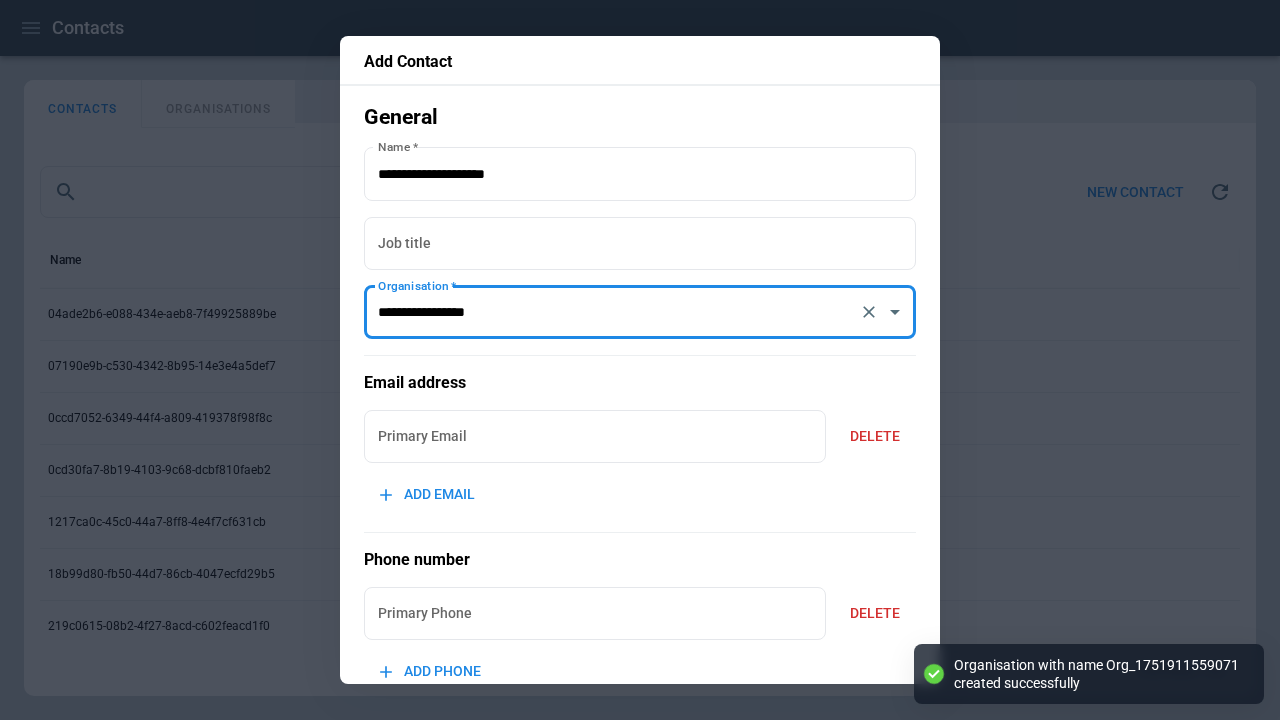 type on "**********" 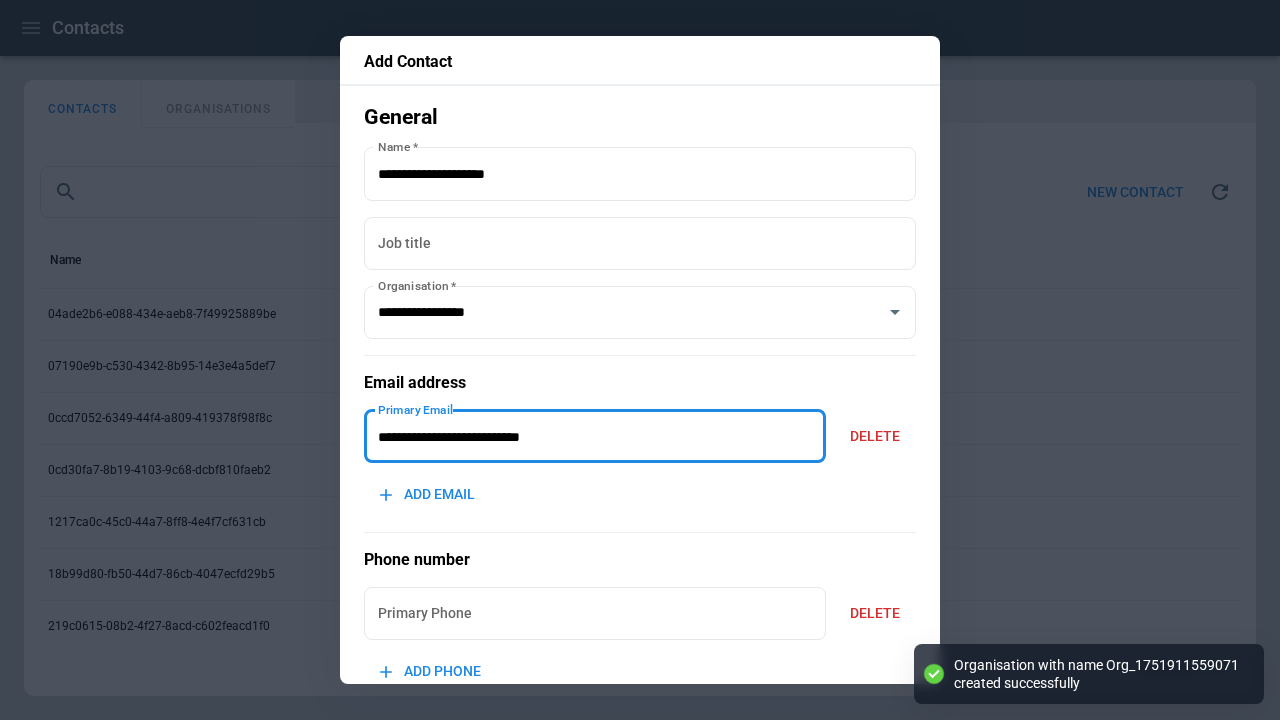 type on "**********" 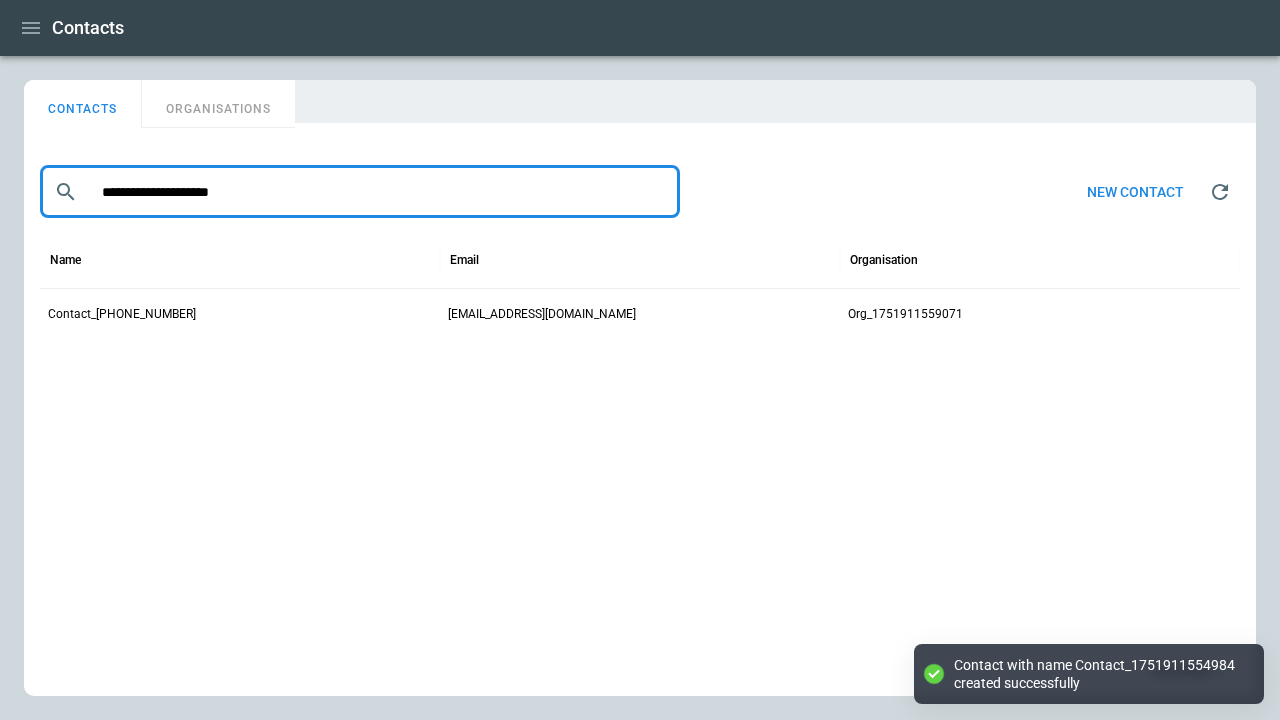 type on "**********" 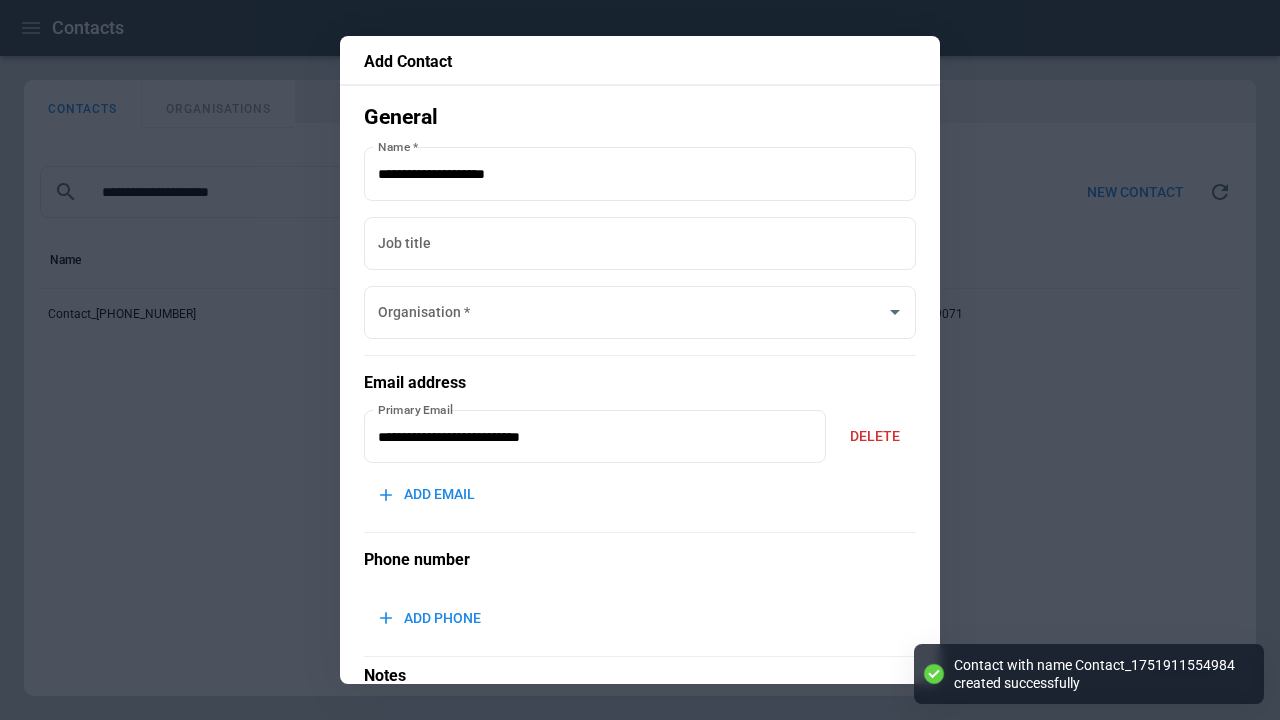 click on "DELETE" at bounding box center [875, 436] 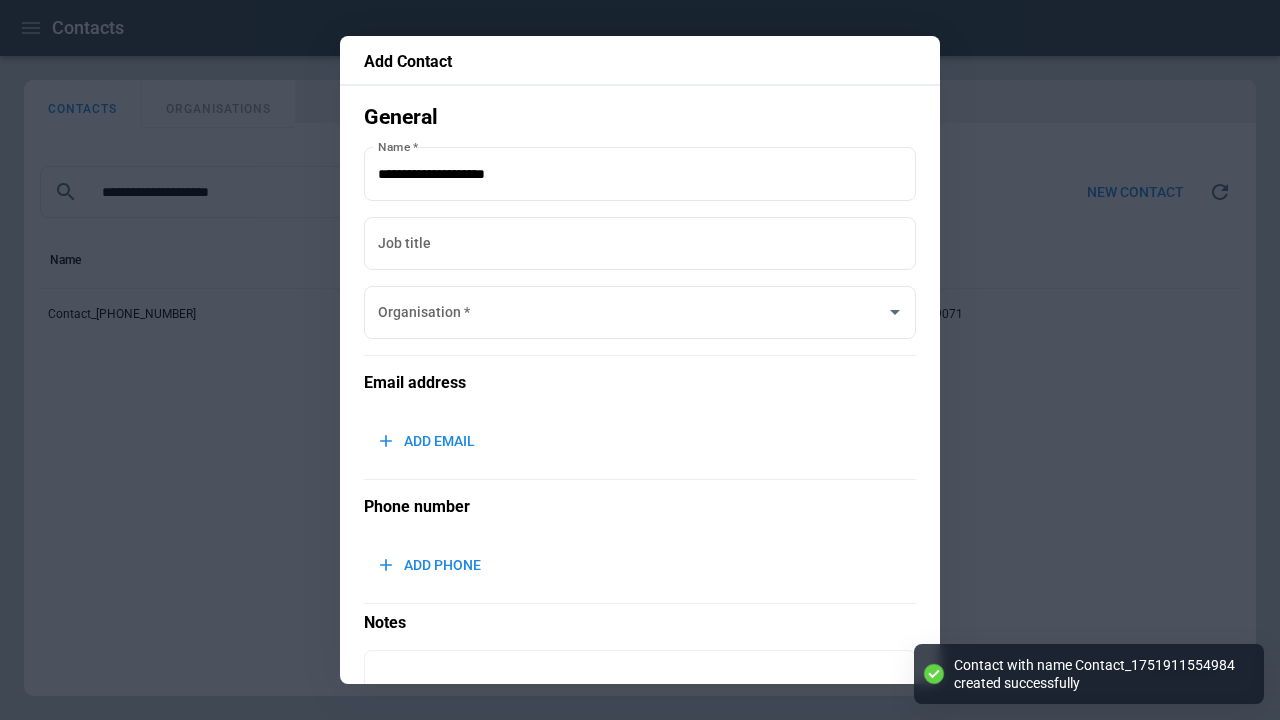 click on "Submit" at bounding box center (788, 817) 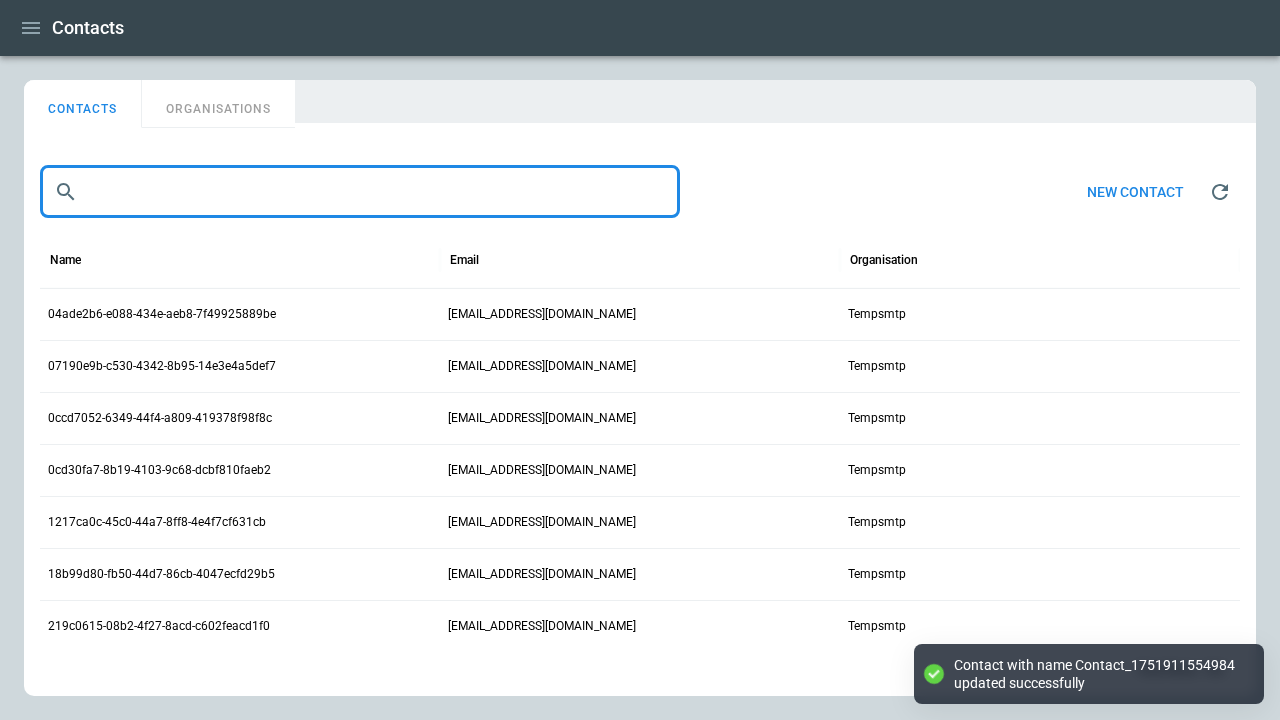 type on "**********" 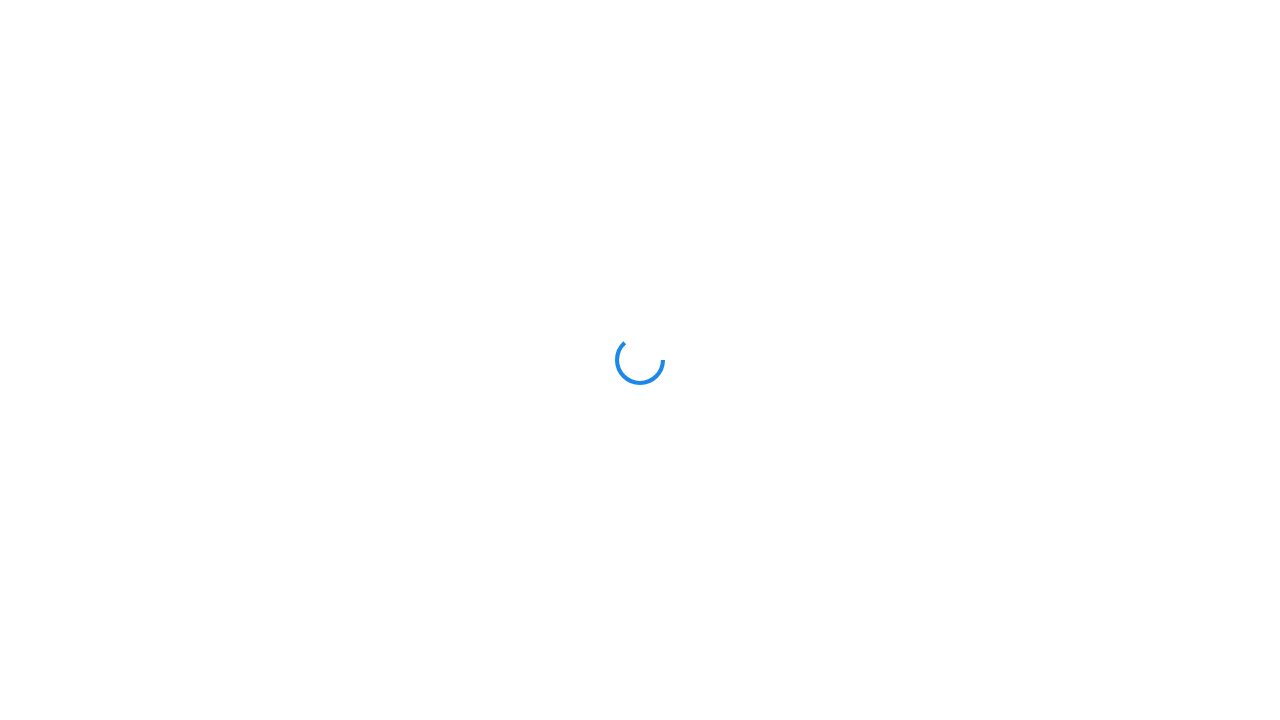 scroll, scrollTop: 0, scrollLeft: 0, axis: both 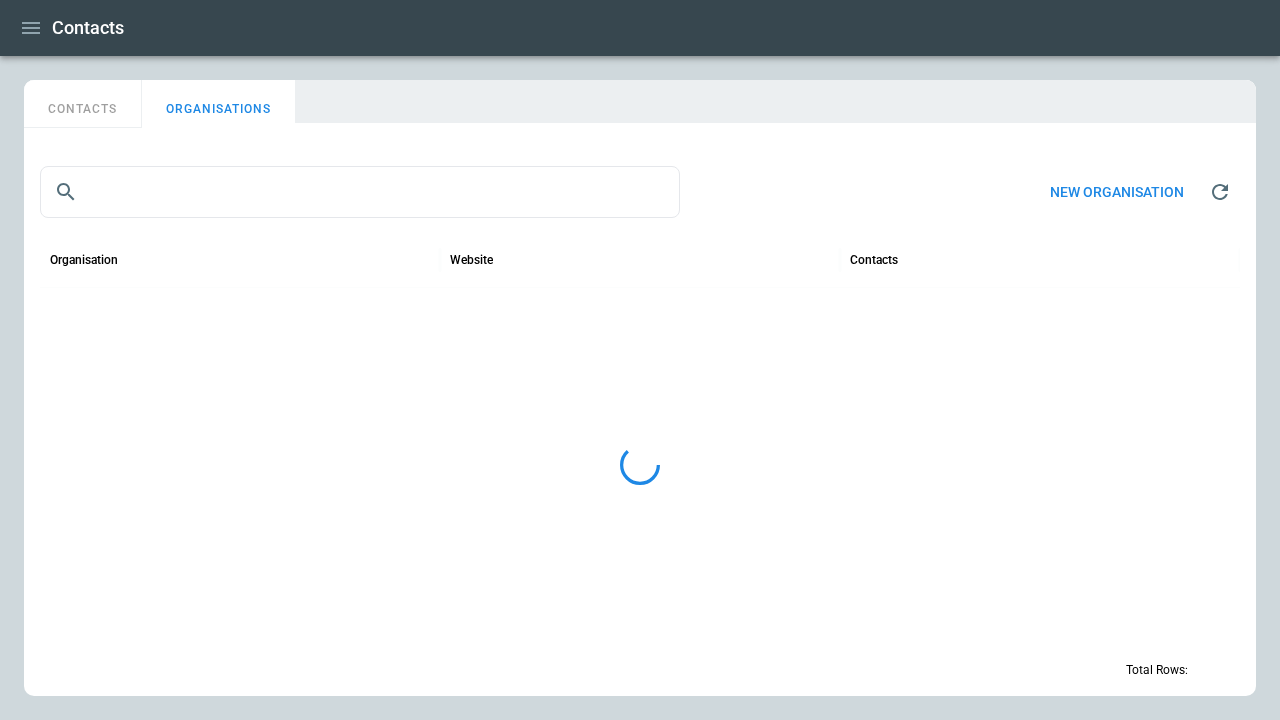 click on "New organisation" at bounding box center (1117, 192) 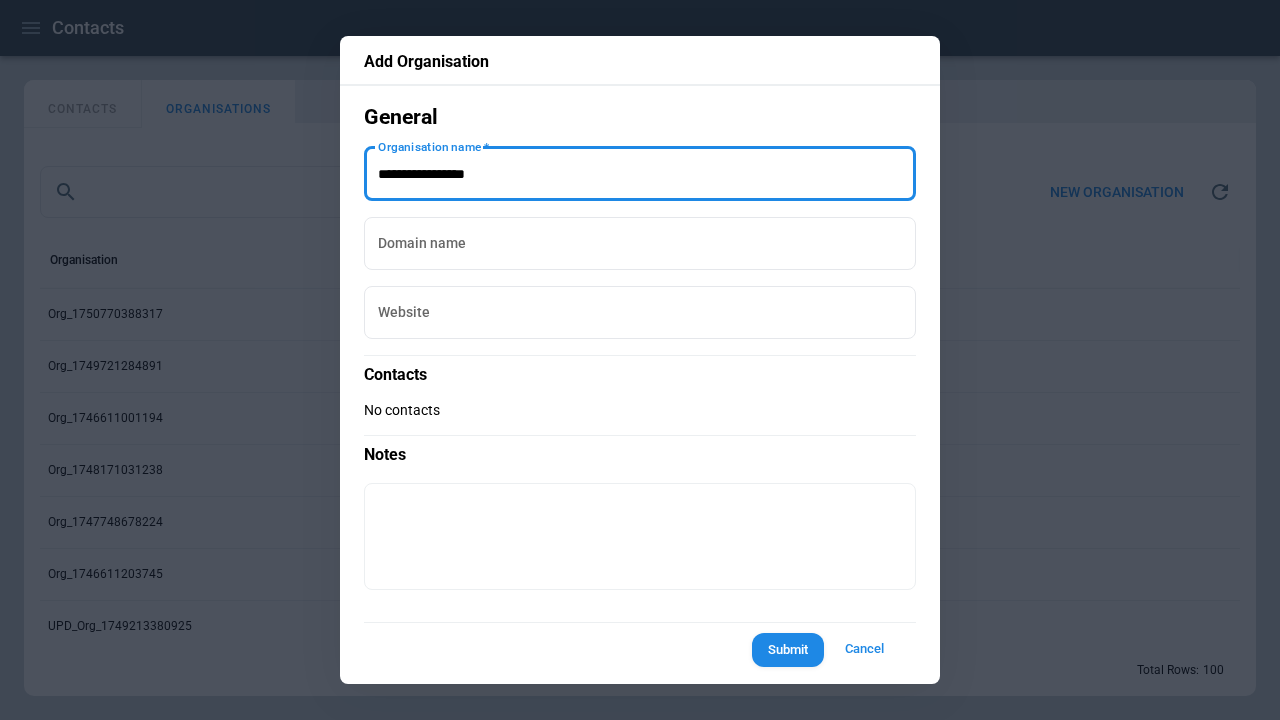 type on "**********" 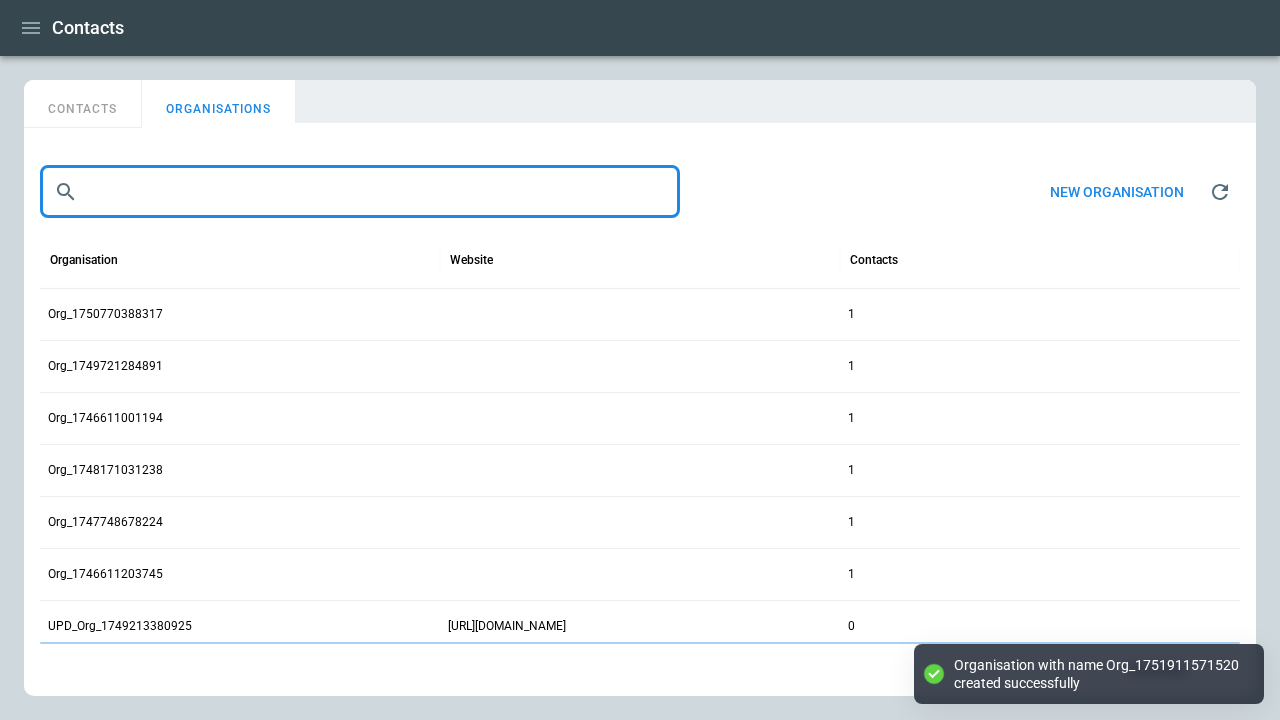 type on "**********" 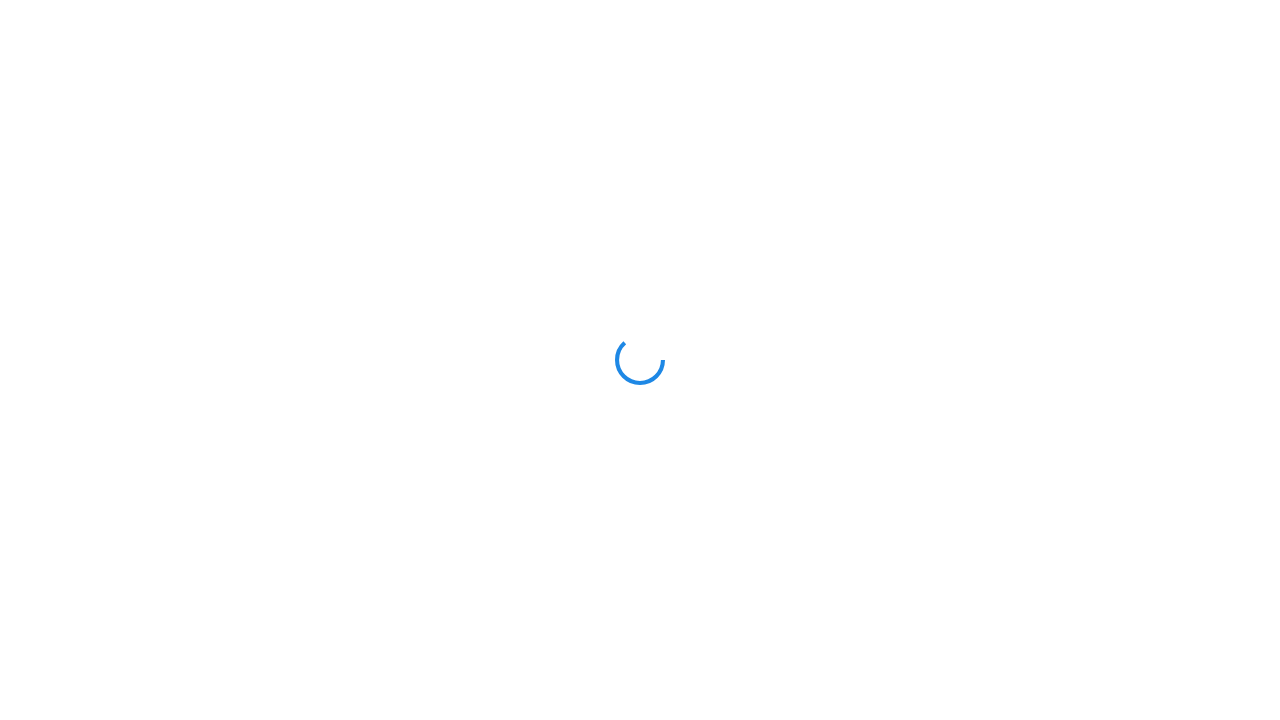 scroll, scrollTop: 0, scrollLeft: 0, axis: both 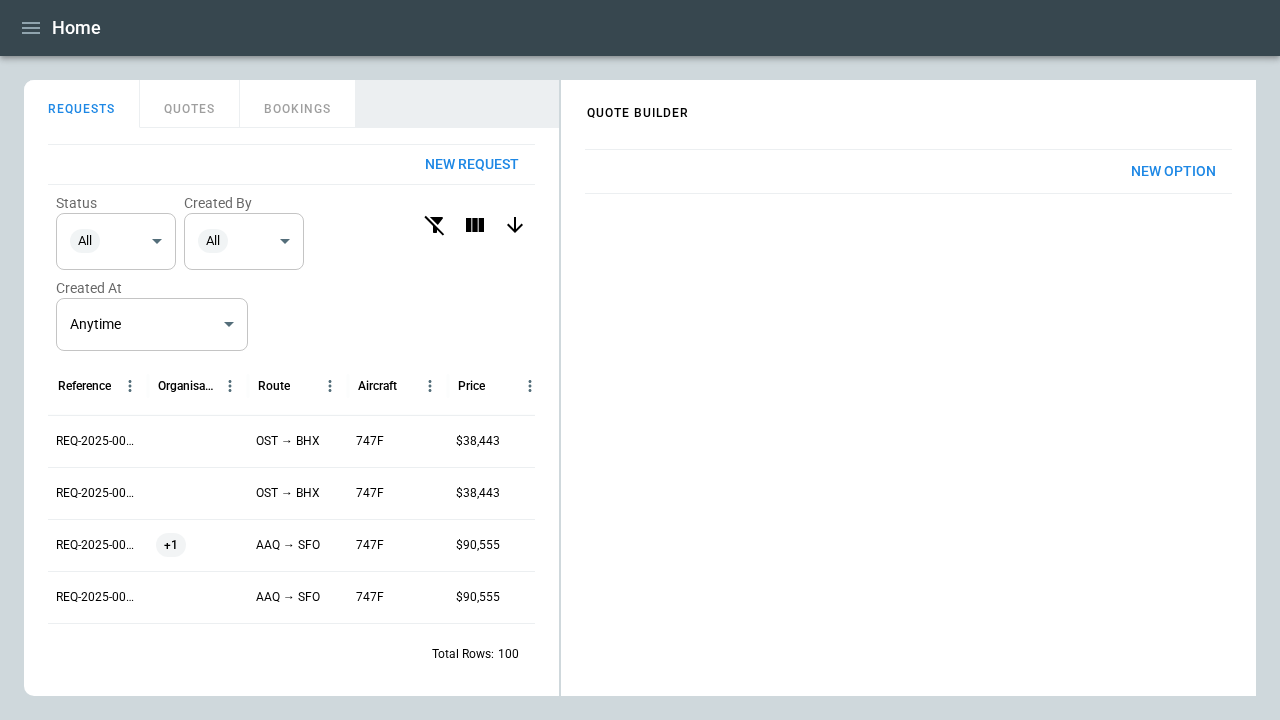 click on "New Option" at bounding box center [1173, 171] 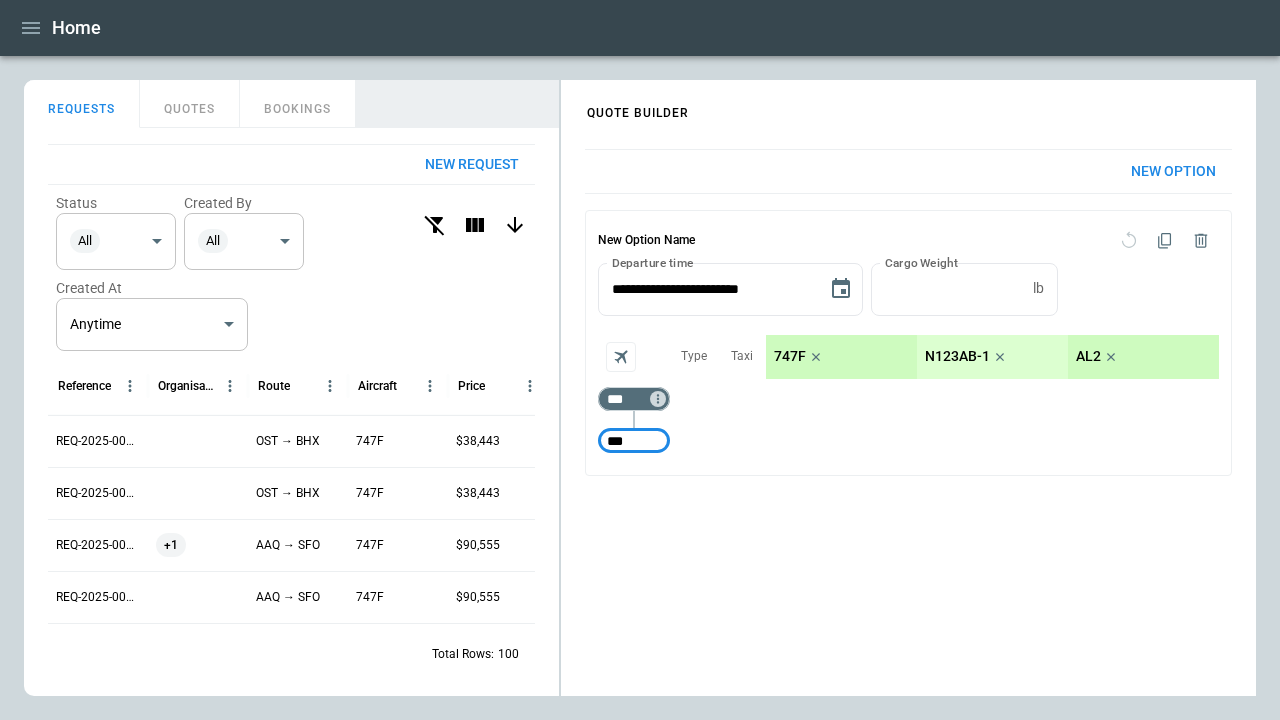 type on "***" 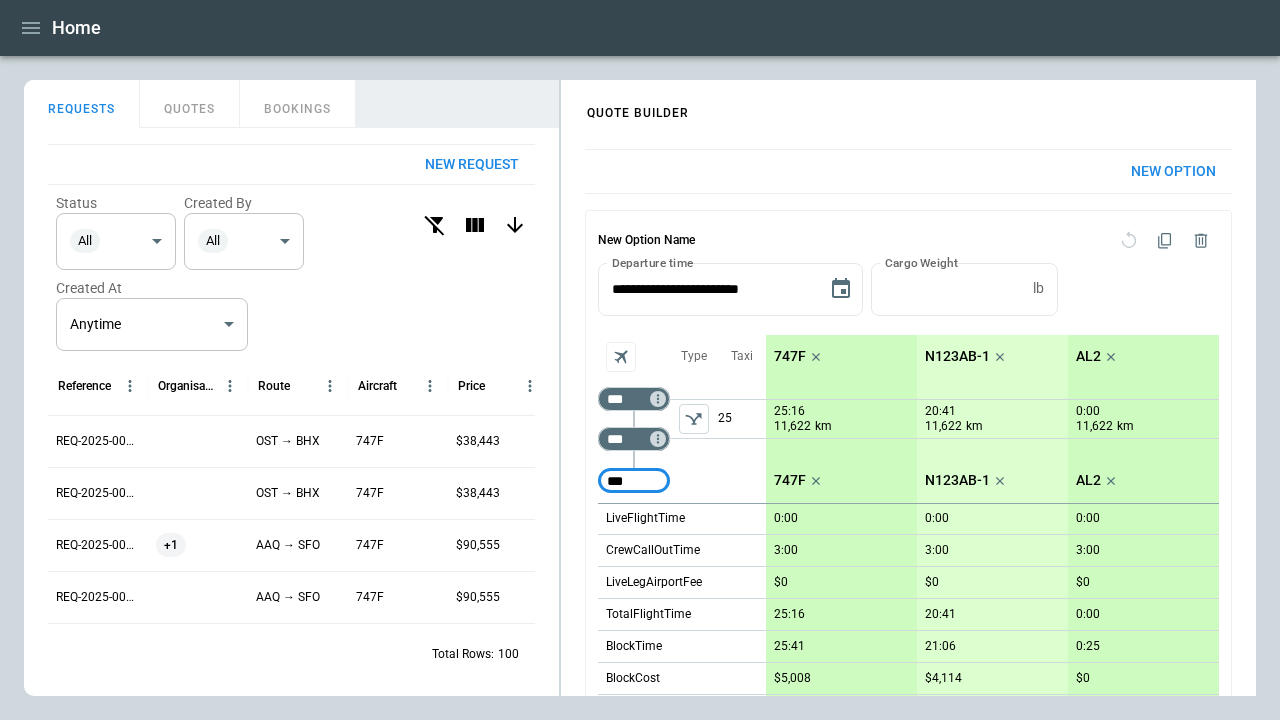 type on "***" 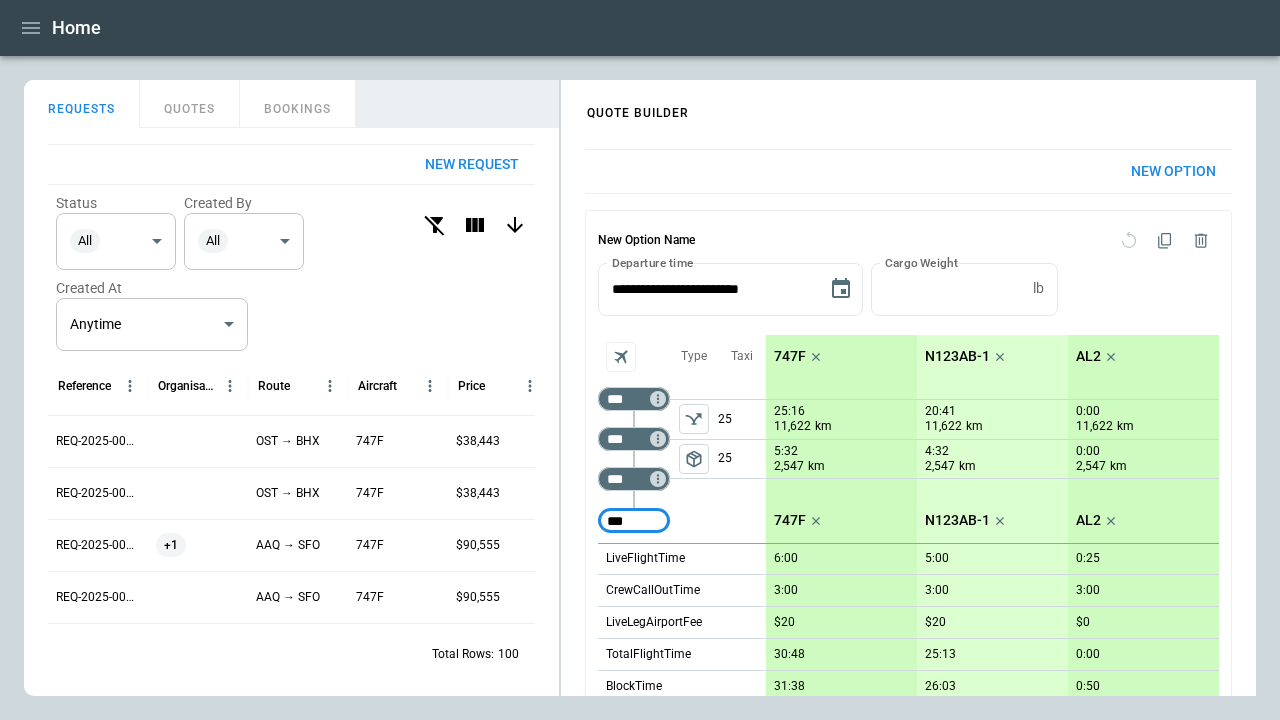 type on "***" 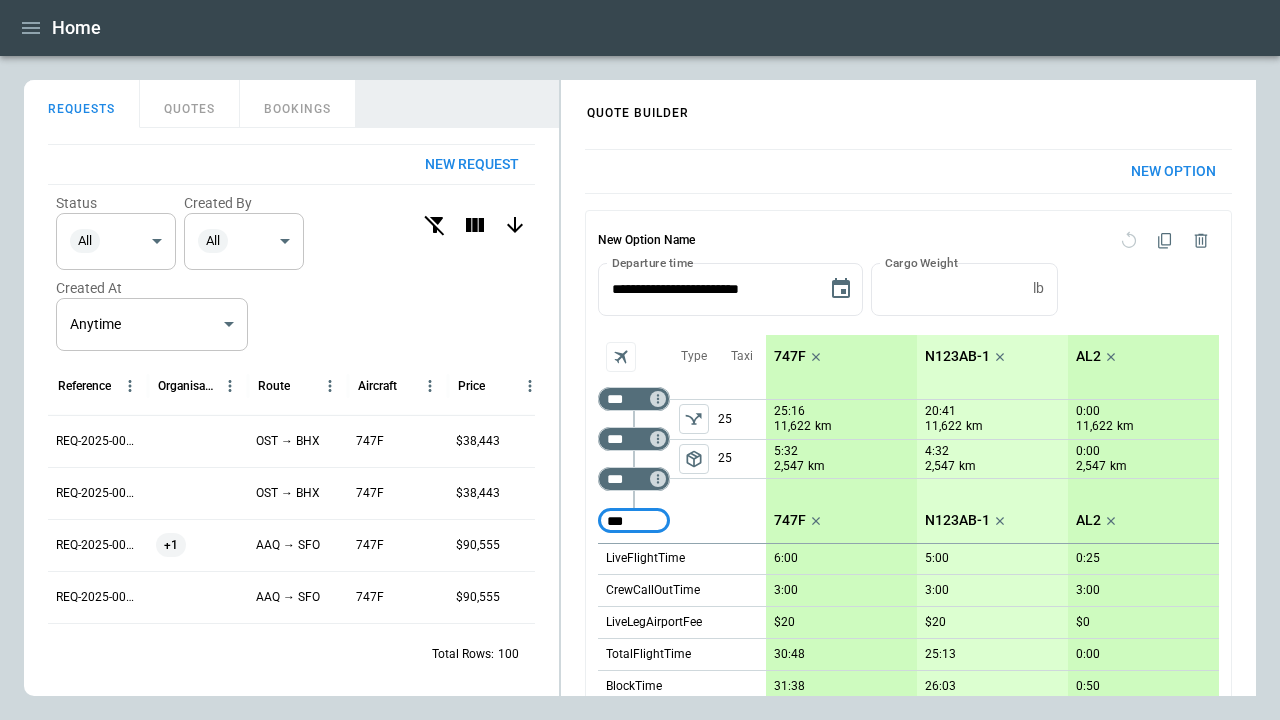 type 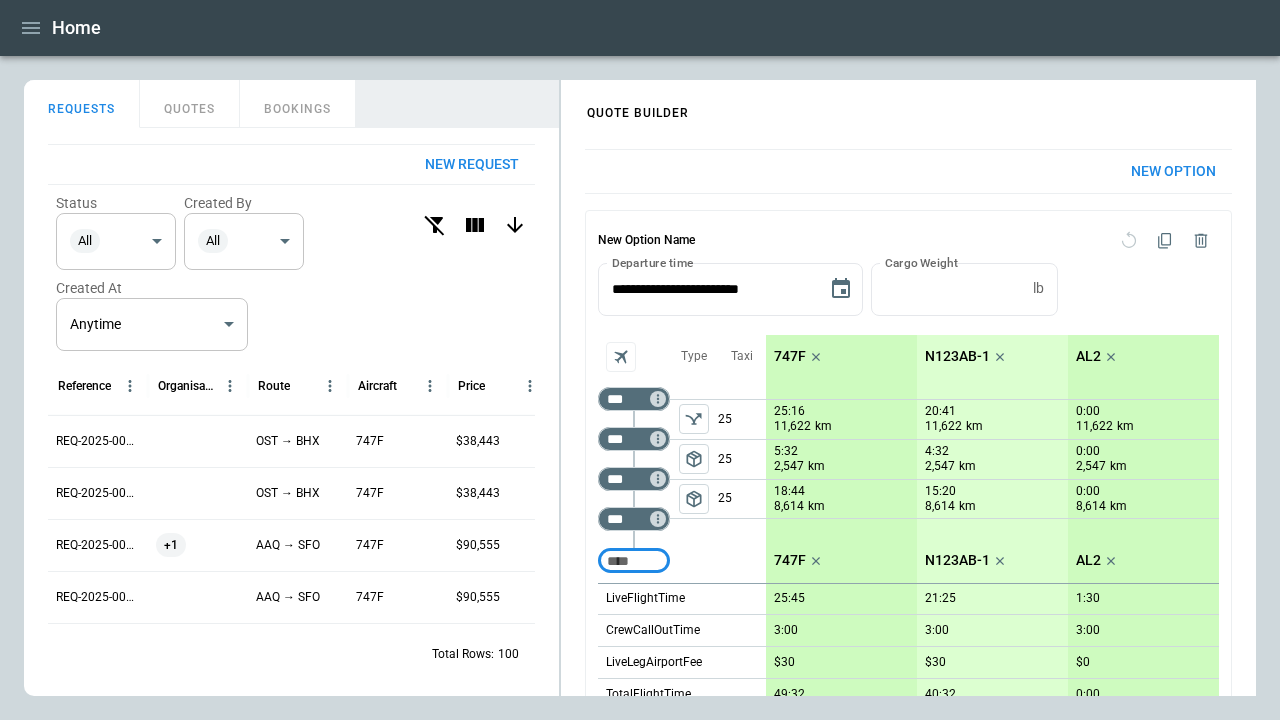 click 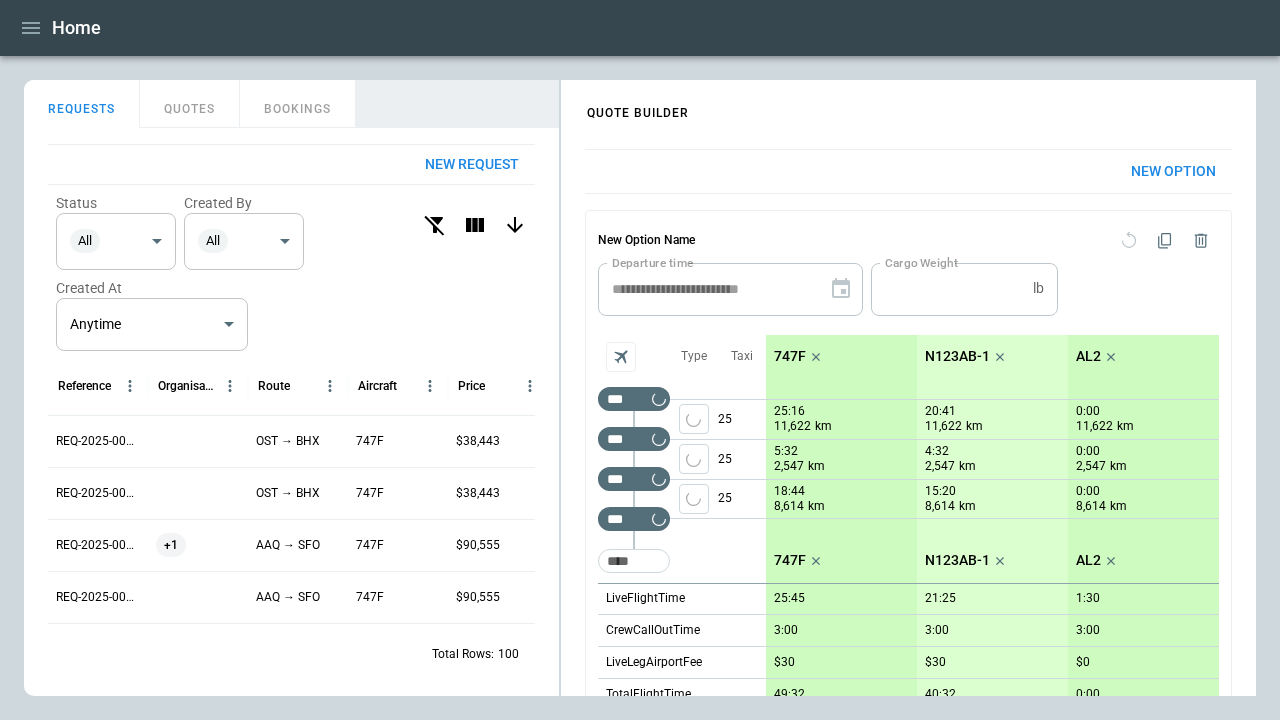 scroll, scrollTop: 408, scrollLeft: 0, axis: vertical 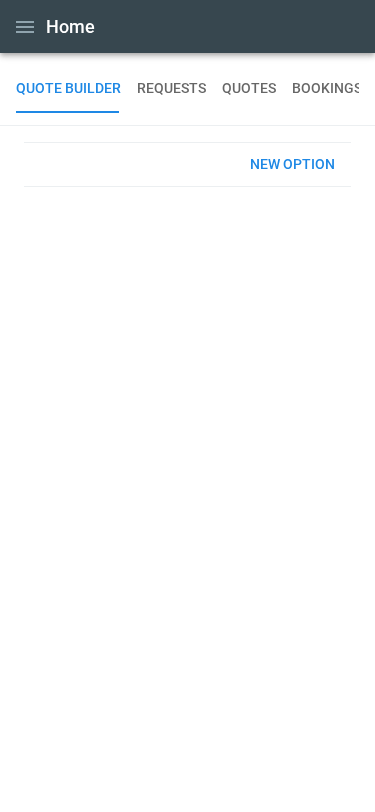 click on "New Option" at bounding box center (292, 164) 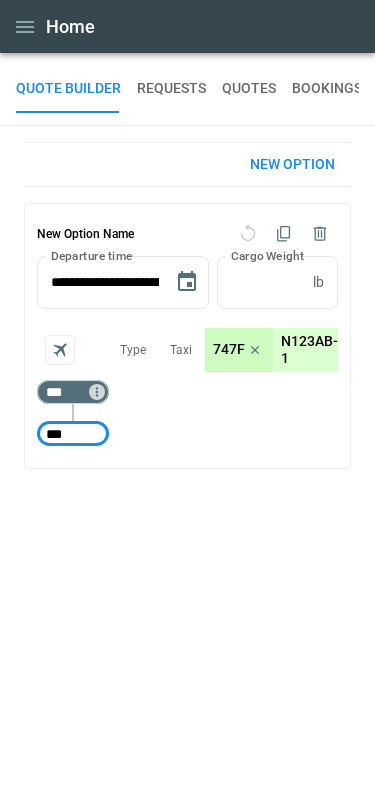 type on "***" 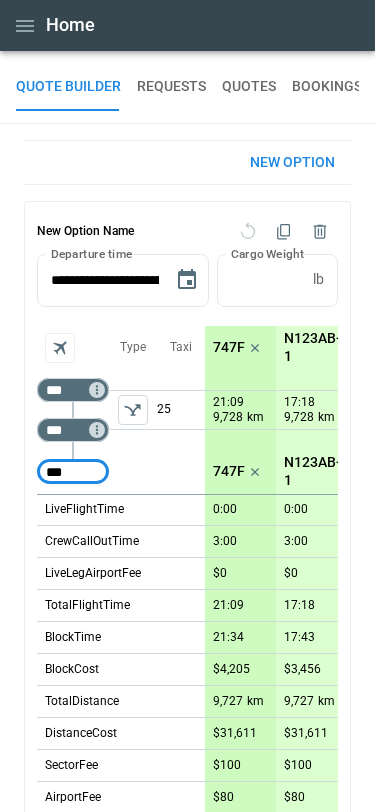 type on "***" 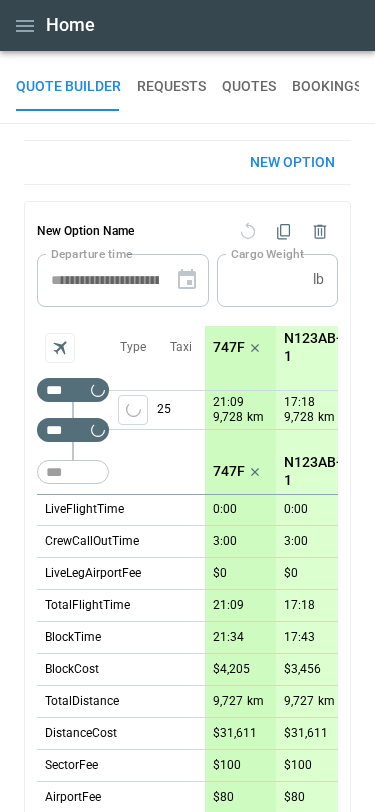 type 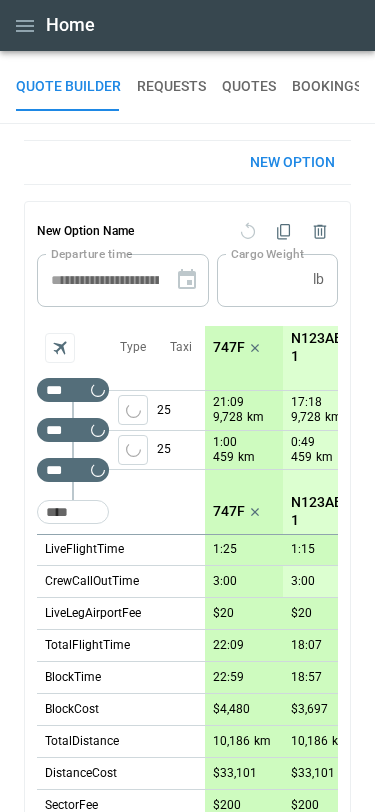 scroll, scrollTop: 243, scrollLeft: 0, axis: vertical 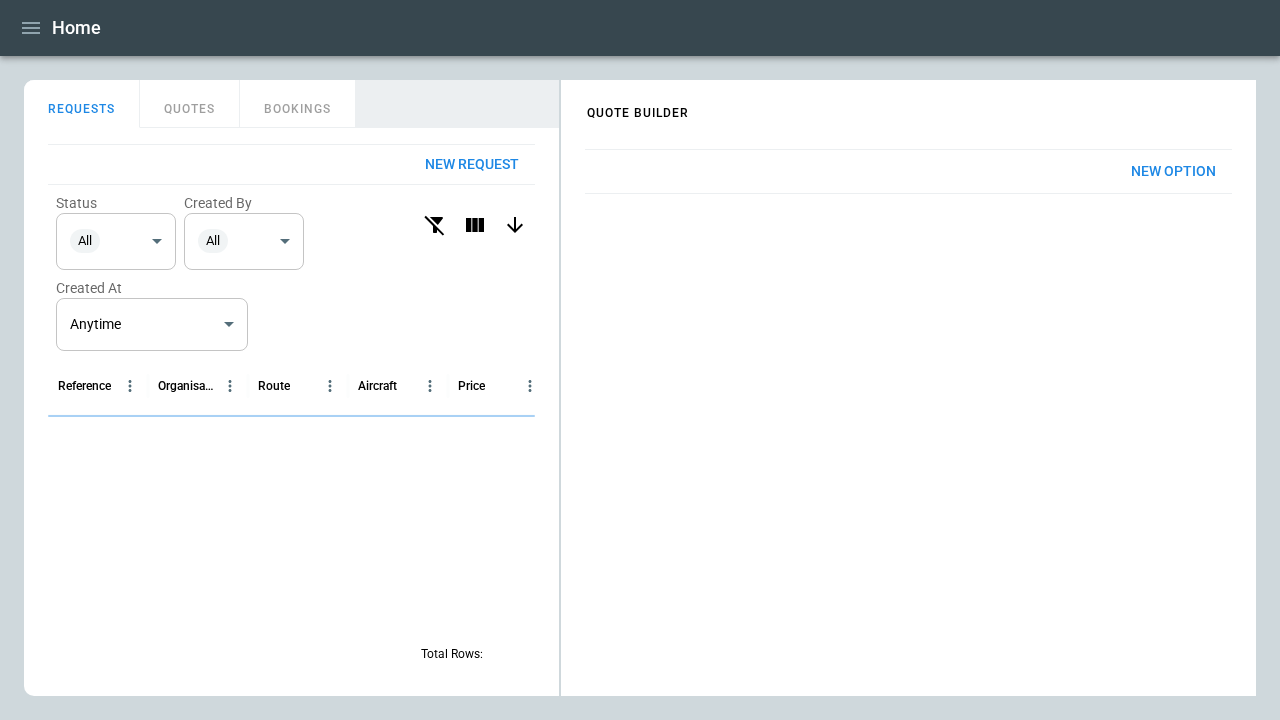 click on "New request" at bounding box center (472, 164) 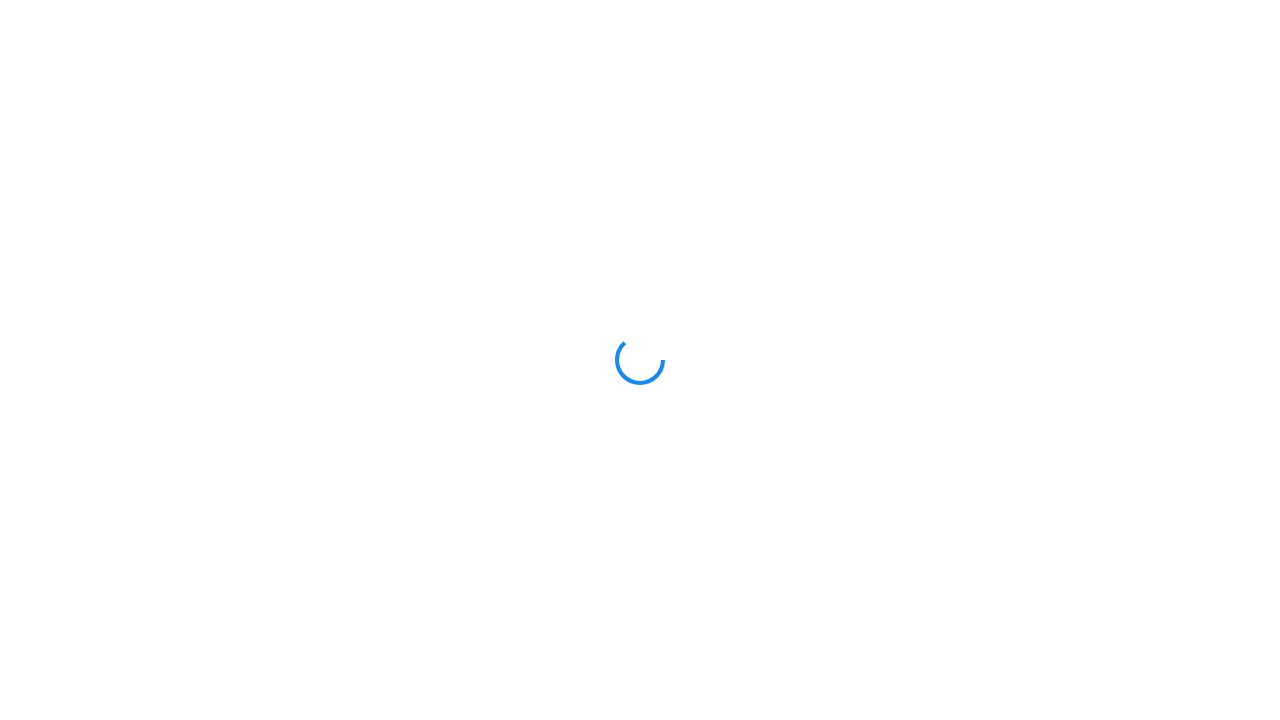 scroll, scrollTop: 0, scrollLeft: 0, axis: both 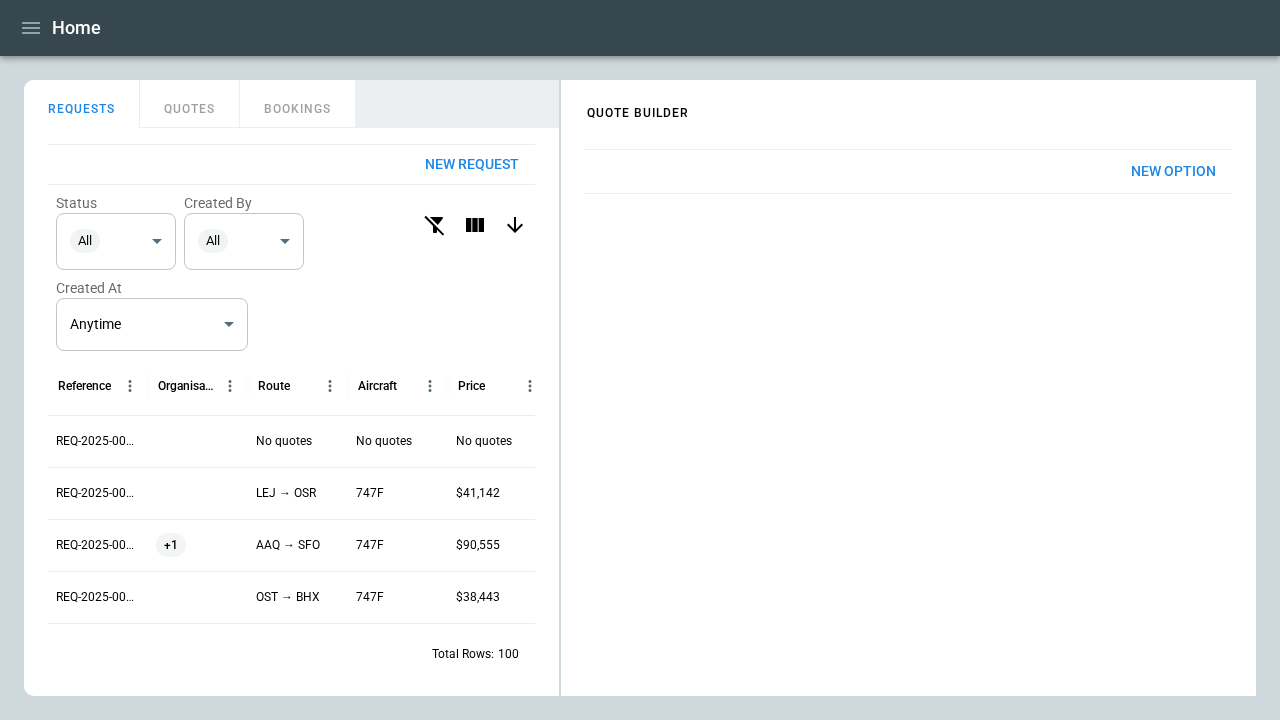 click on "New request" at bounding box center [472, 164] 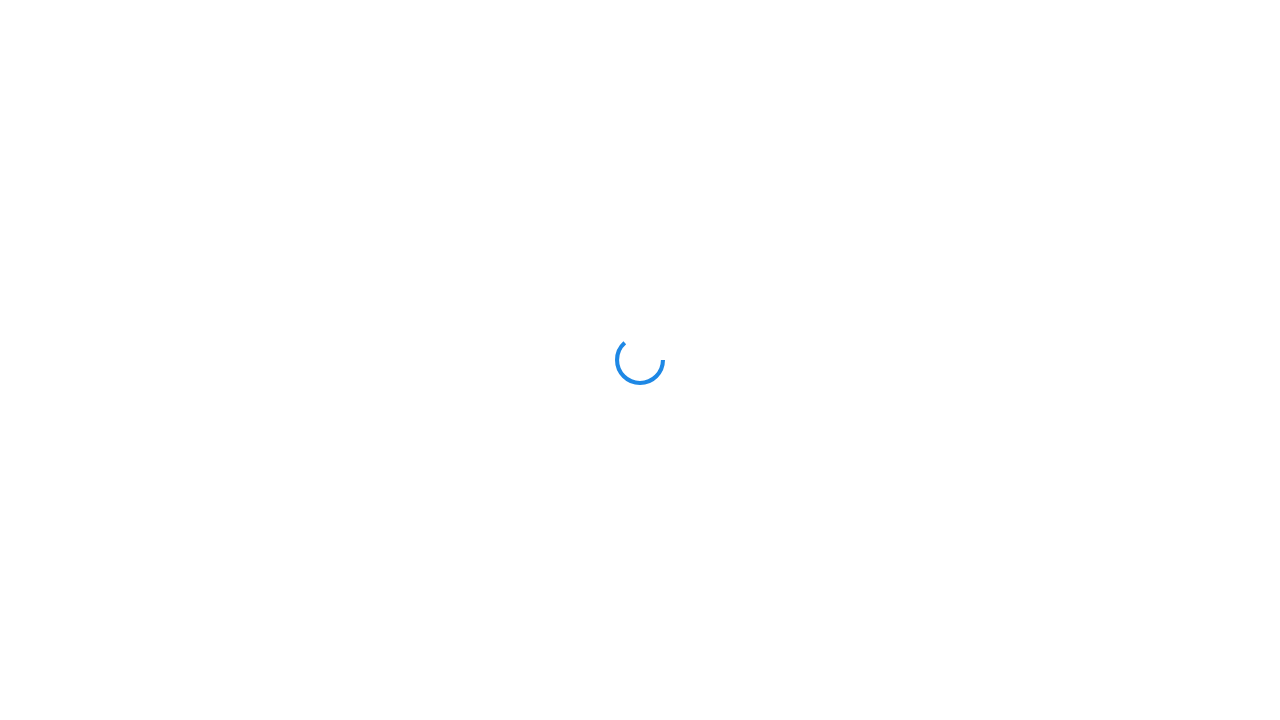 scroll, scrollTop: 0, scrollLeft: 0, axis: both 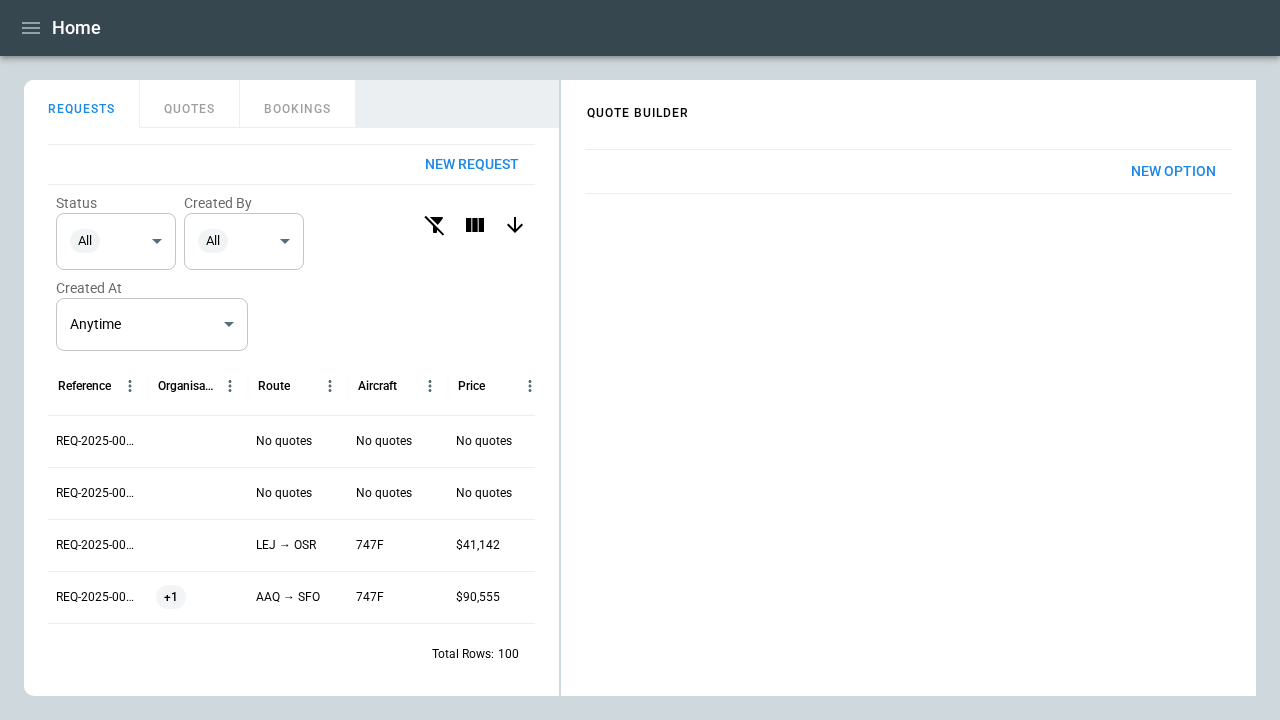 click on "New request" at bounding box center [472, 164] 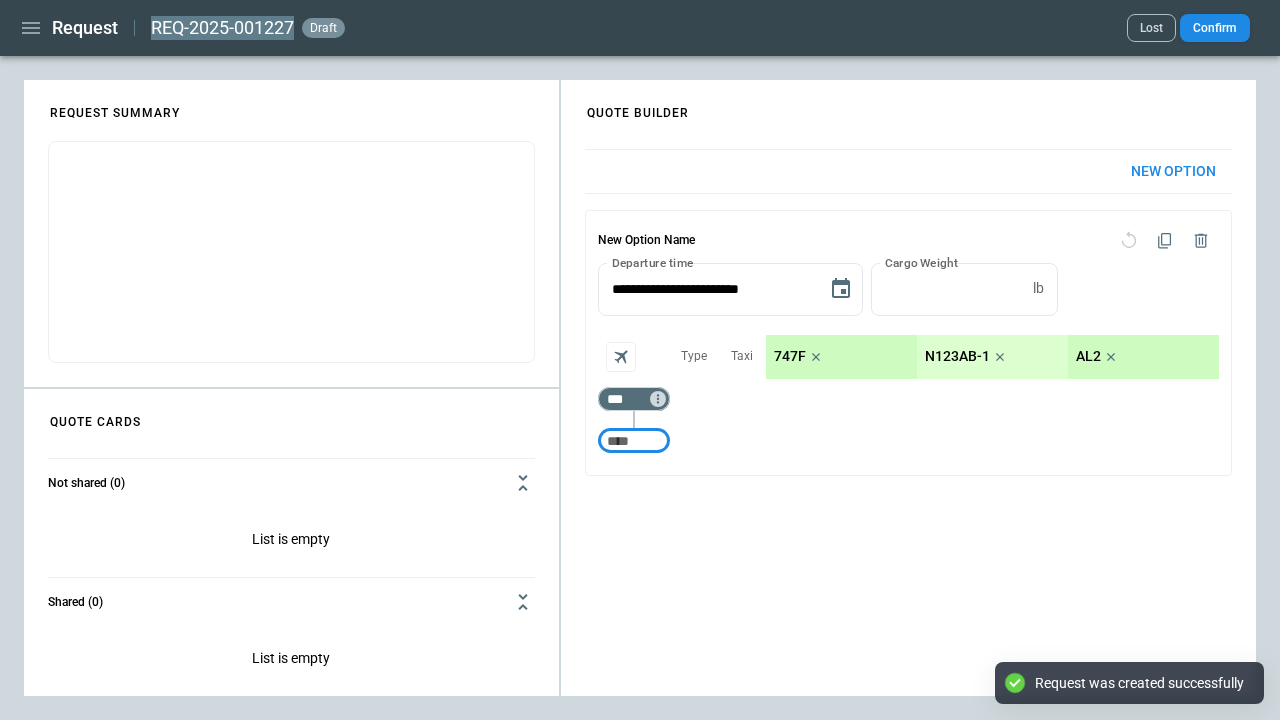 click on "REQ-2025-001227" at bounding box center (222, 28) 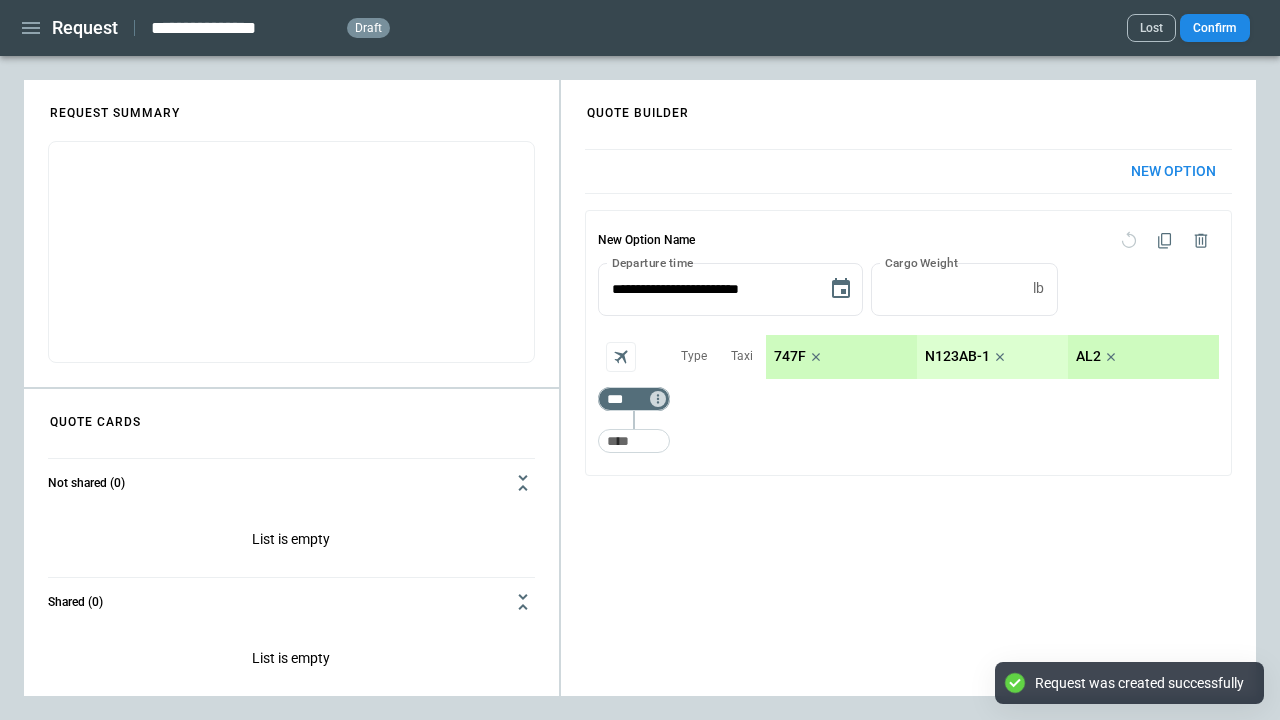 type on "**********" 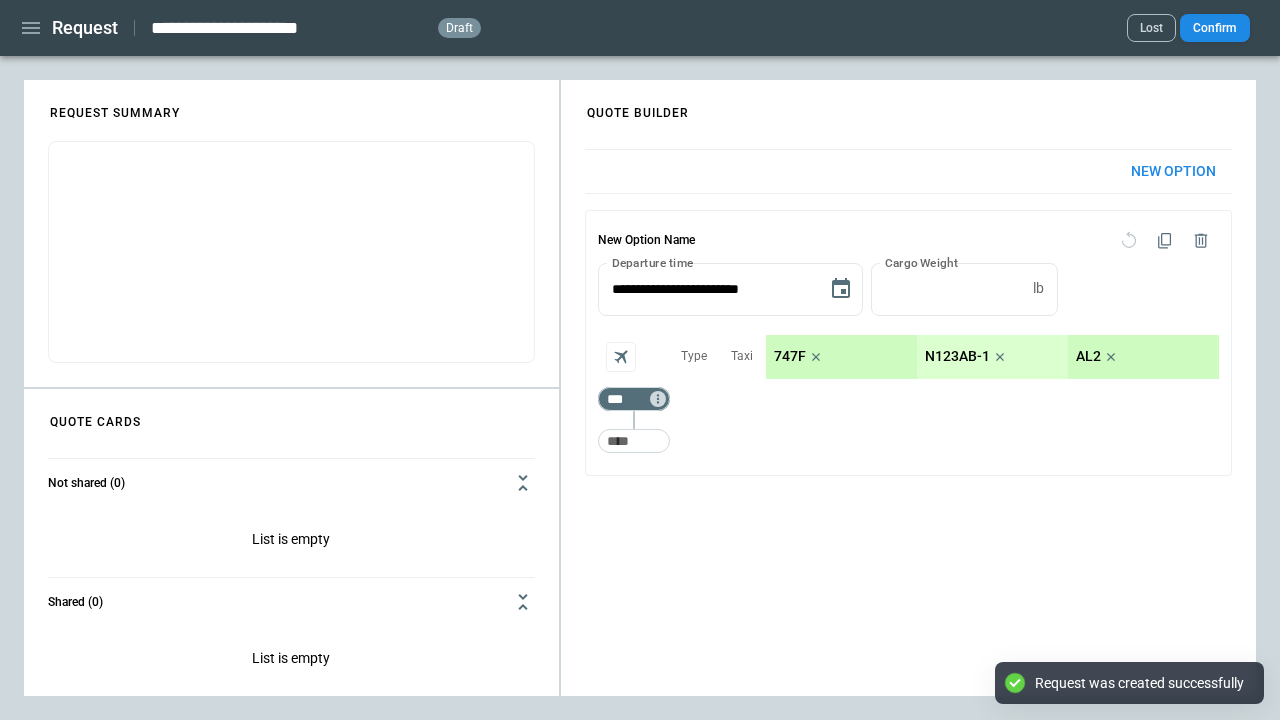 scroll, scrollTop: 0, scrollLeft: 0, axis: both 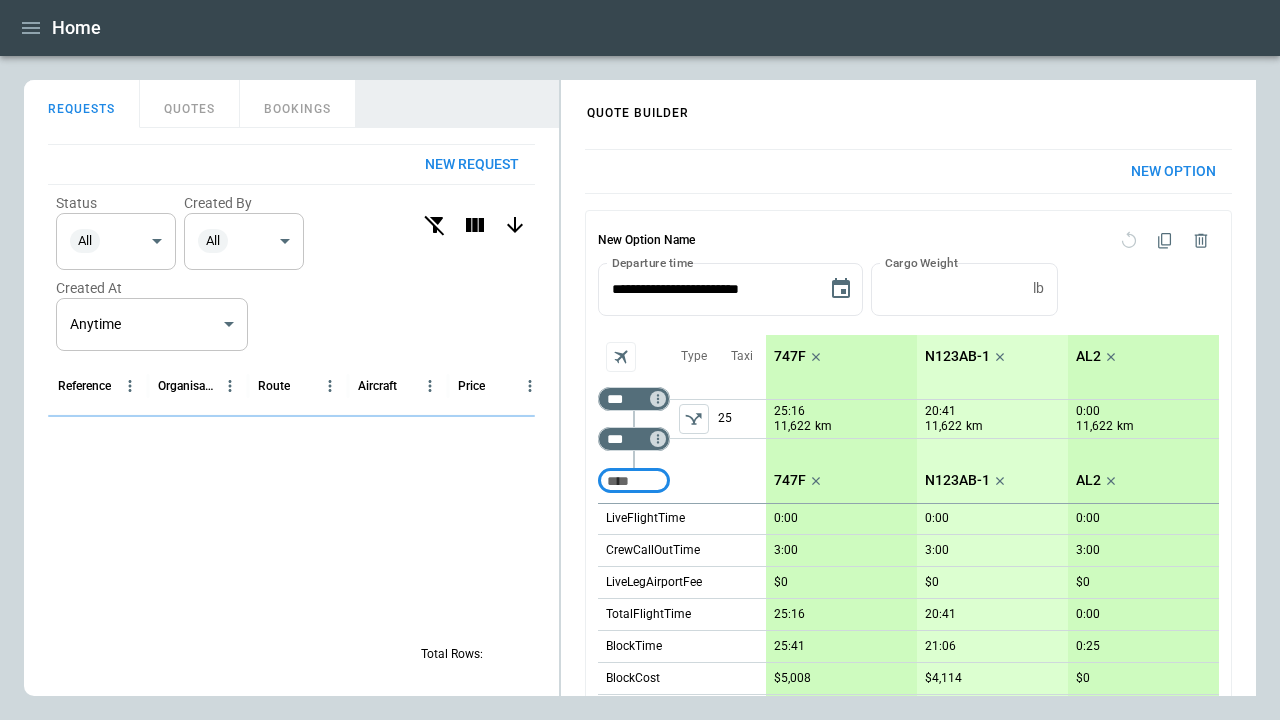 click 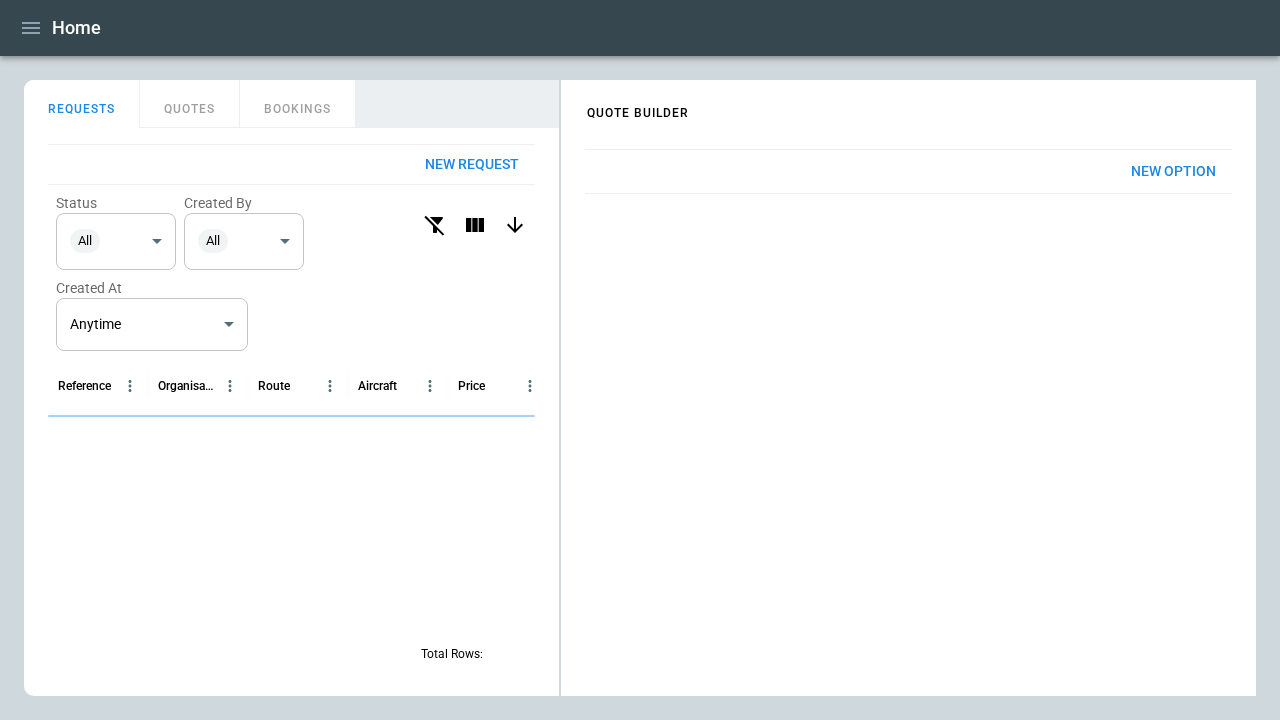 click on "New Option" at bounding box center (1173, 171) 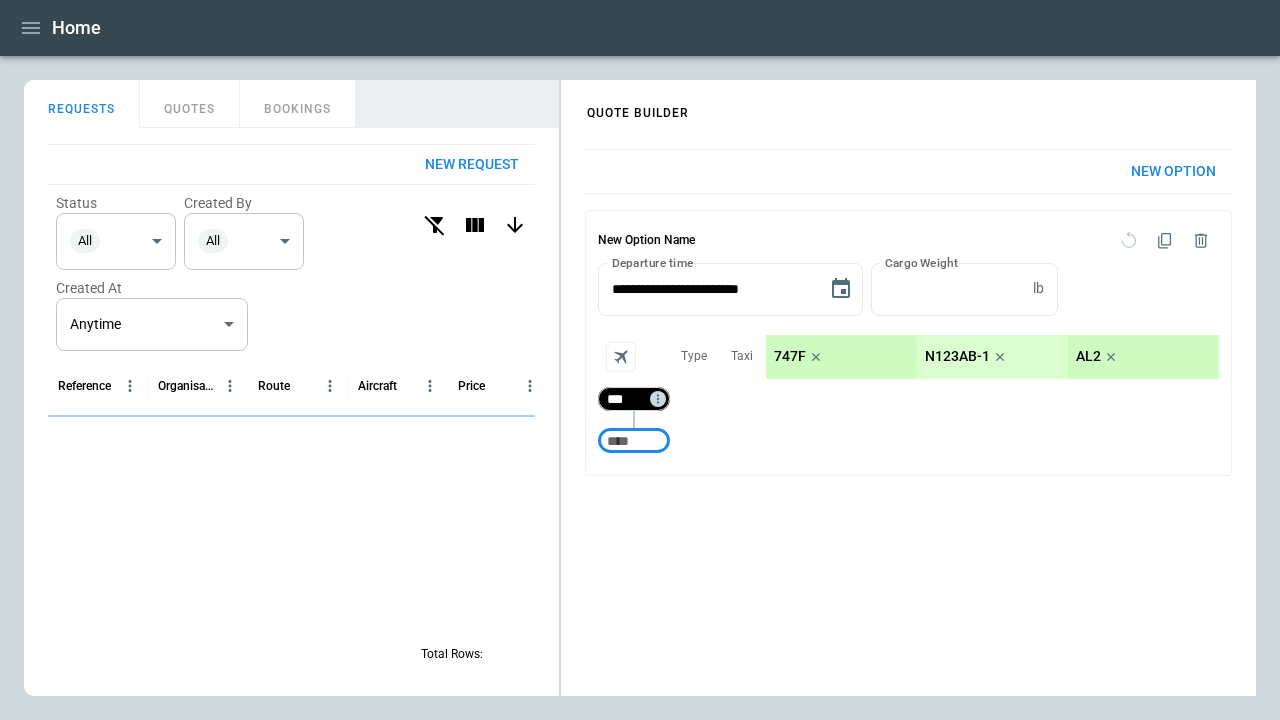 click on "***" at bounding box center [630, 399] 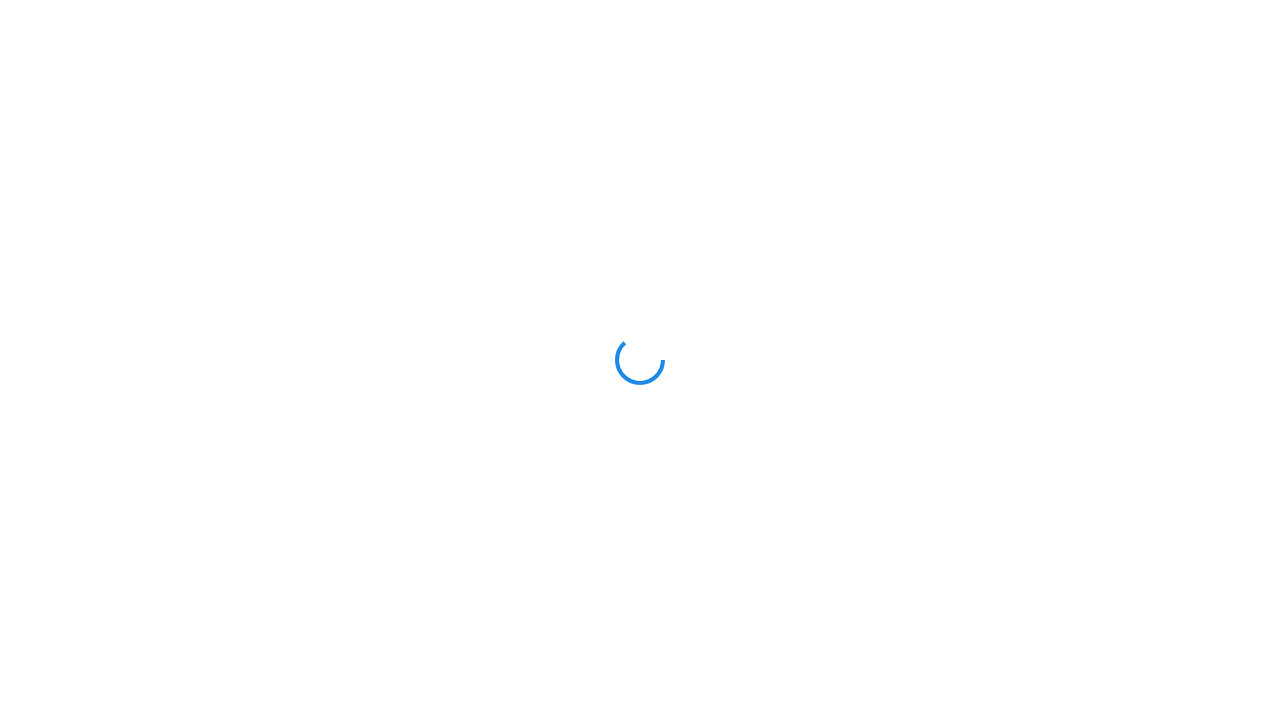 scroll, scrollTop: 0, scrollLeft: 0, axis: both 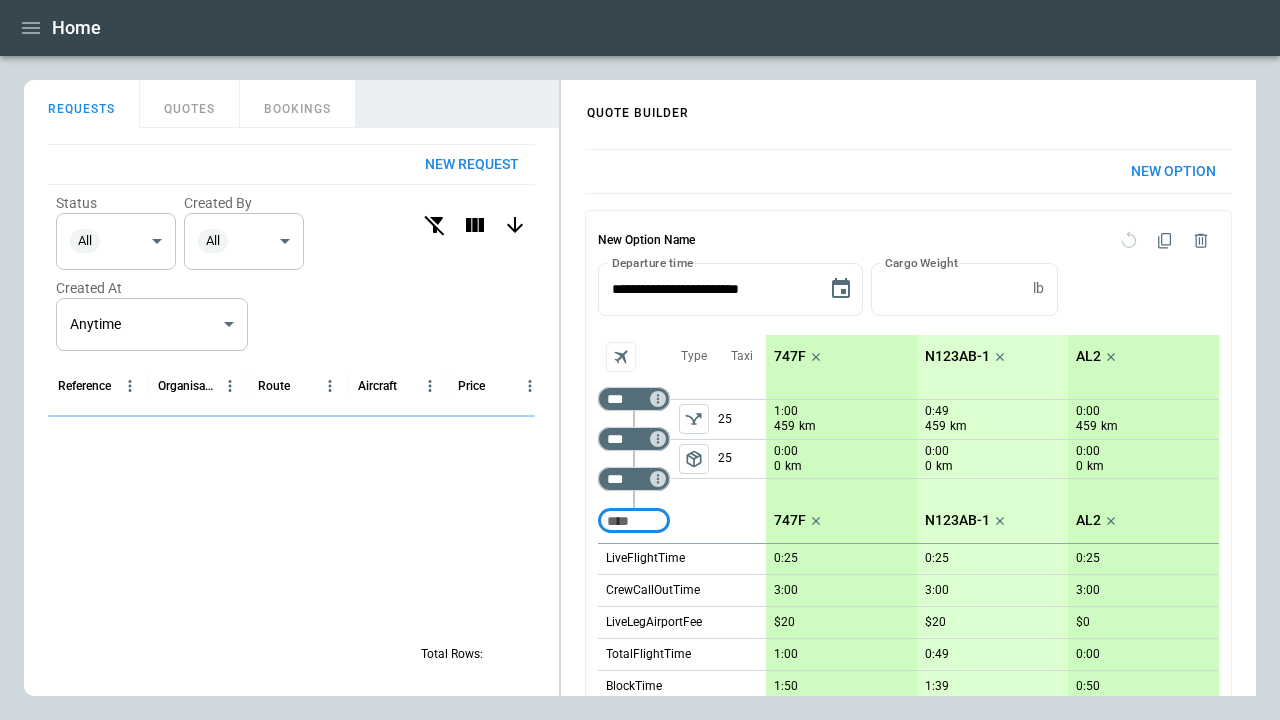 click 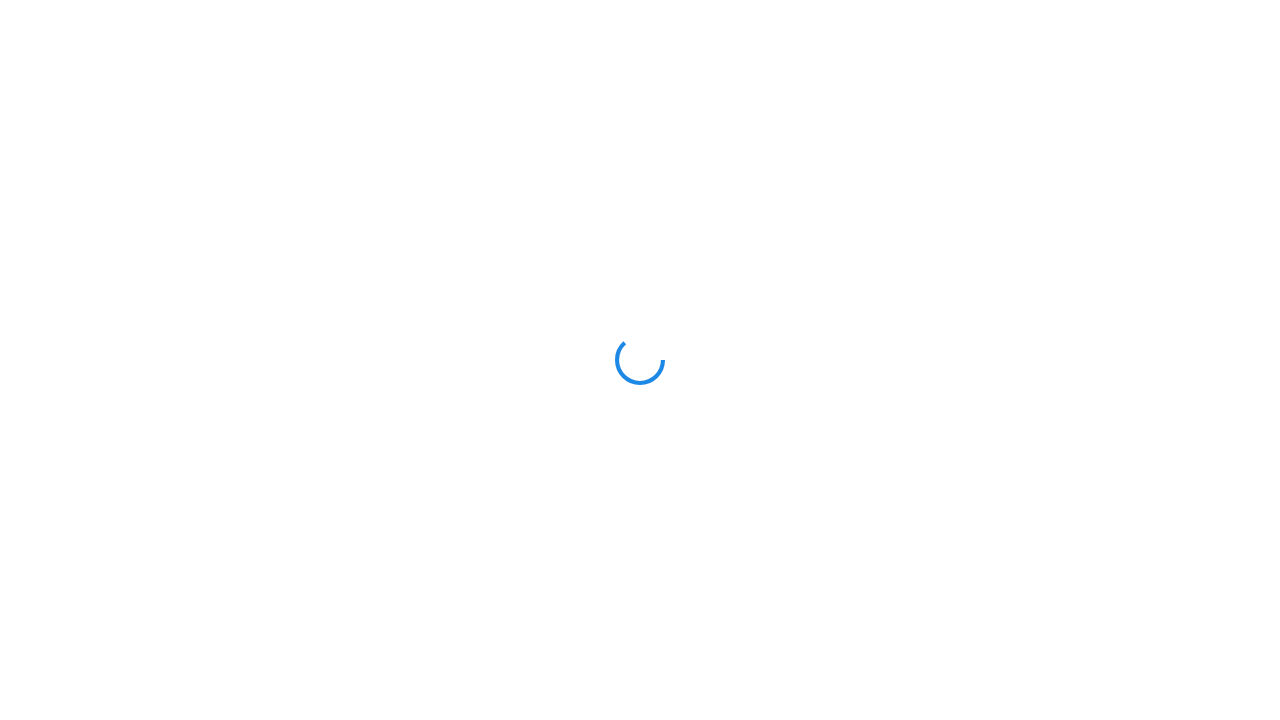 scroll, scrollTop: 0, scrollLeft: 0, axis: both 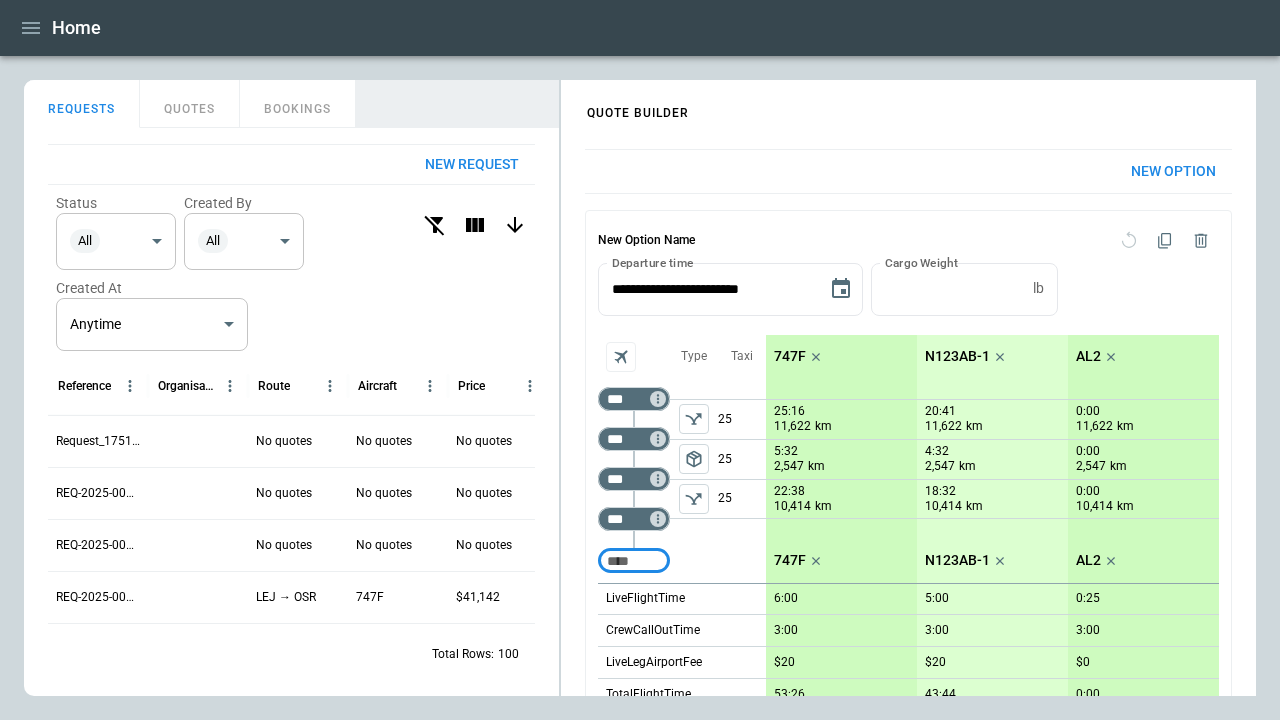 click 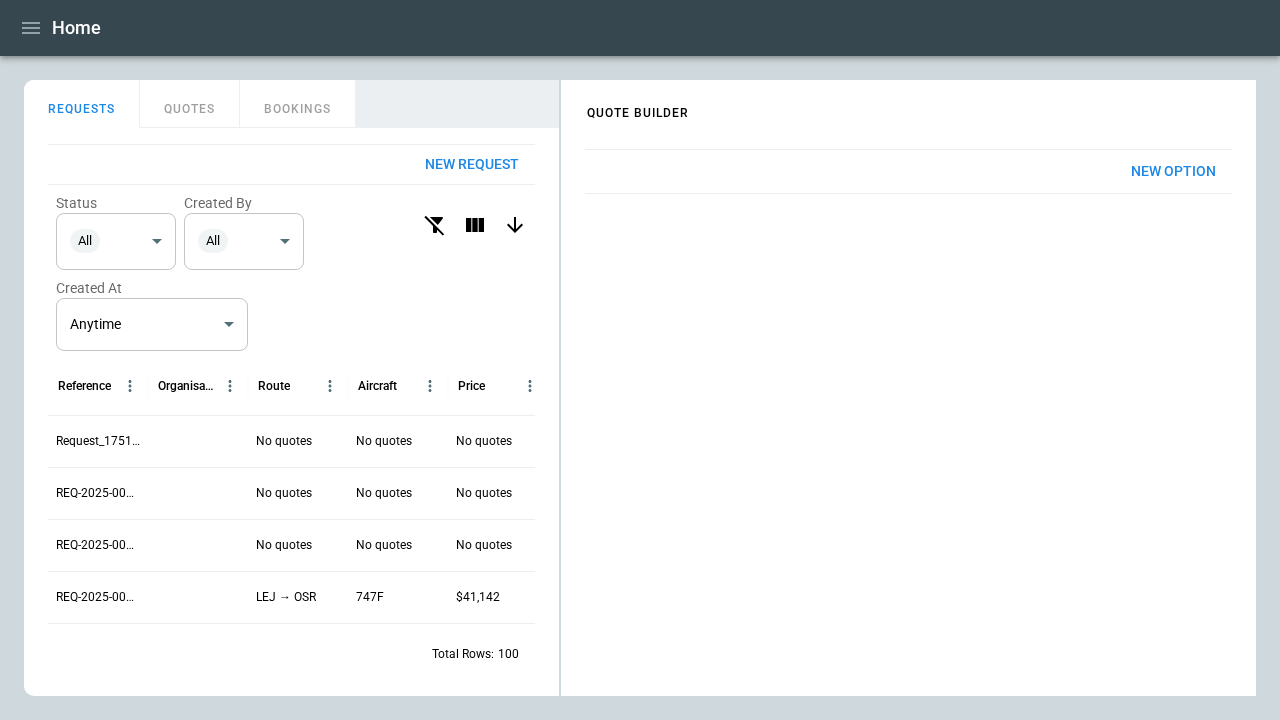 click on "New Option" at bounding box center (1173, 171) 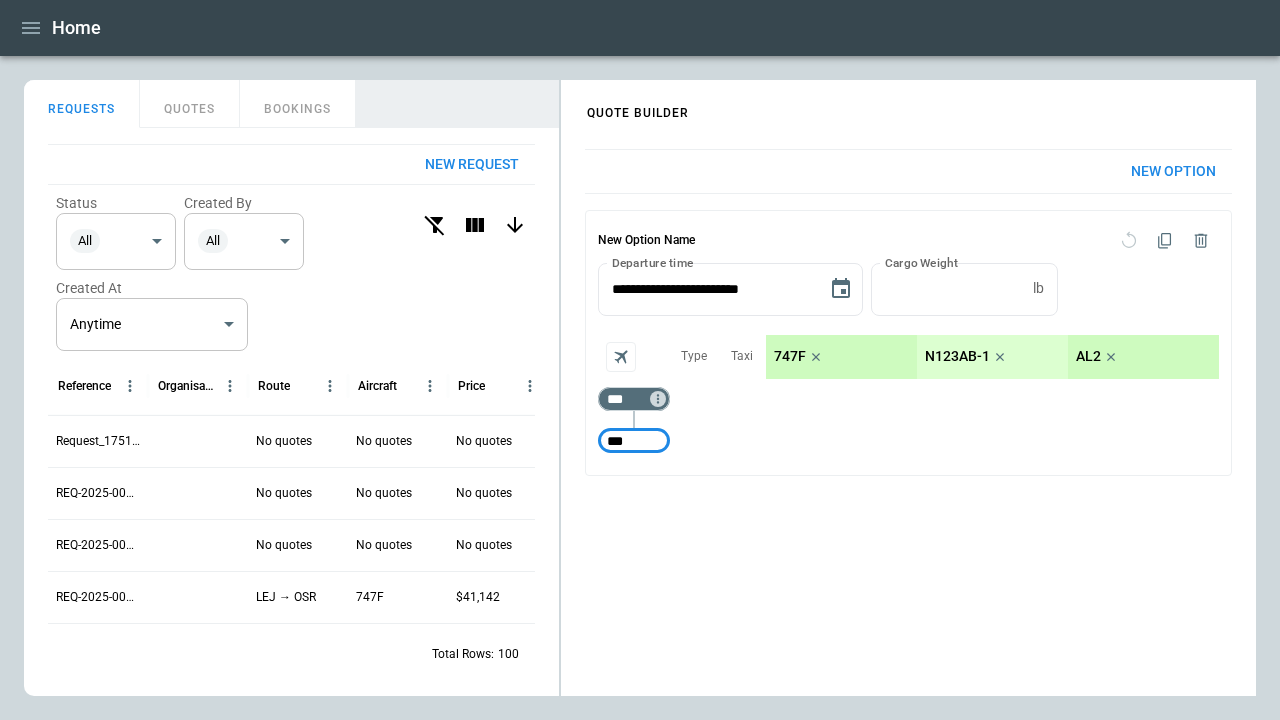 type on "***" 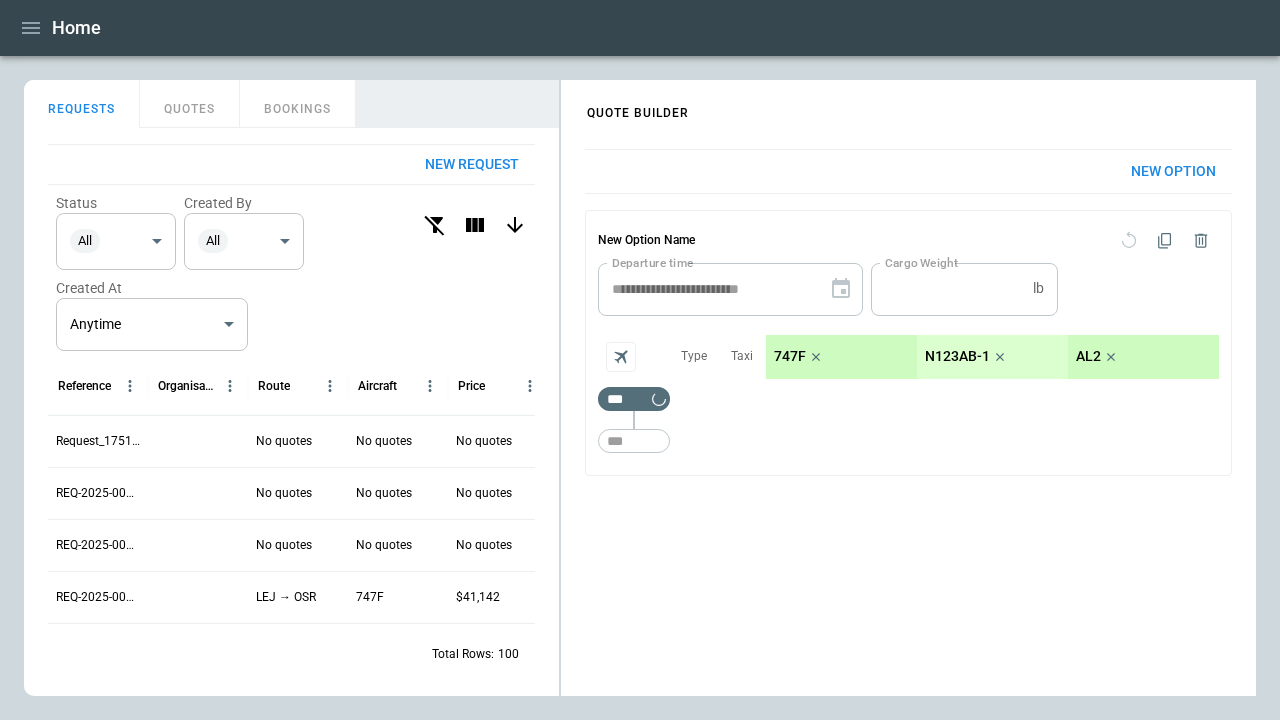 type 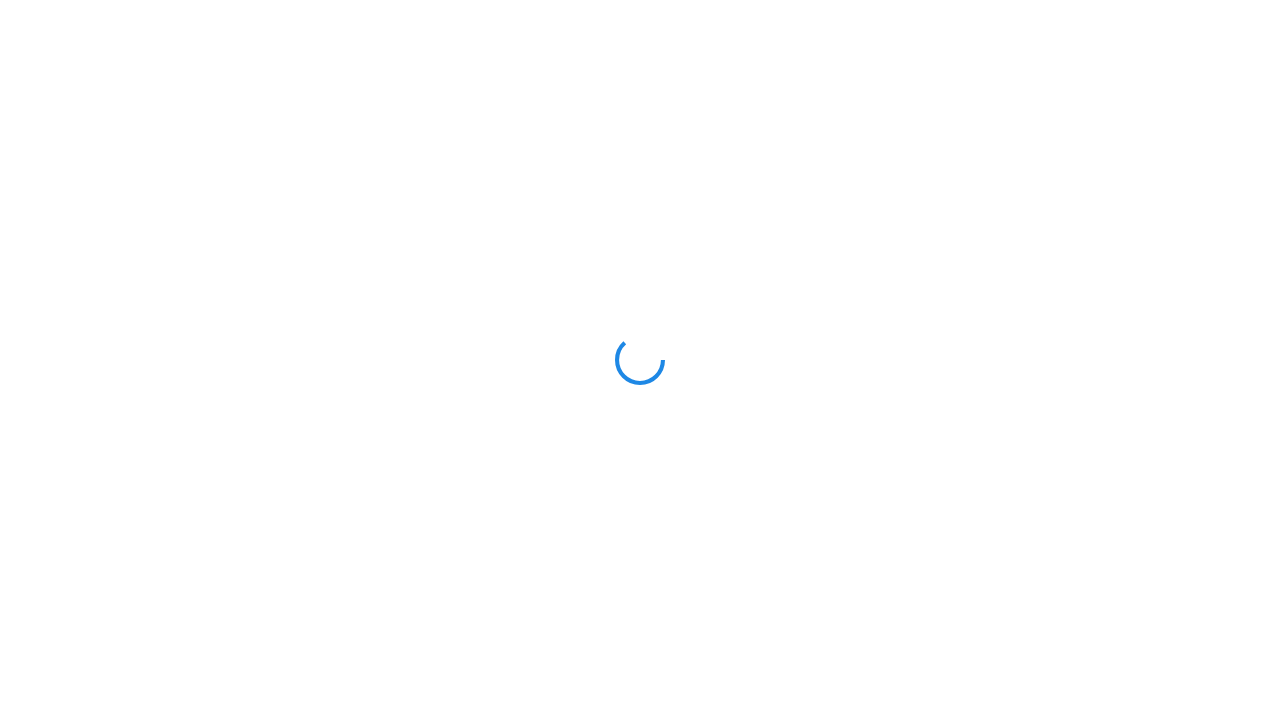 scroll, scrollTop: 0, scrollLeft: 0, axis: both 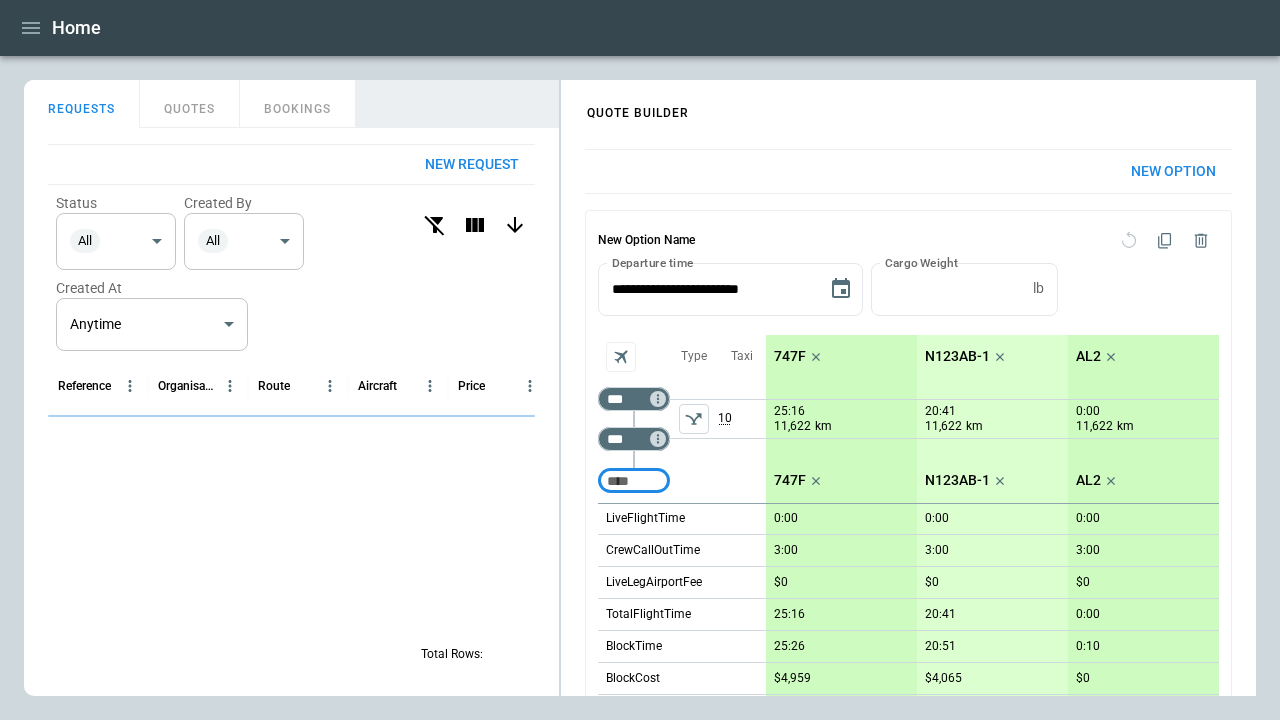click 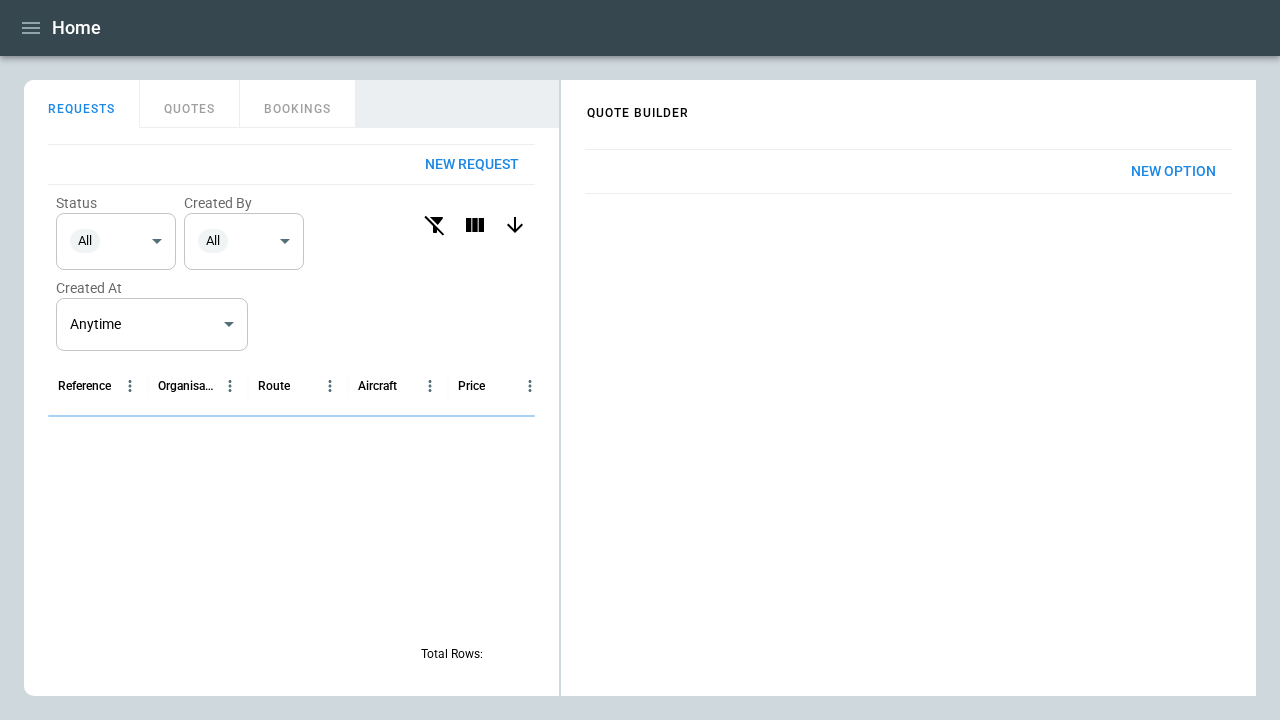click on "New Option" at bounding box center [1173, 171] 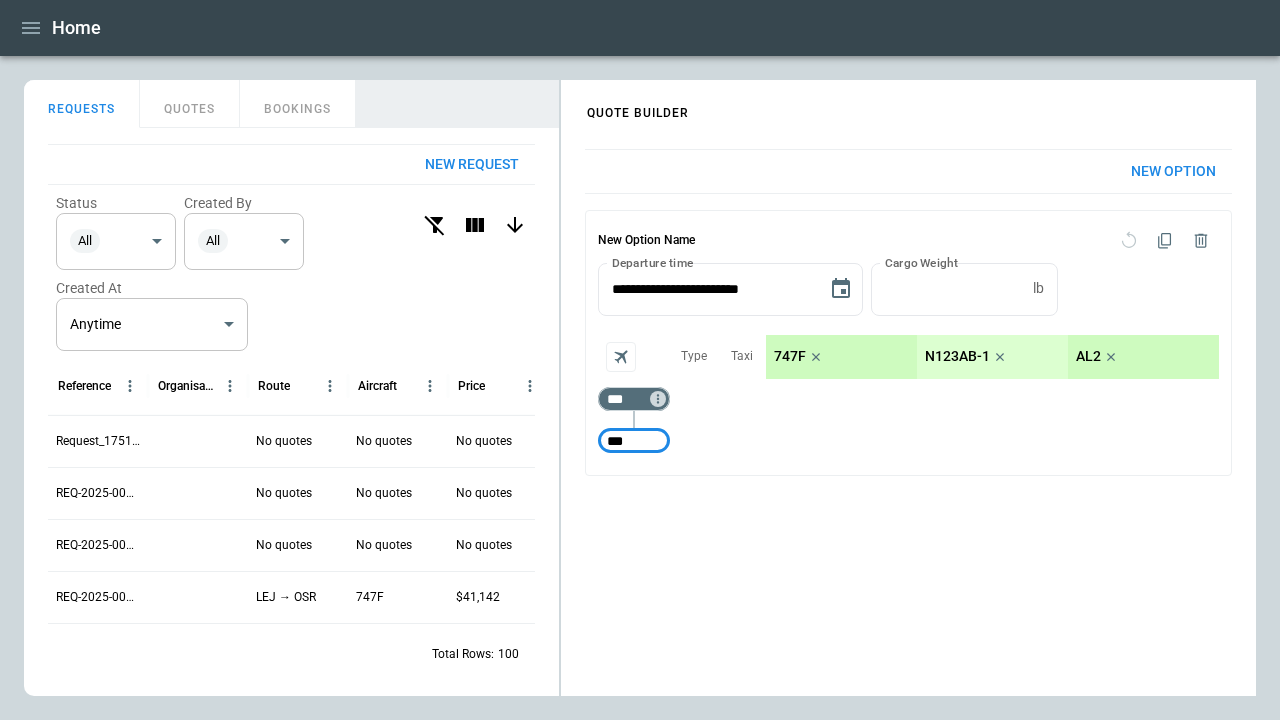 type on "***" 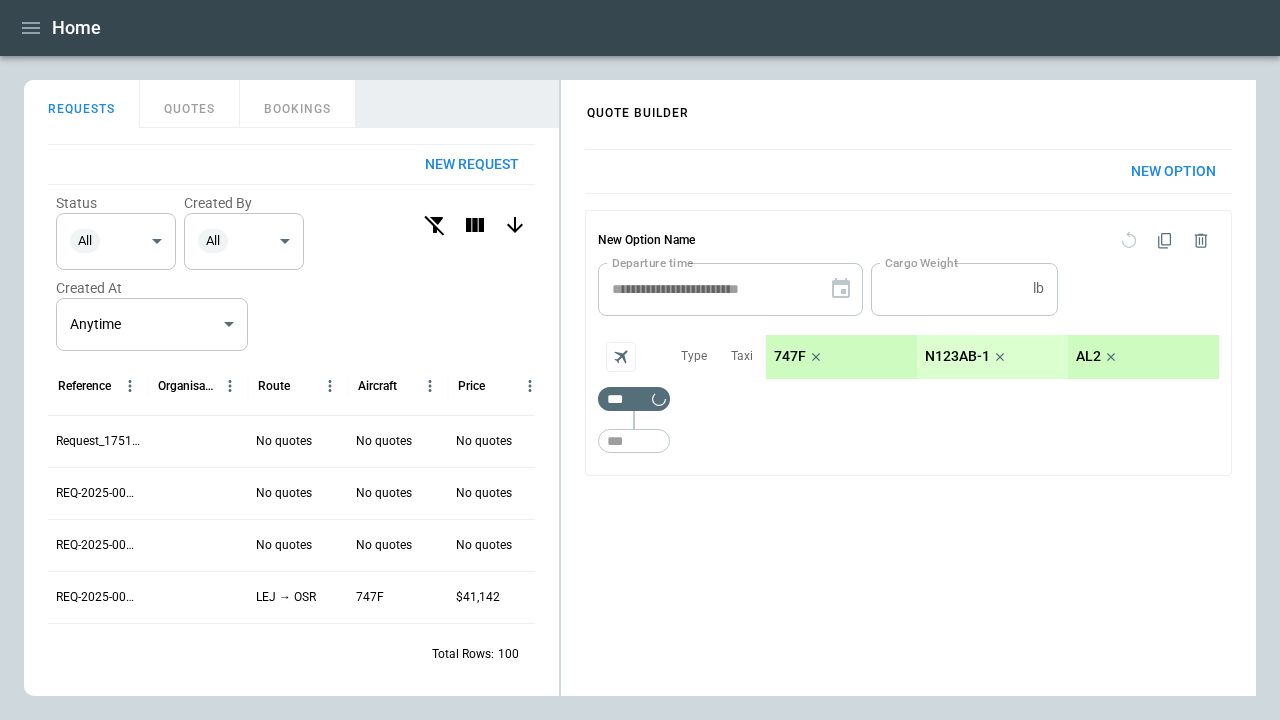 type 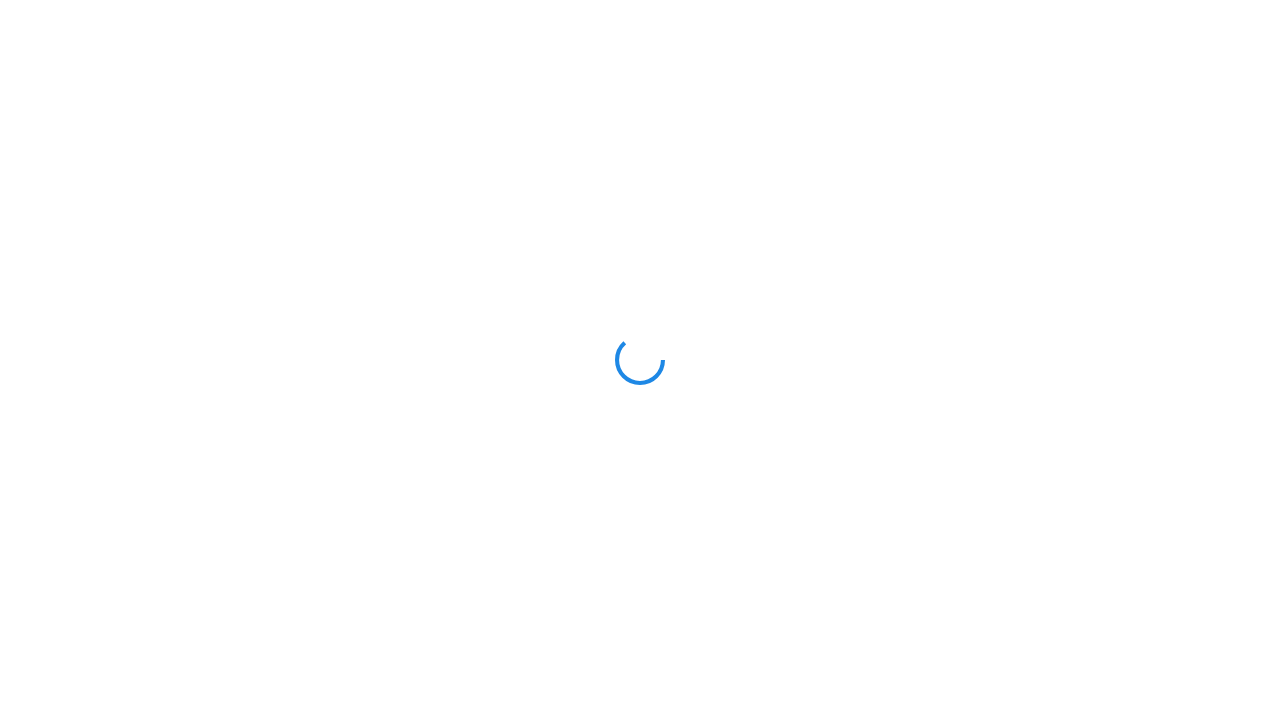 scroll, scrollTop: 0, scrollLeft: 0, axis: both 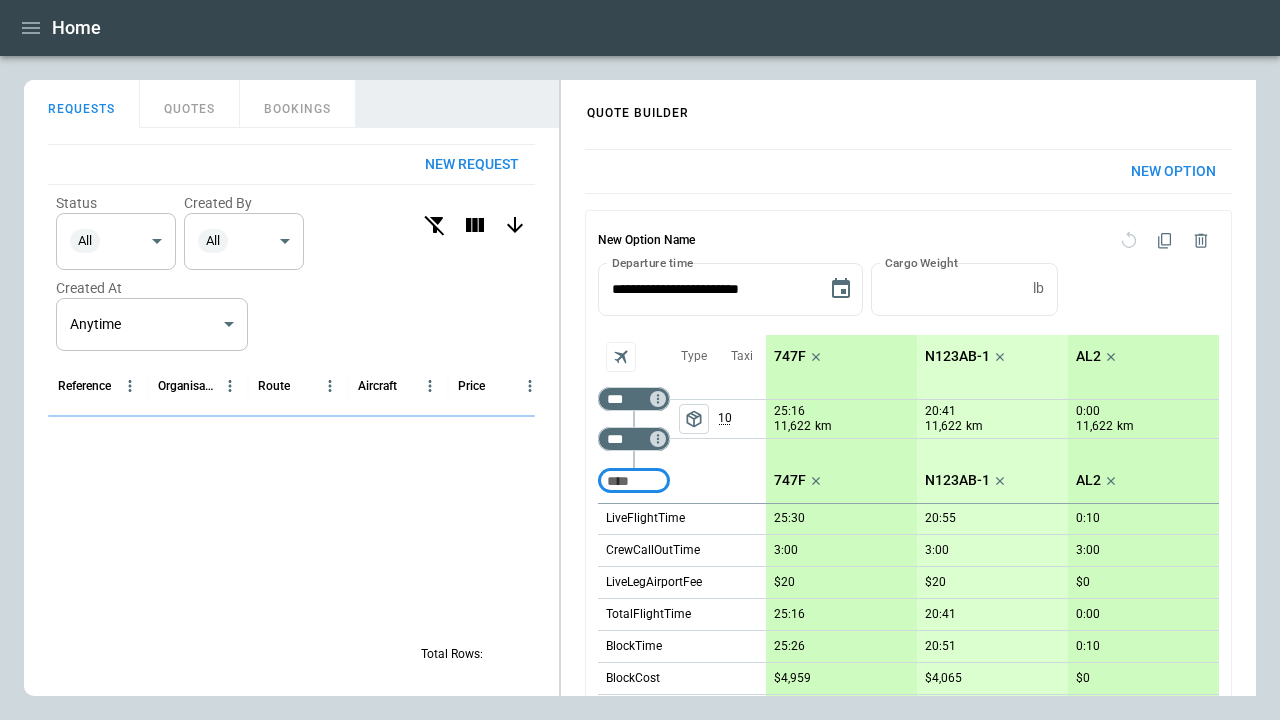 click 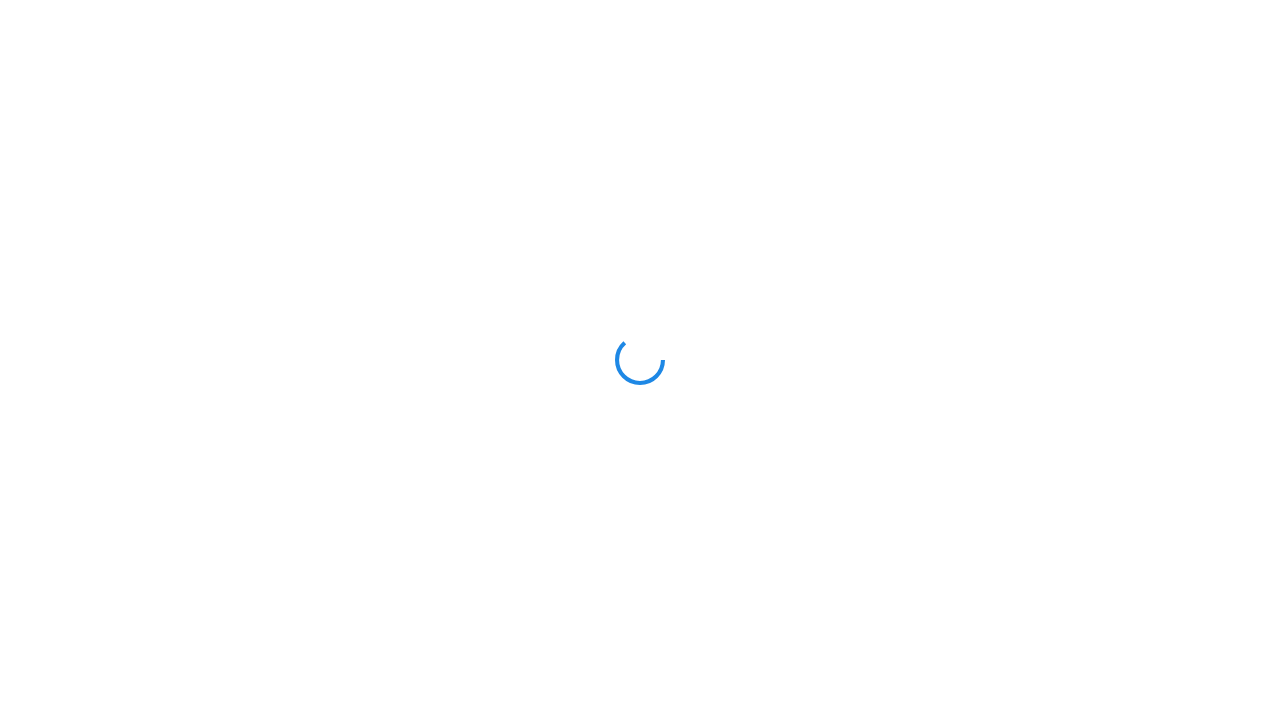 scroll, scrollTop: 0, scrollLeft: 0, axis: both 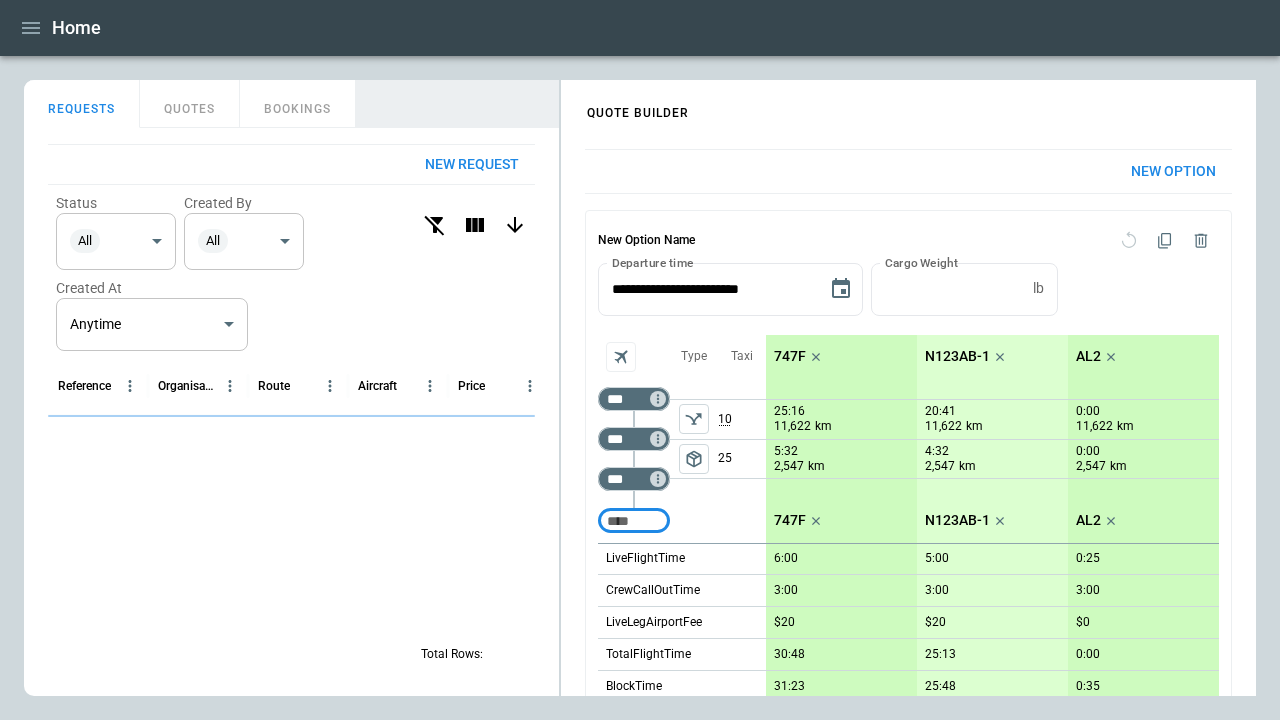 click 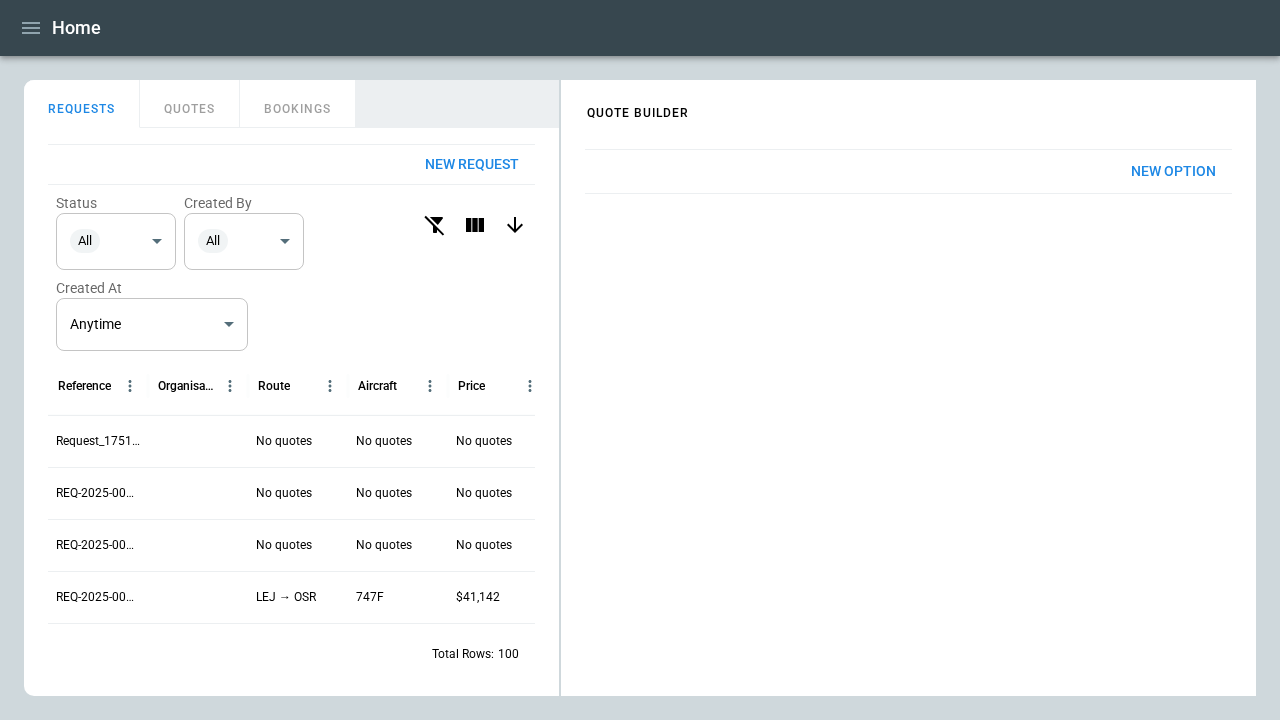 click on "New Option" at bounding box center [1173, 171] 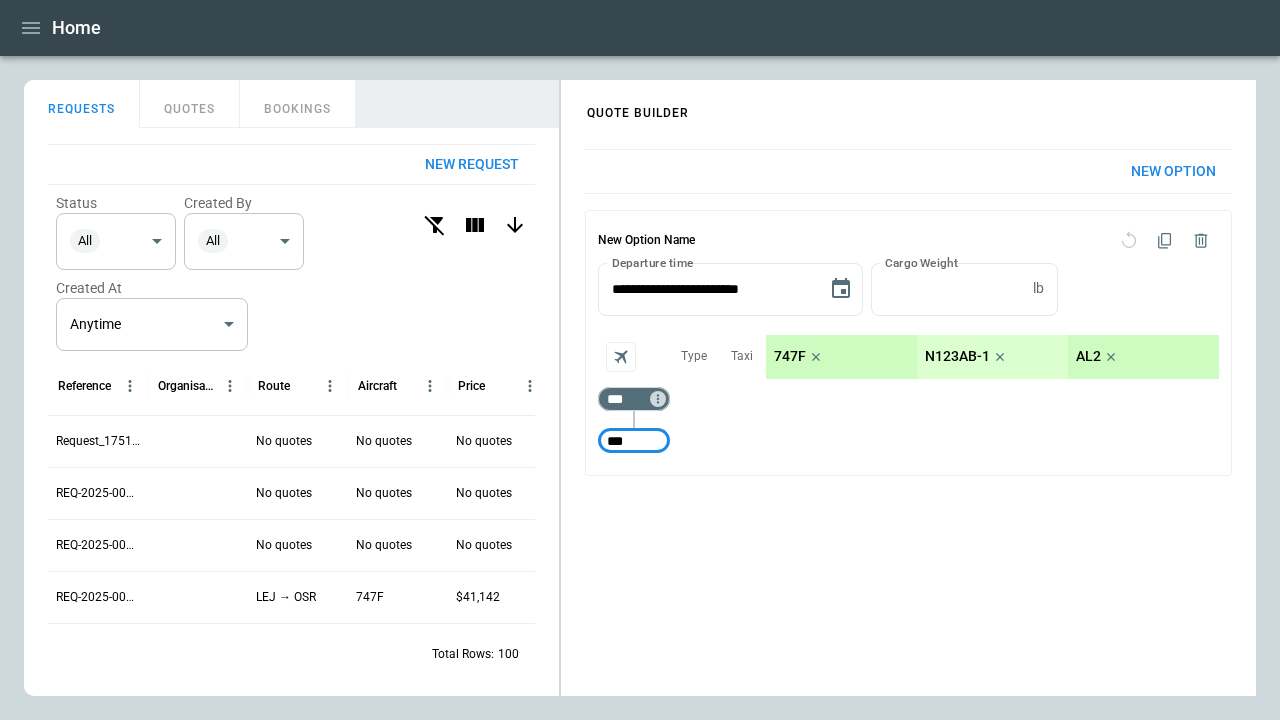 type on "***" 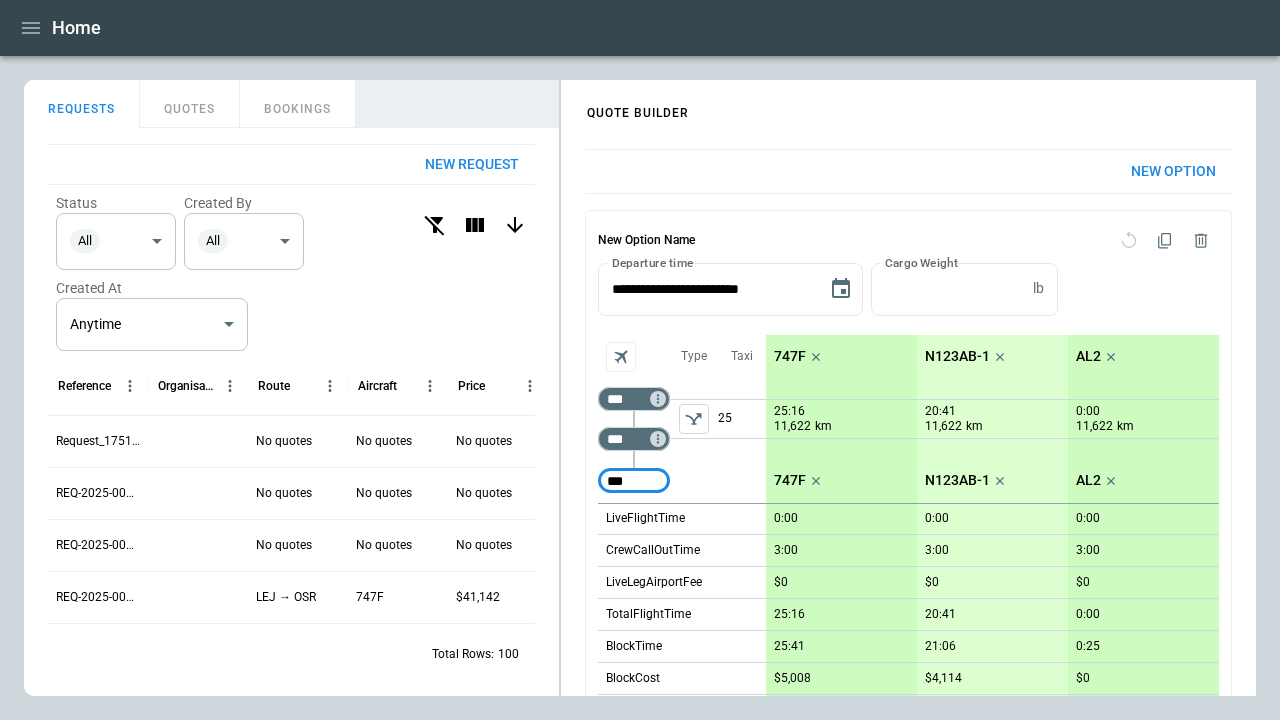 type on "***" 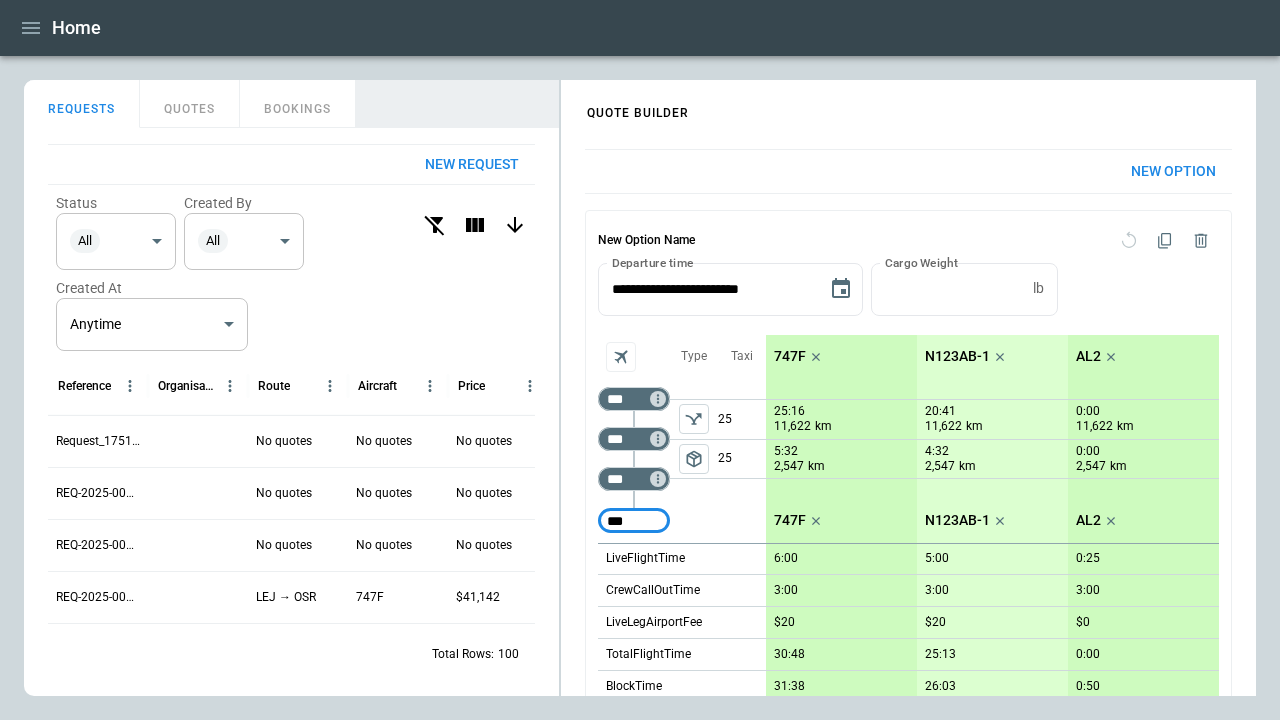 type on "***" 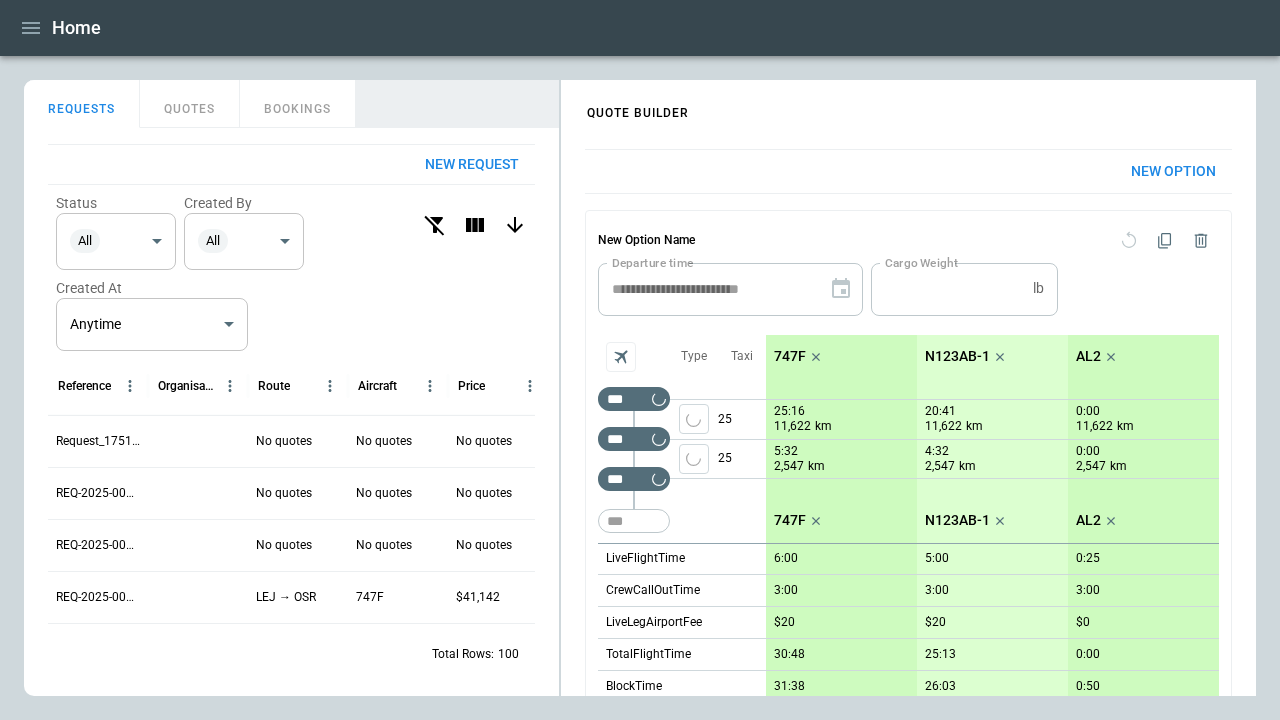 type 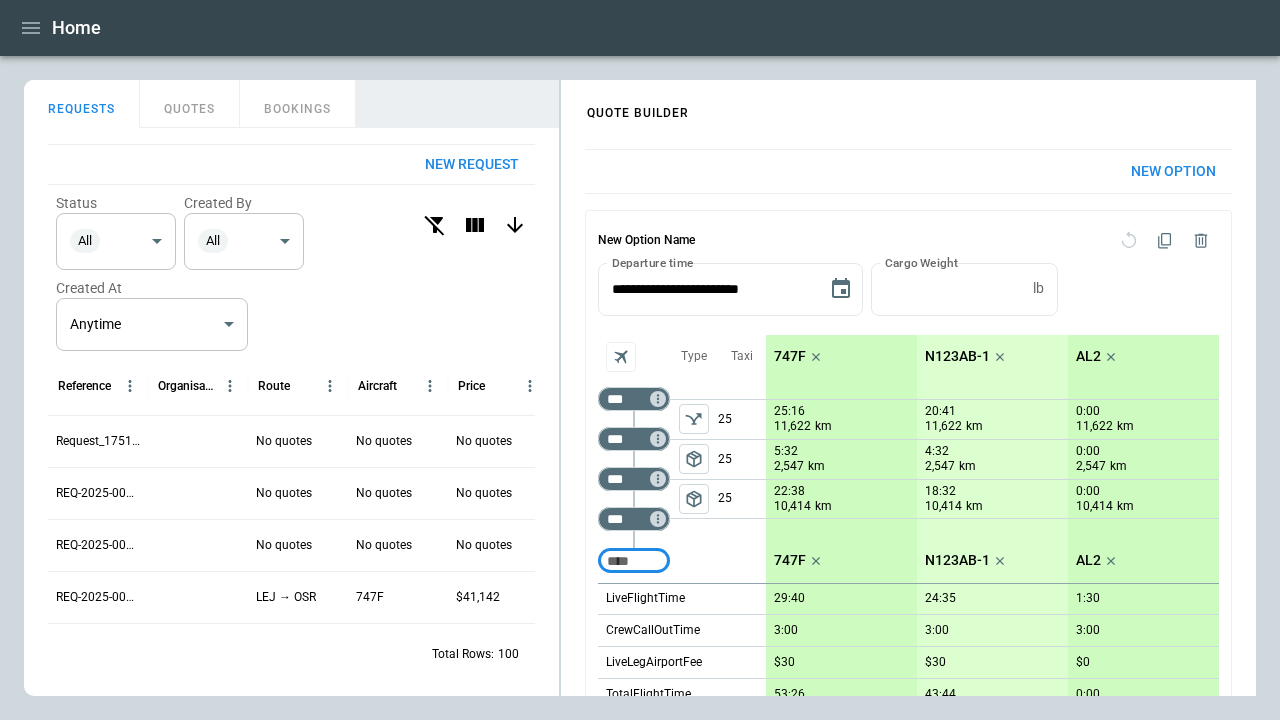 click 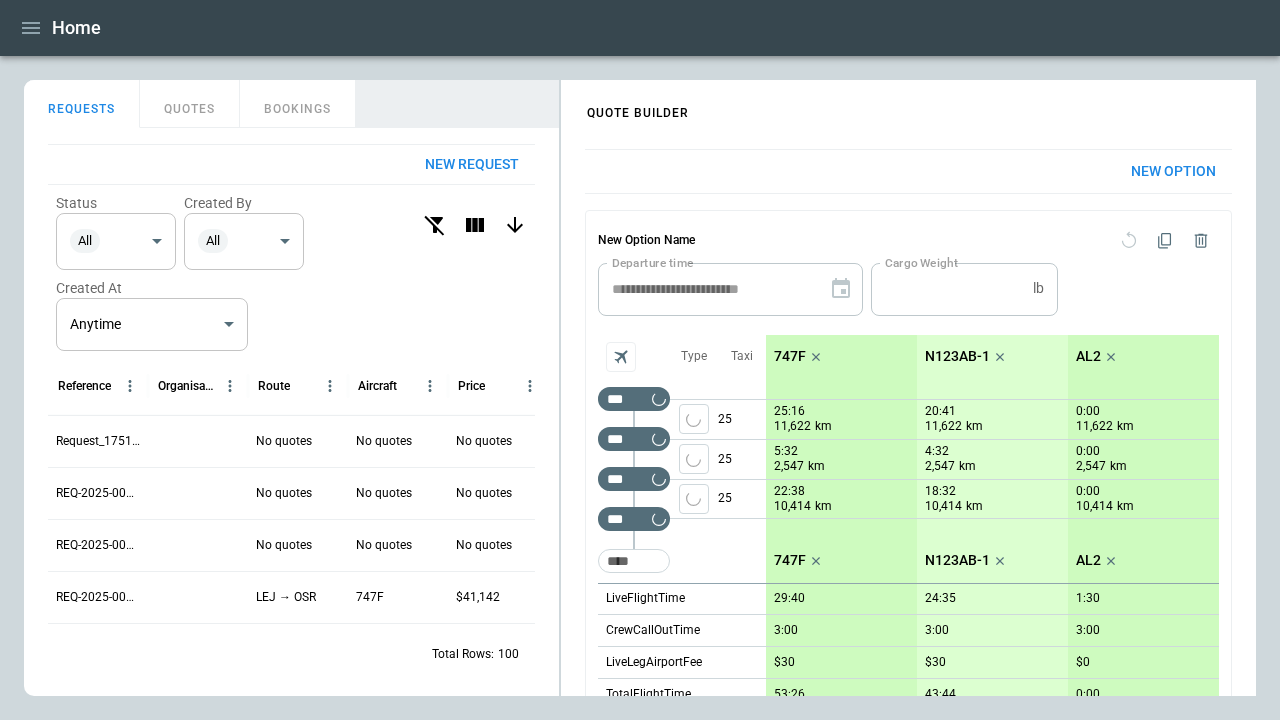 scroll, scrollTop: 408, scrollLeft: 0, axis: vertical 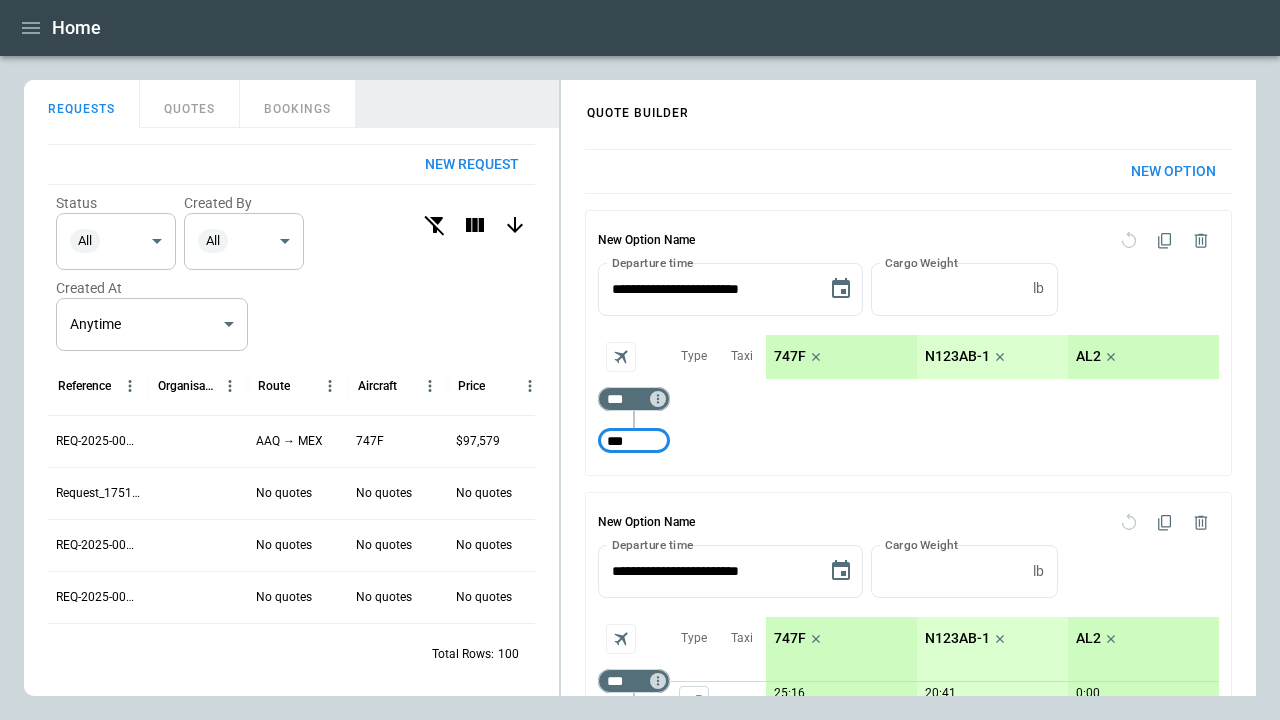 type on "***" 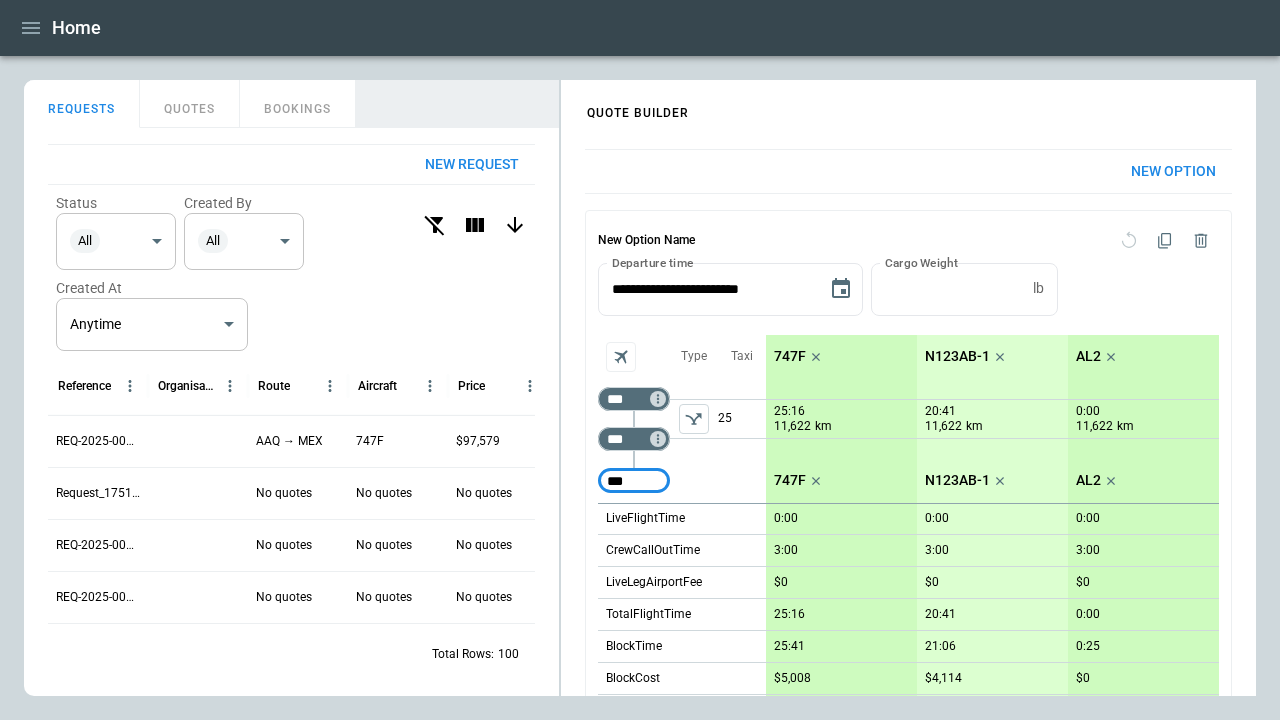 type on "***" 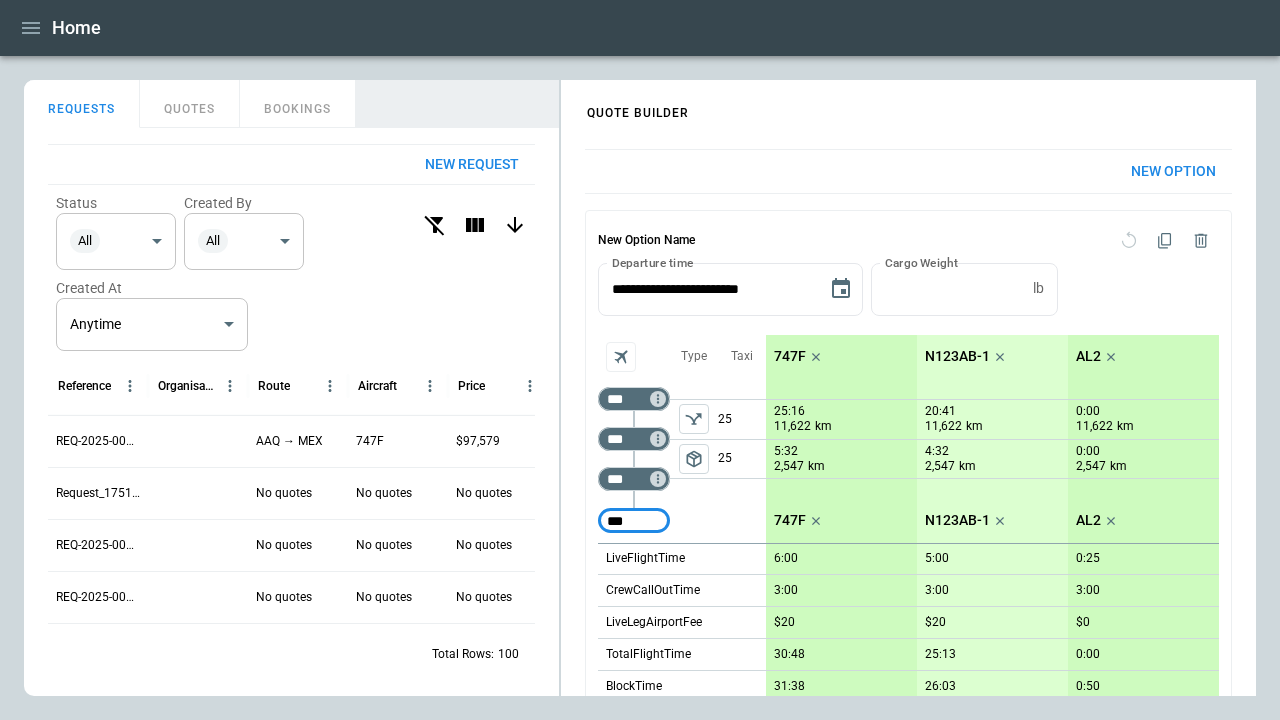 type on "***" 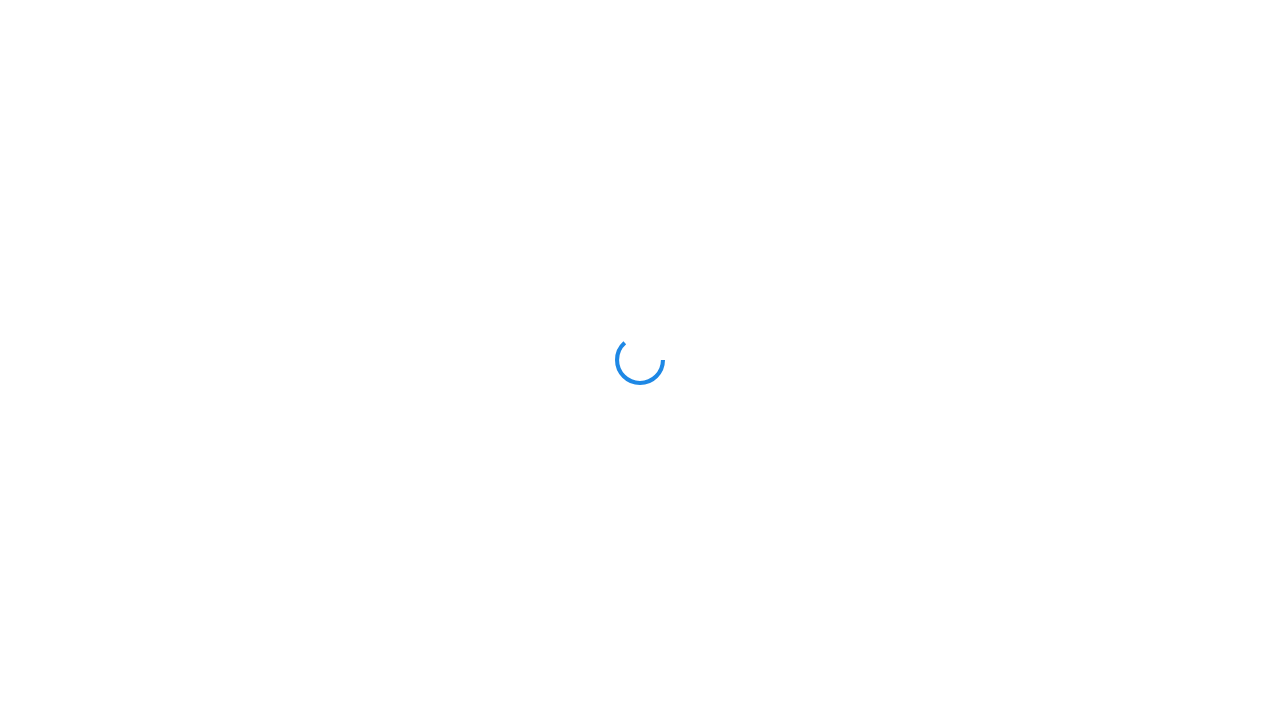 scroll, scrollTop: 0, scrollLeft: 0, axis: both 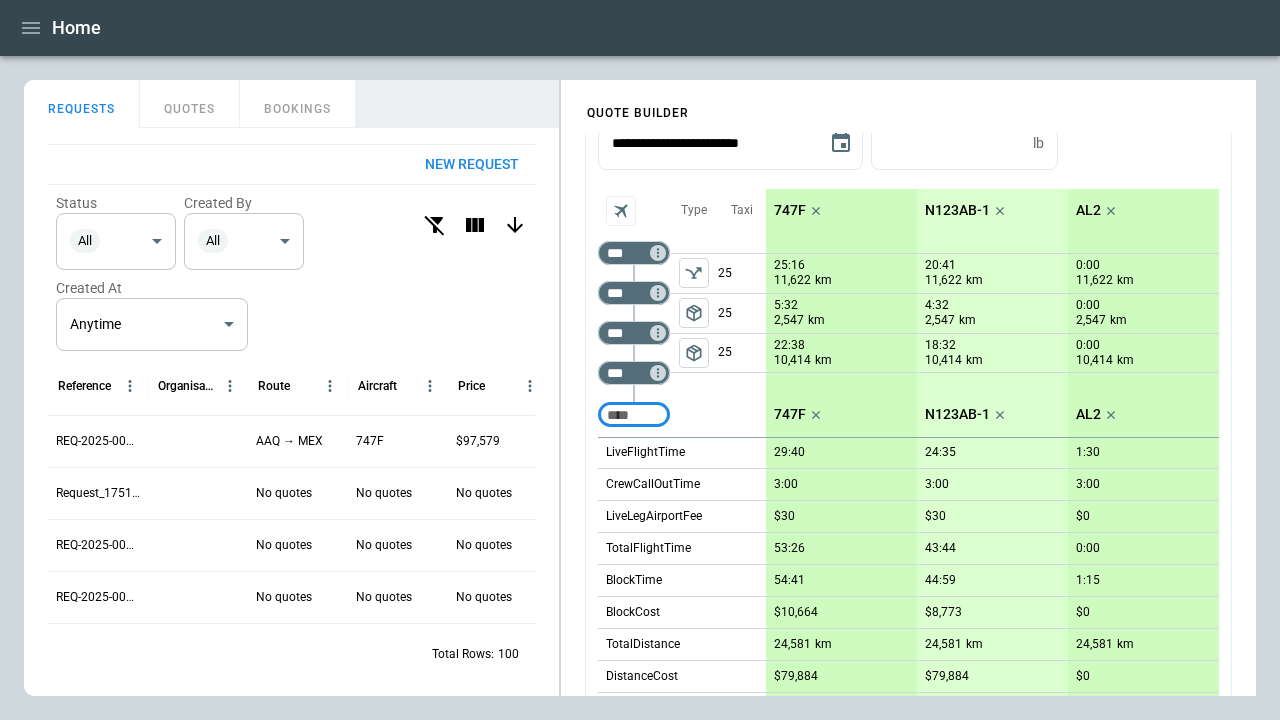 click 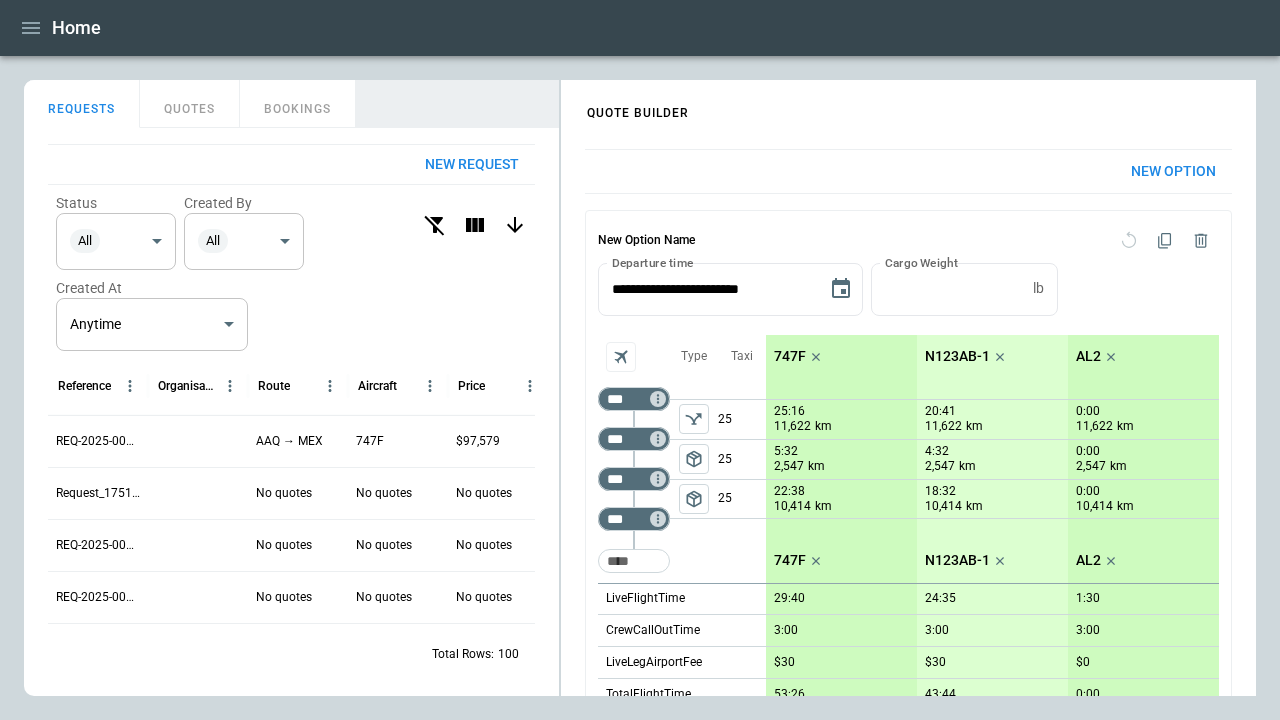 click 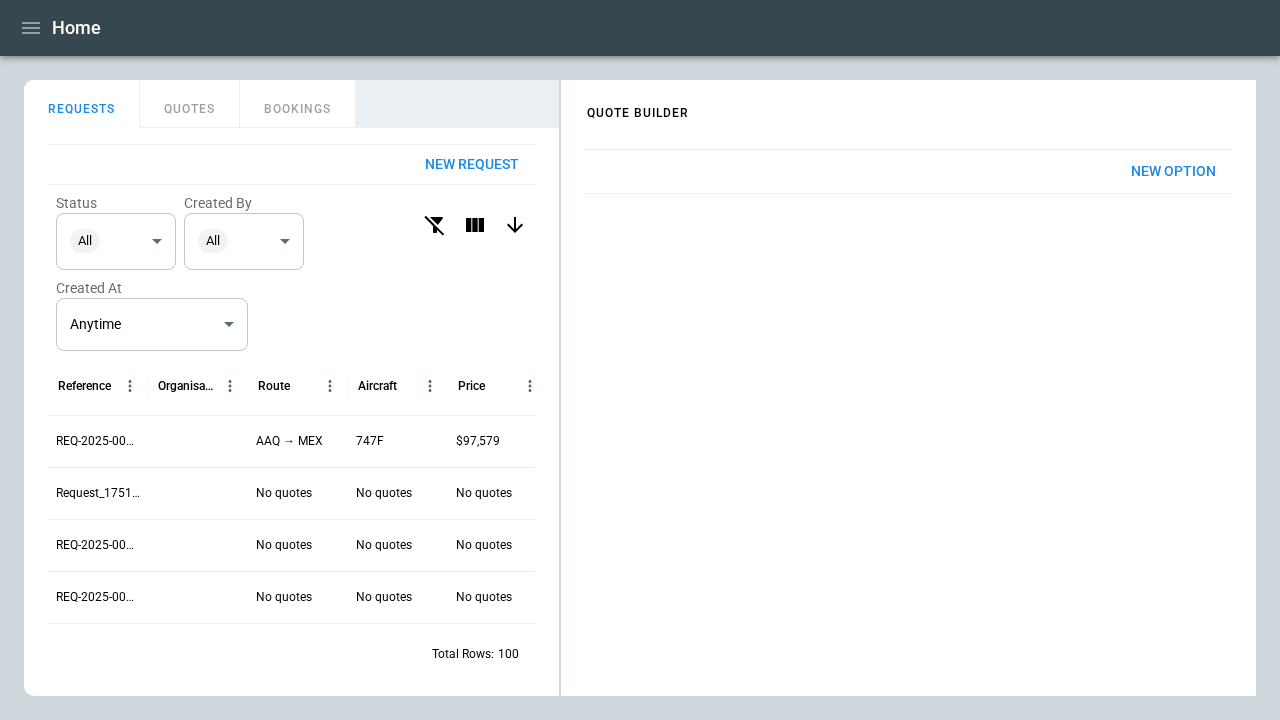 click on "New Option" at bounding box center [1173, 171] 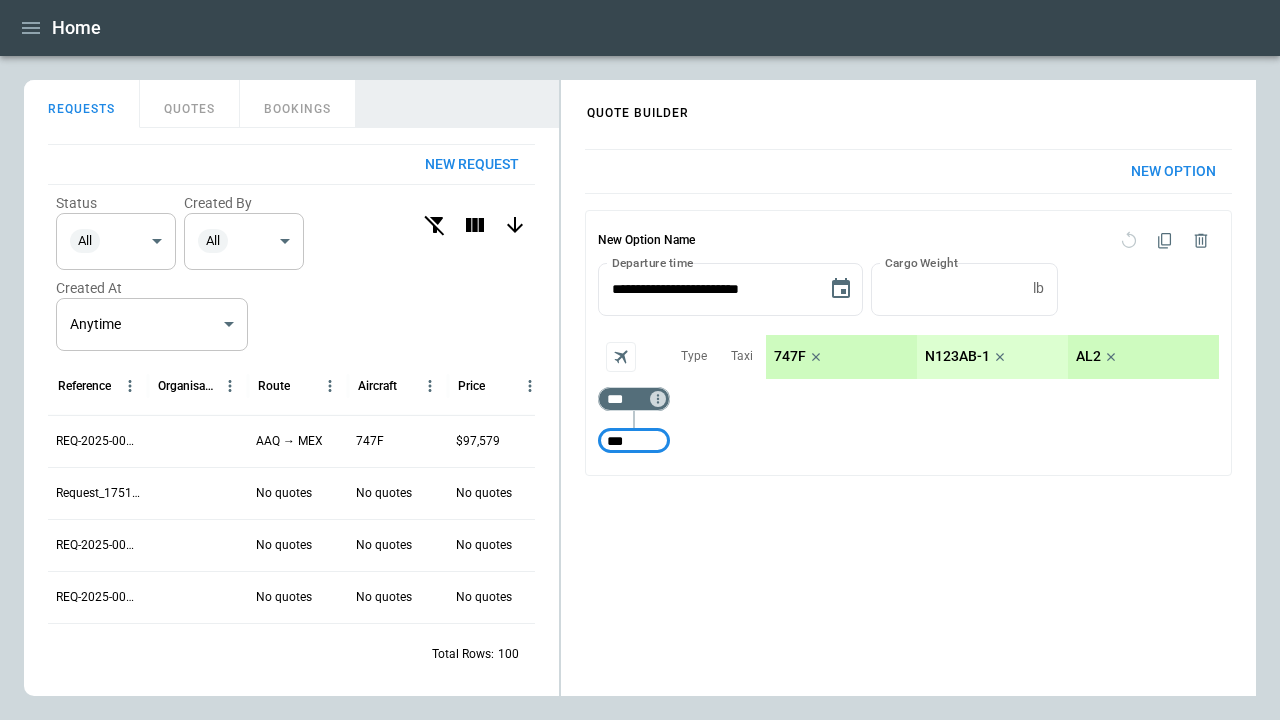 type on "***" 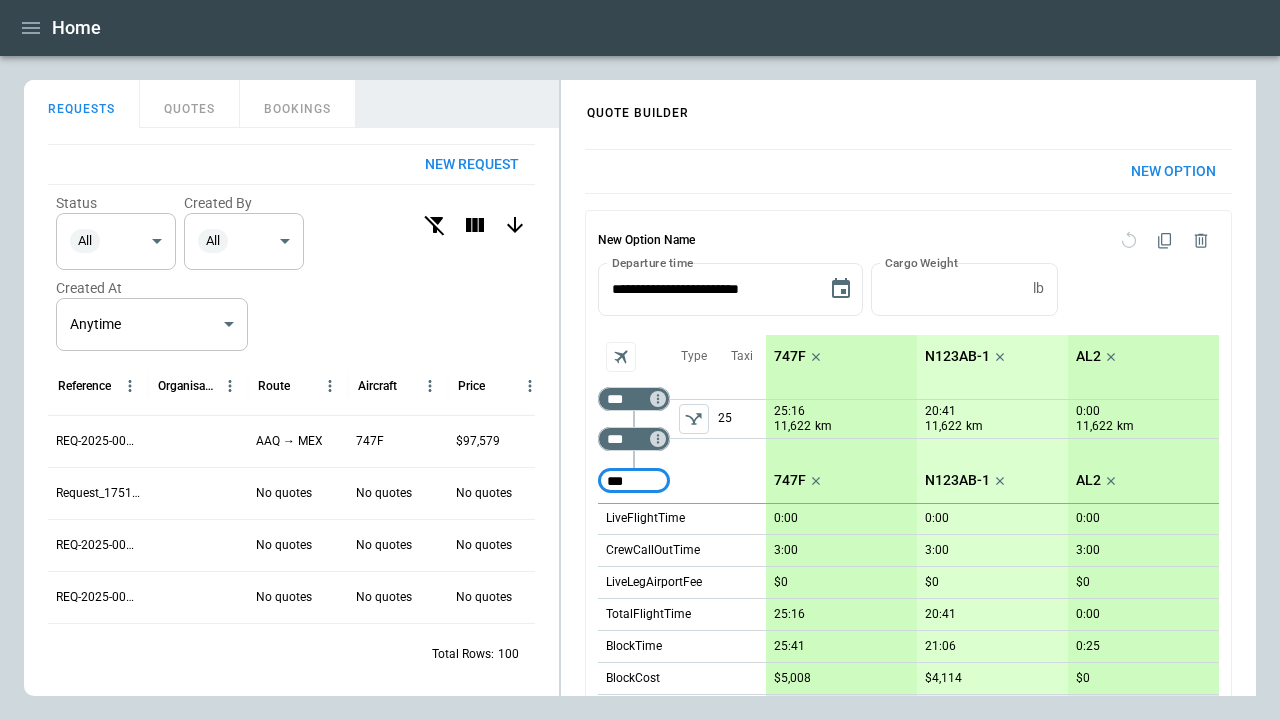 type on "***" 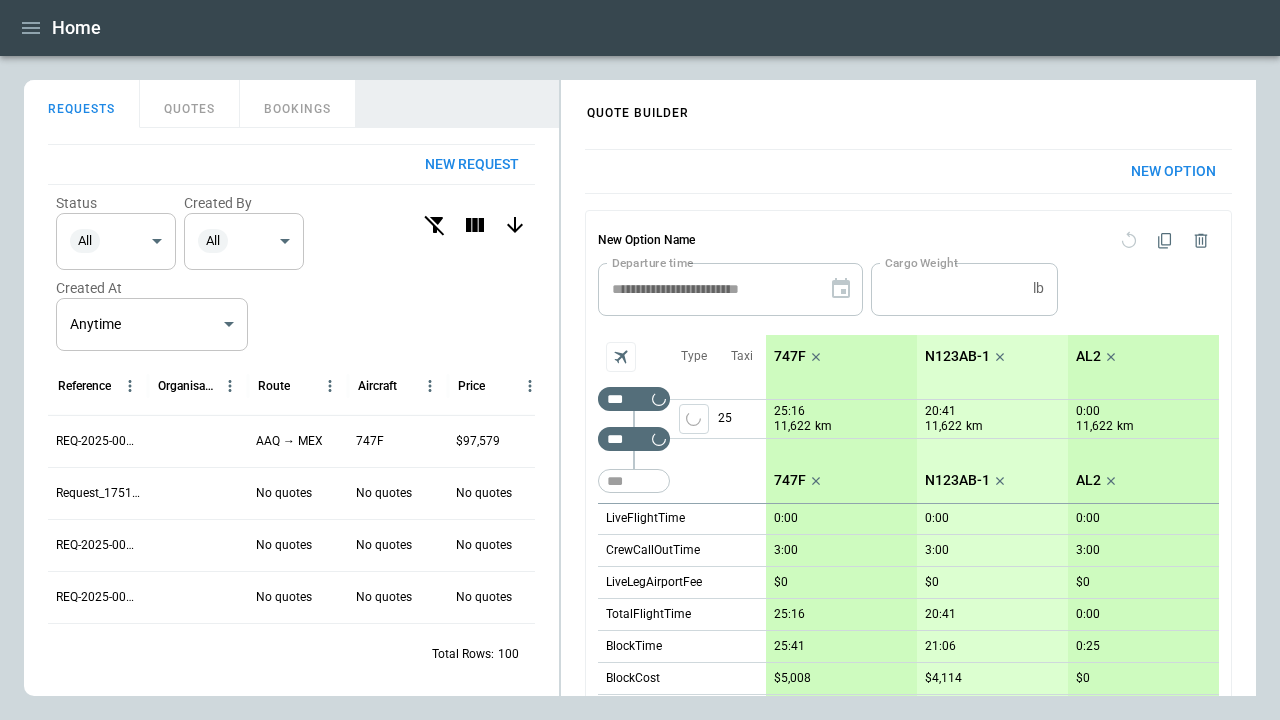 type 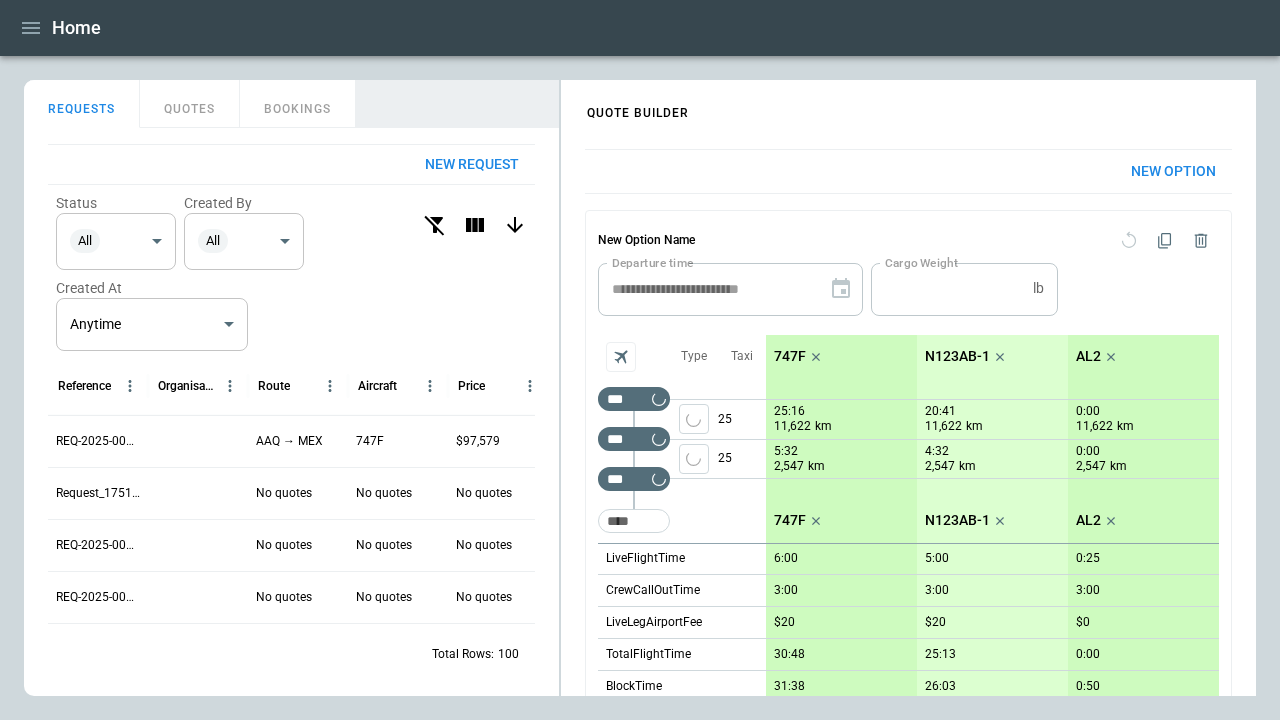 scroll, scrollTop: 368, scrollLeft: 0, axis: vertical 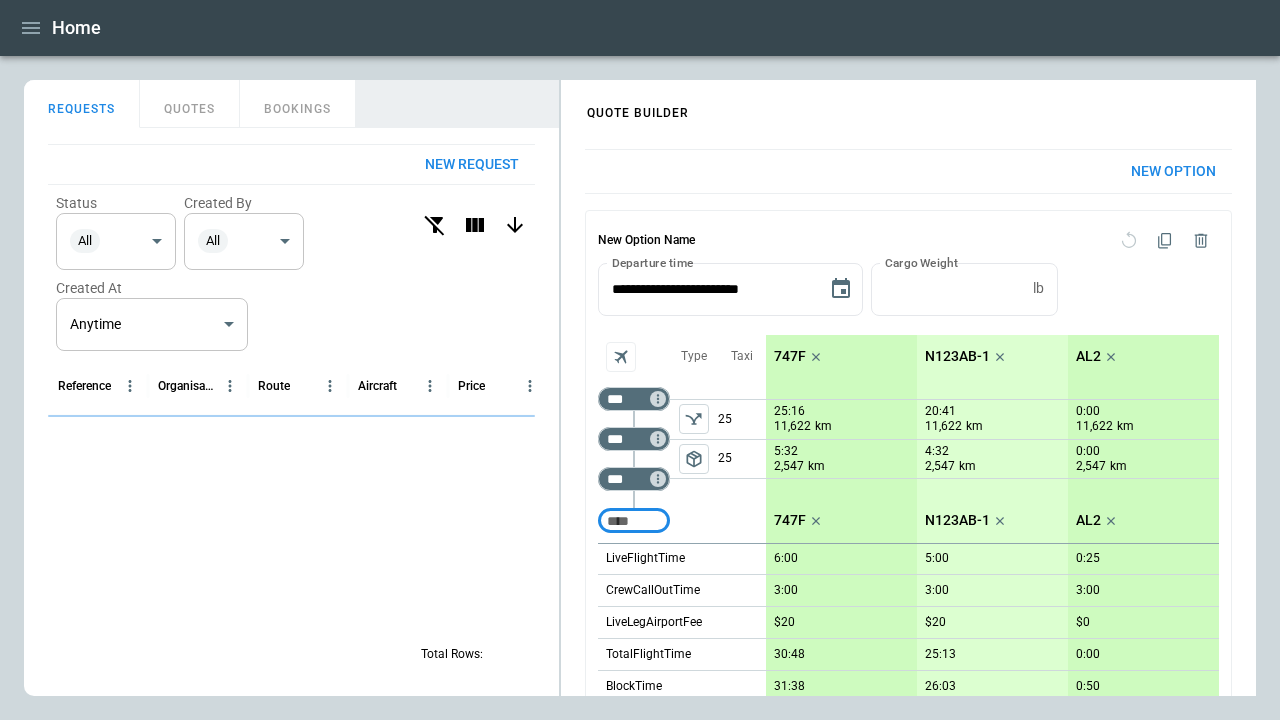 click 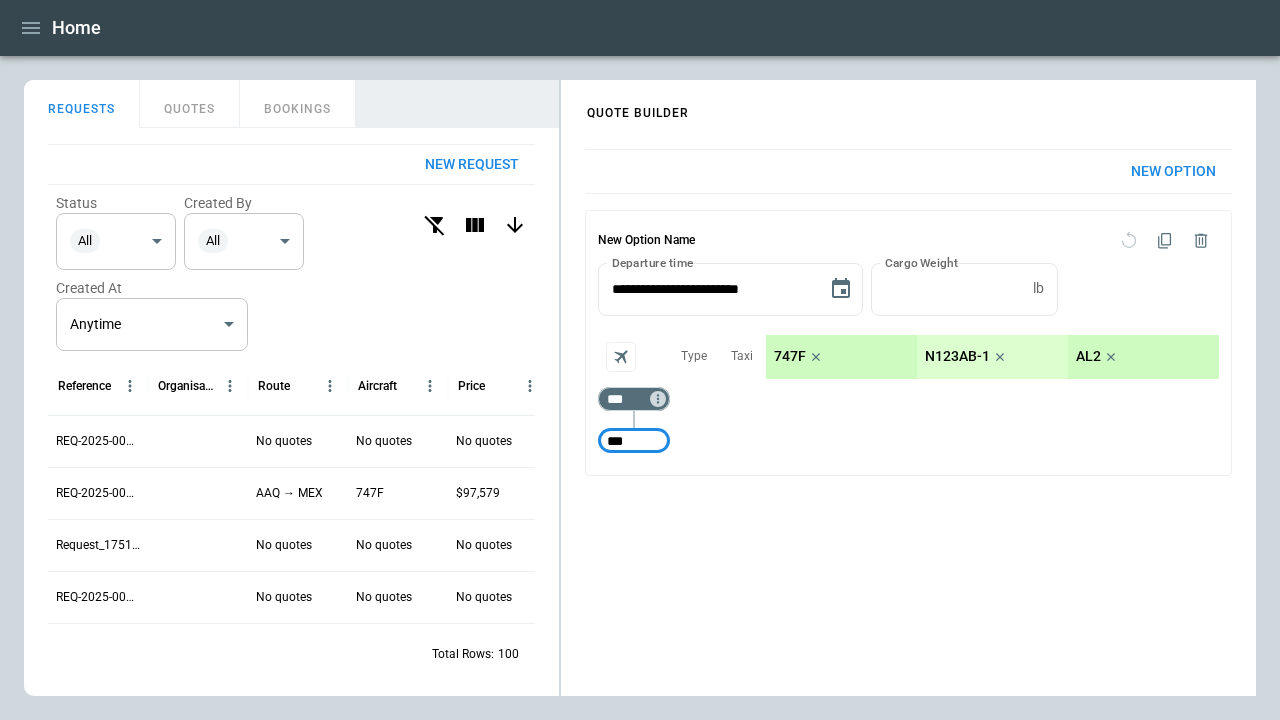 type on "***" 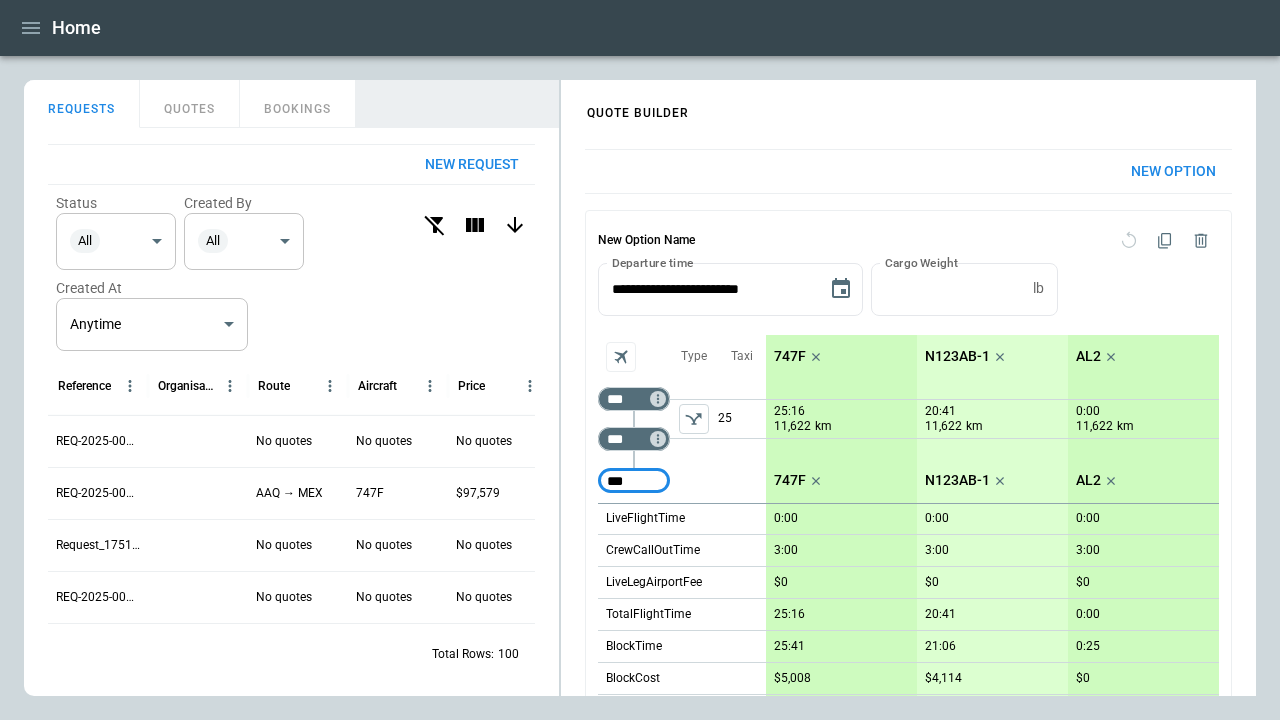 type on "***" 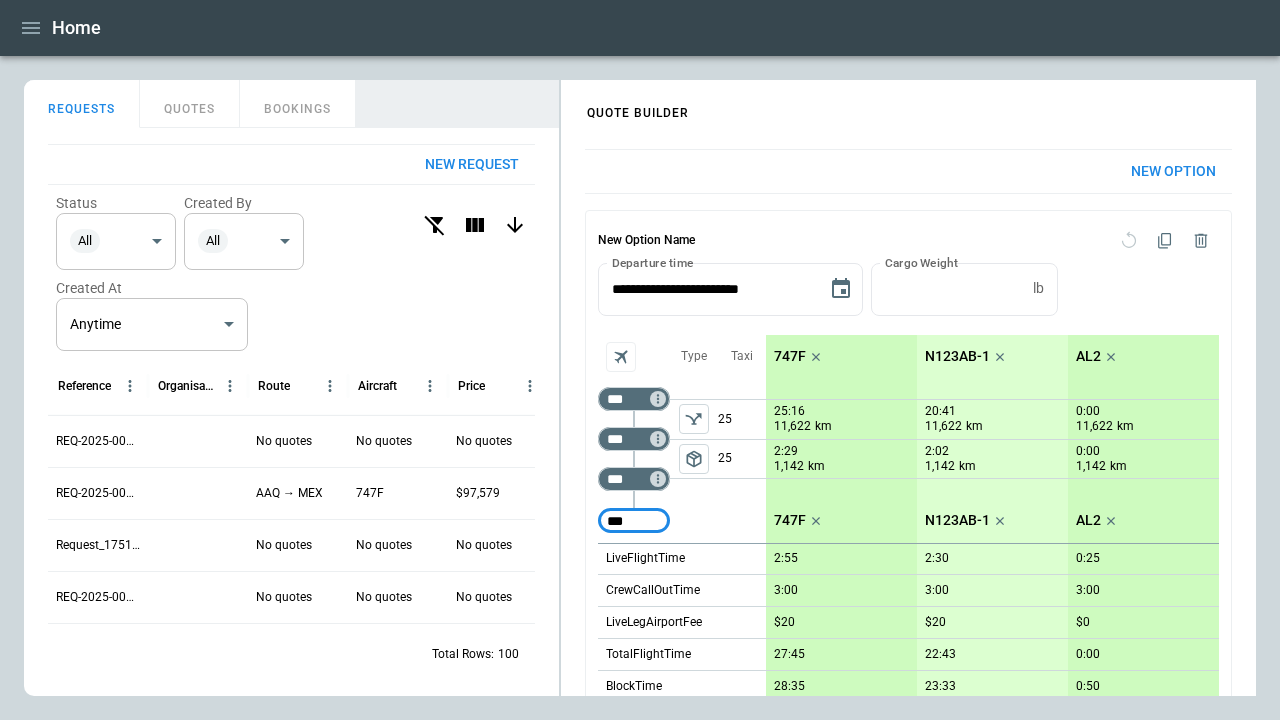 type on "***" 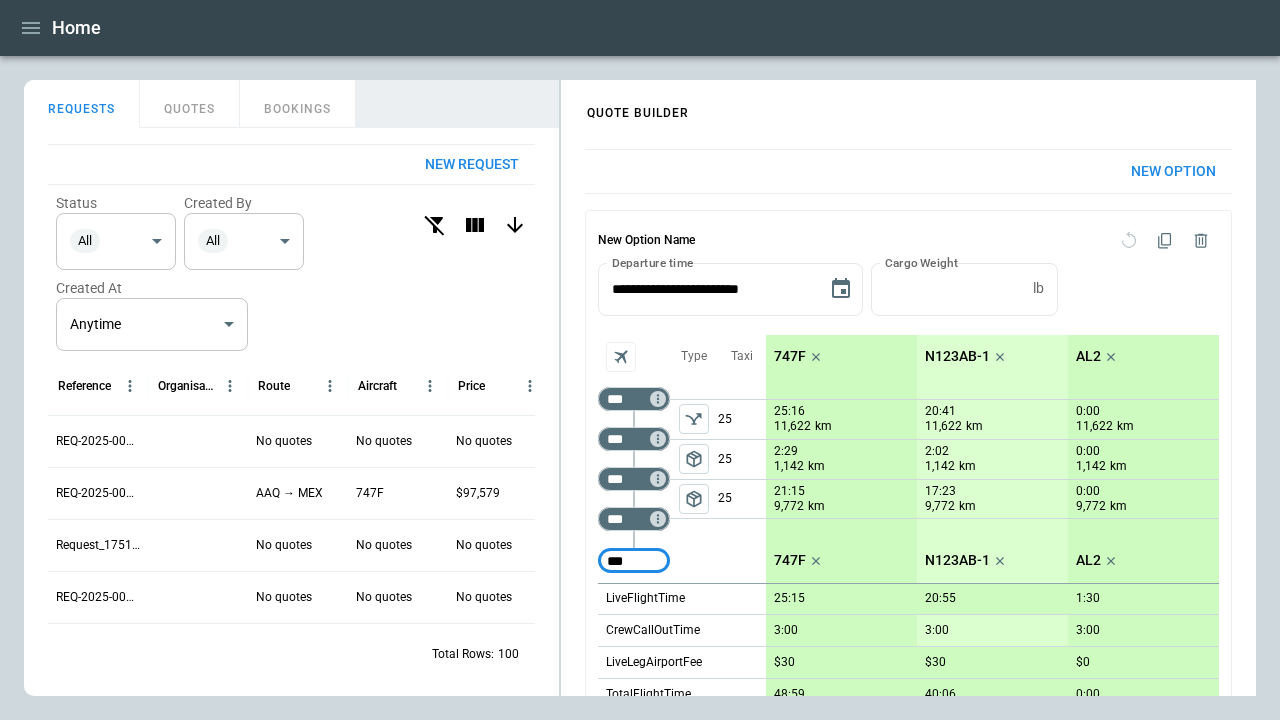 type on "***" 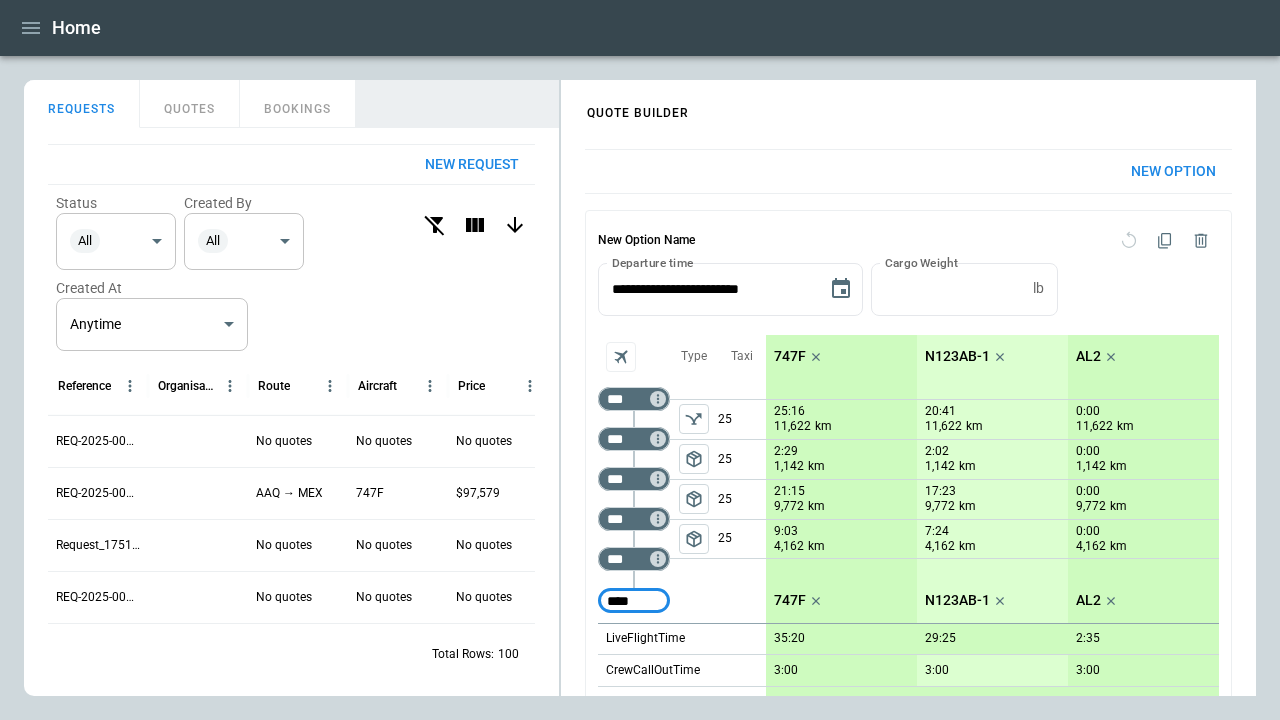 type on "****" 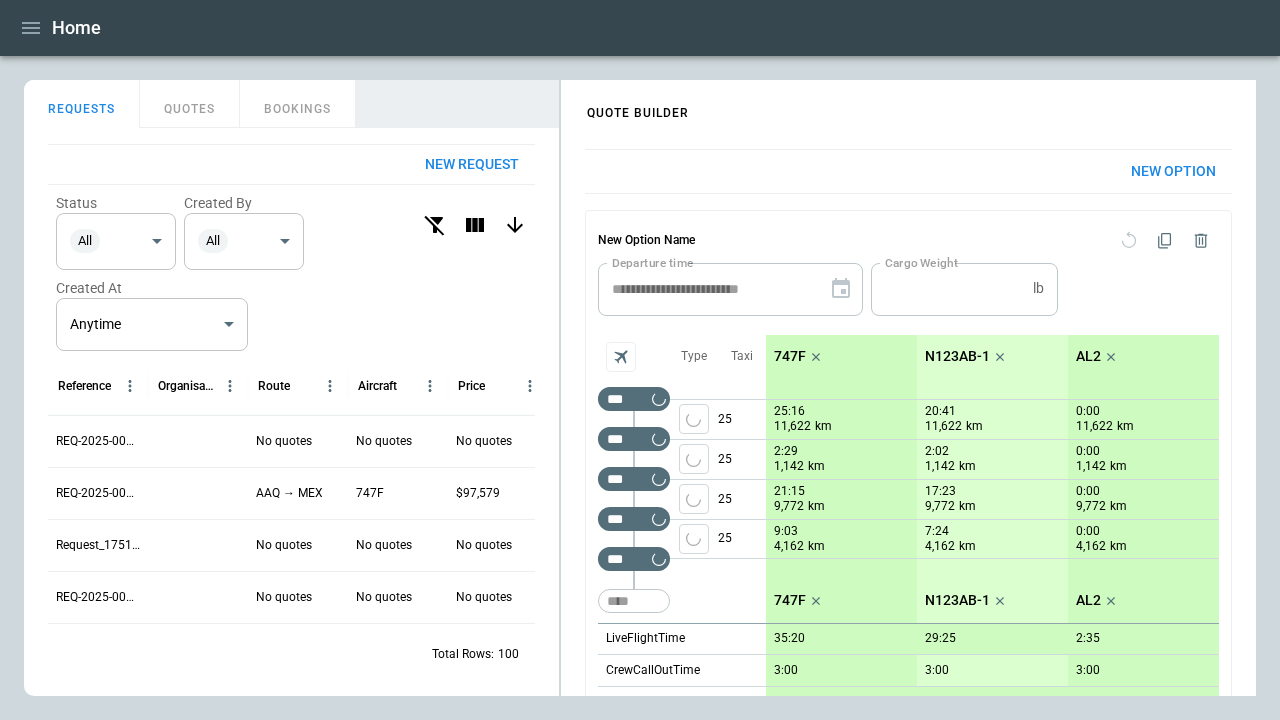 click 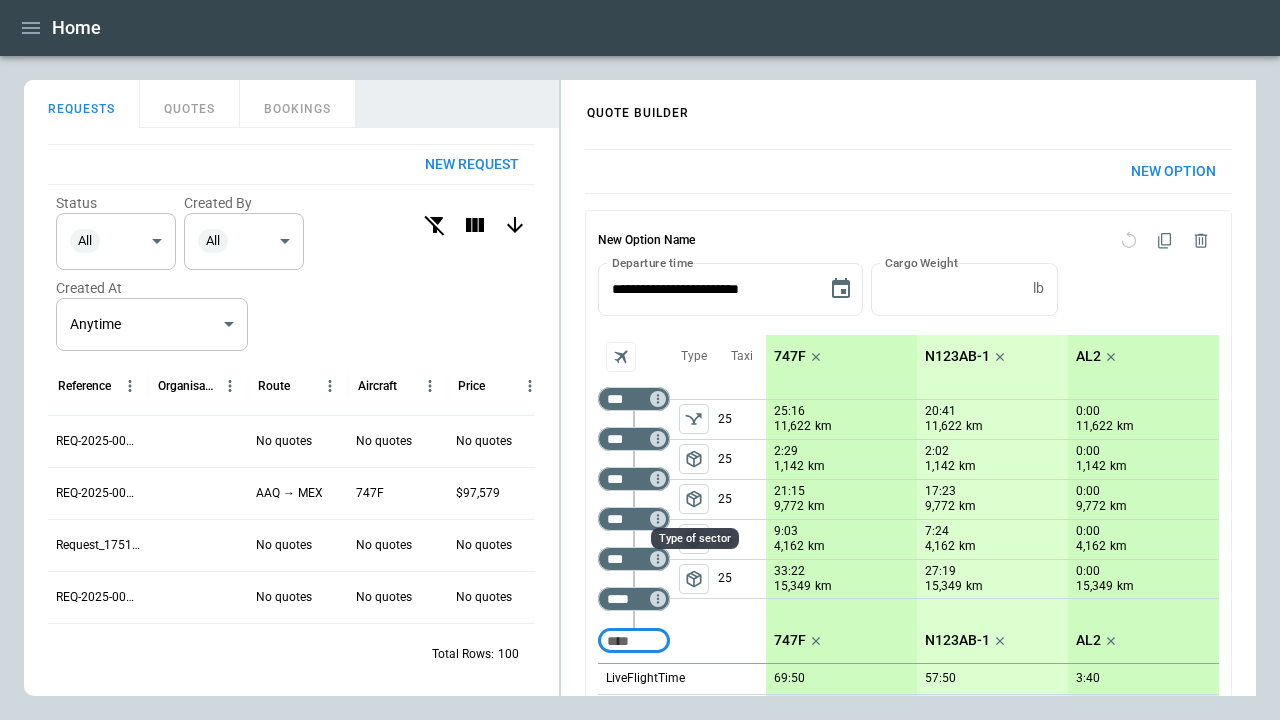 click 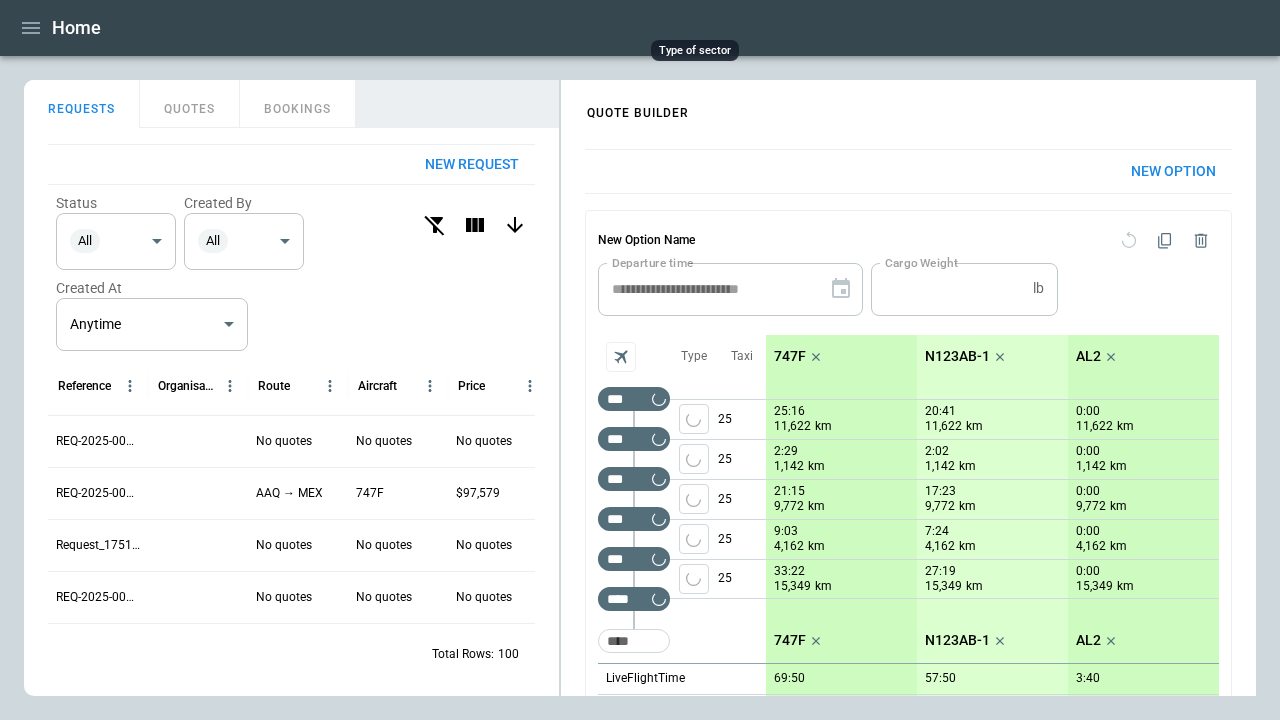 scroll, scrollTop: 488, scrollLeft: 0, axis: vertical 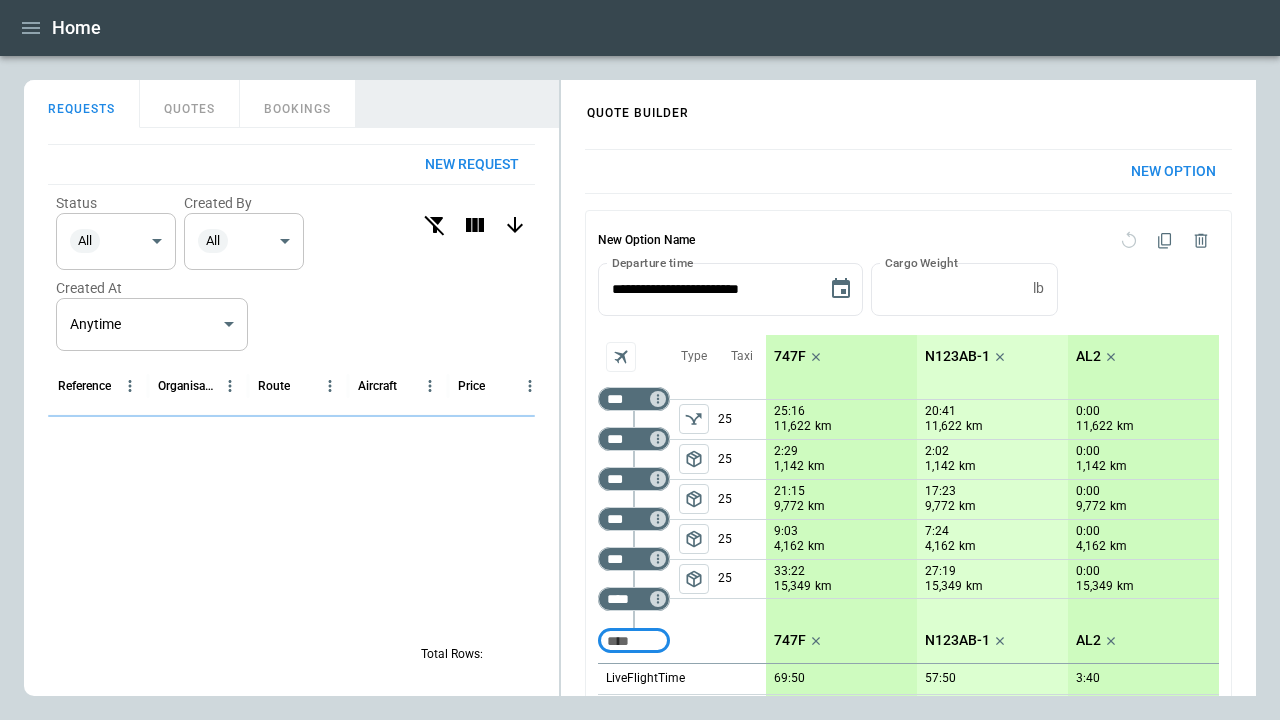 click 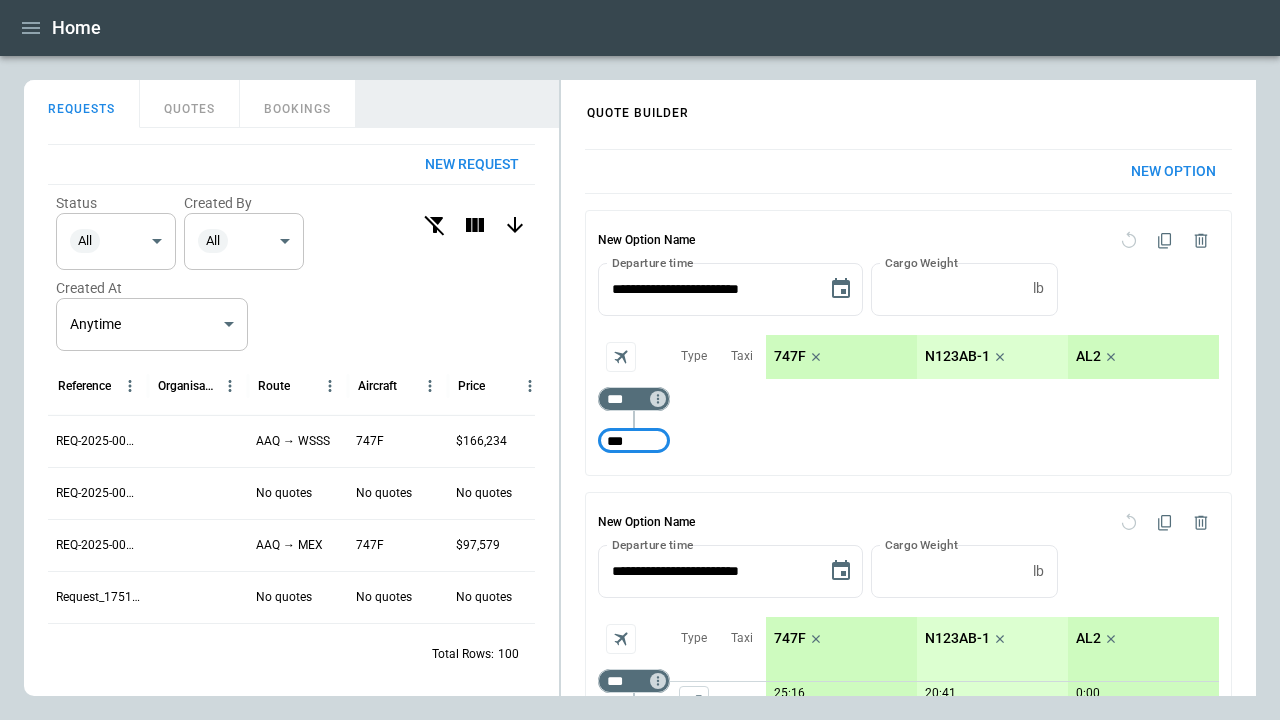 type on "***" 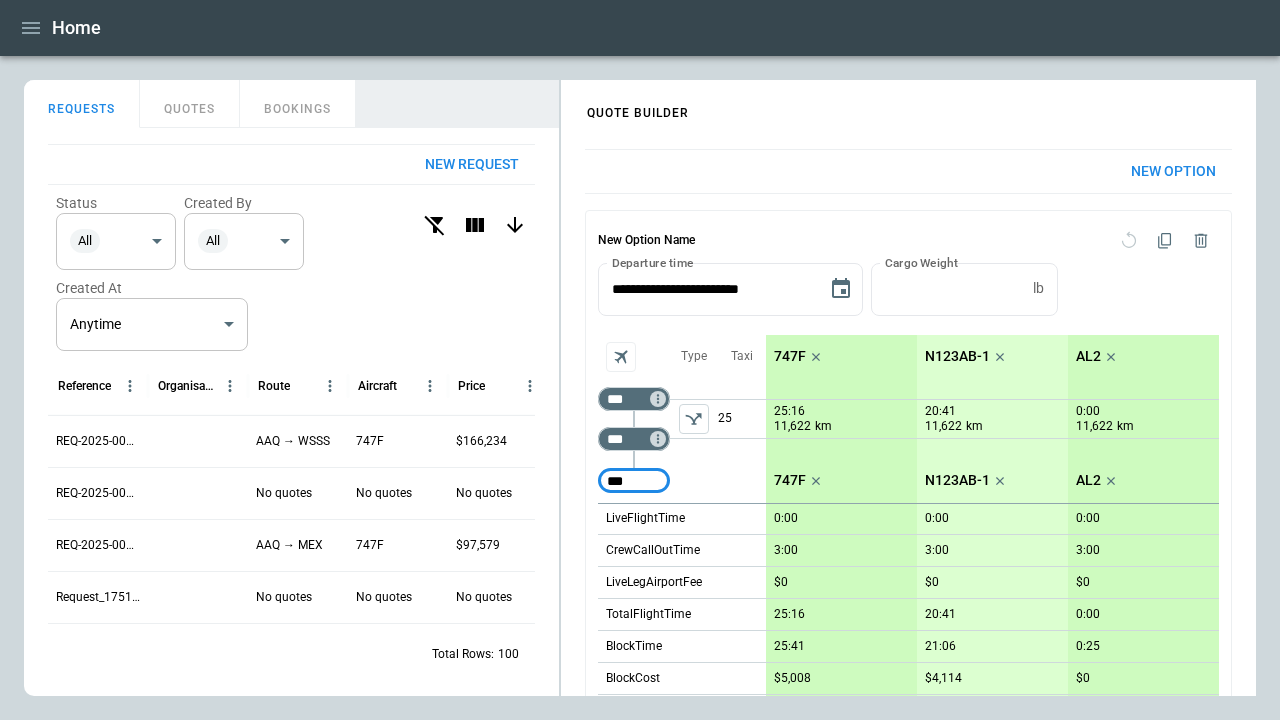 type on "***" 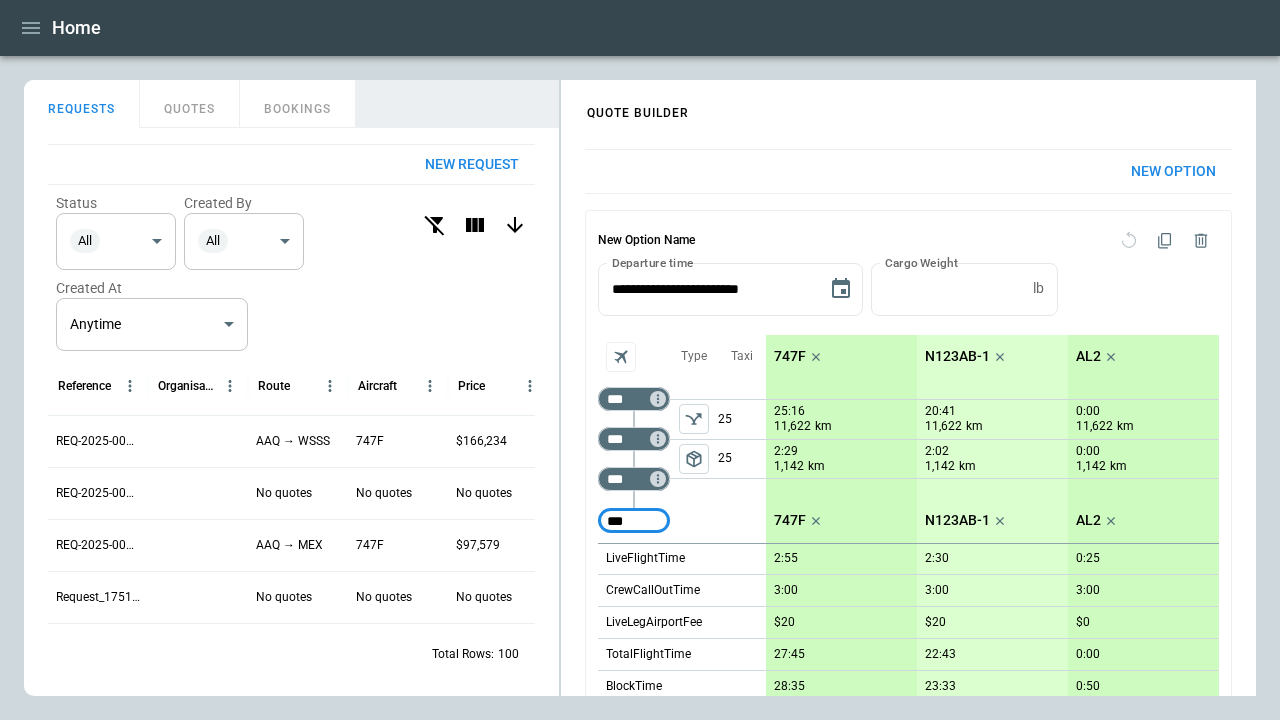 type on "***" 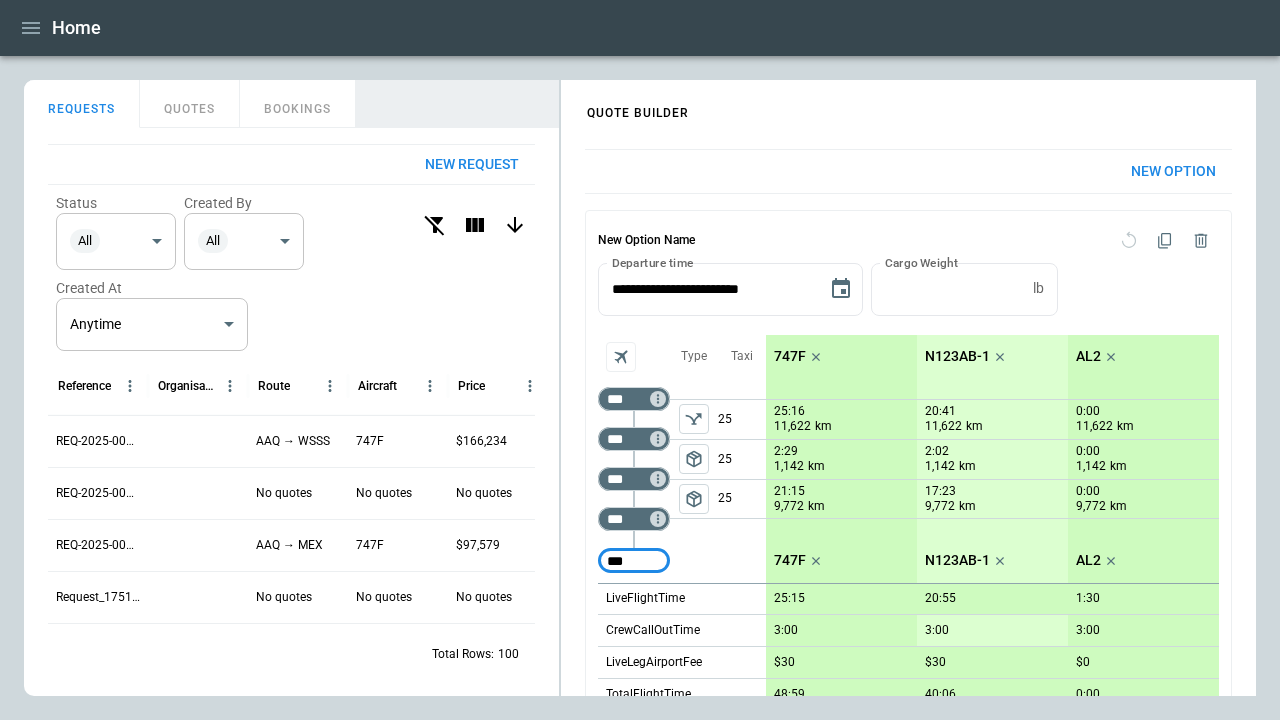 type on "***" 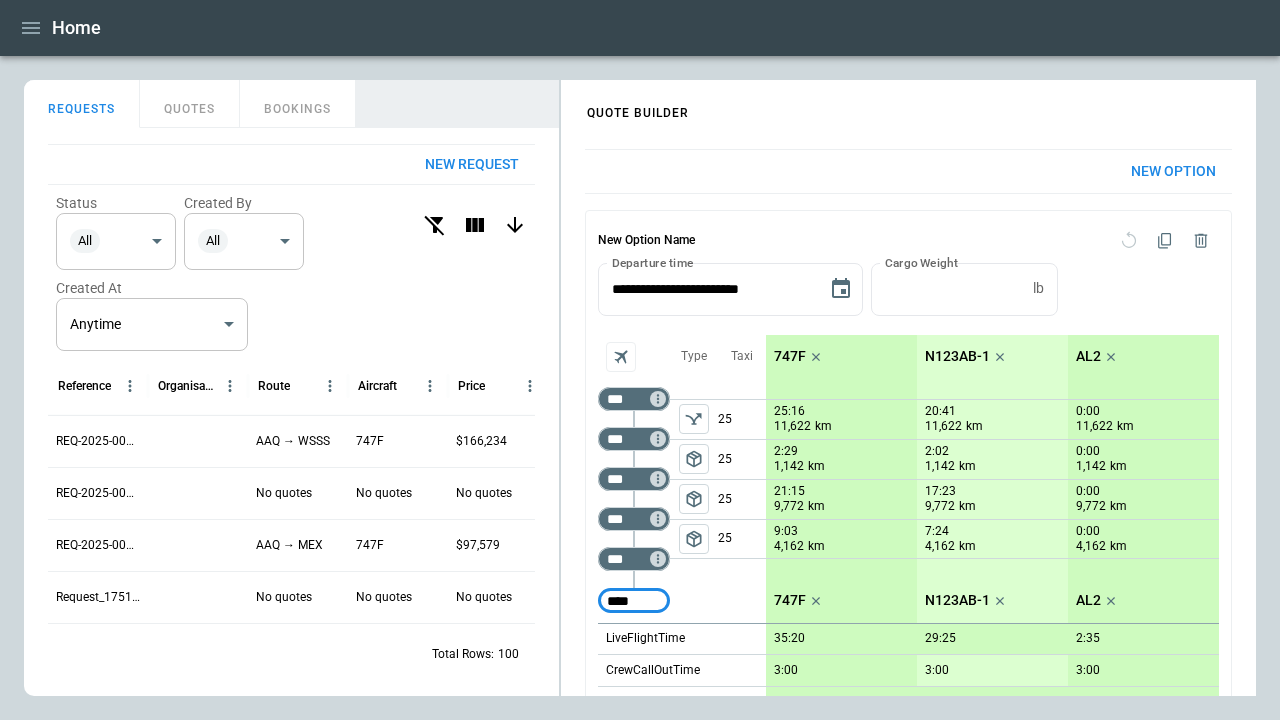 type on "****" 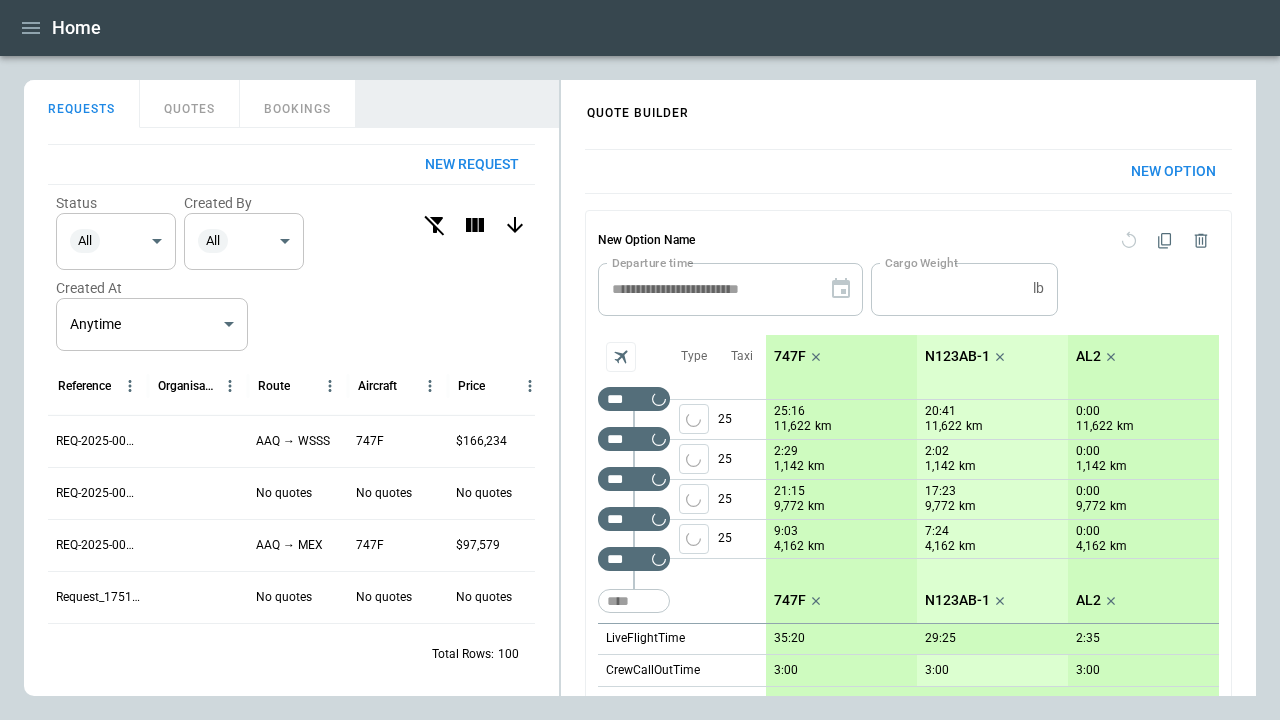 type 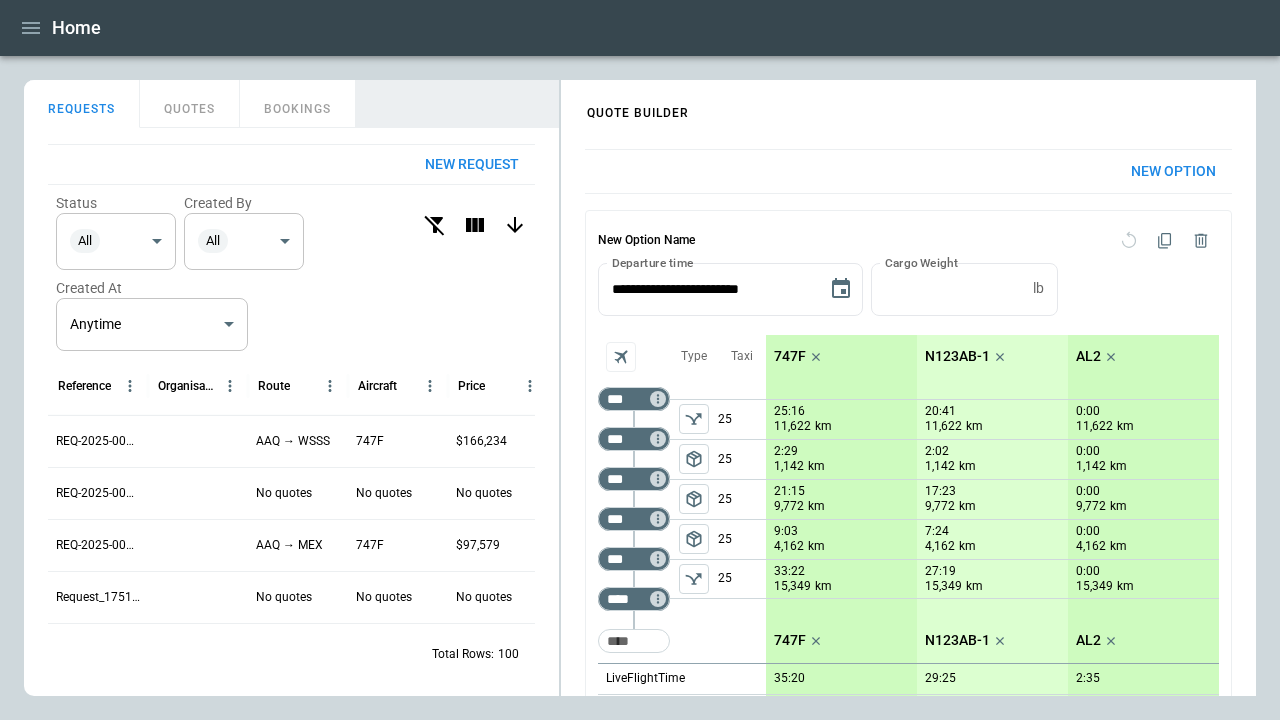 click on "package_2" at bounding box center (694, 499) 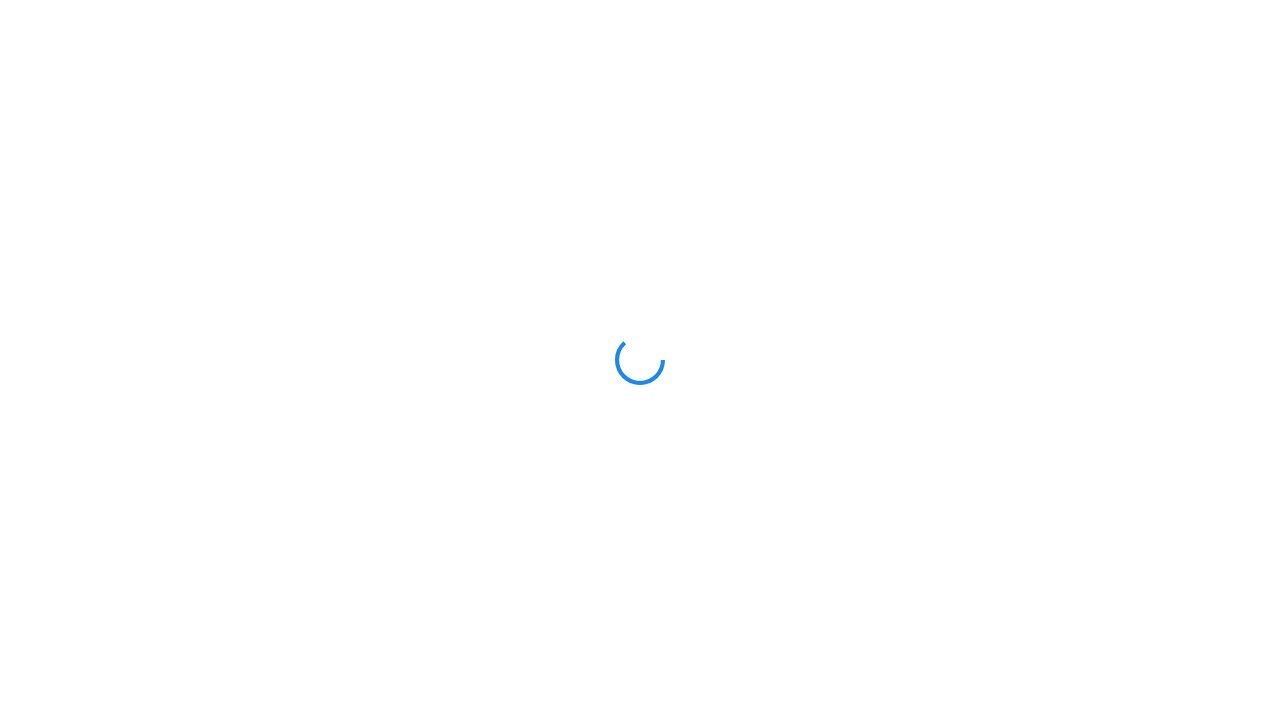 scroll, scrollTop: 0, scrollLeft: 0, axis: both 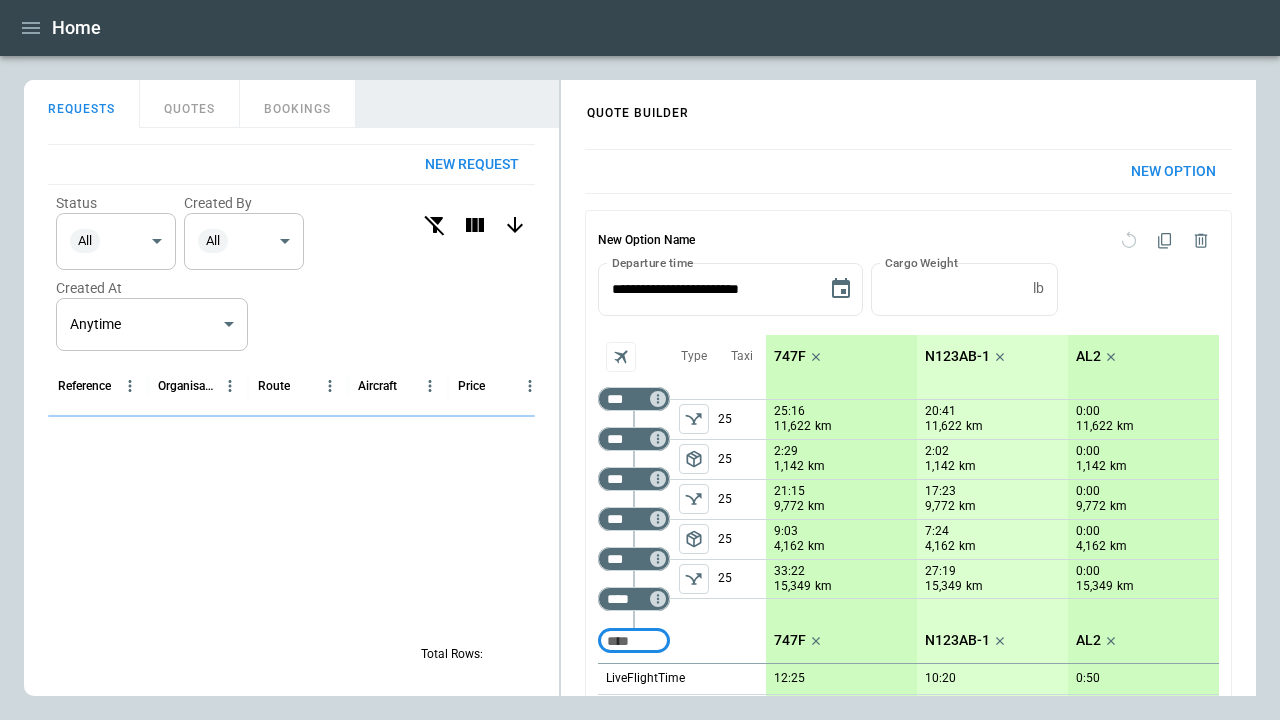 click 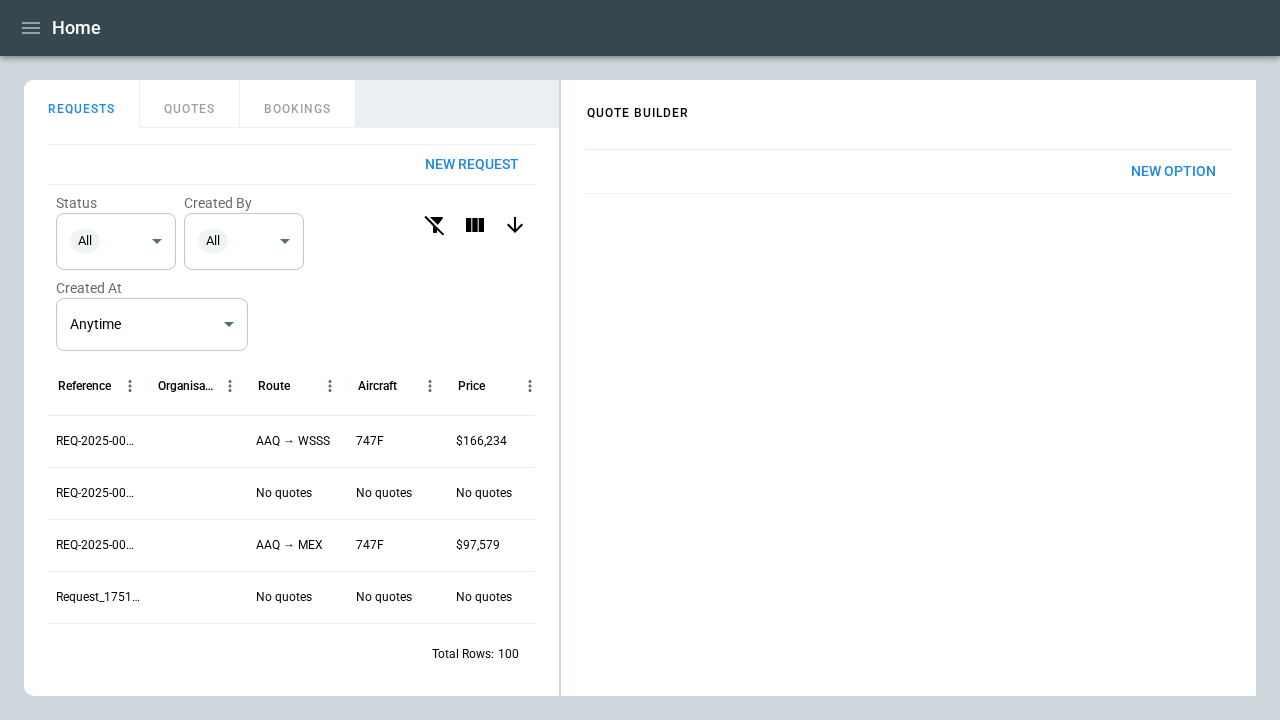 click on "New Option" at bounding box center (1173, 171) 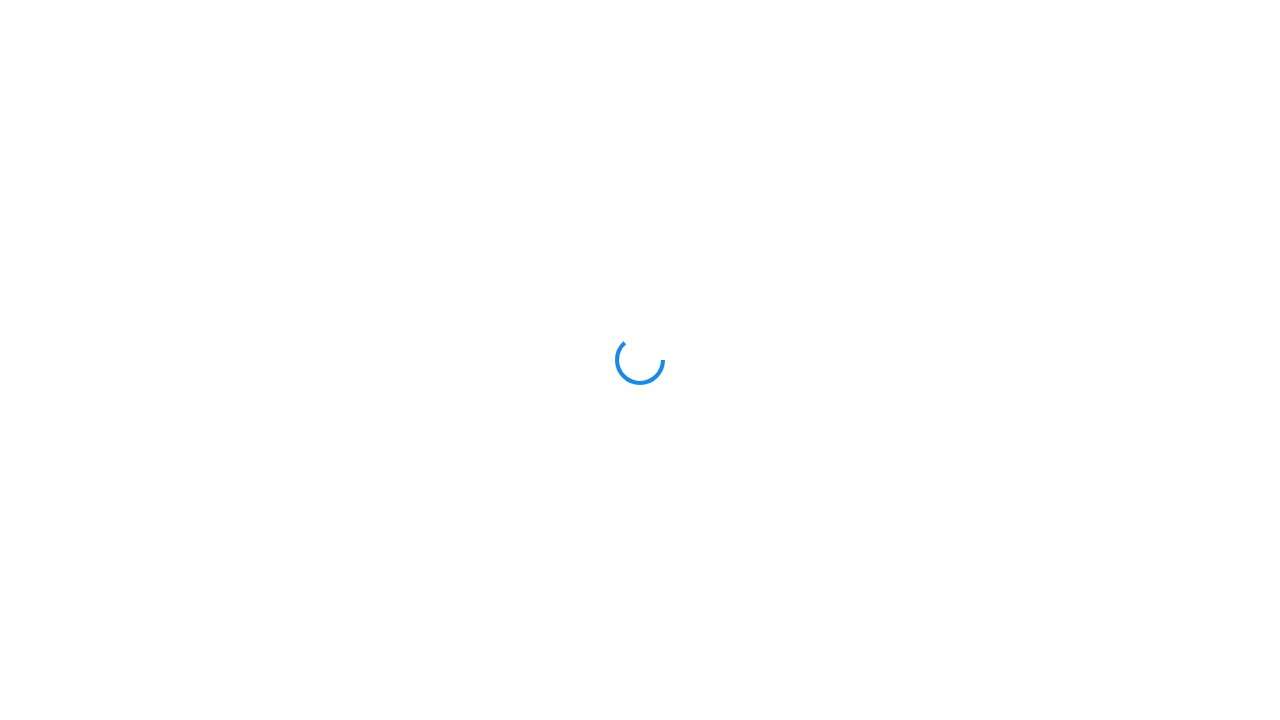 scroll, scrollTop: 0, scrollLeft: 0, axis: both 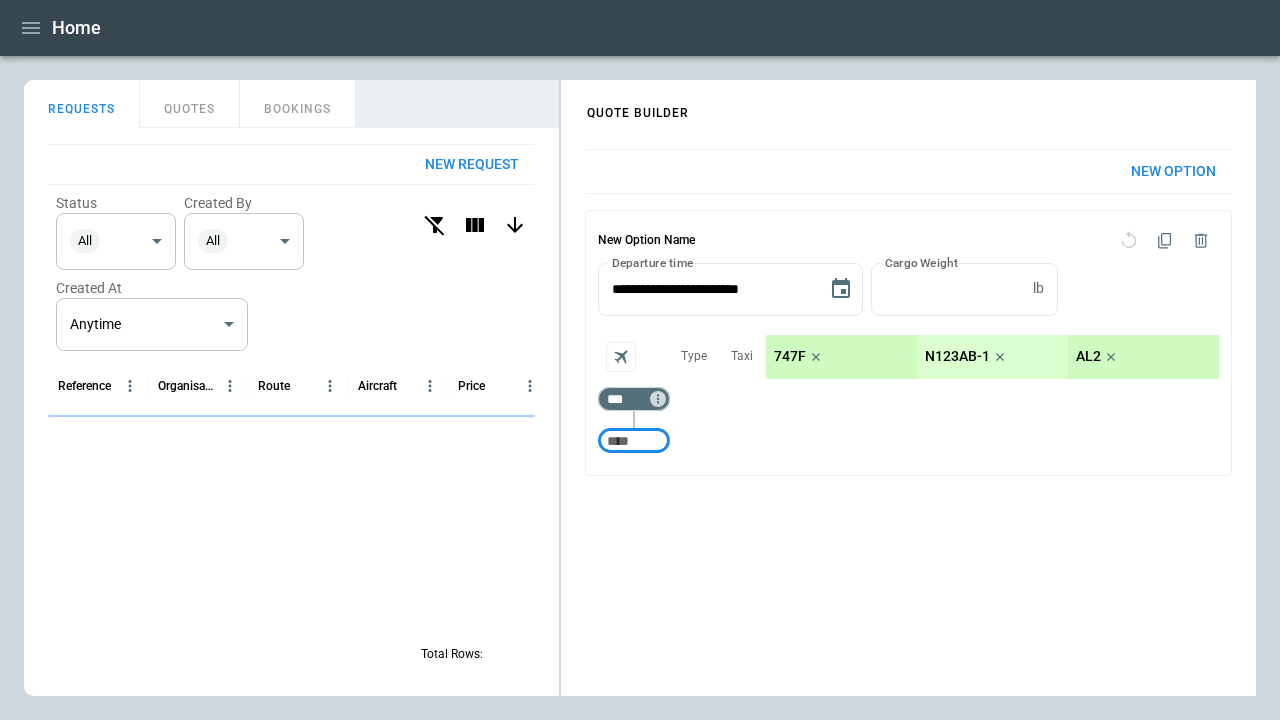 click 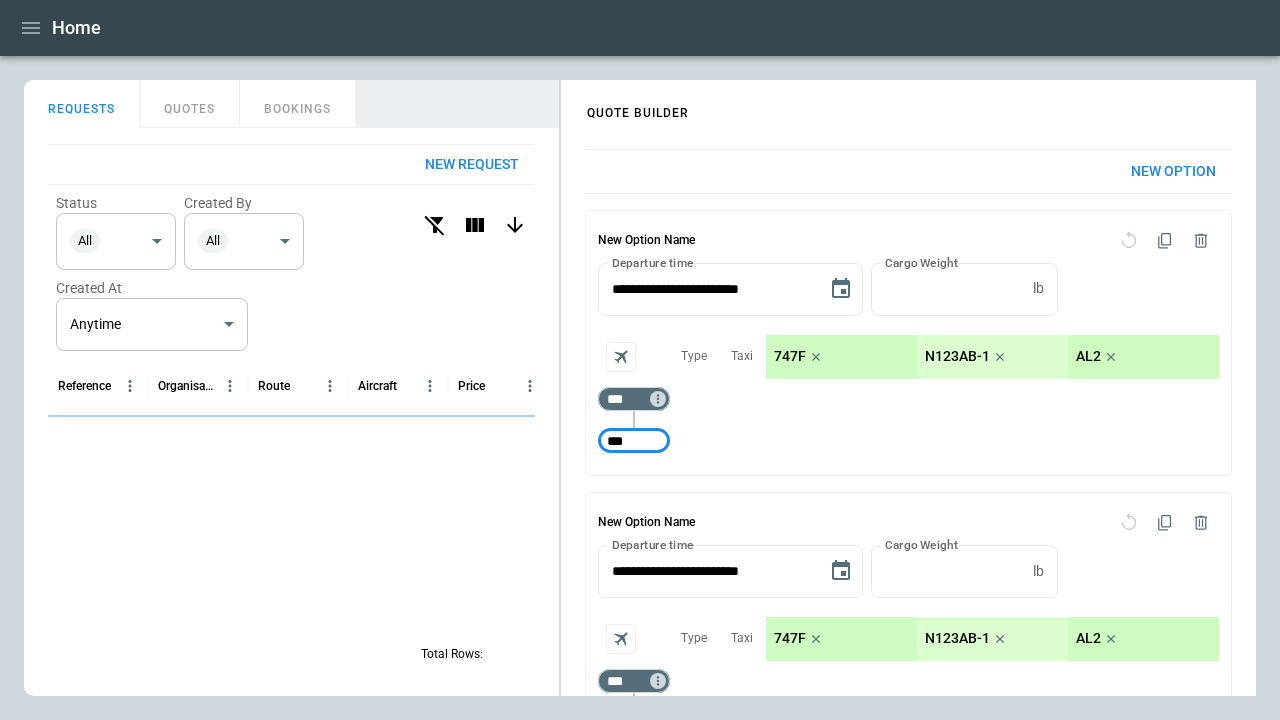 type on "***" 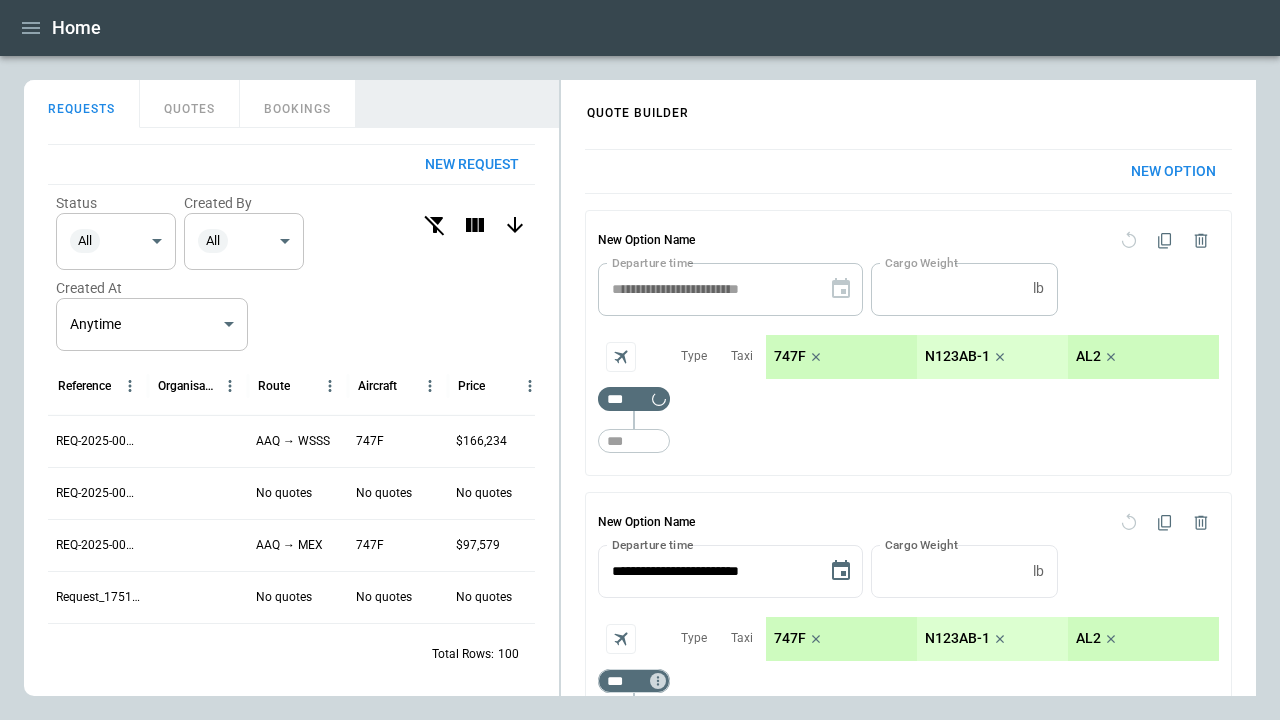 type 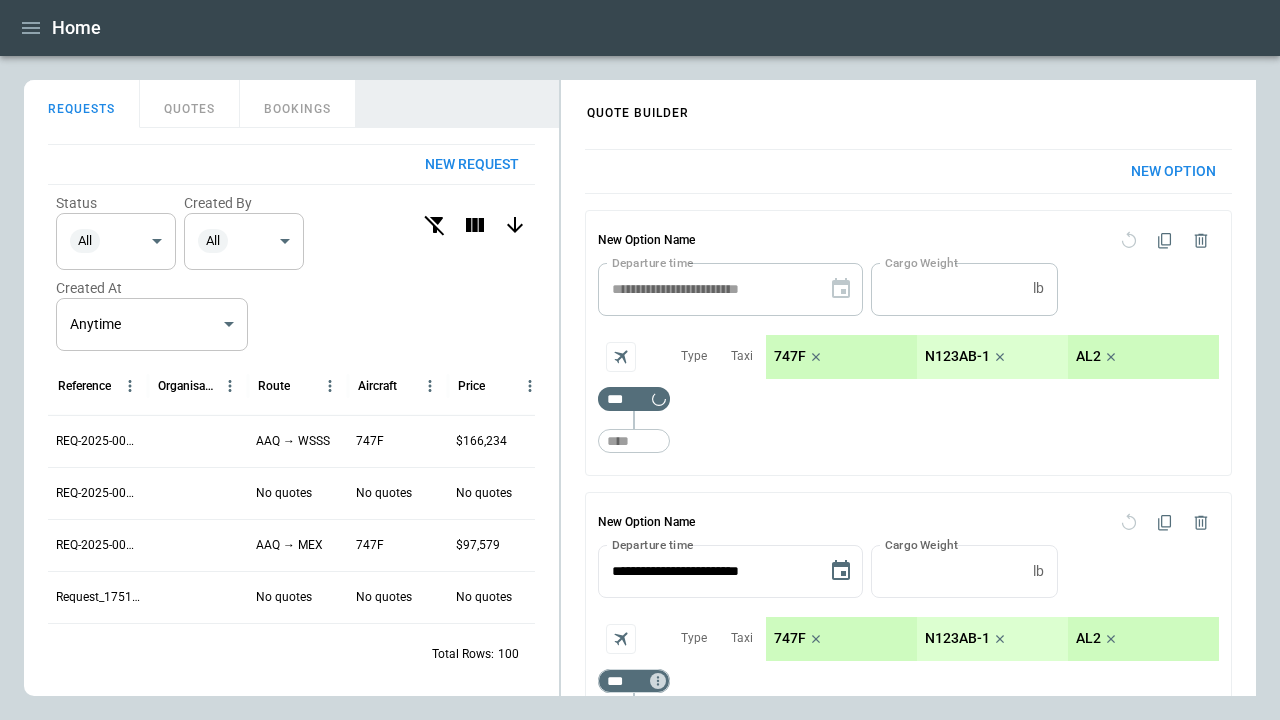 click 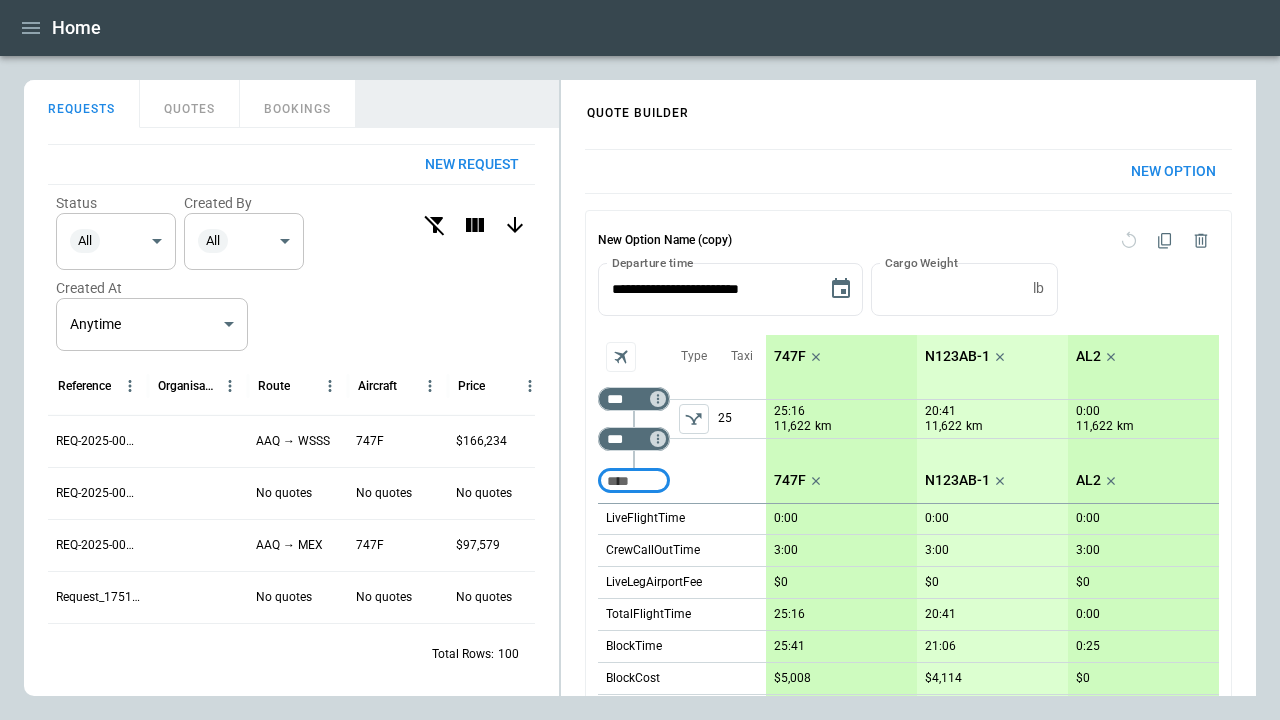 click 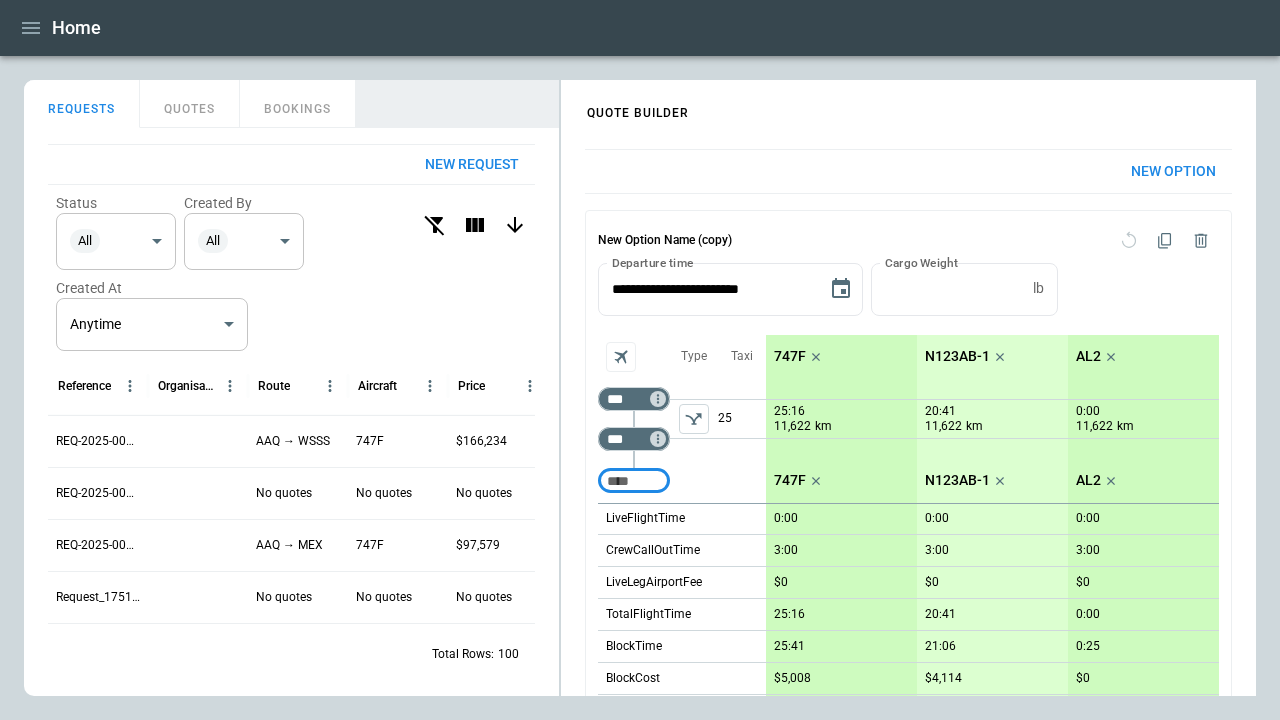 scroll, scrollTop: 0, scrollLeft: 0, axis: both 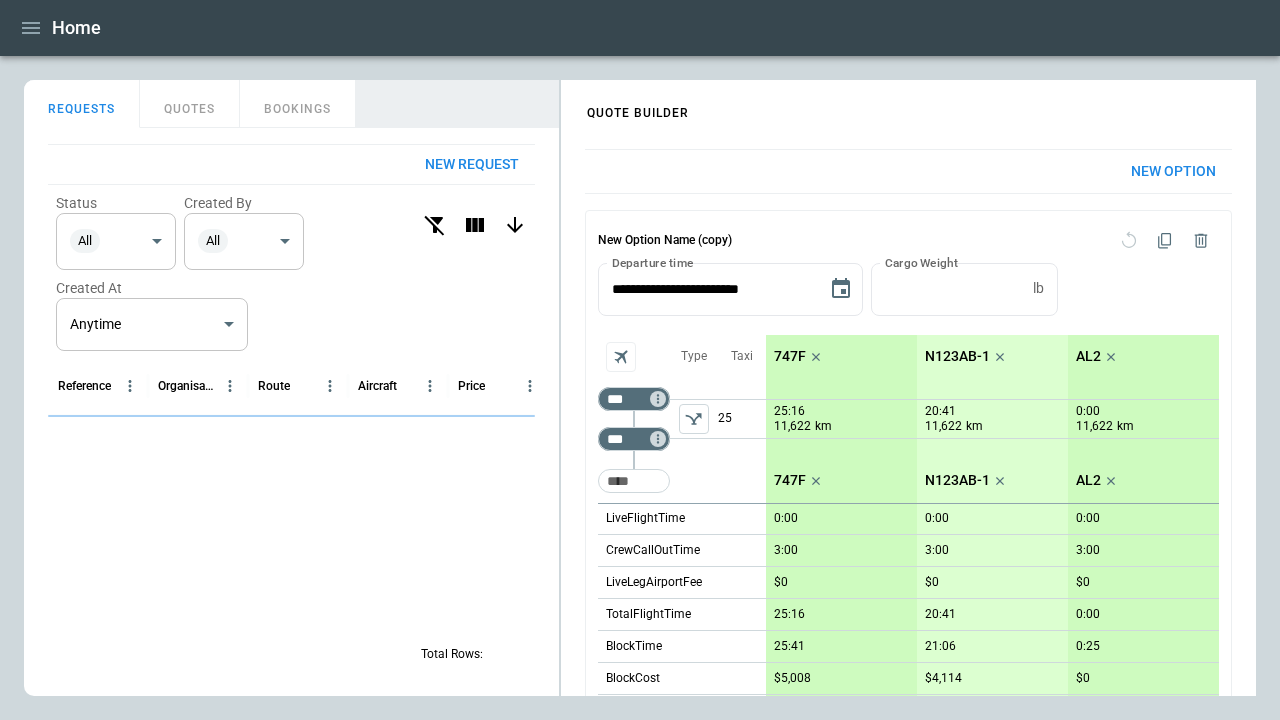 click 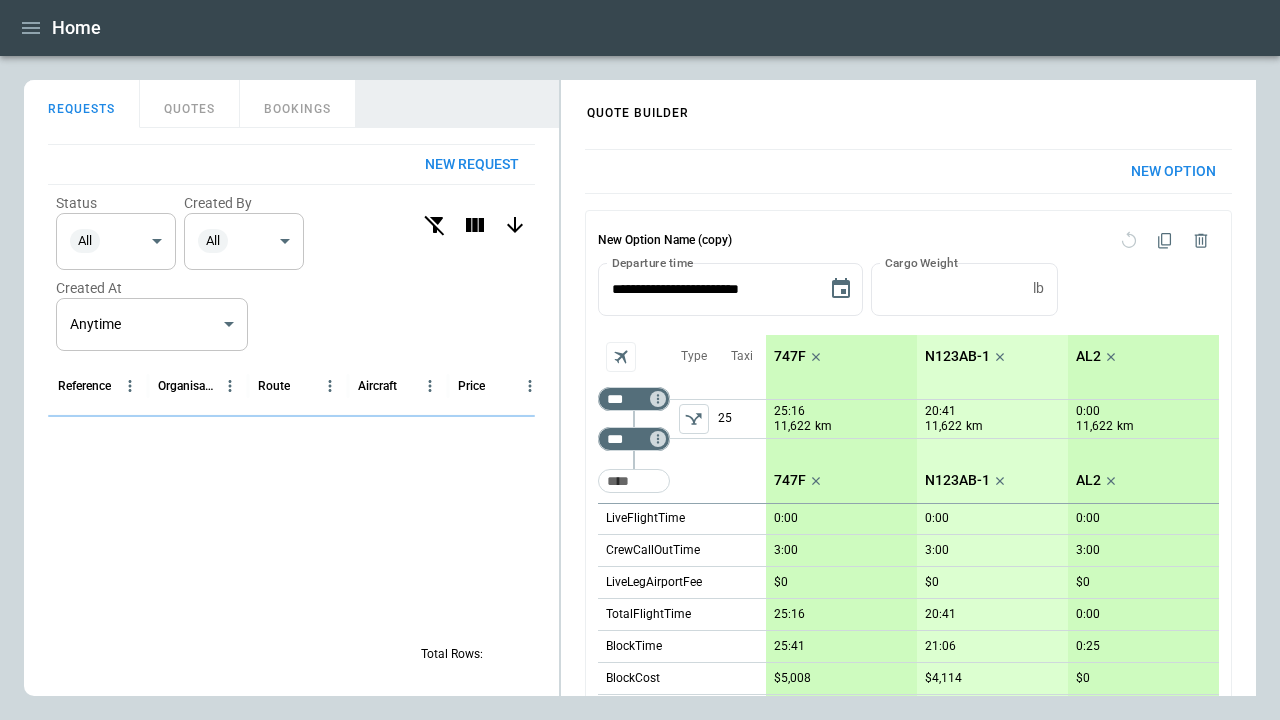 scroll, scrollTop: 0, scrollLeft: 0, axis: both 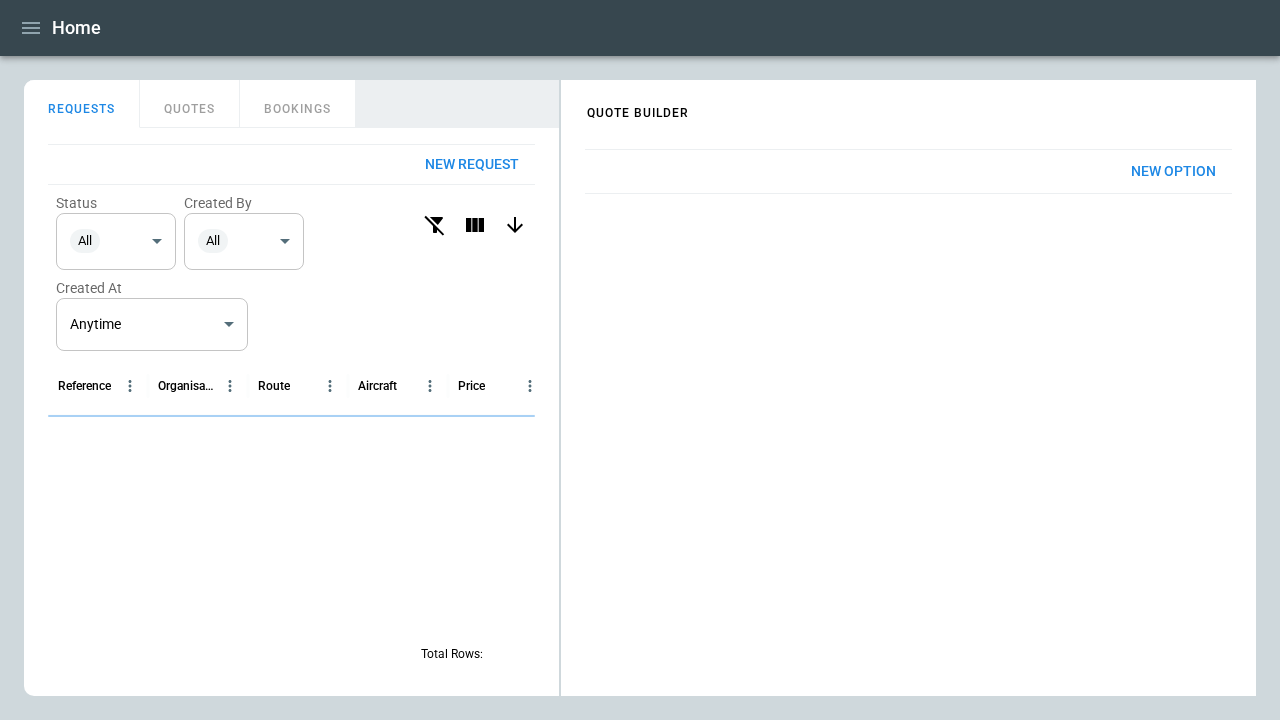 click on "New Option" at bounding box center (1173, 171) 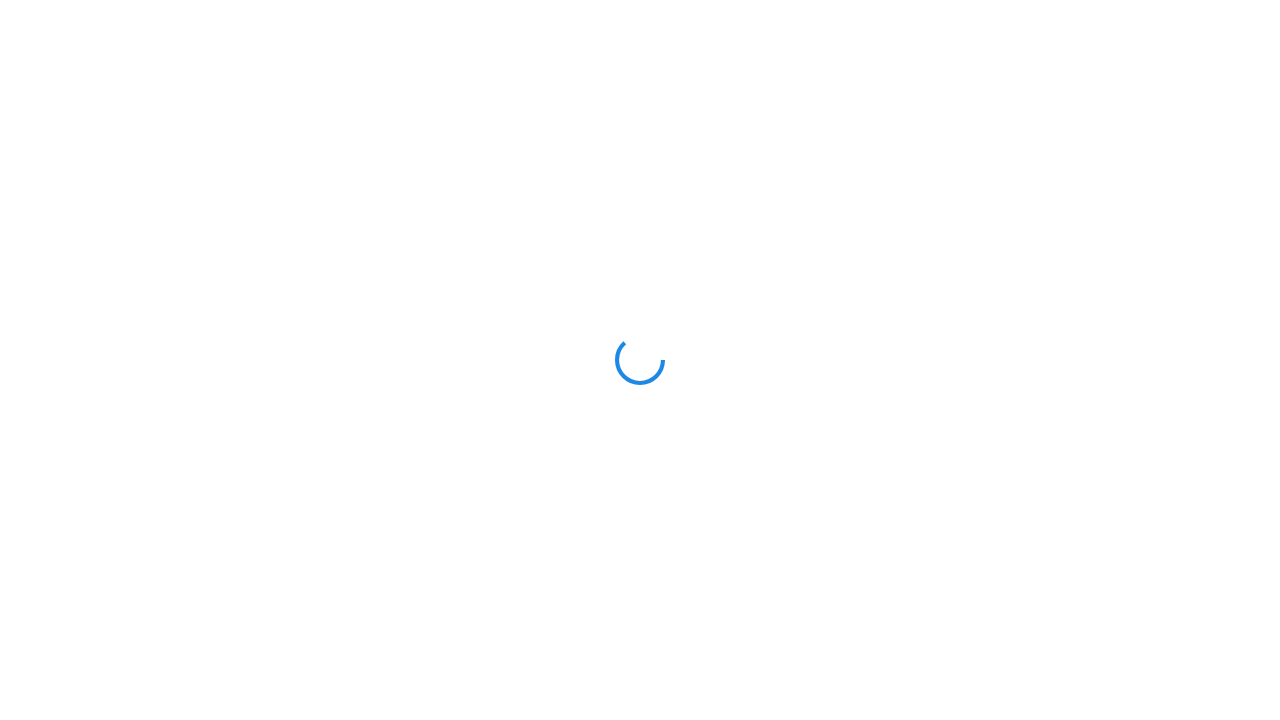 scroll, scrollTop: 0, scrollLeft: 0, axis: both 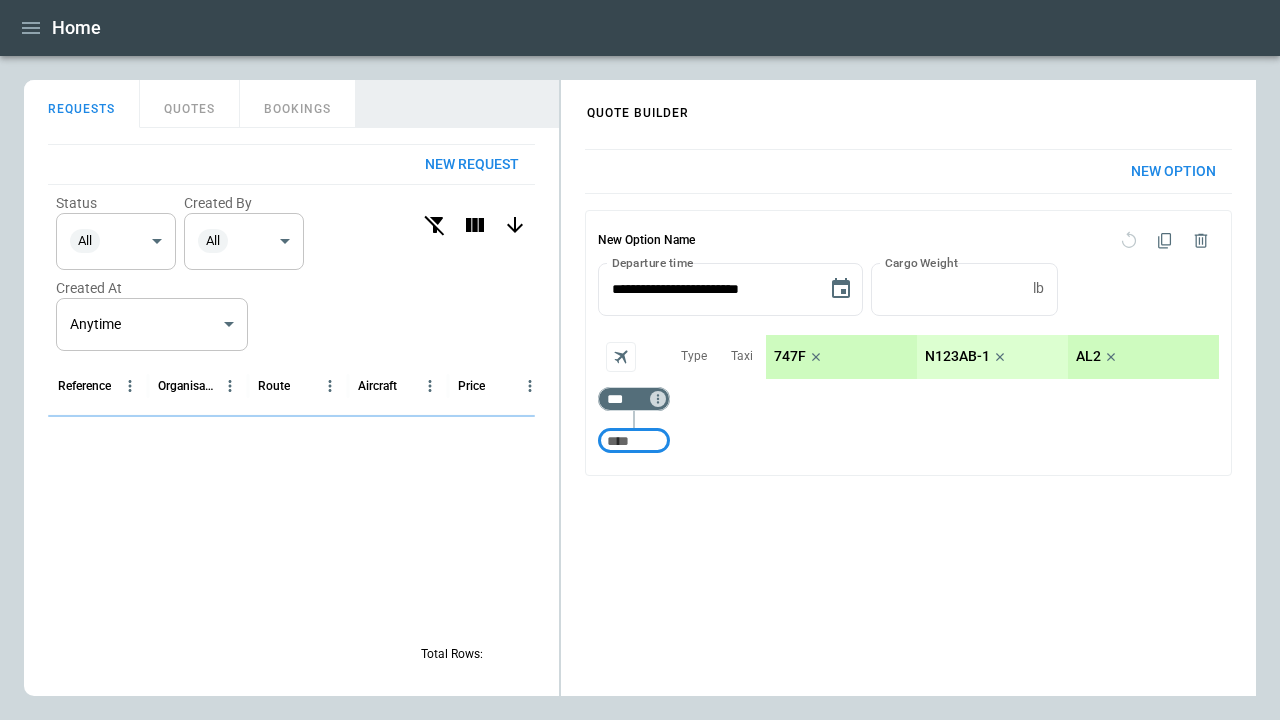 click 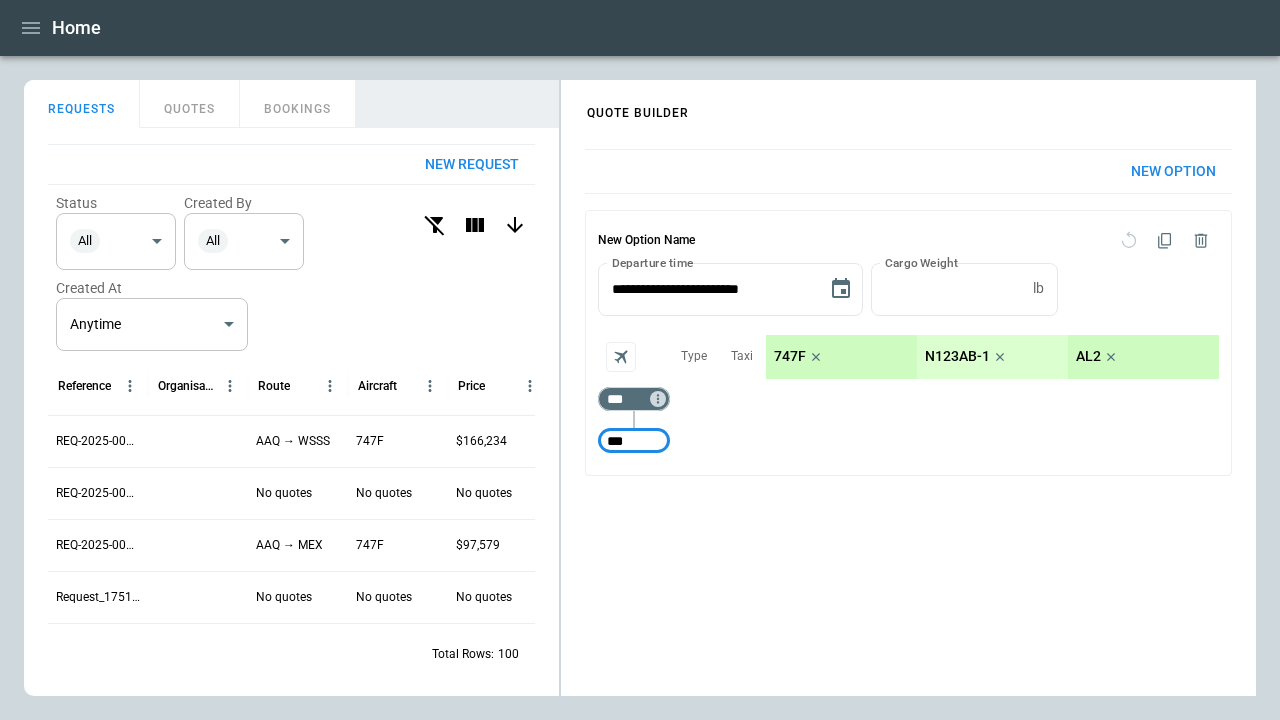 type on "***" 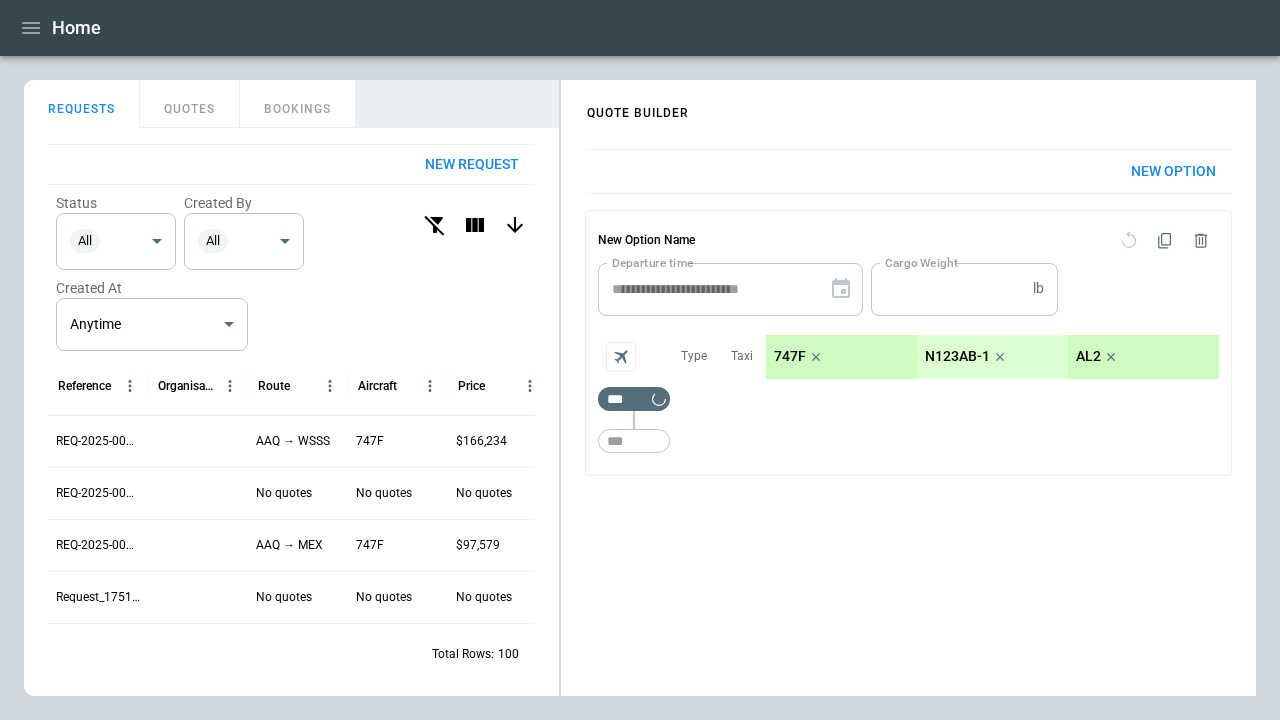 type 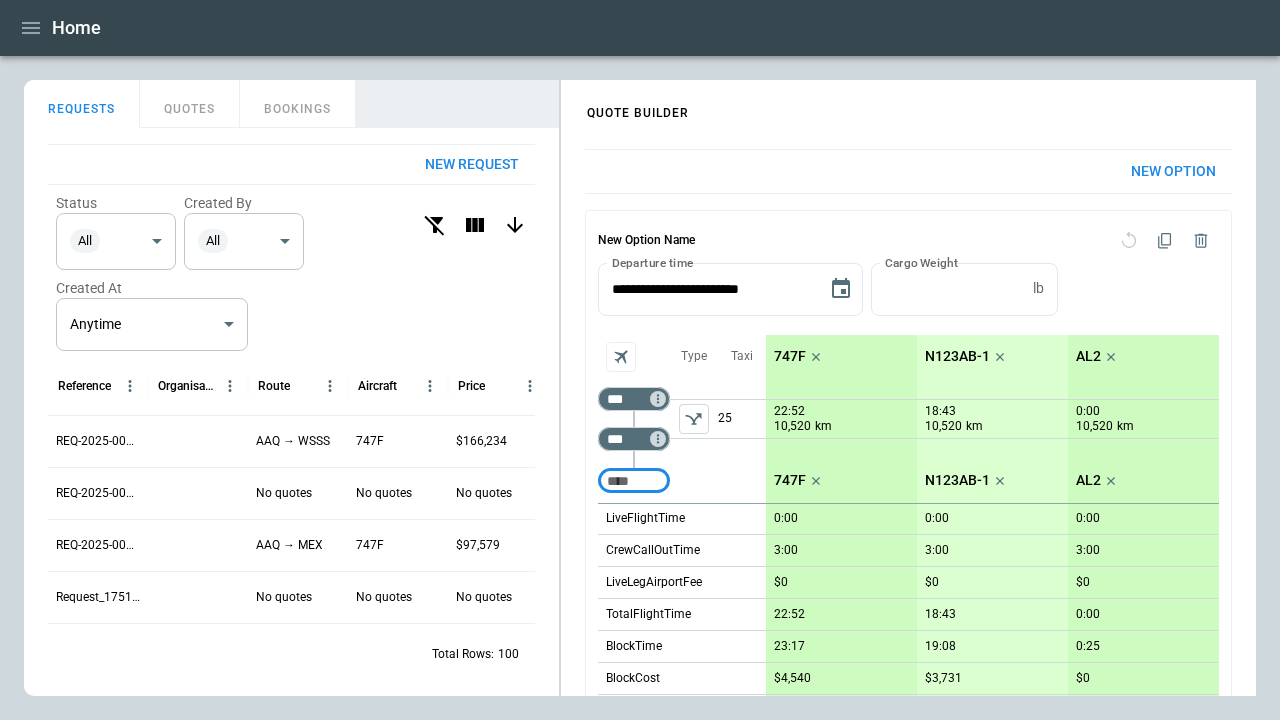 click 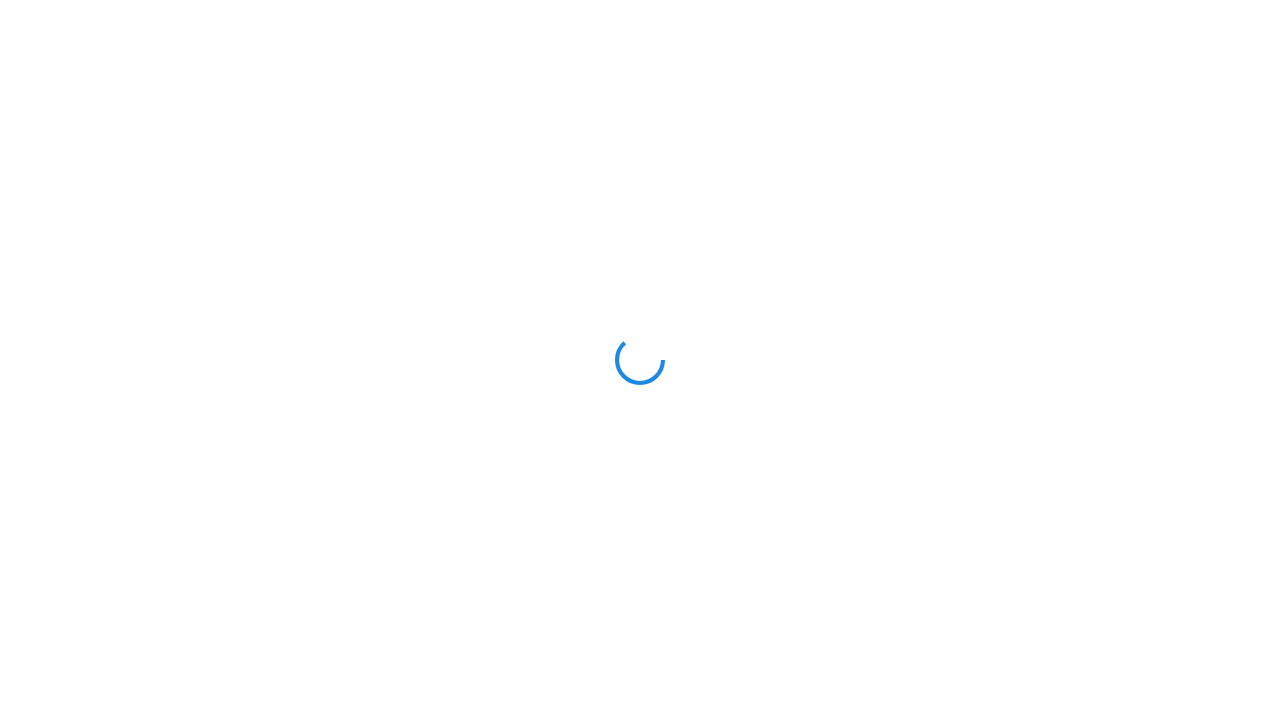 scroll, scrollTop: 0, scrollLeft: 0, axis: both 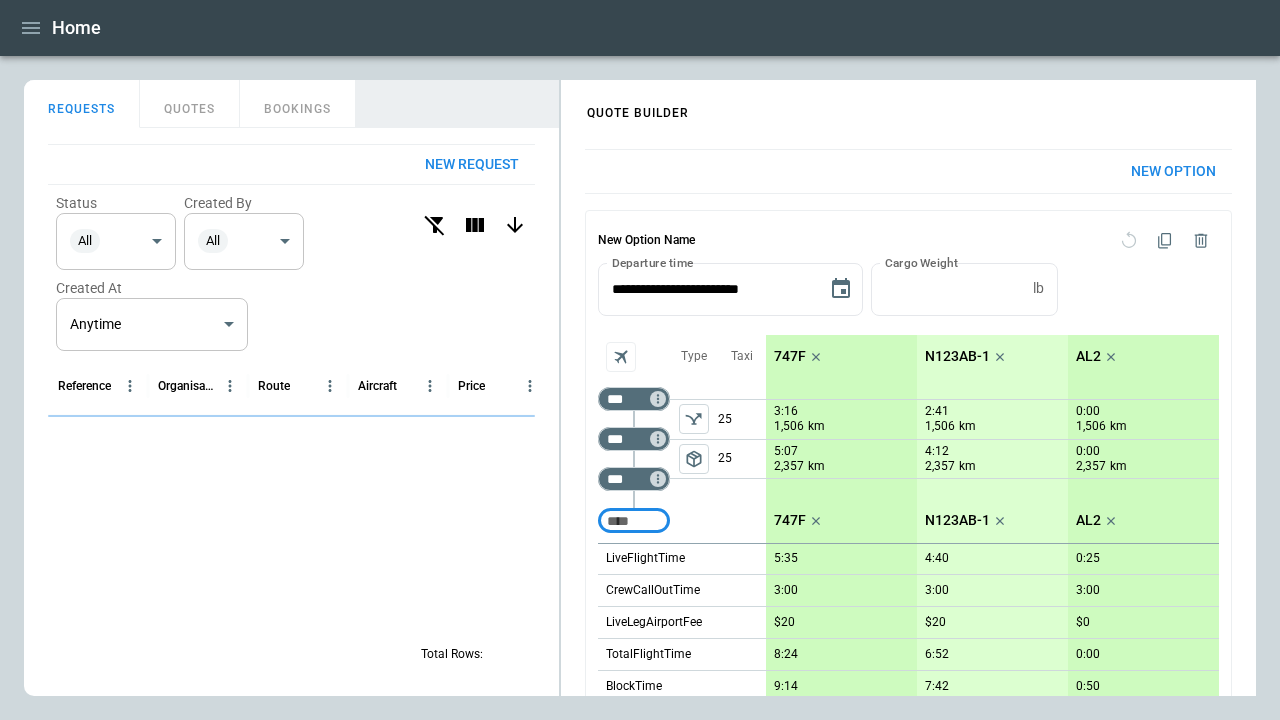 click 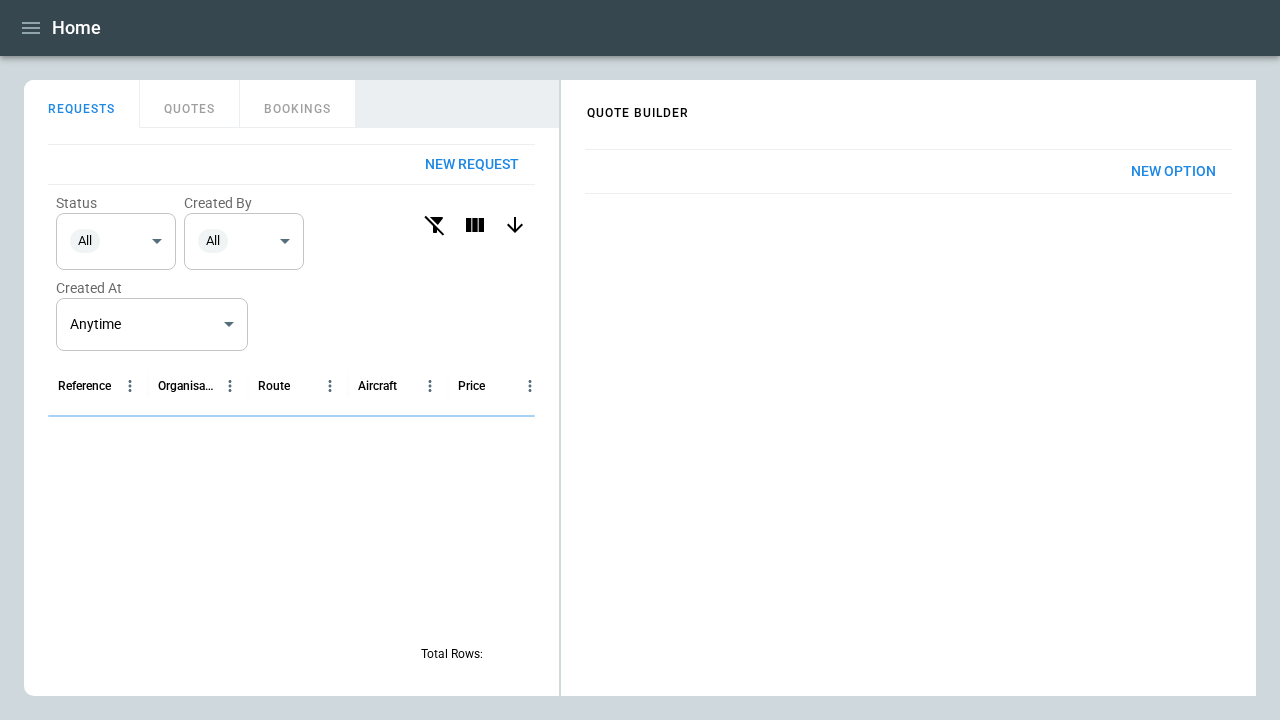 click on "New Option" at bounding box center [1173, 171] 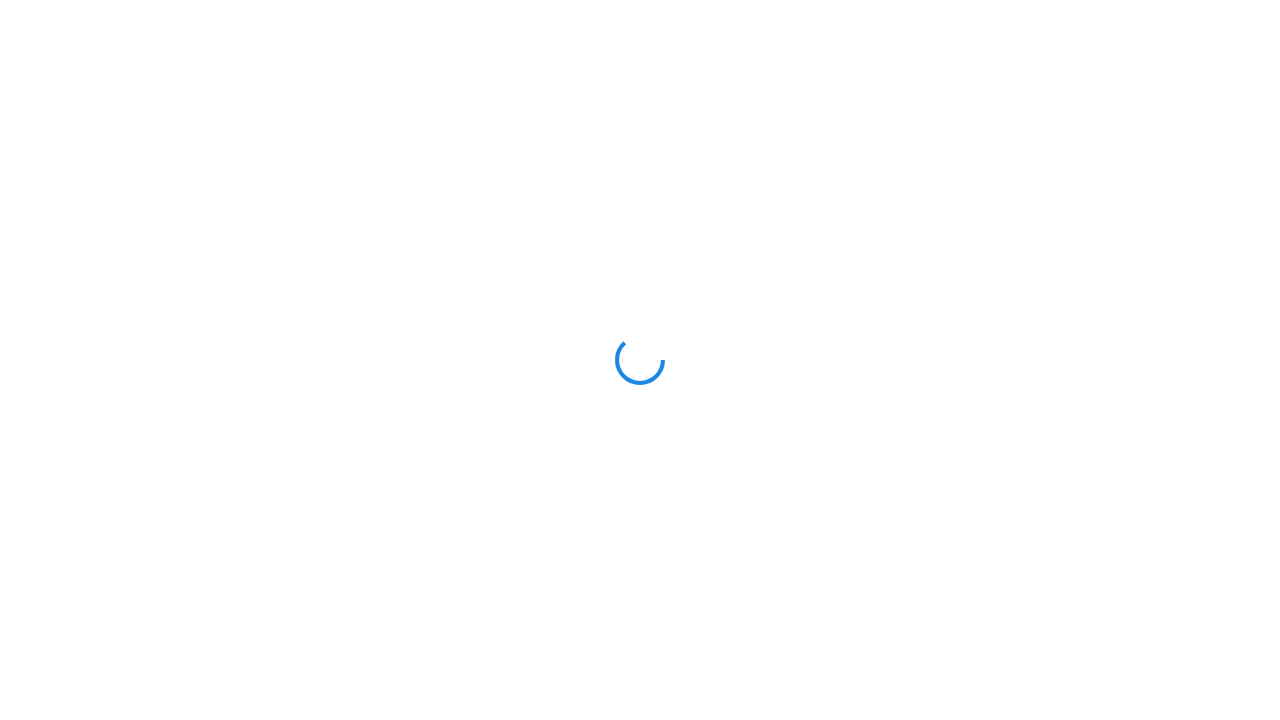 scroll, scrollTop: 0, scrollLeft: 0, axis: both 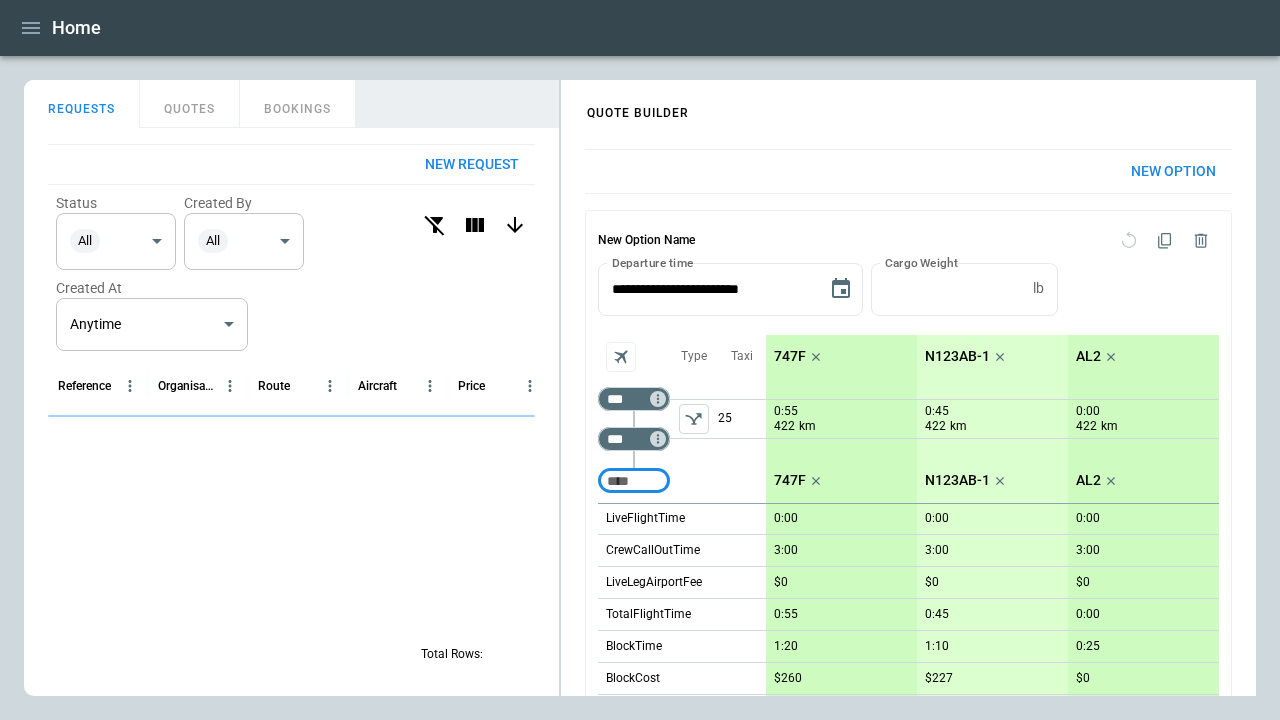 click 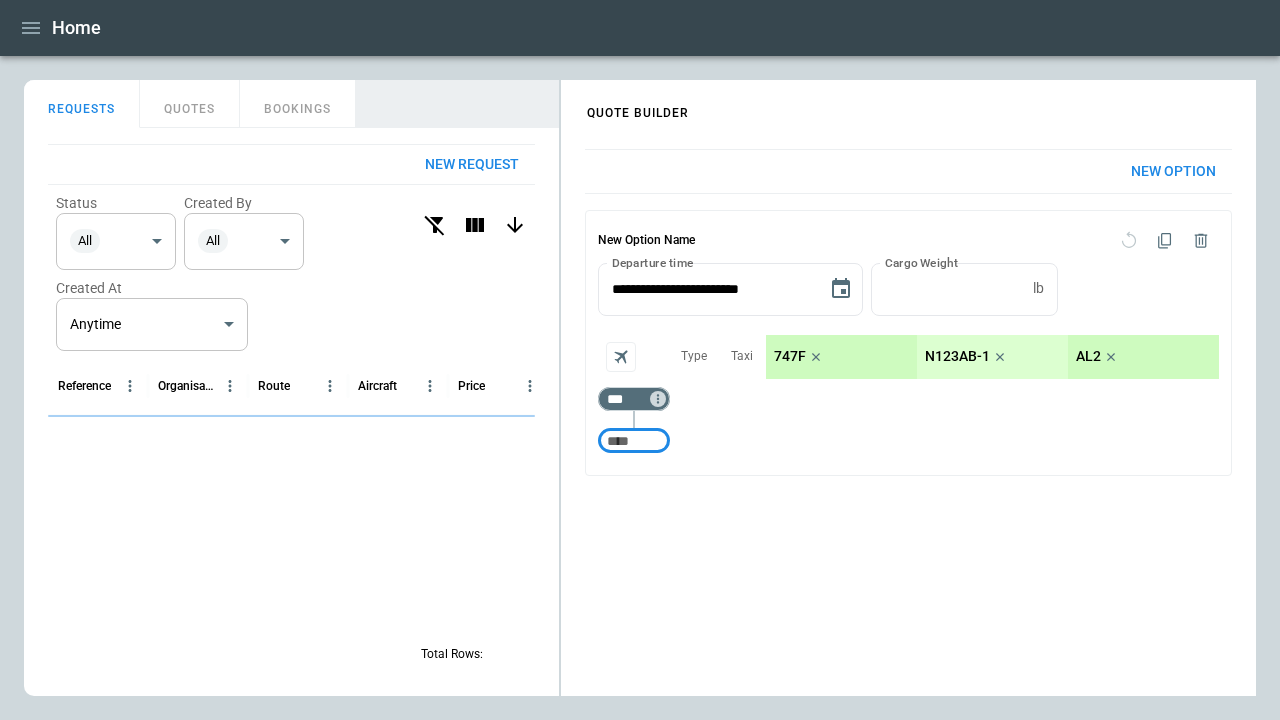 click at bounding box center [634, 379] 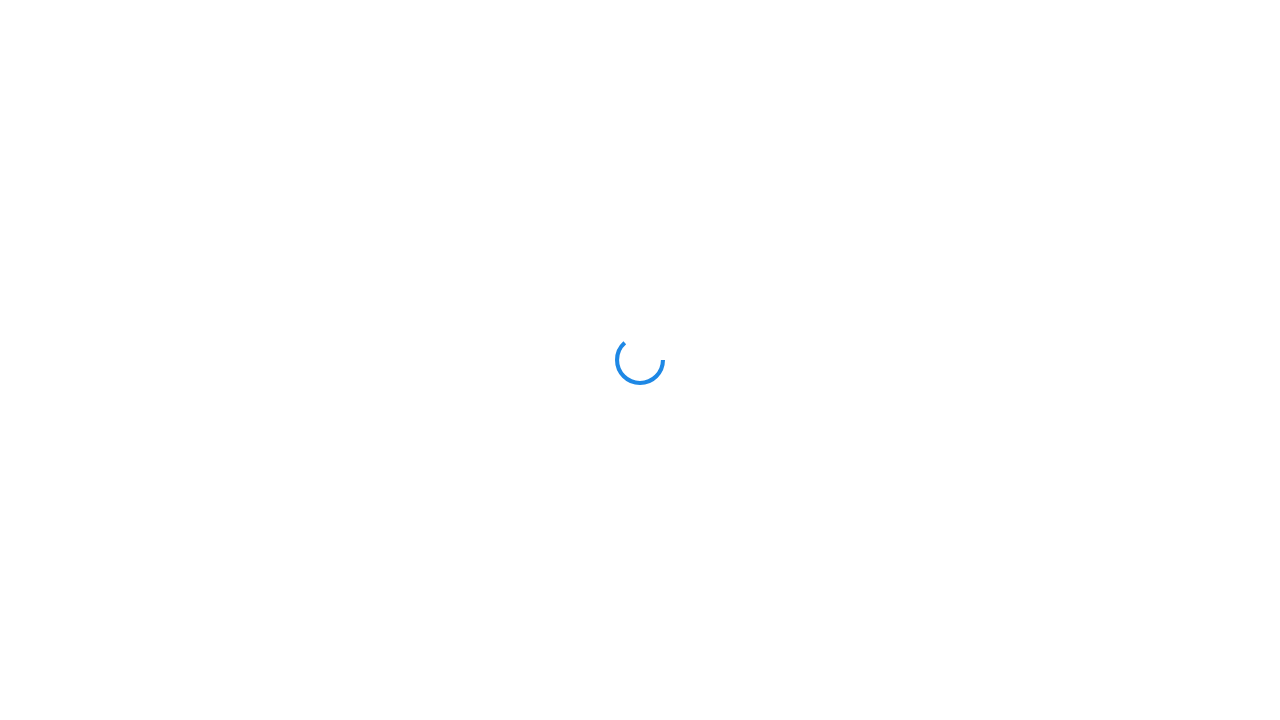 scroll, scrollTop: 0, scrollLeft: 0, axis: both 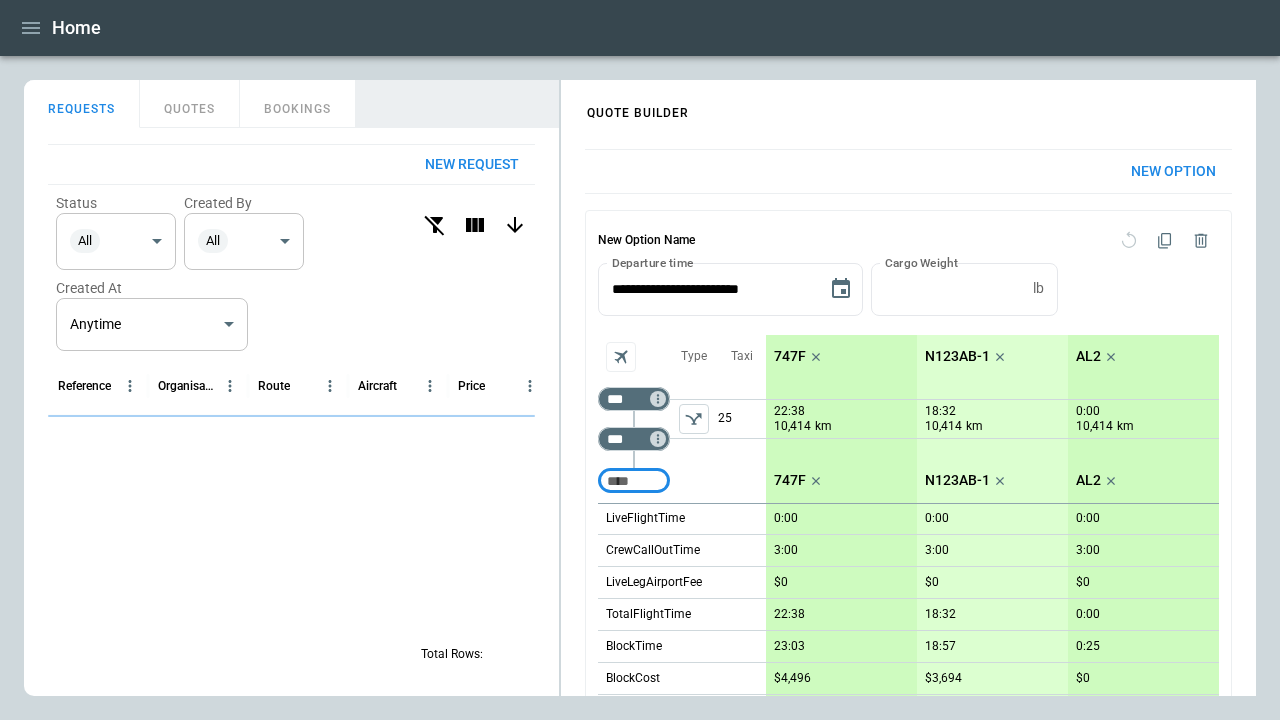 click 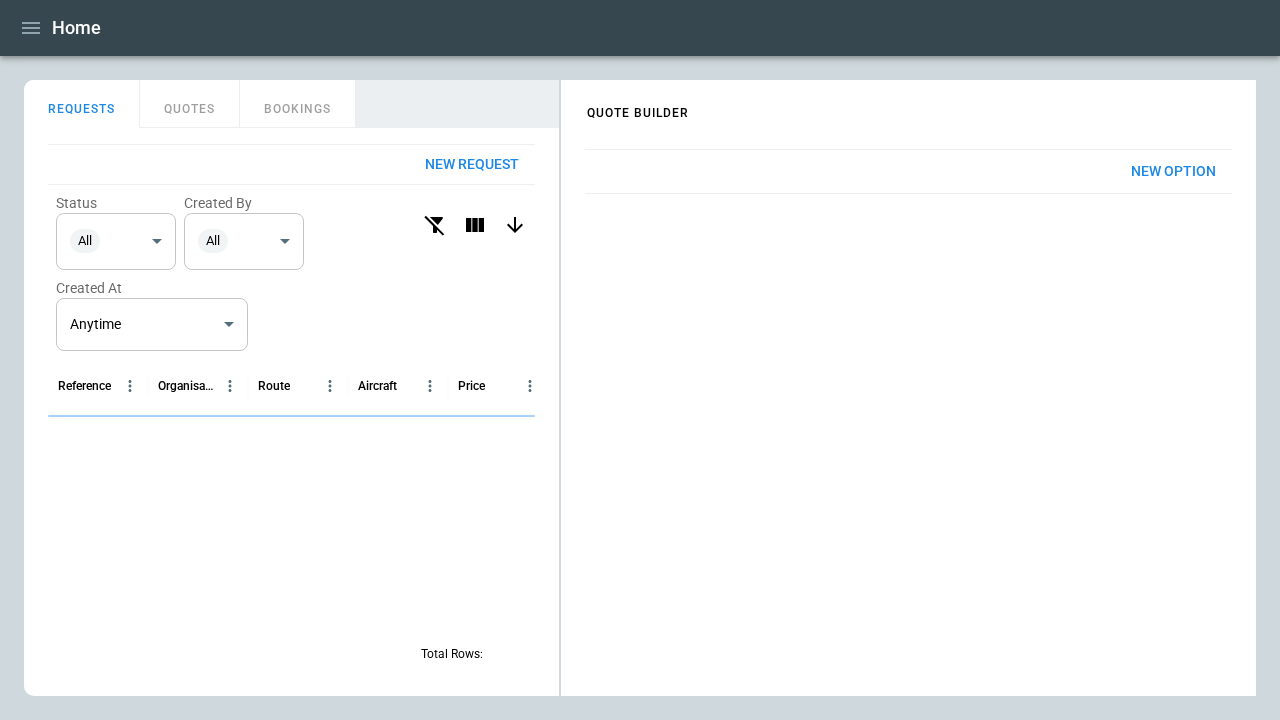 click on "New Option" at bounding box center [1173, 171] 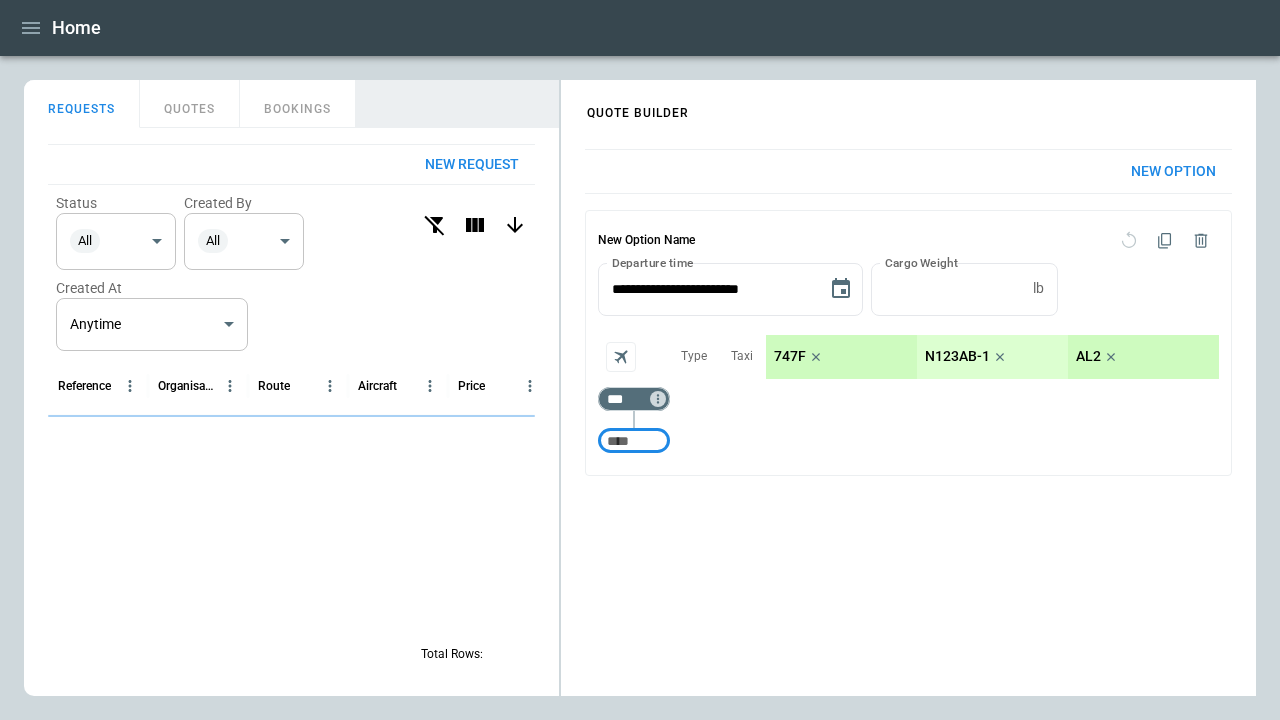 type on "***" 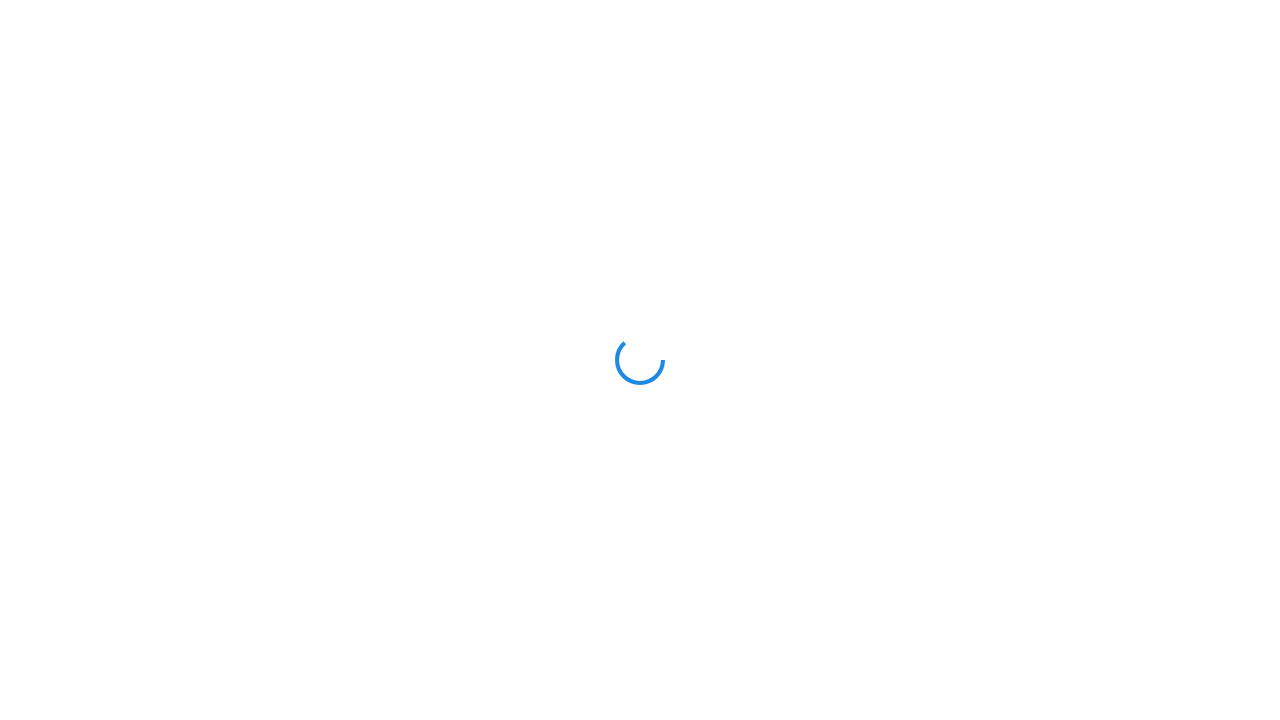 scroll, scrollTop: 0, scrollLeft: 0, axis: both 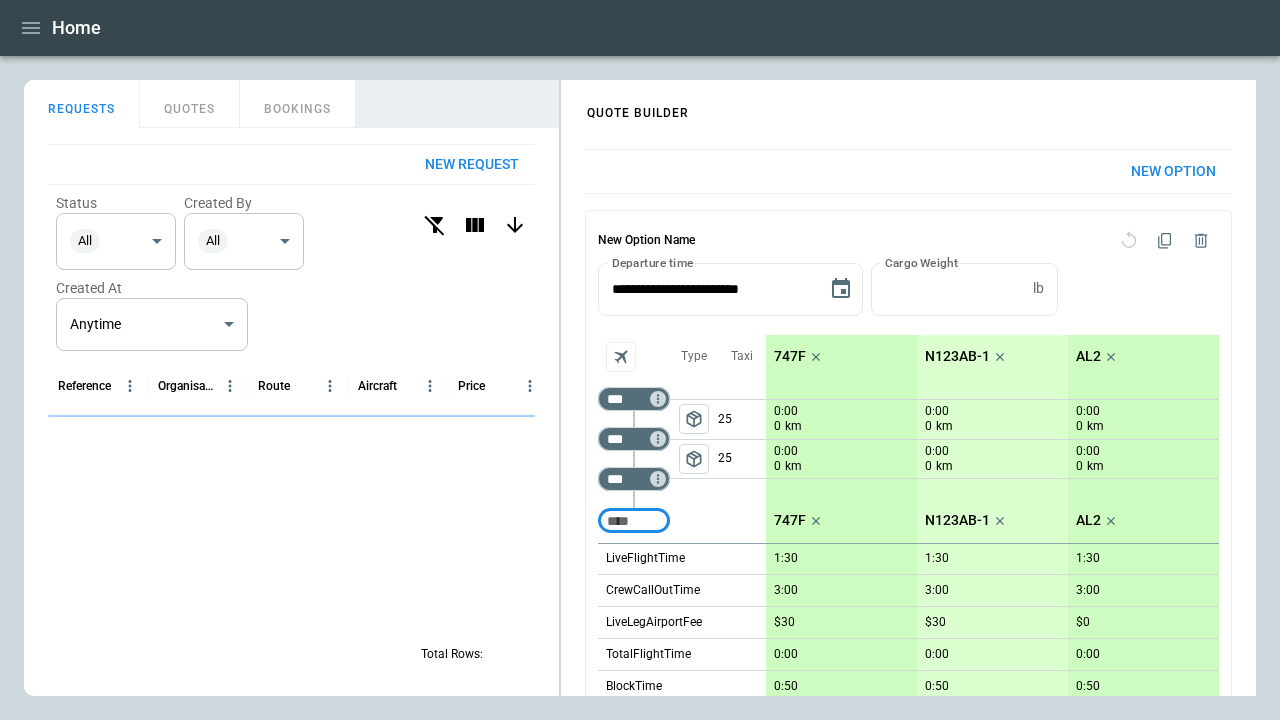 click 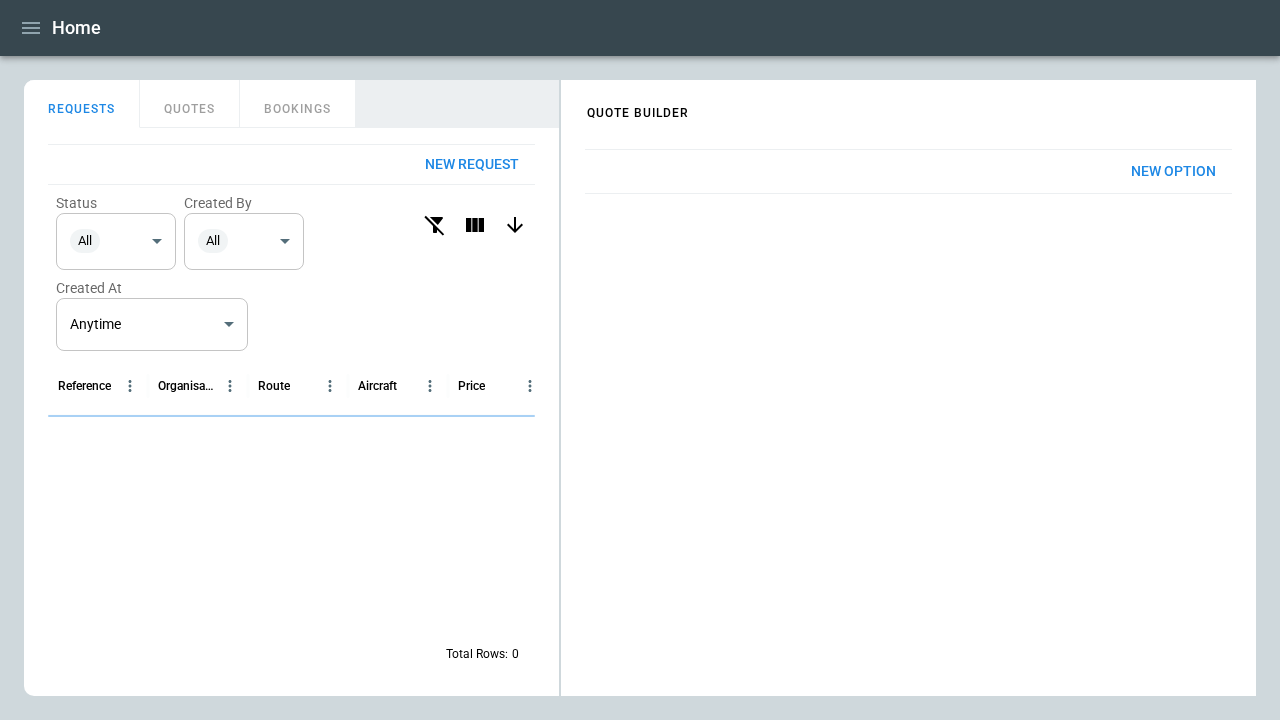 click on "New Option" at bounding box center [1173, 171] 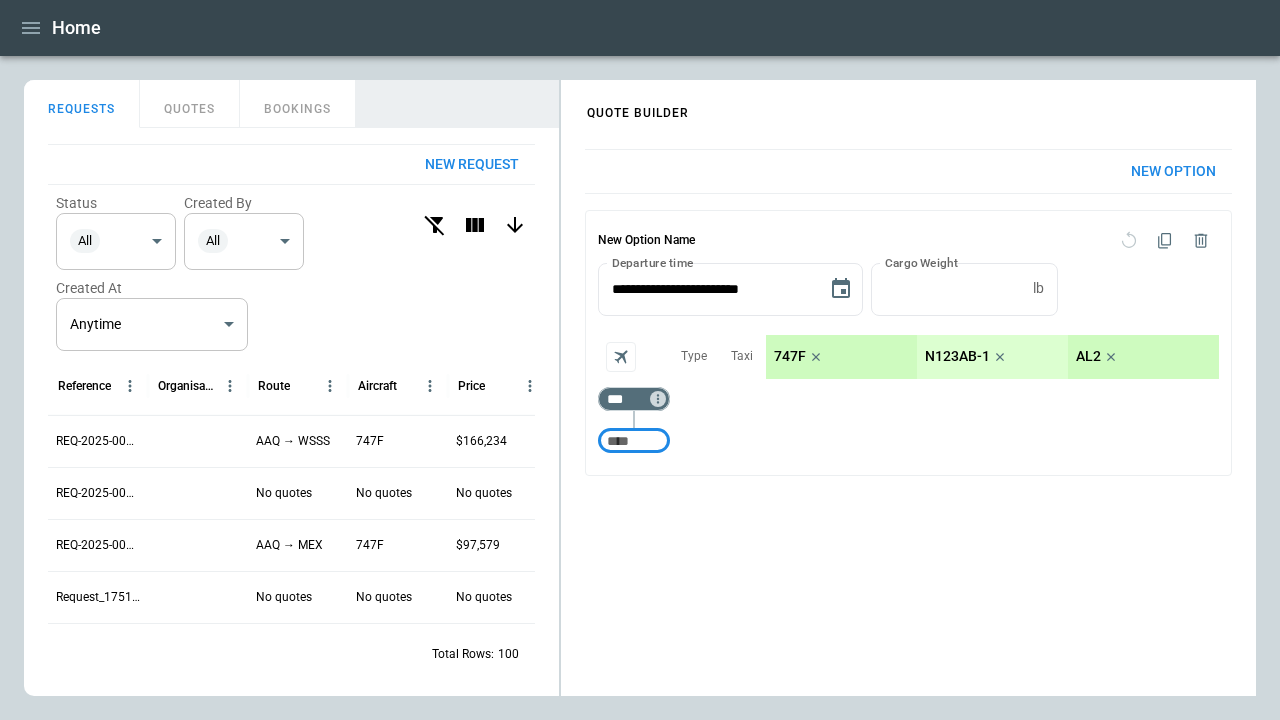 type on "***" 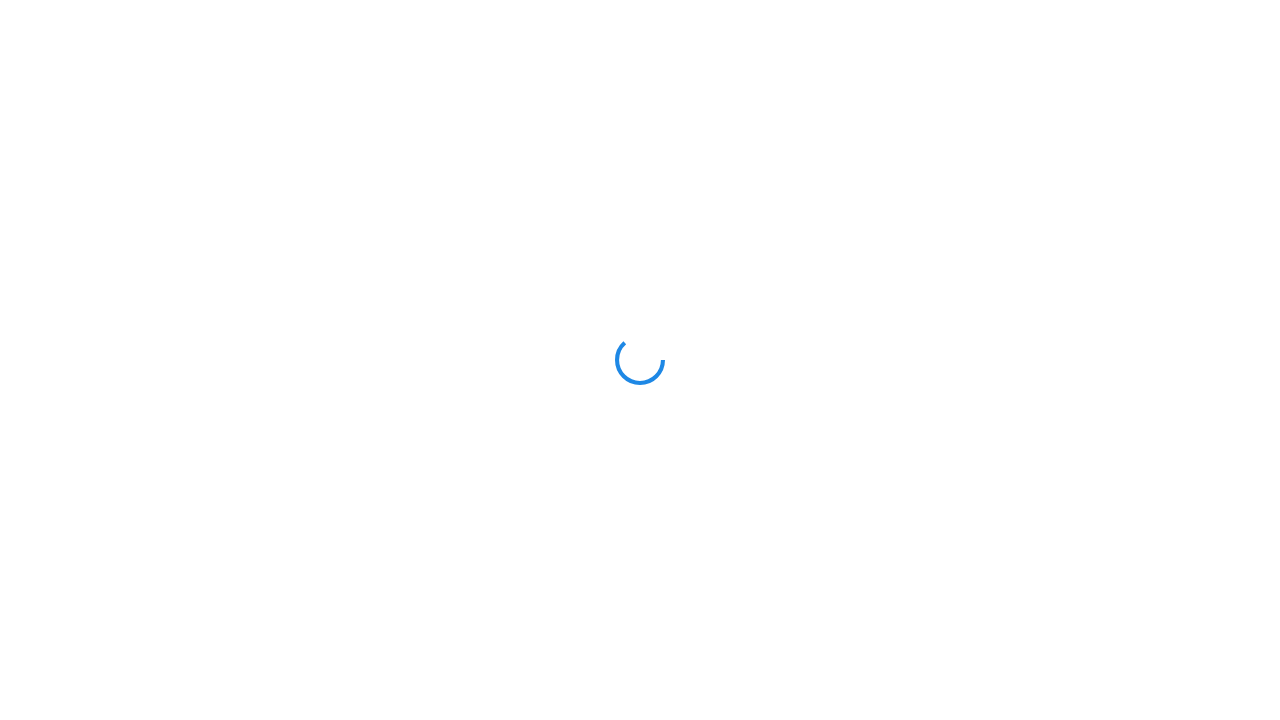 scroll, scrollTop: 0, scrollLeft: 0, axis: both 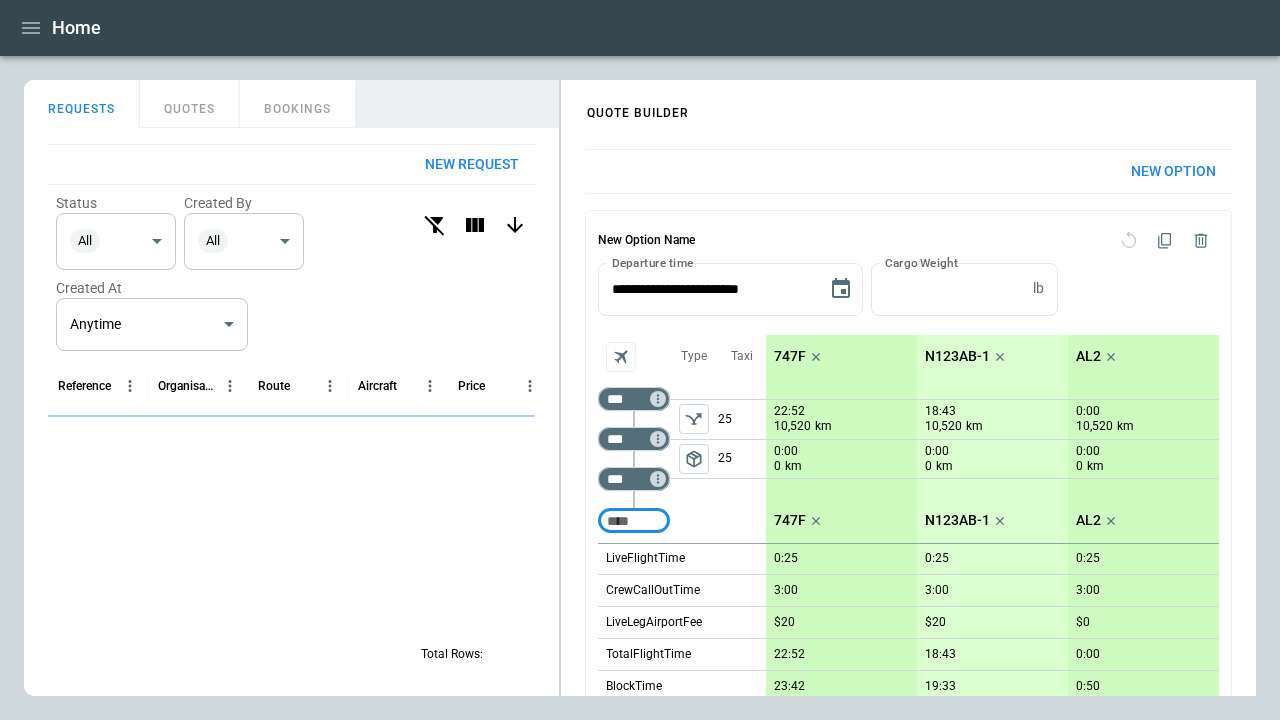 click 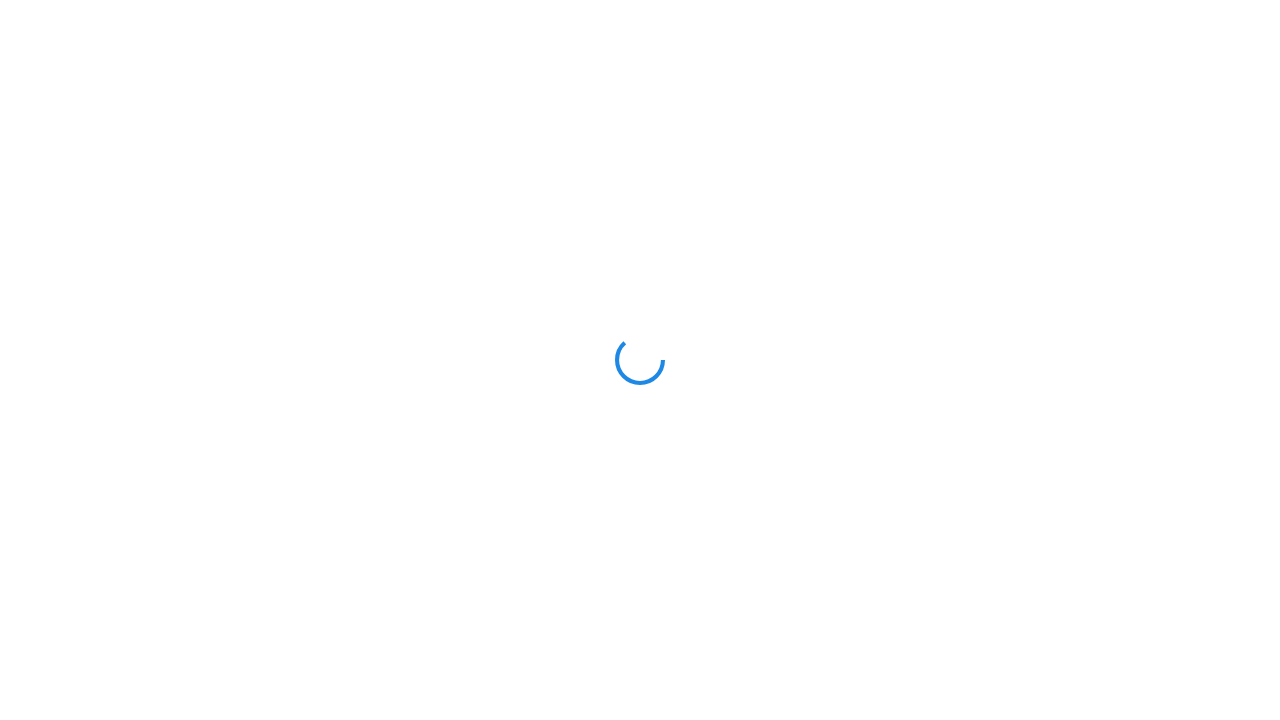 scroll, scrollTop: 0, scrollLeft: 0, axis: both 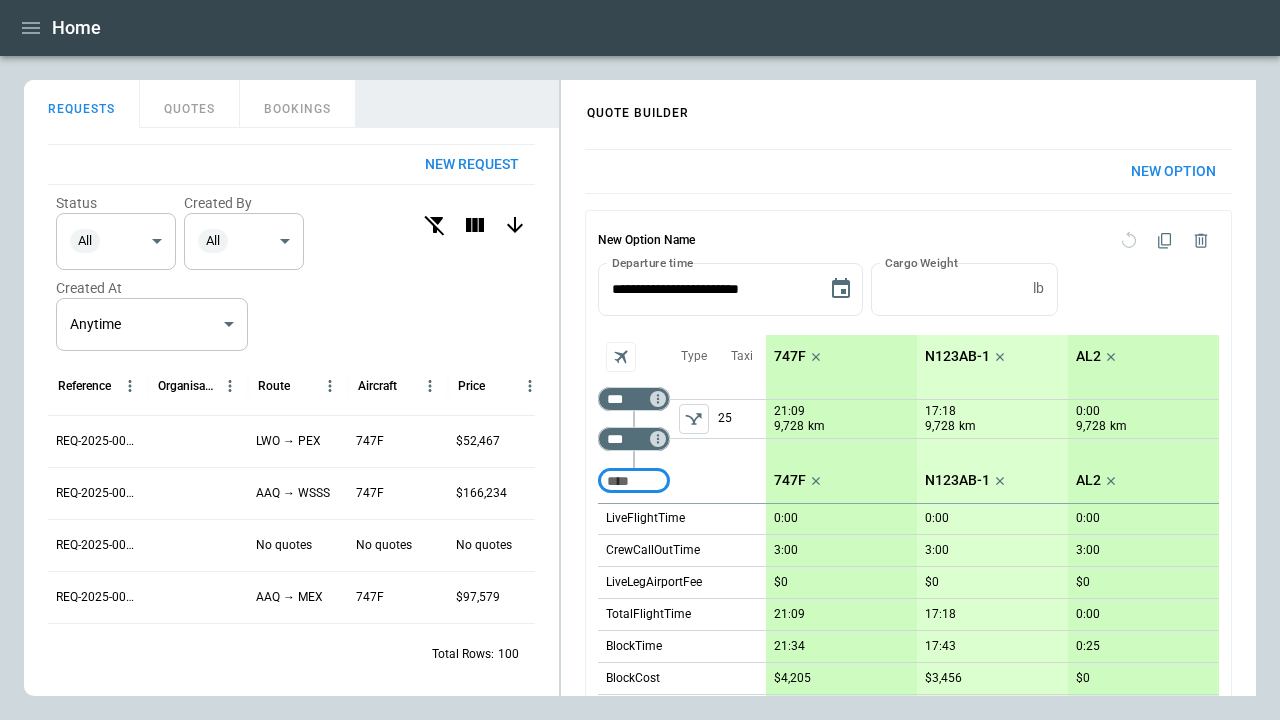 click 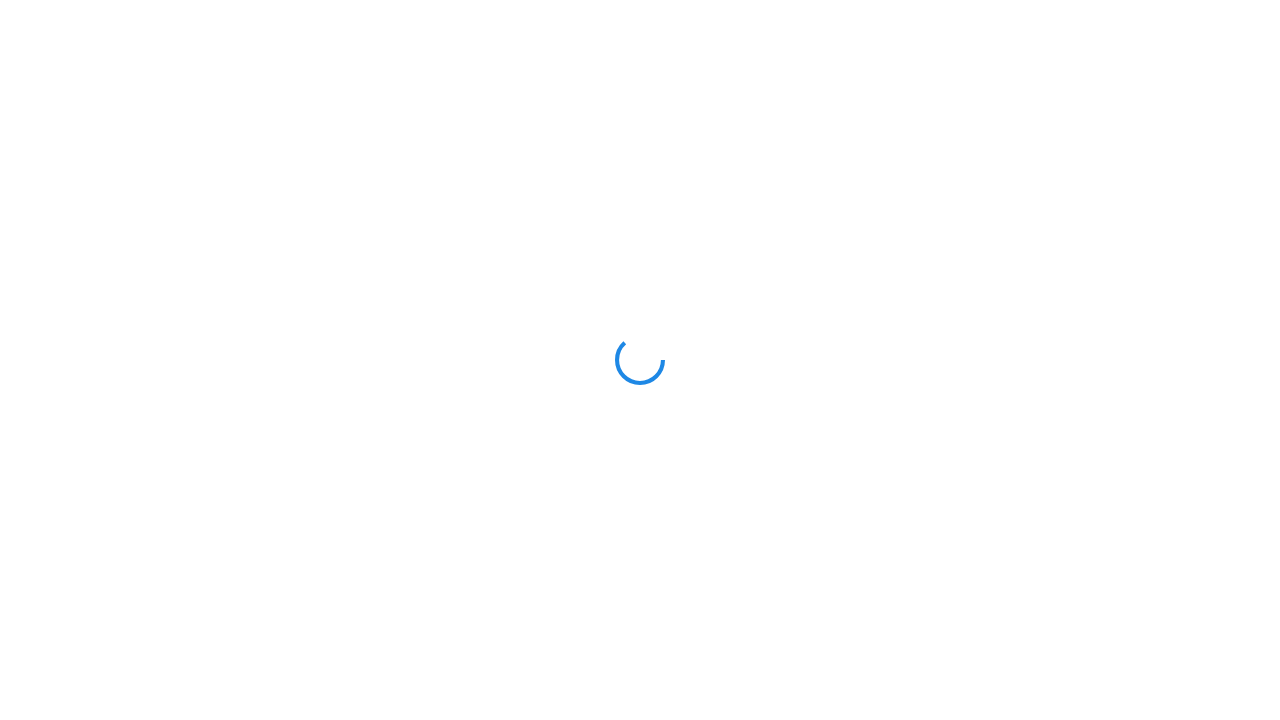 scroll, scrollTop: 0, scrollLeft: 0, axis: both 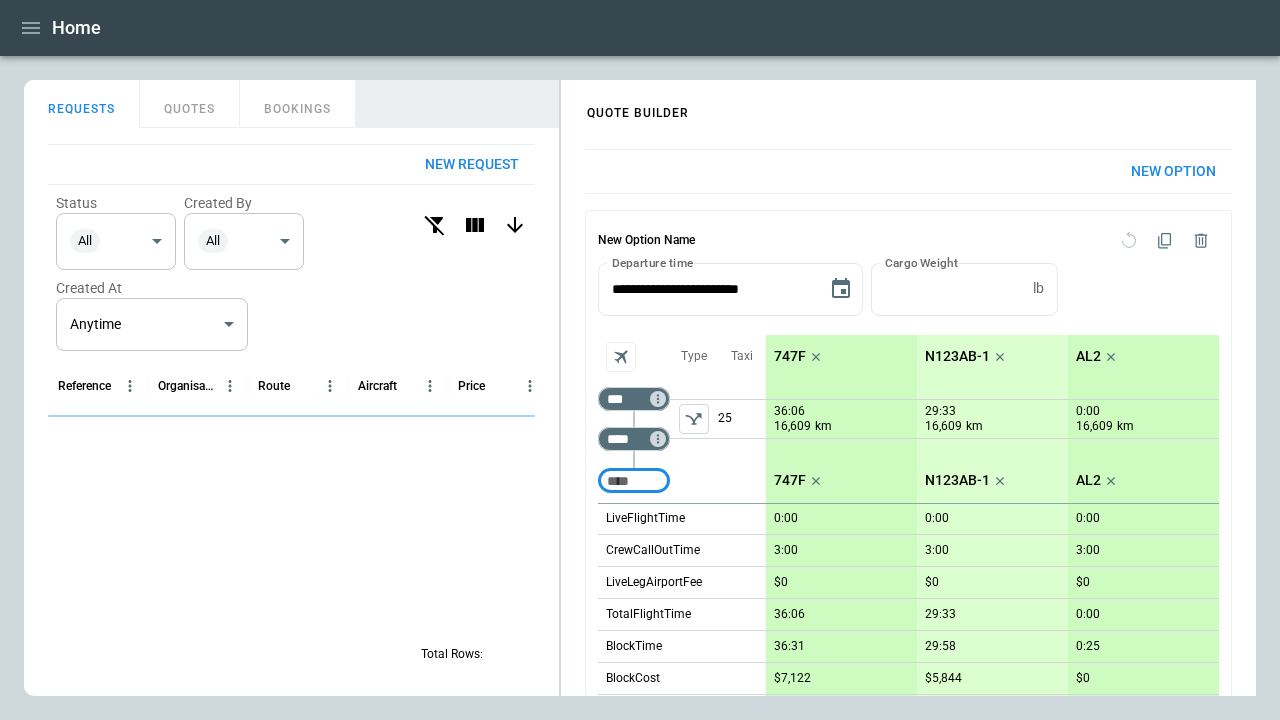 click 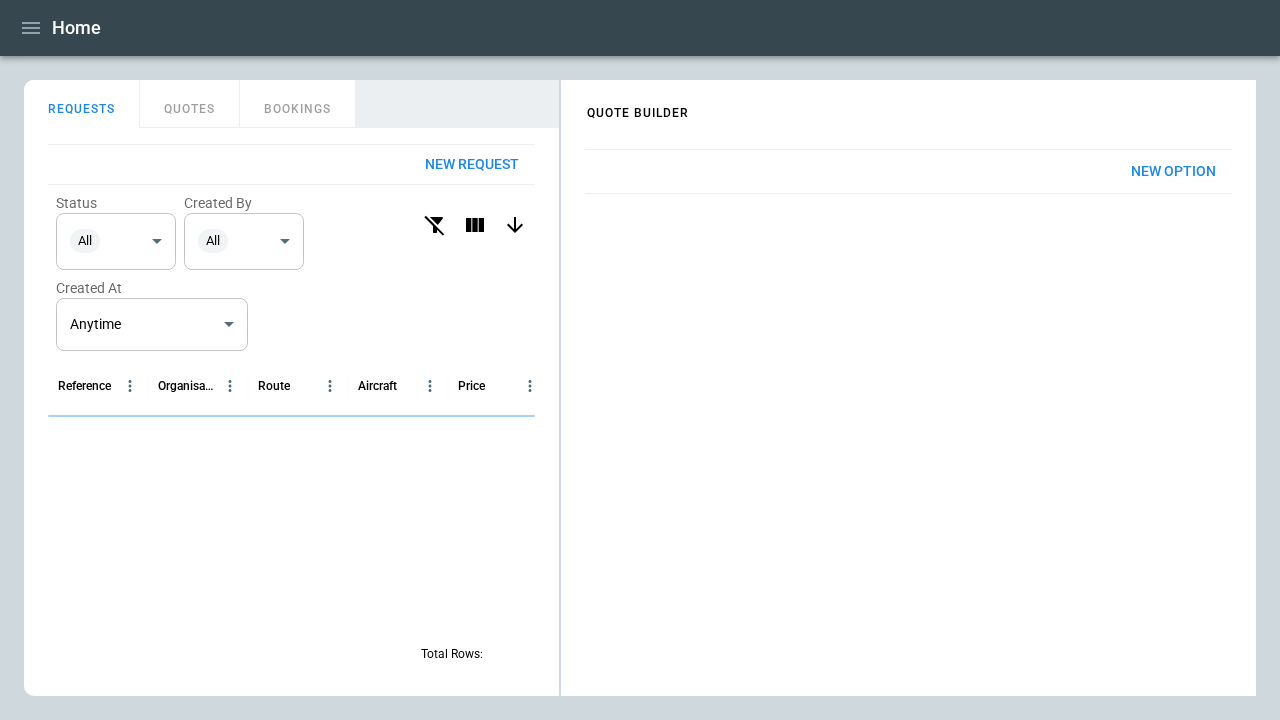 click on "New Option" at bounding box center (1173, 171) 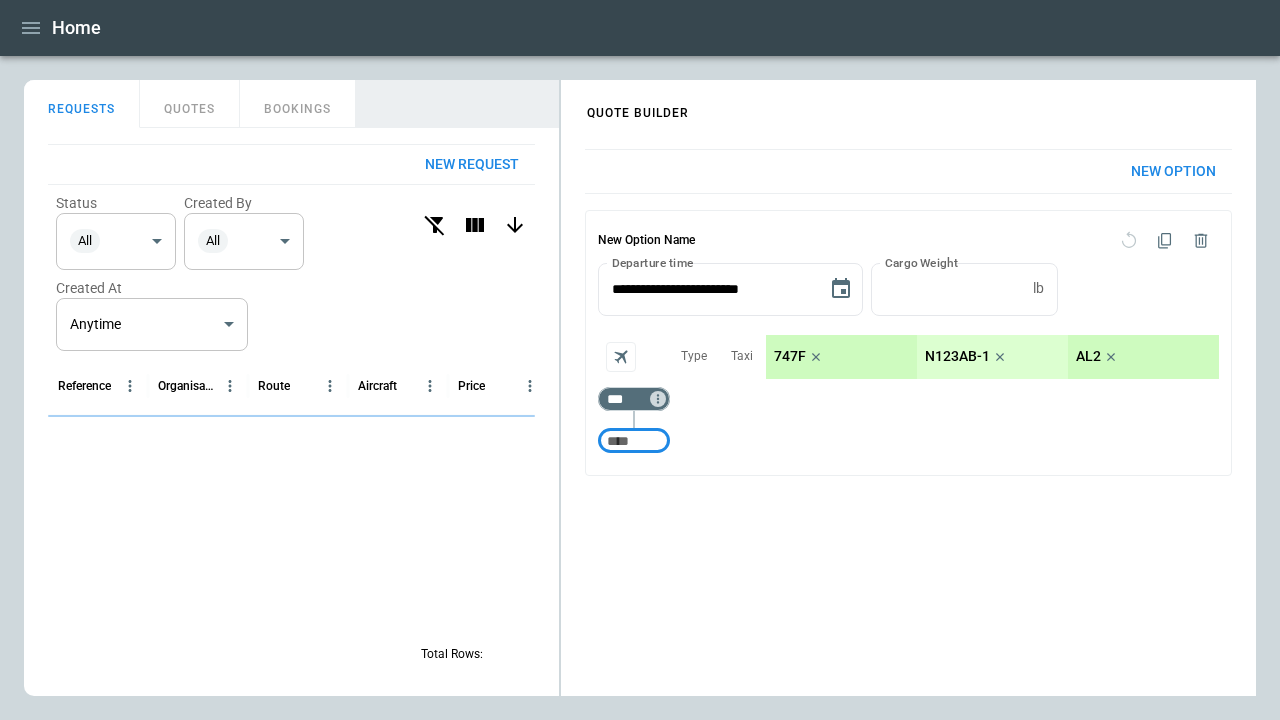 type on "***" 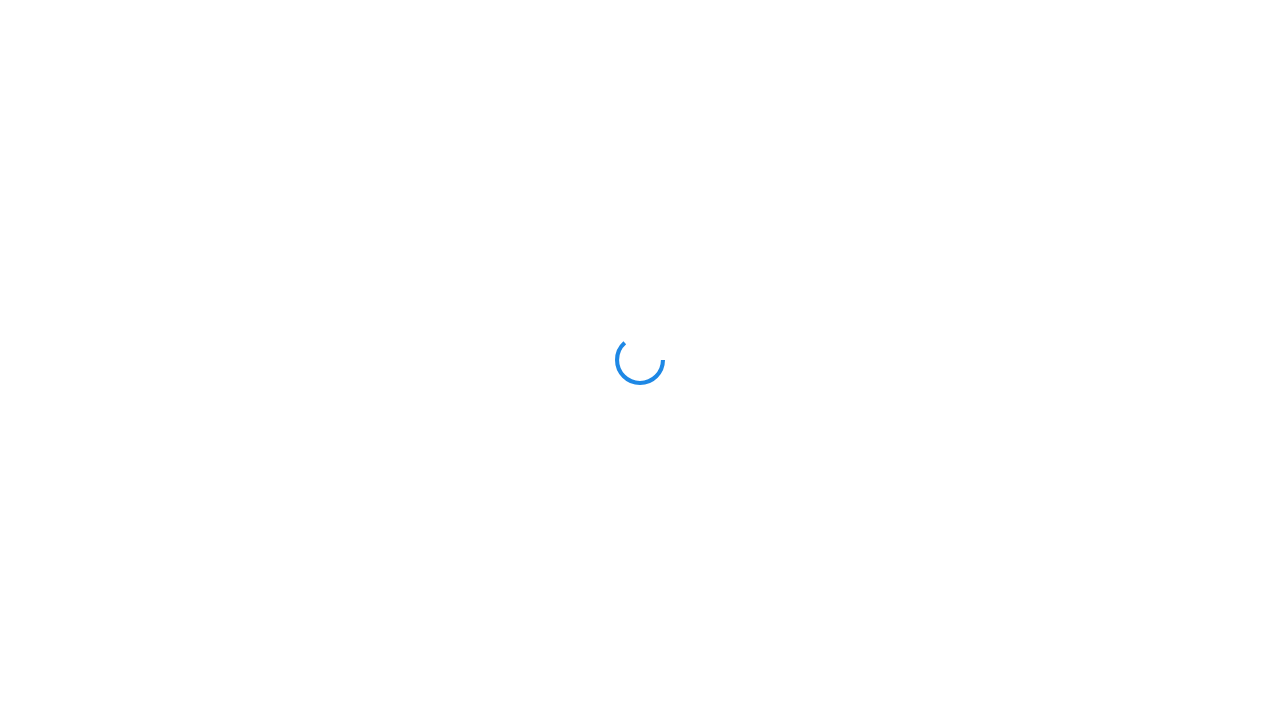 scroll, scrollTop: 0, scrollLeft: 0, axis: both 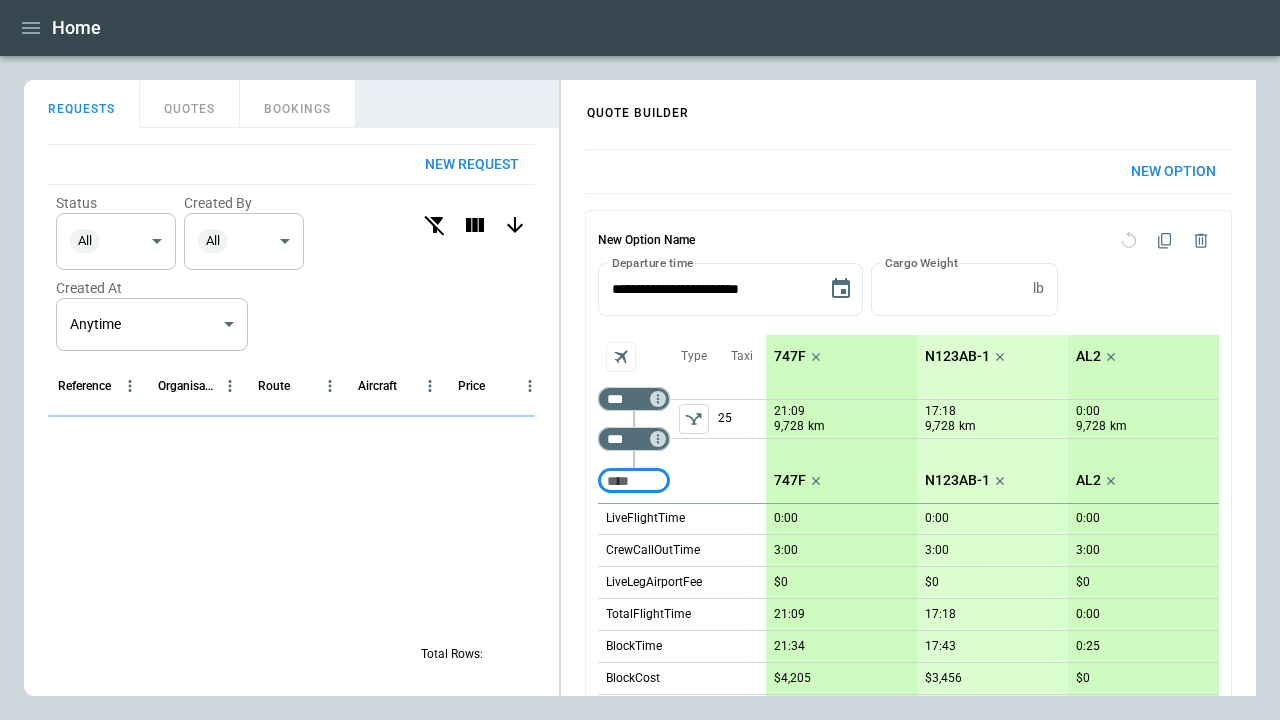click 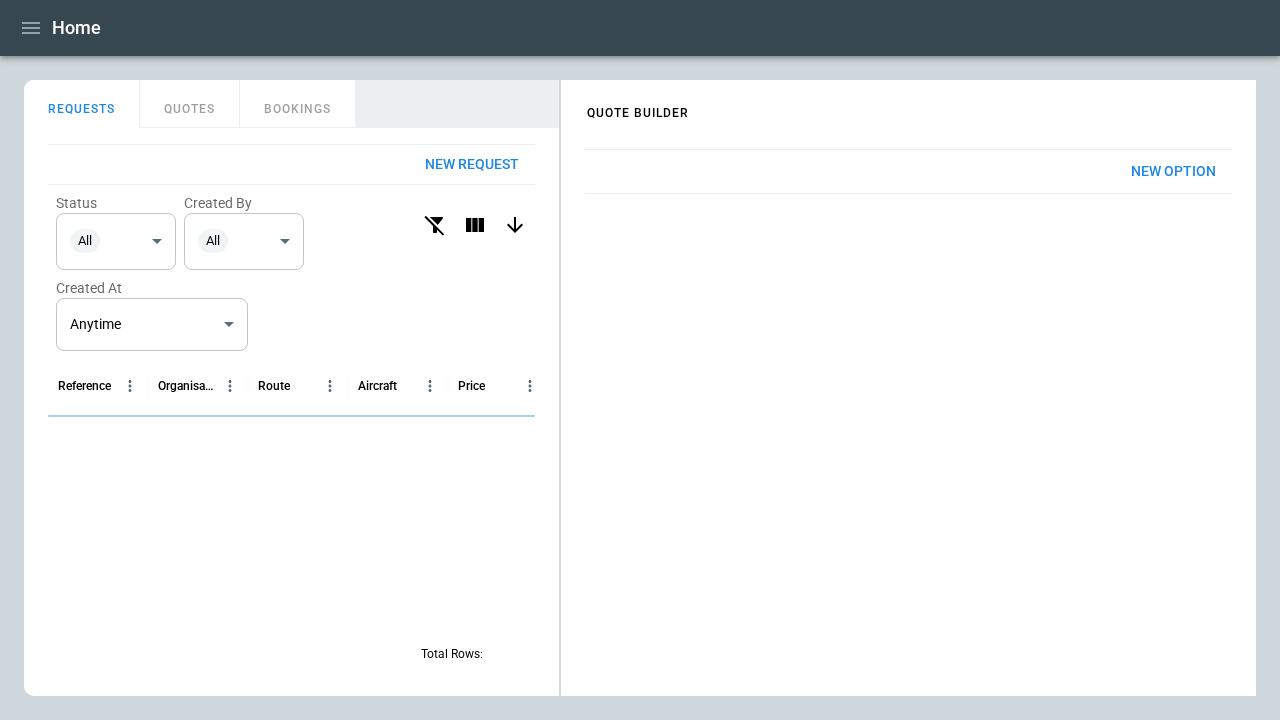 click on "New Option" at bounding box center [1173, 171] 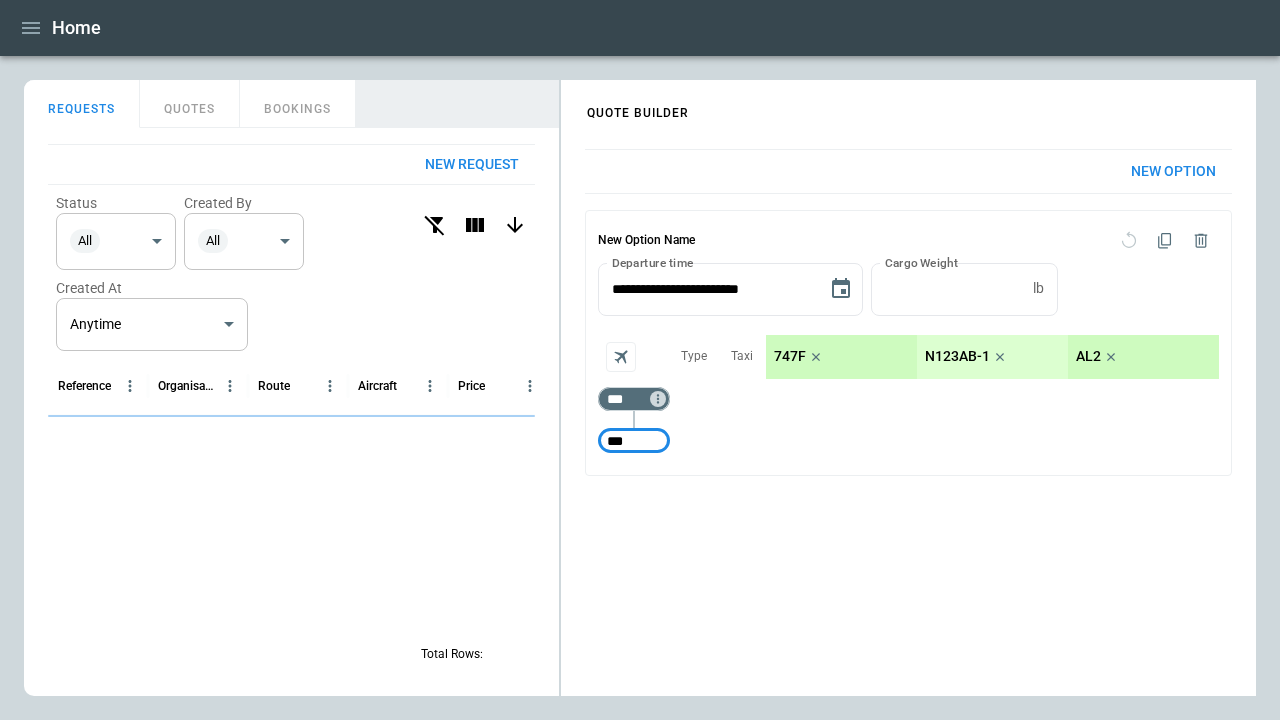 type on "***" 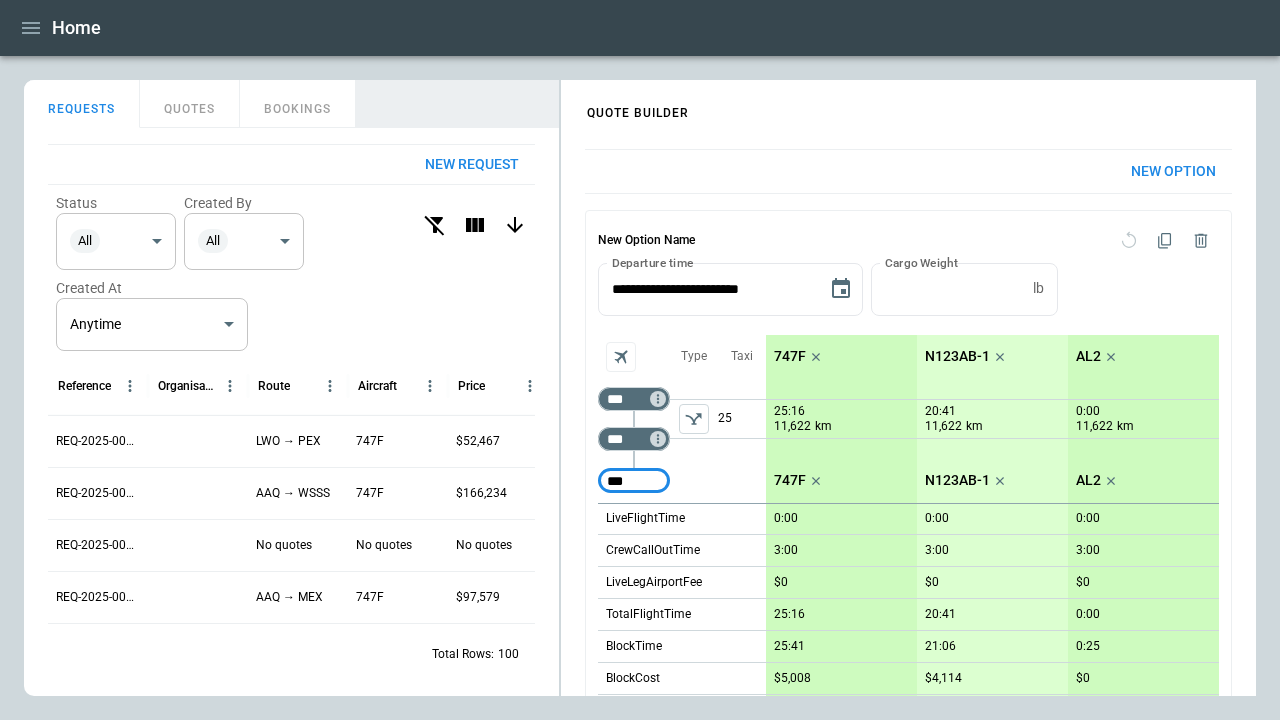 type on "***" 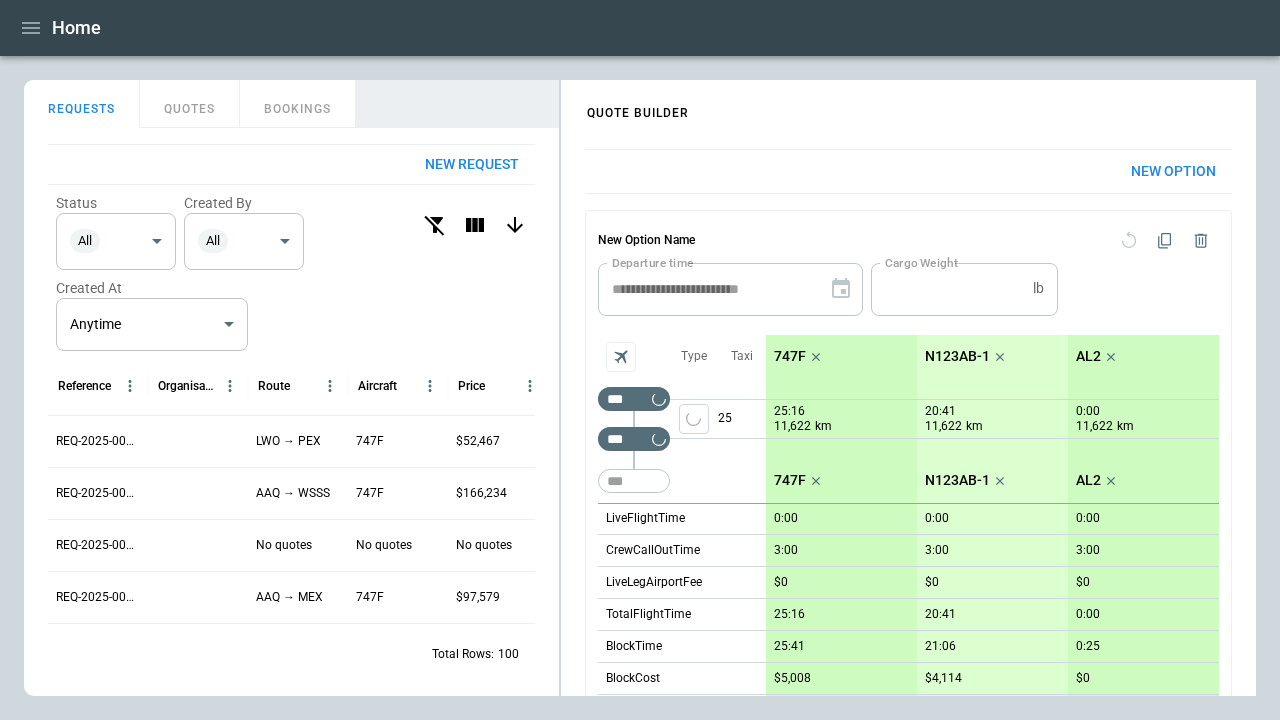 type 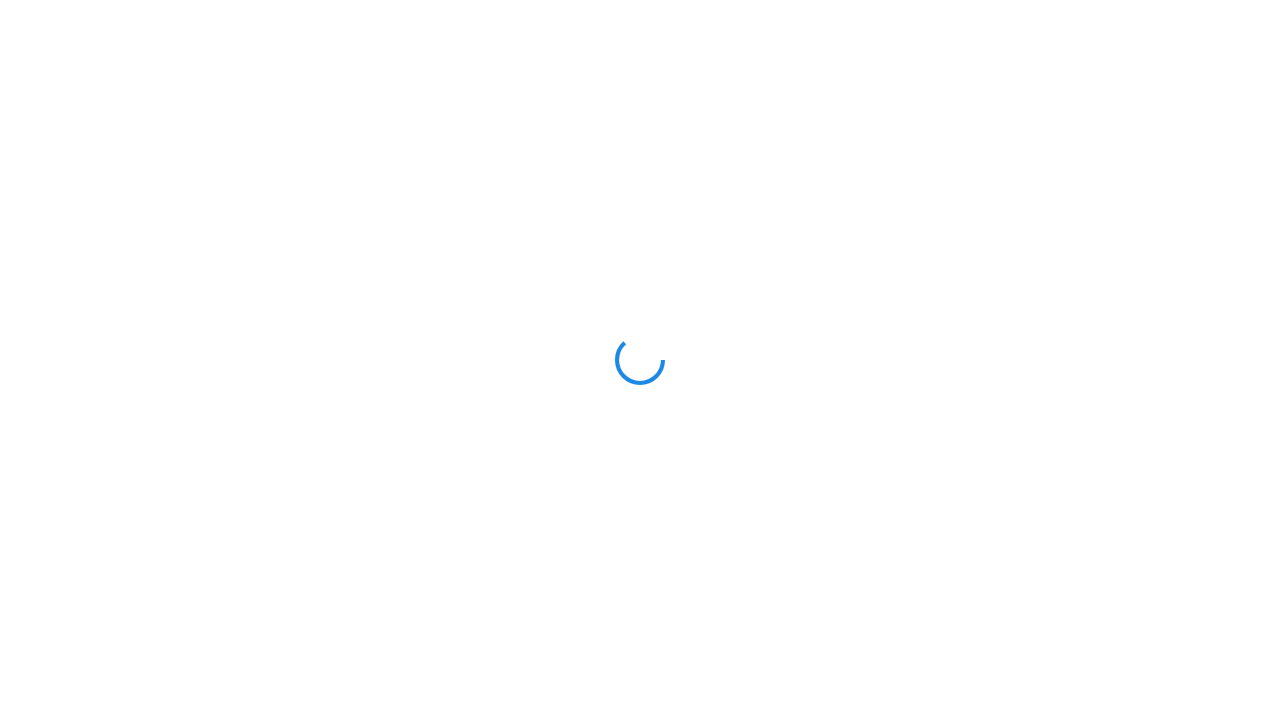 scroll, scrollTop: 0, scrollLeft: 0, axis: both 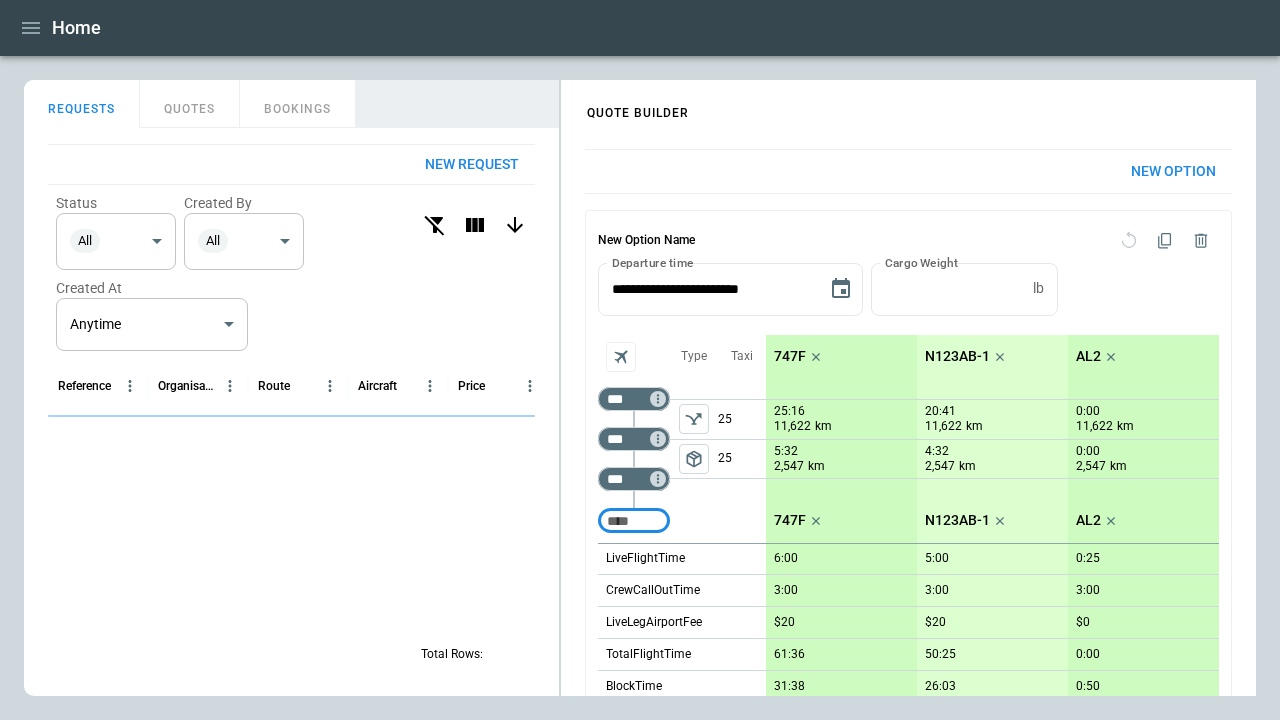 click 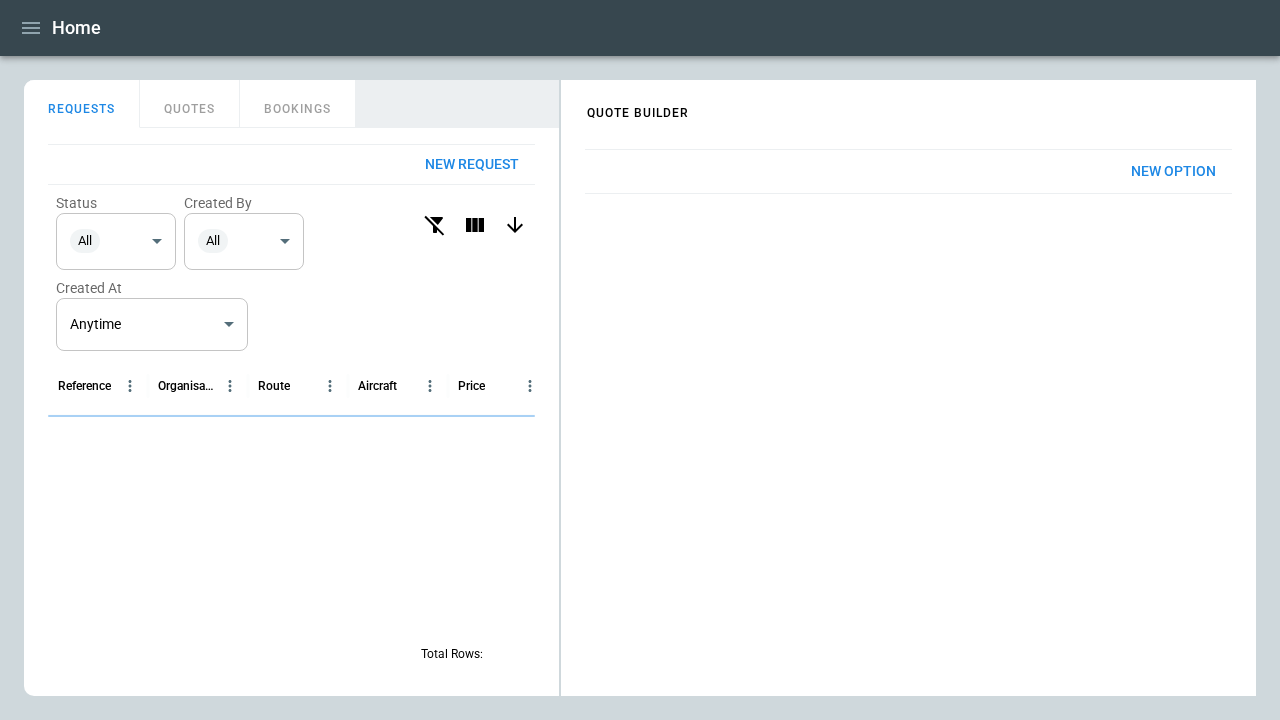 click on "New Option" at bounding box center [1173, 171] 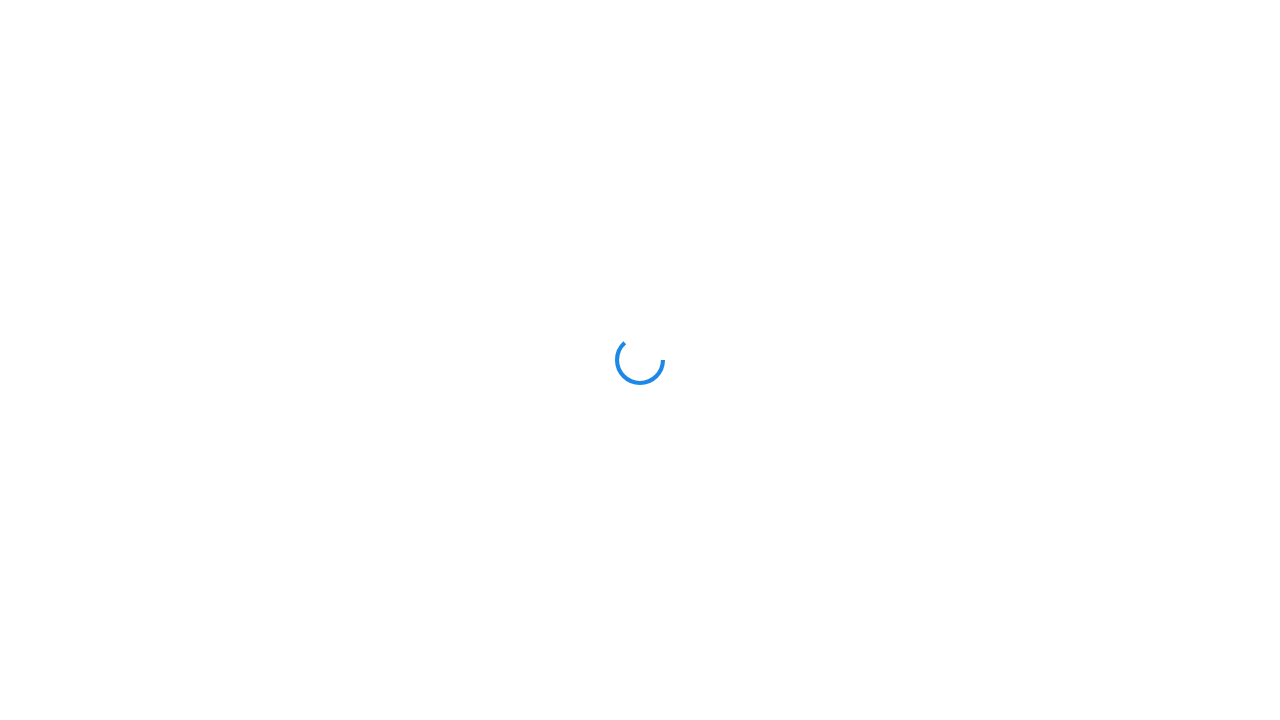 scroll, scrollTop: 0, scrollLeft: 0, axis: both 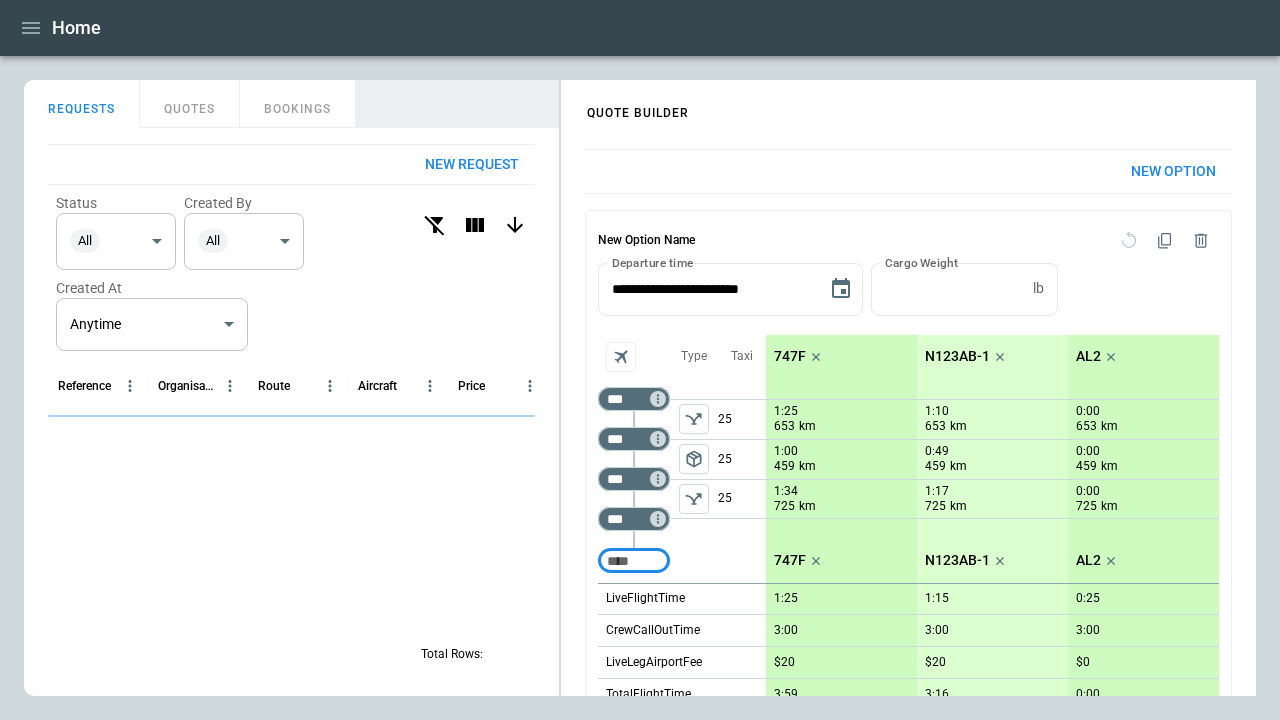 click 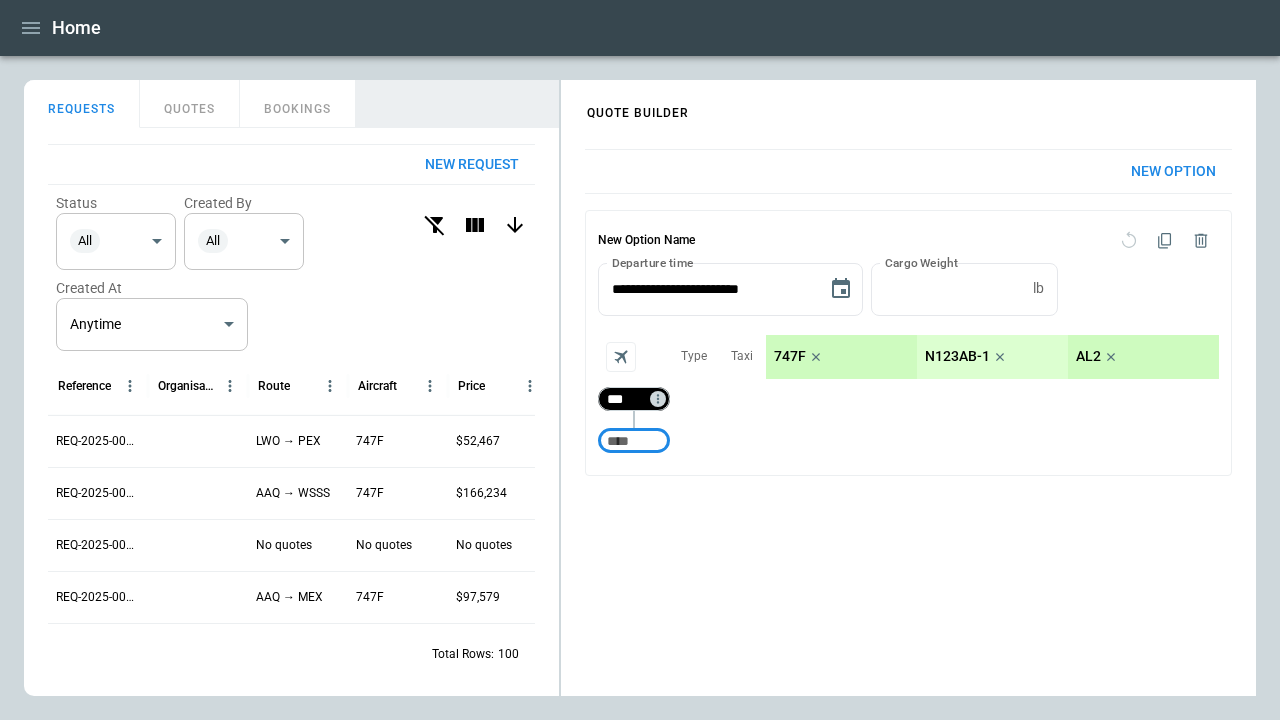 click on "***" at bounding box center (630, 399) 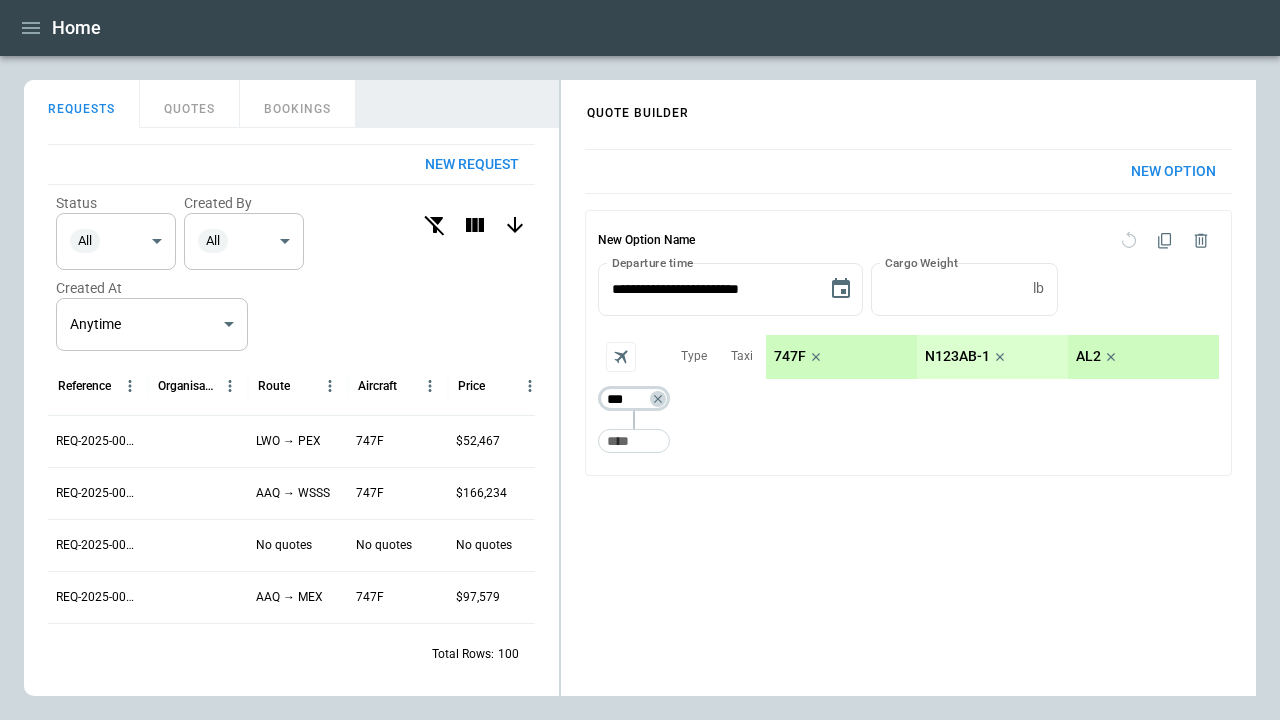 type on "***" 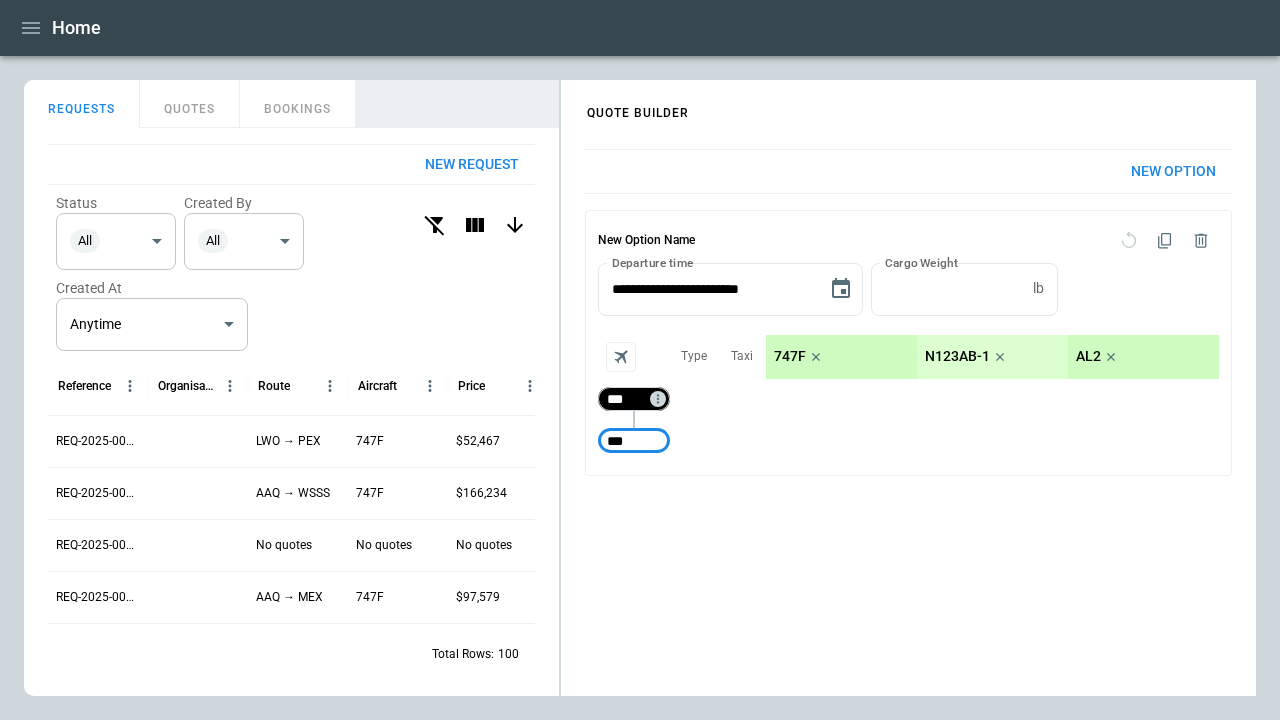type on "***" 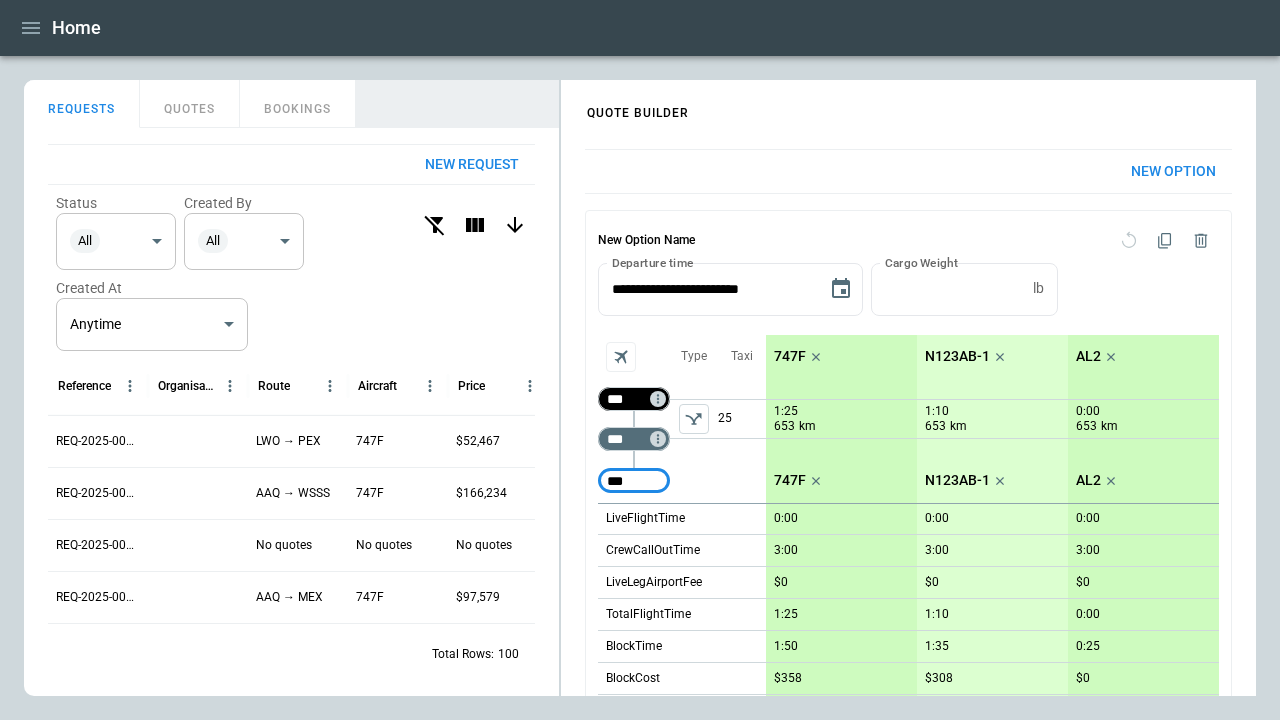 type on "***" 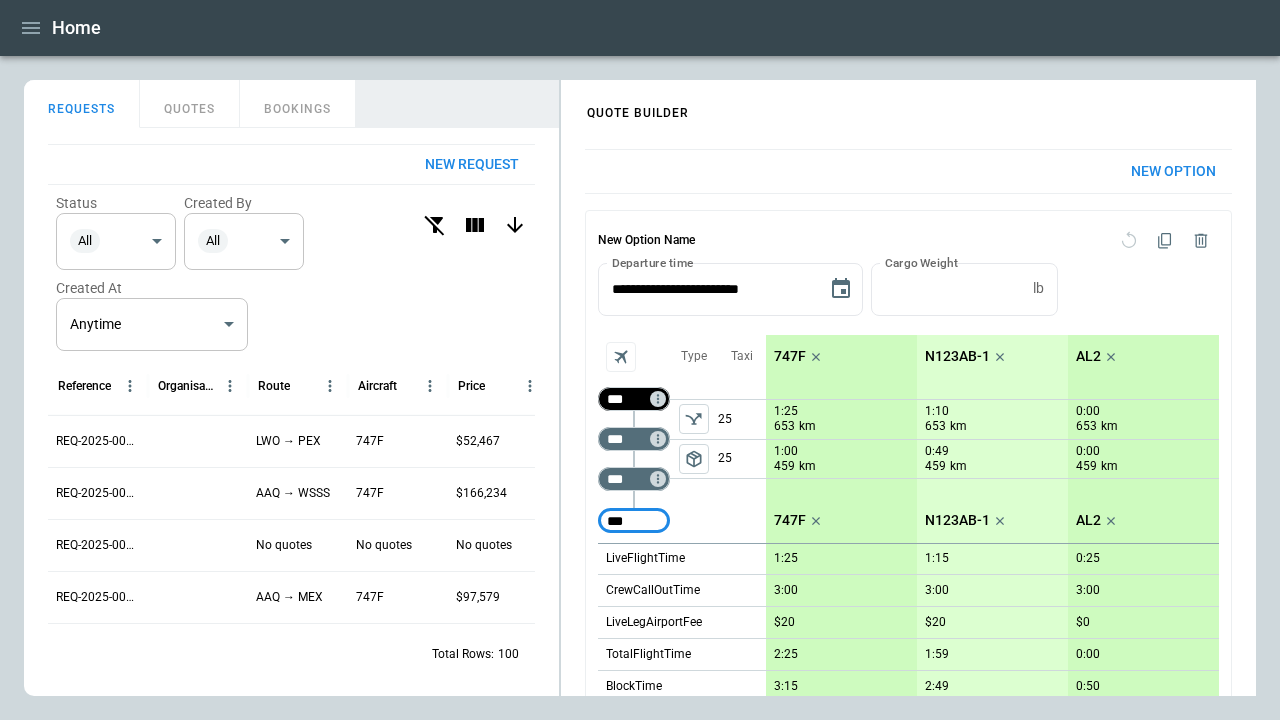 type on "***" 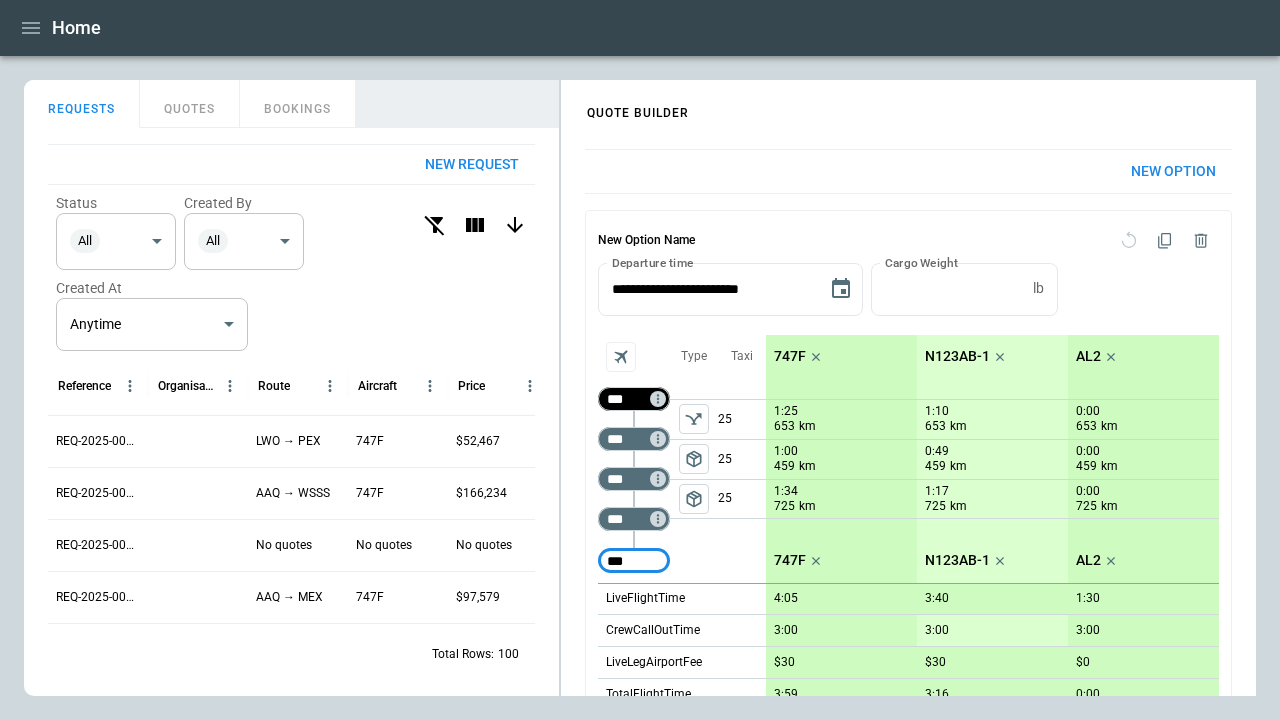 type on "***" 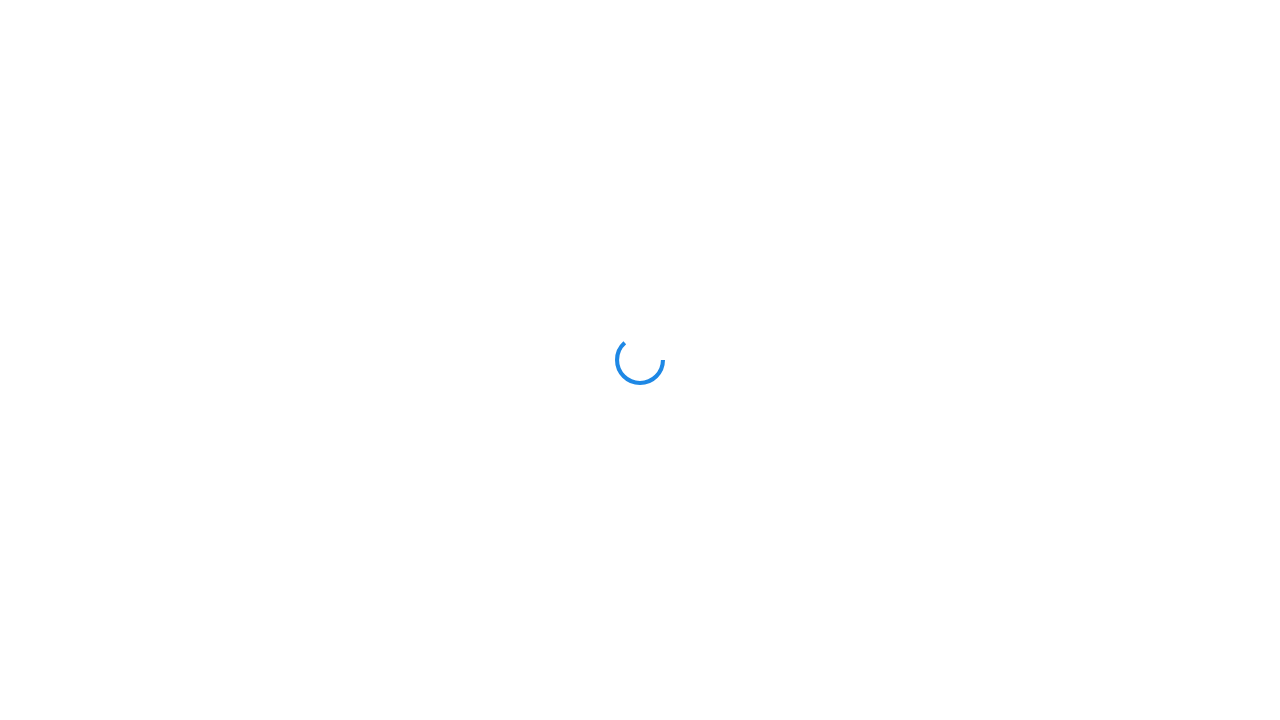 scroll, scrollTop: 0, scrollLeft: 0, axis: both 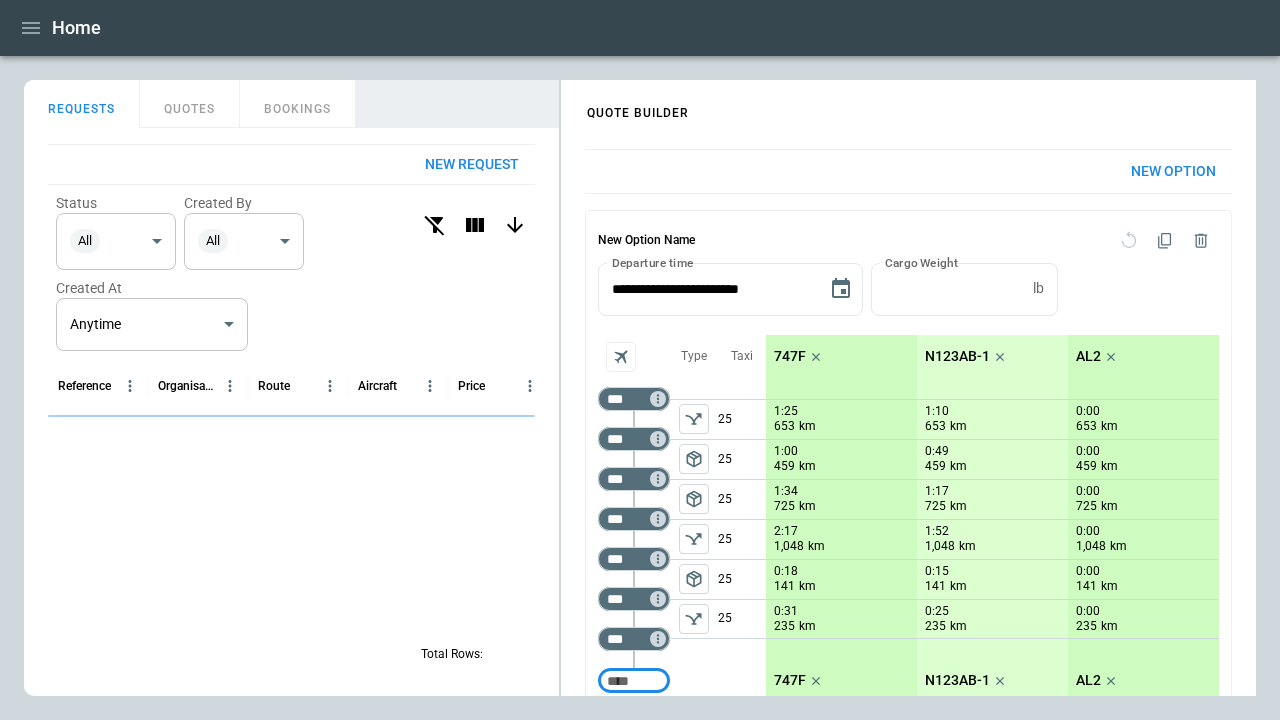 click 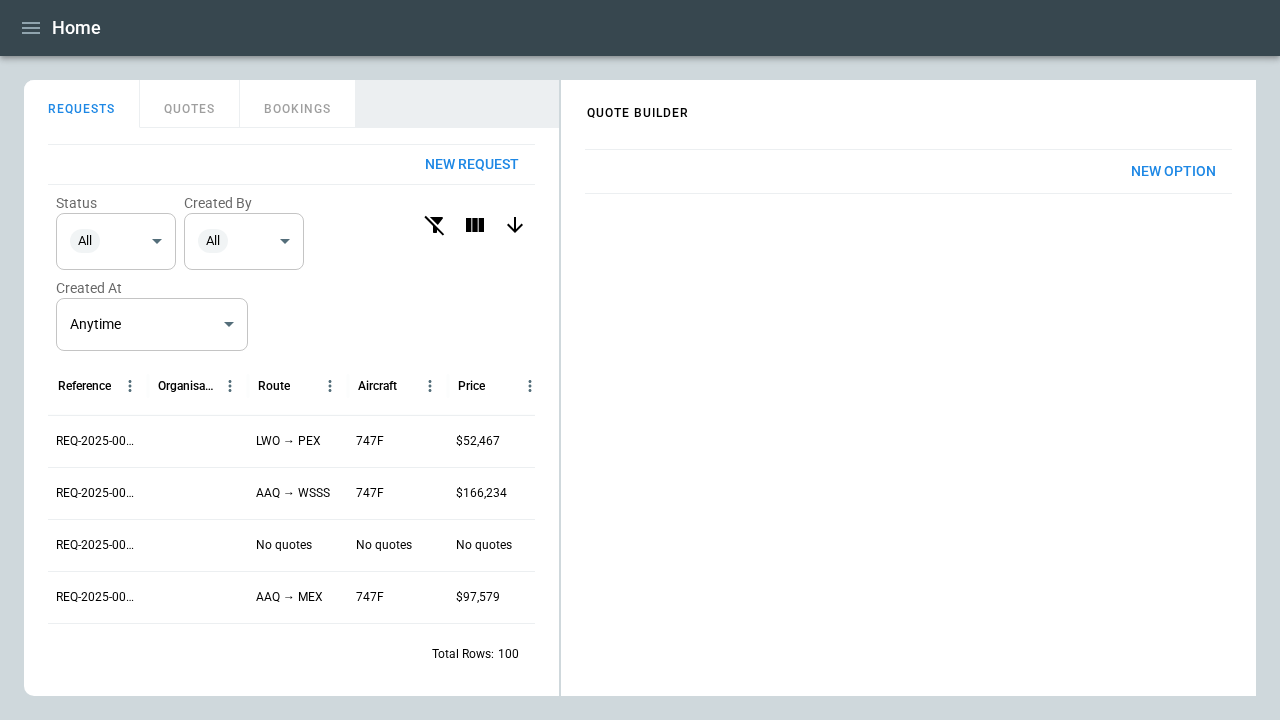 click on "New Option" at bounding box center (1173, 171) 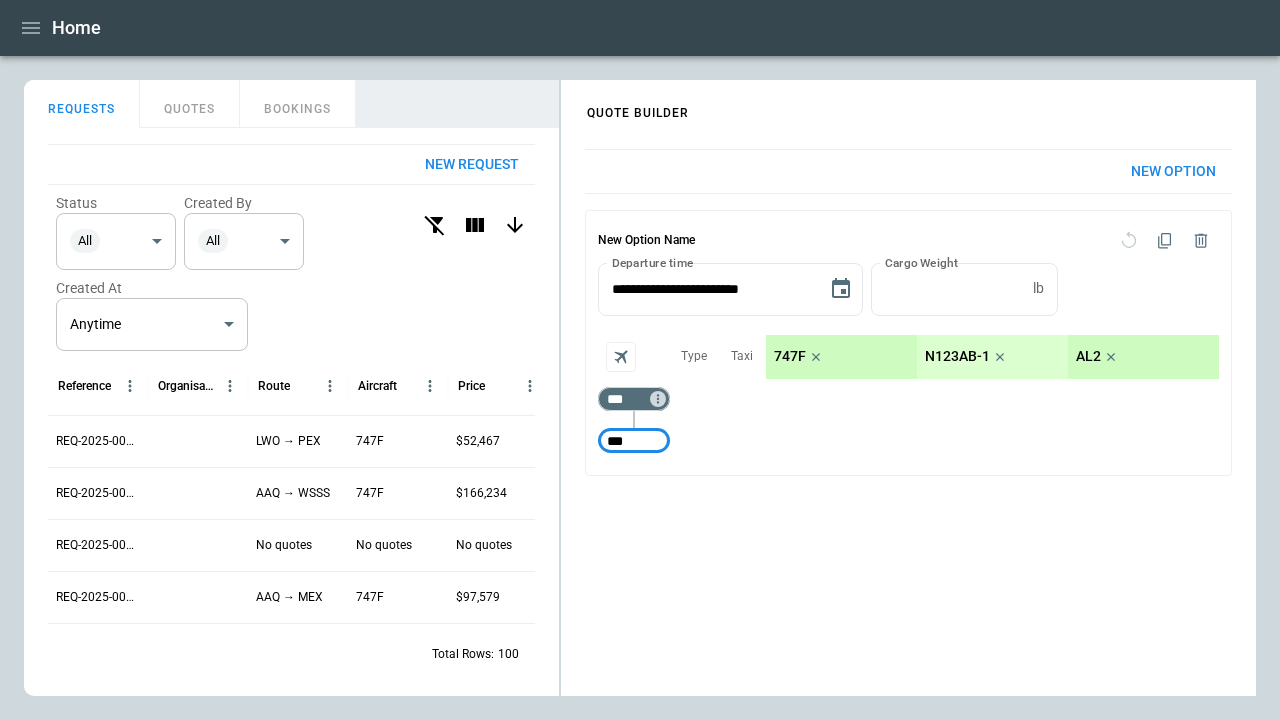 type on "***" 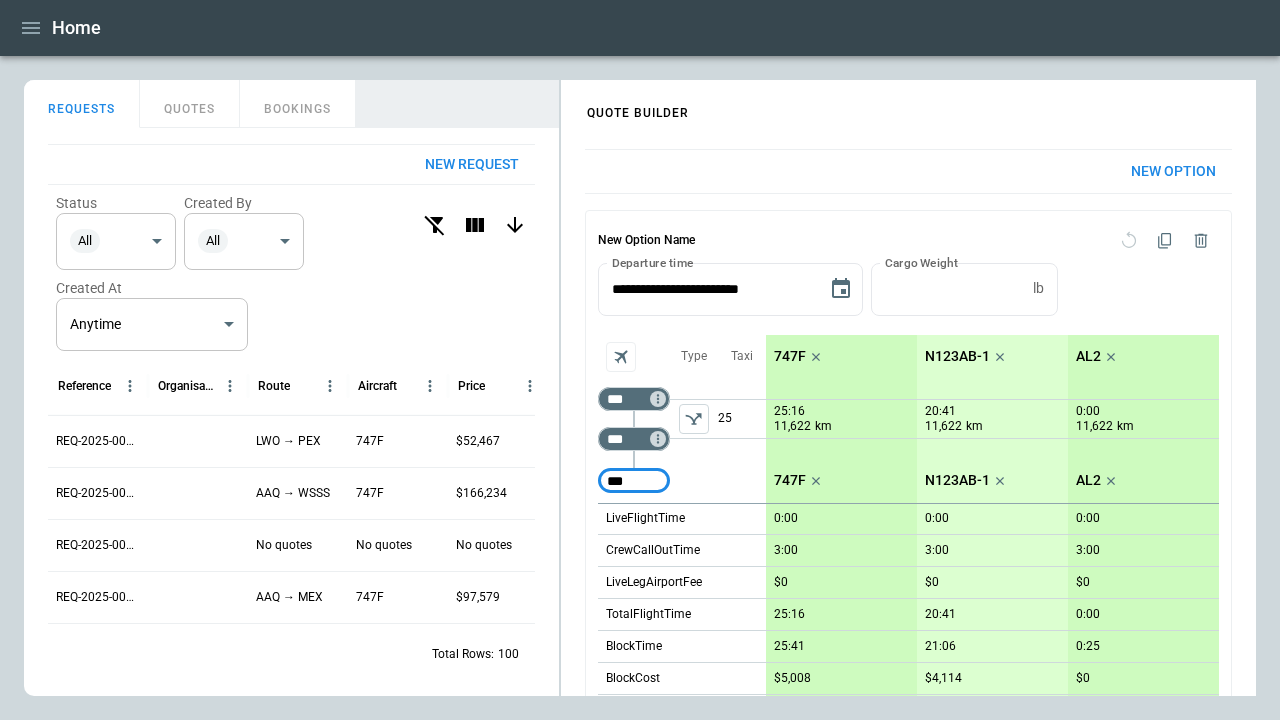 type on "***" 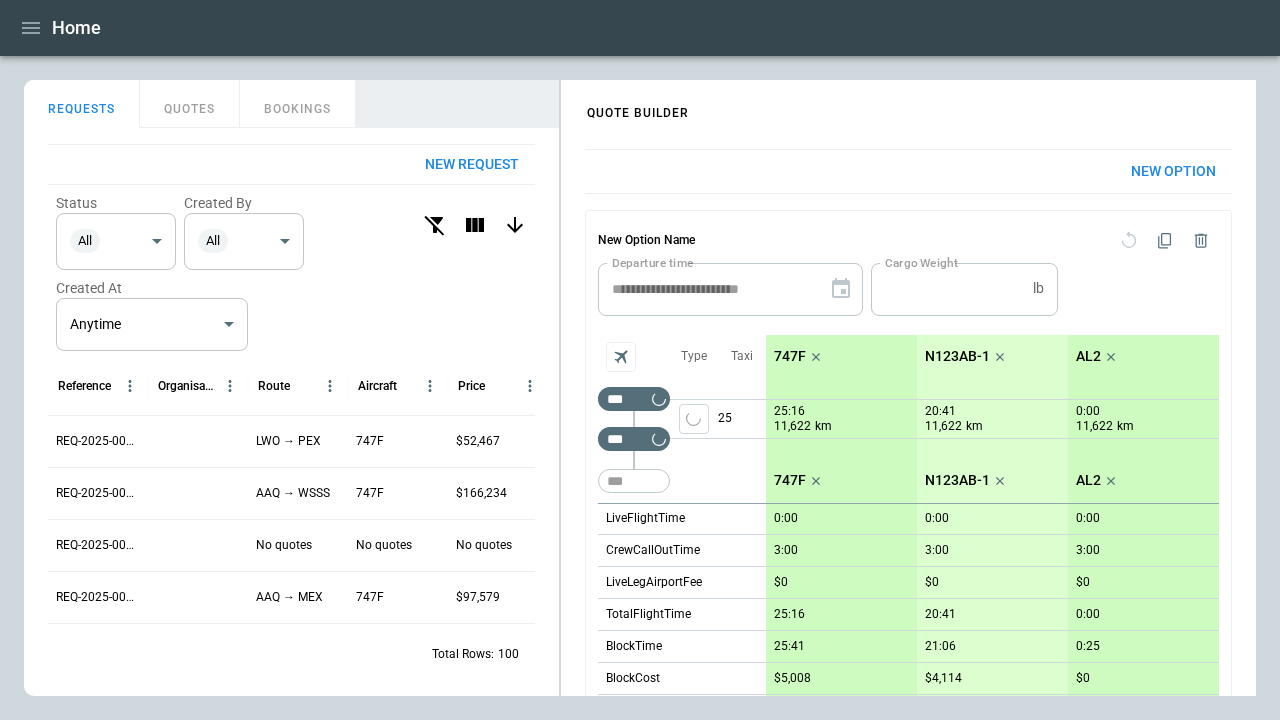 type 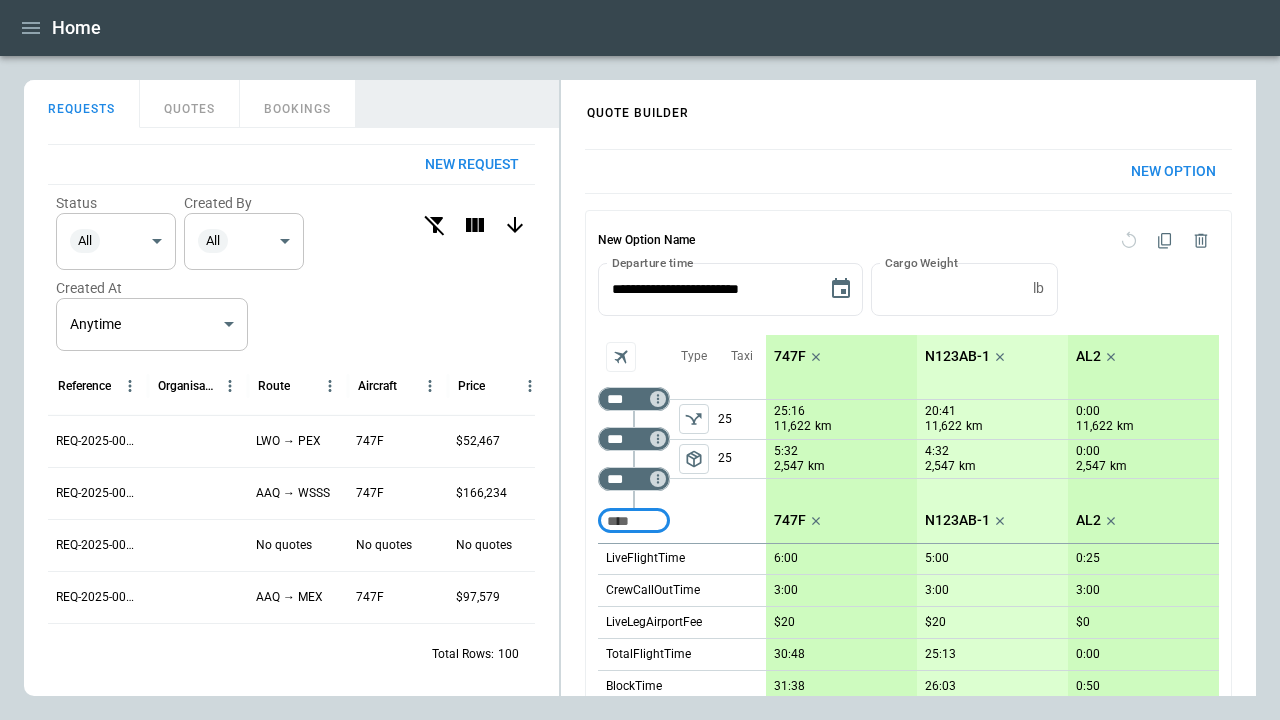 scroll, scrollTop: 368, scrollLeft: 0, axis: vertical 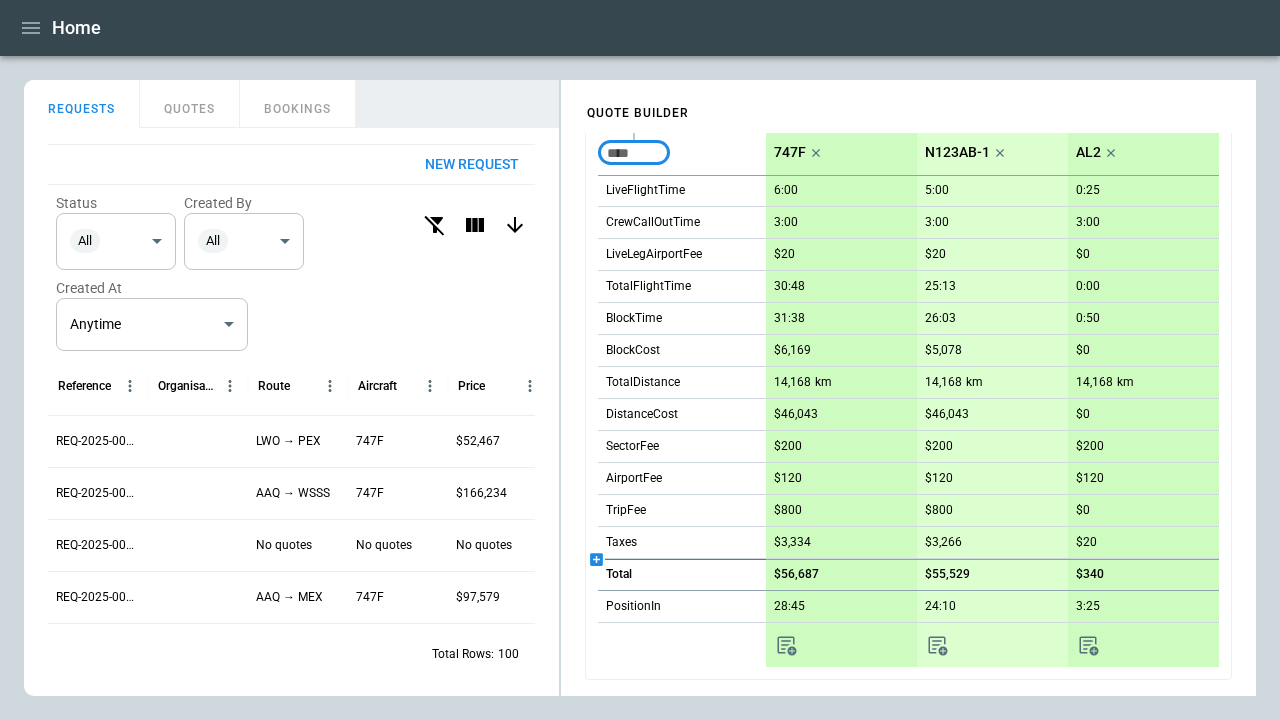 click 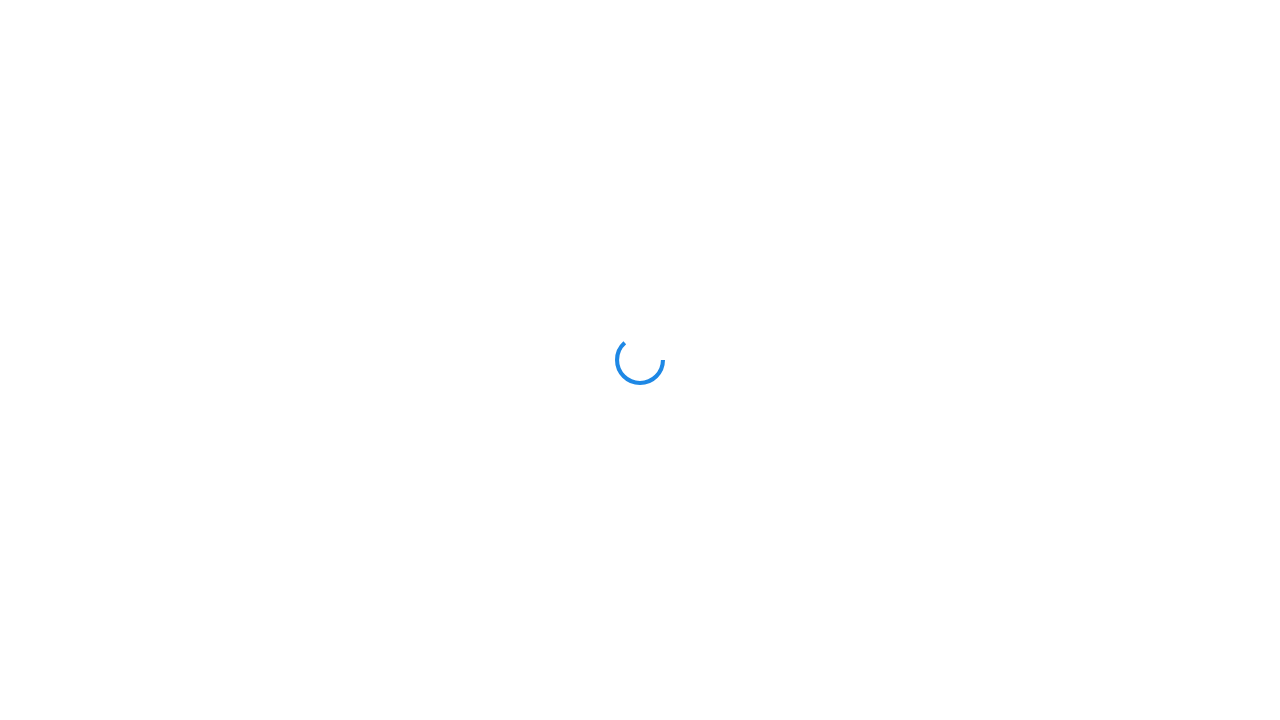 scroll, scrollTop: 0, scrollLeft: 0, axis: both 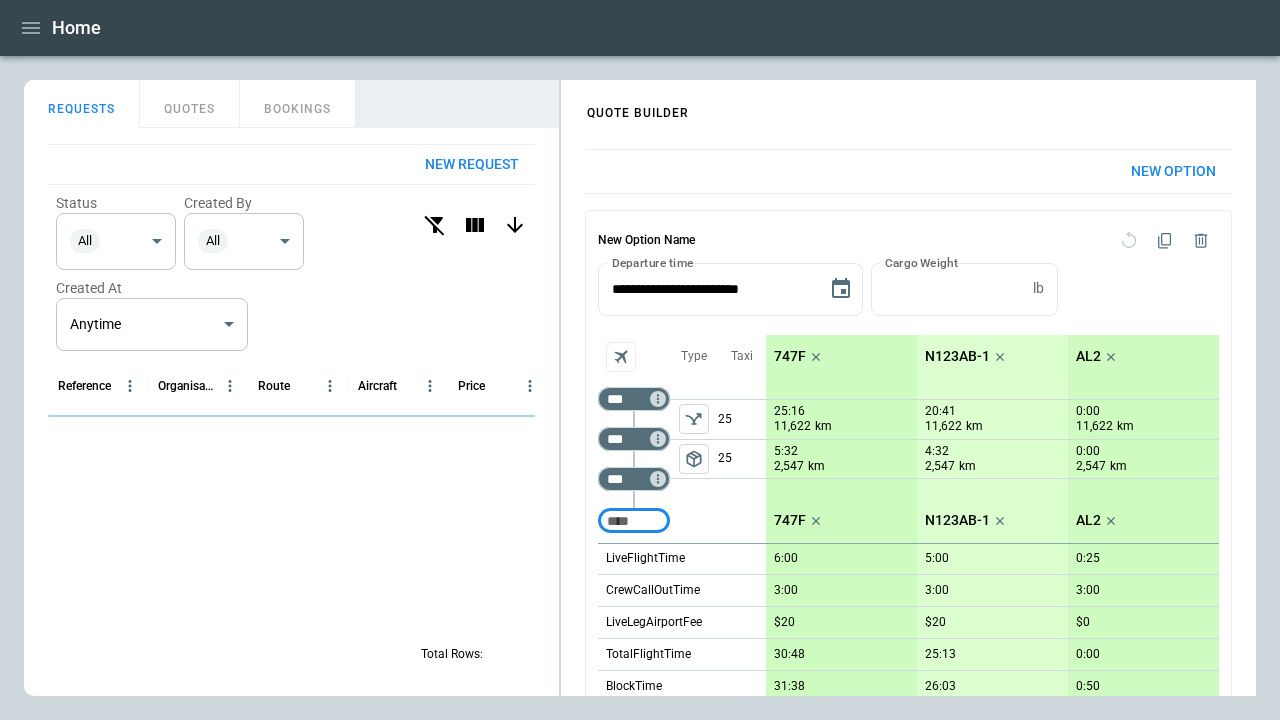 click 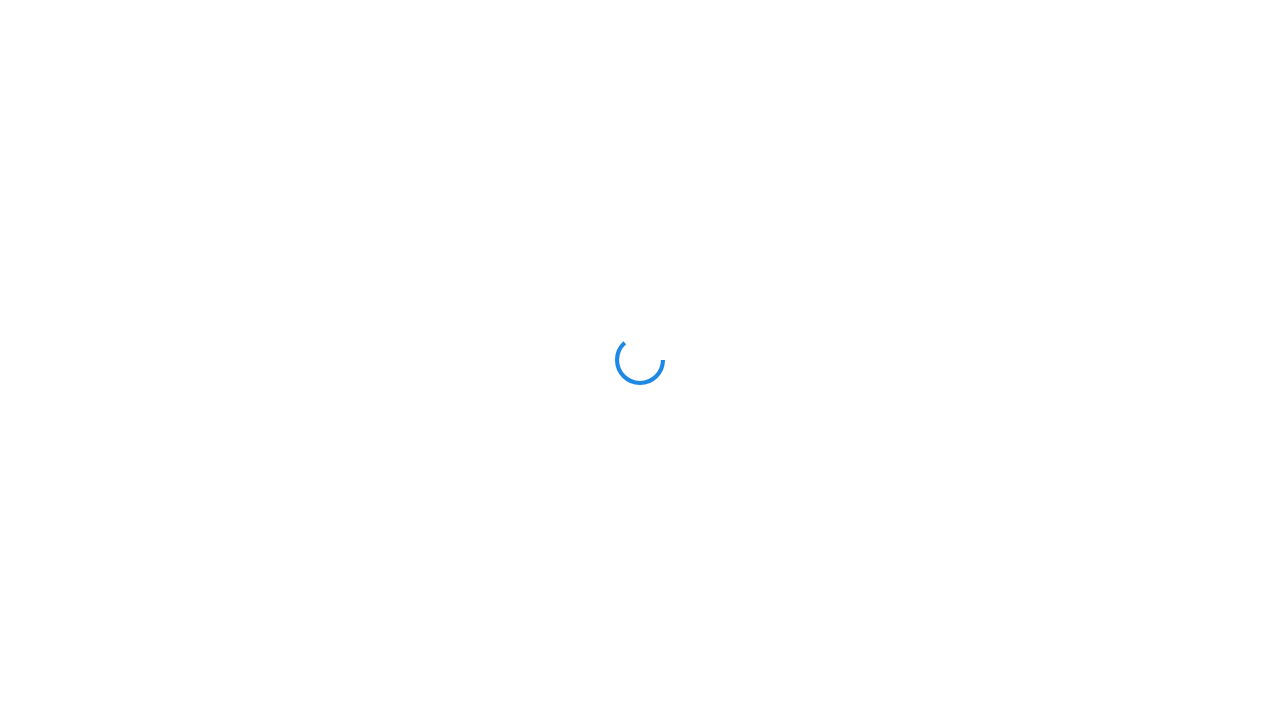 scroll, scrollTop: 0, scrollLeft: 0, axis: both 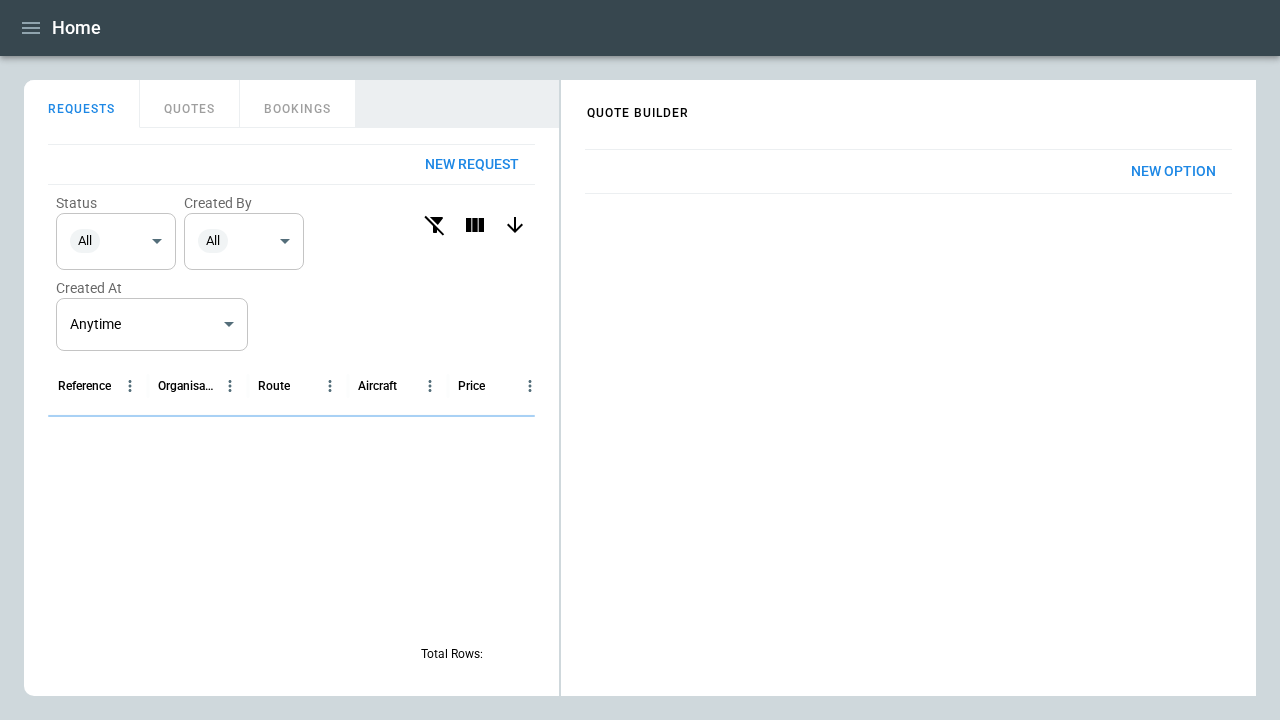 click on "New Option" at bounding box center [1173, 171] 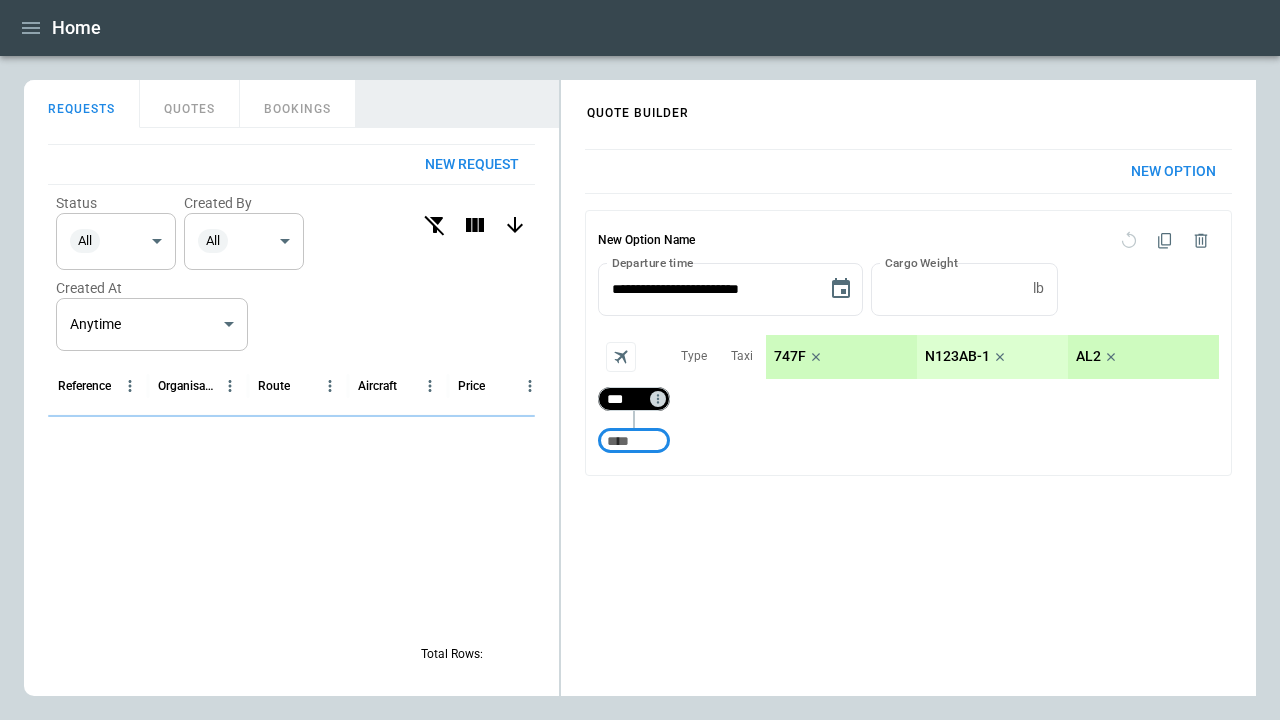 click on "***" at bounding box center [630, 399] 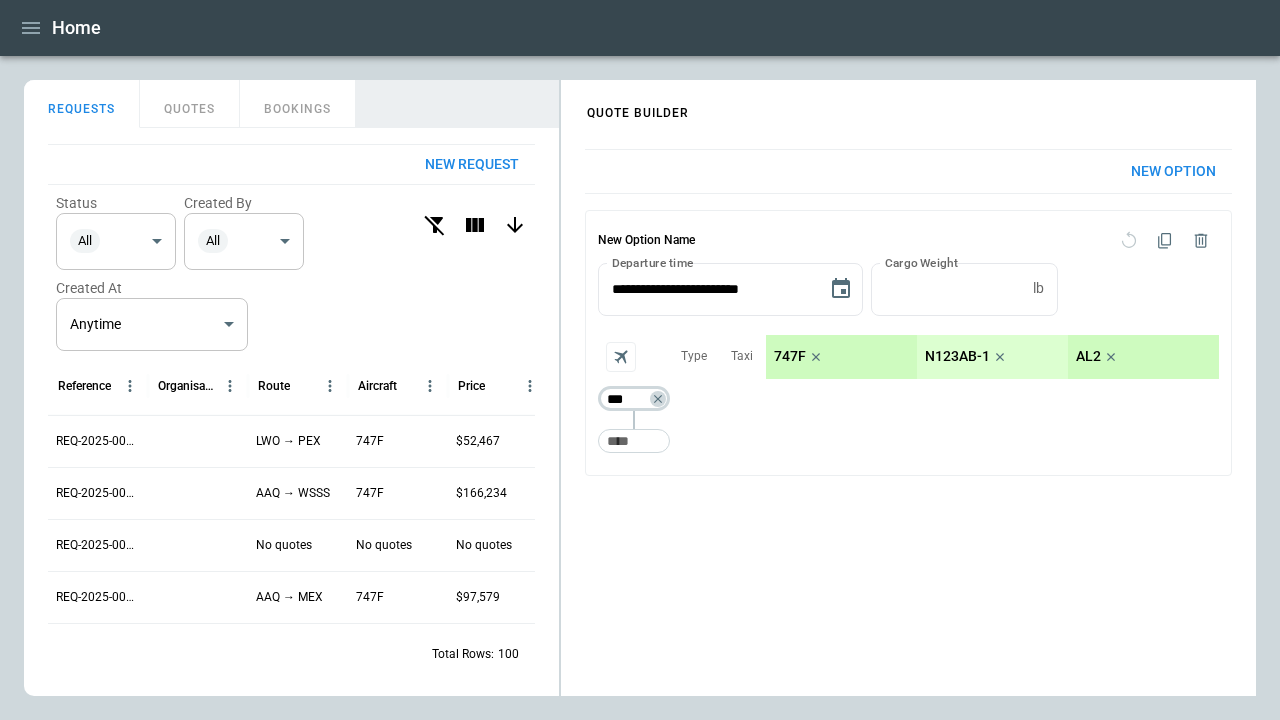 type on "***" 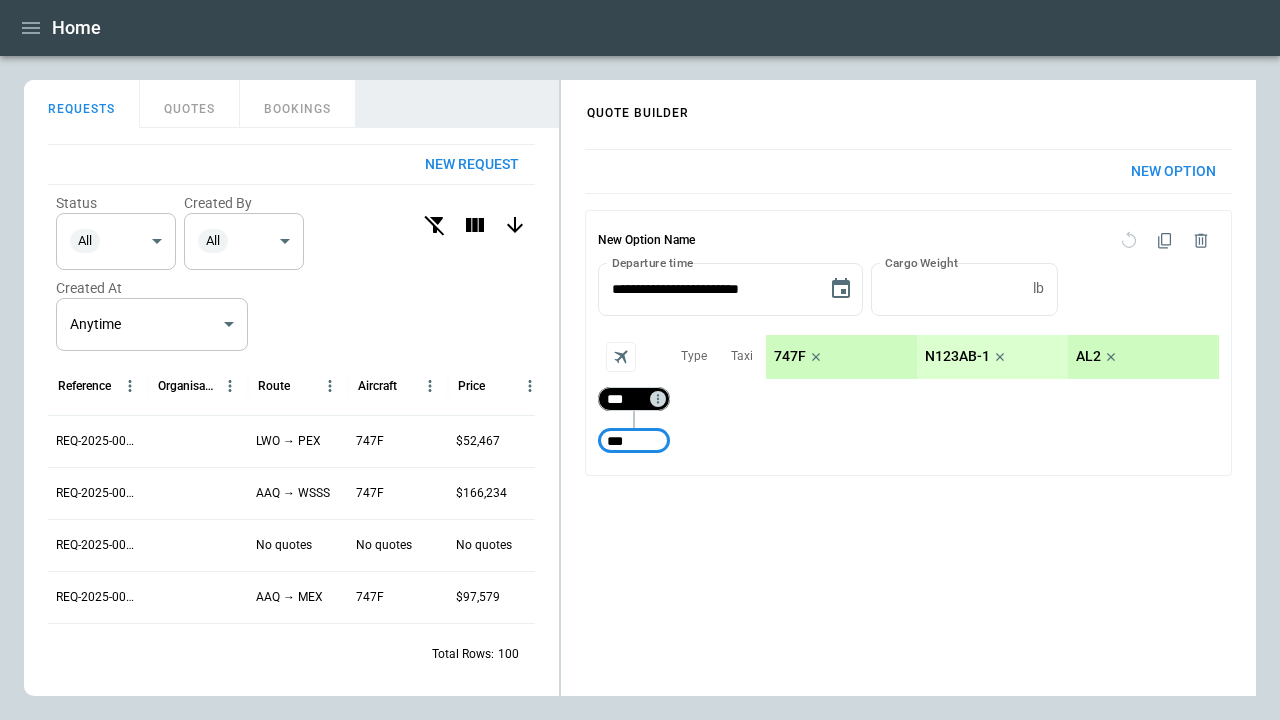 type on "***" 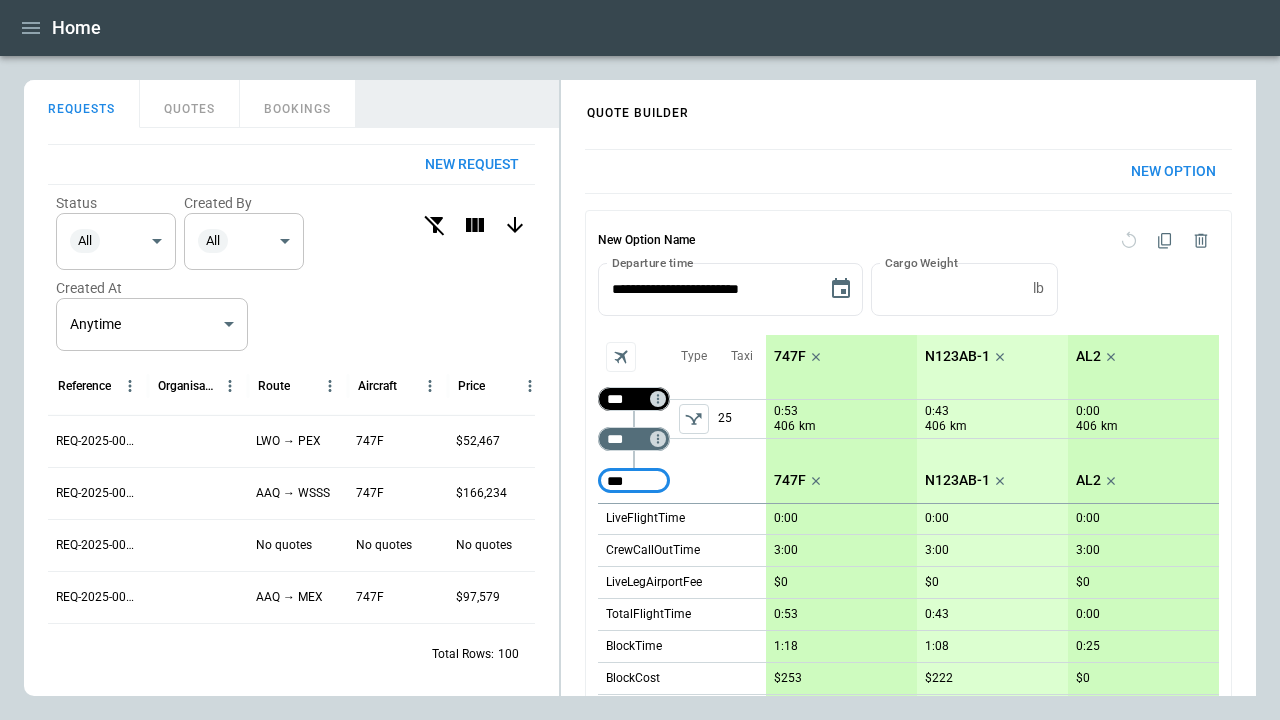 type on "***" 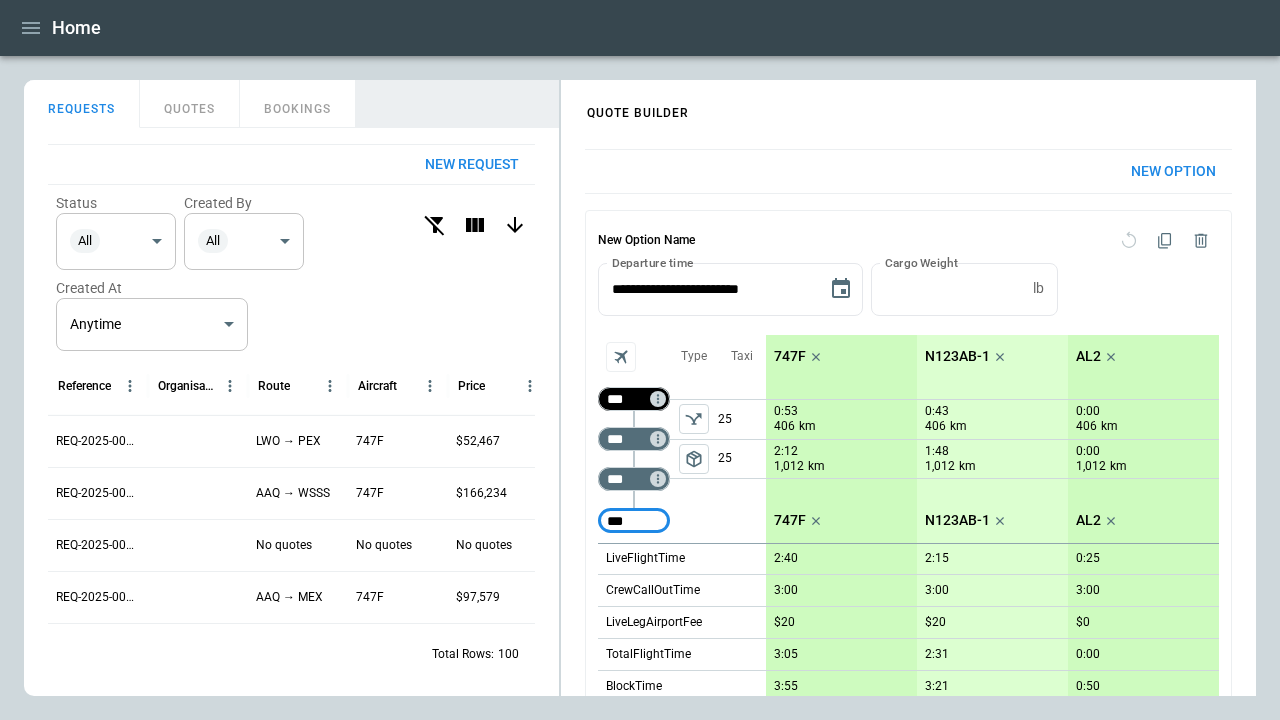 type on "***" 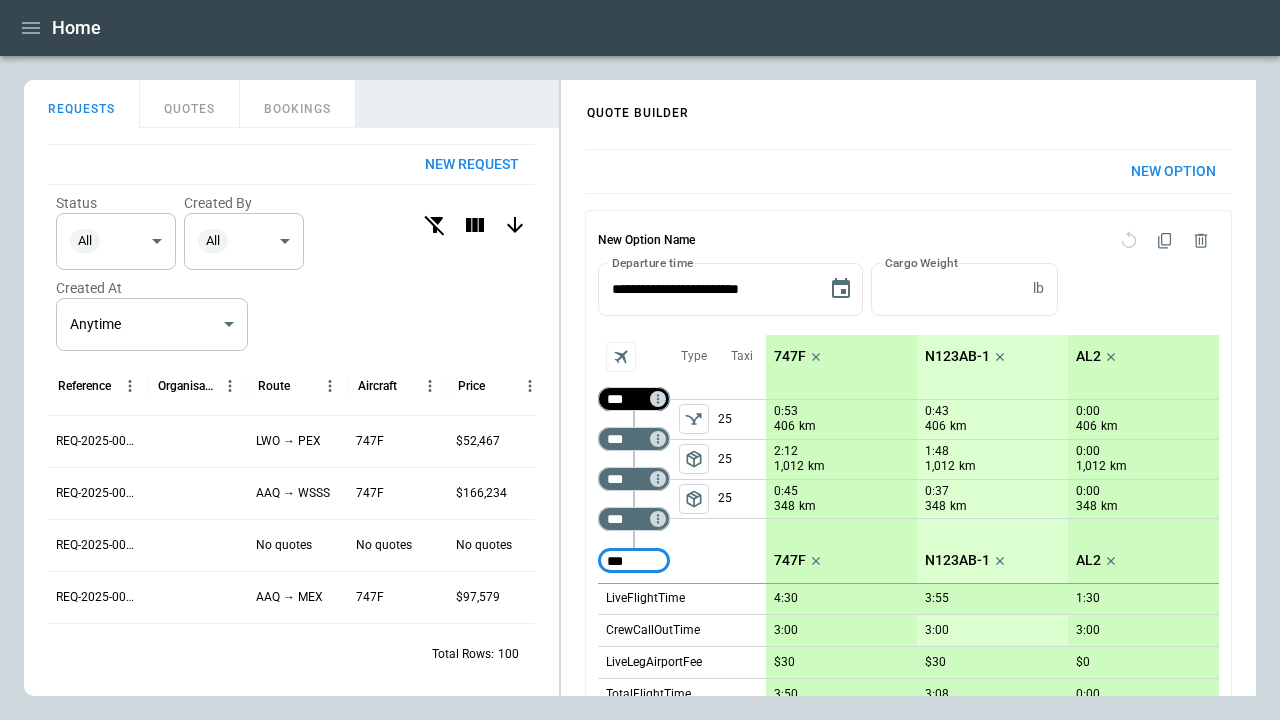 type on "***" 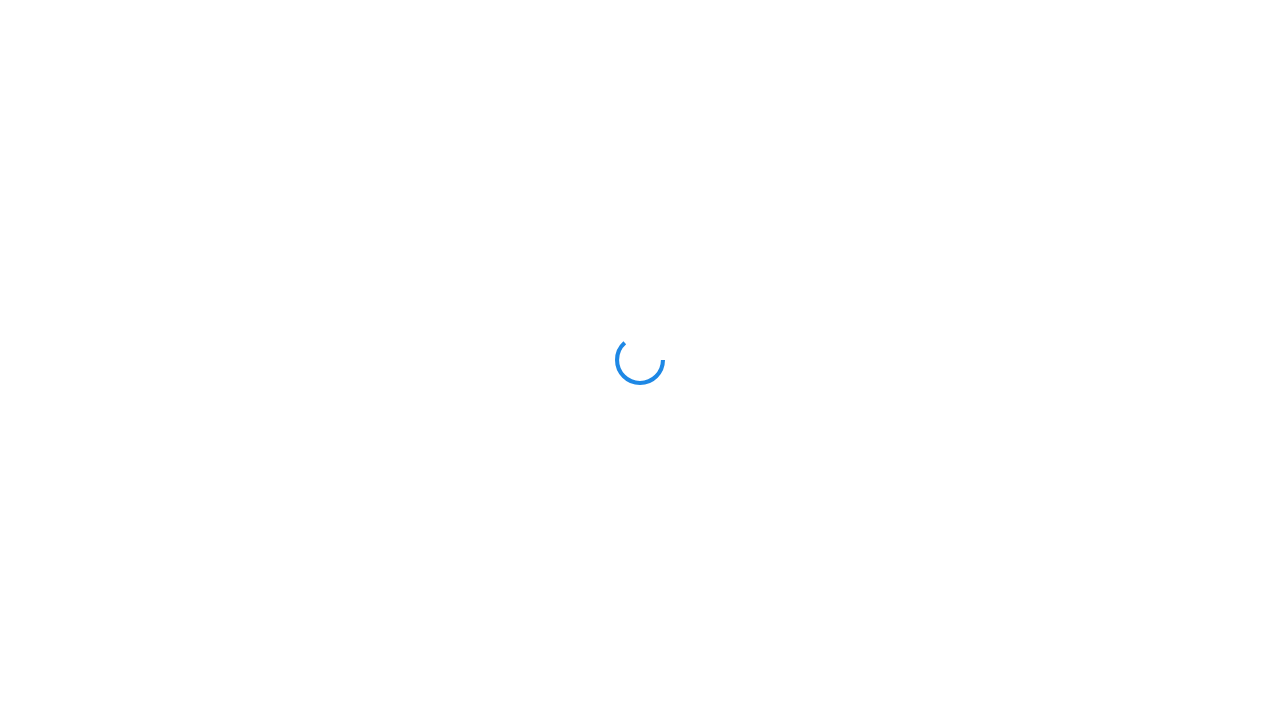 scroll, scrollTop: 0, scrollLeft: 0, axis: both 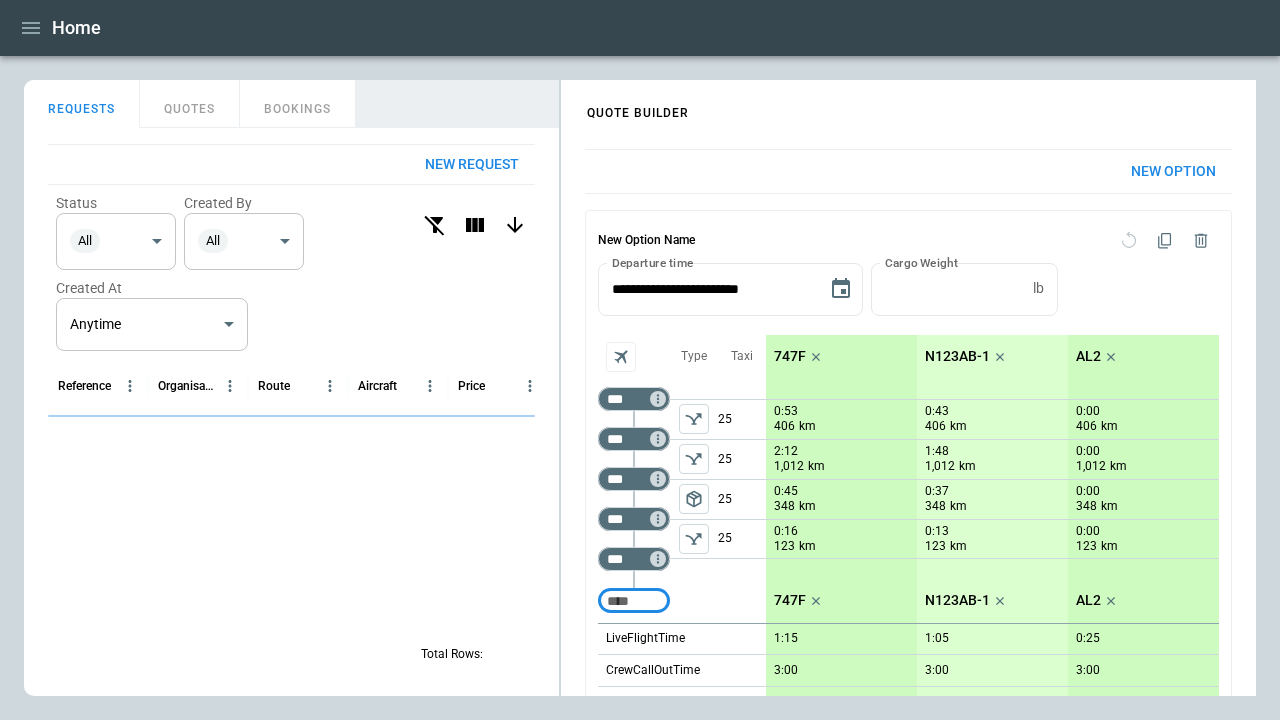 click 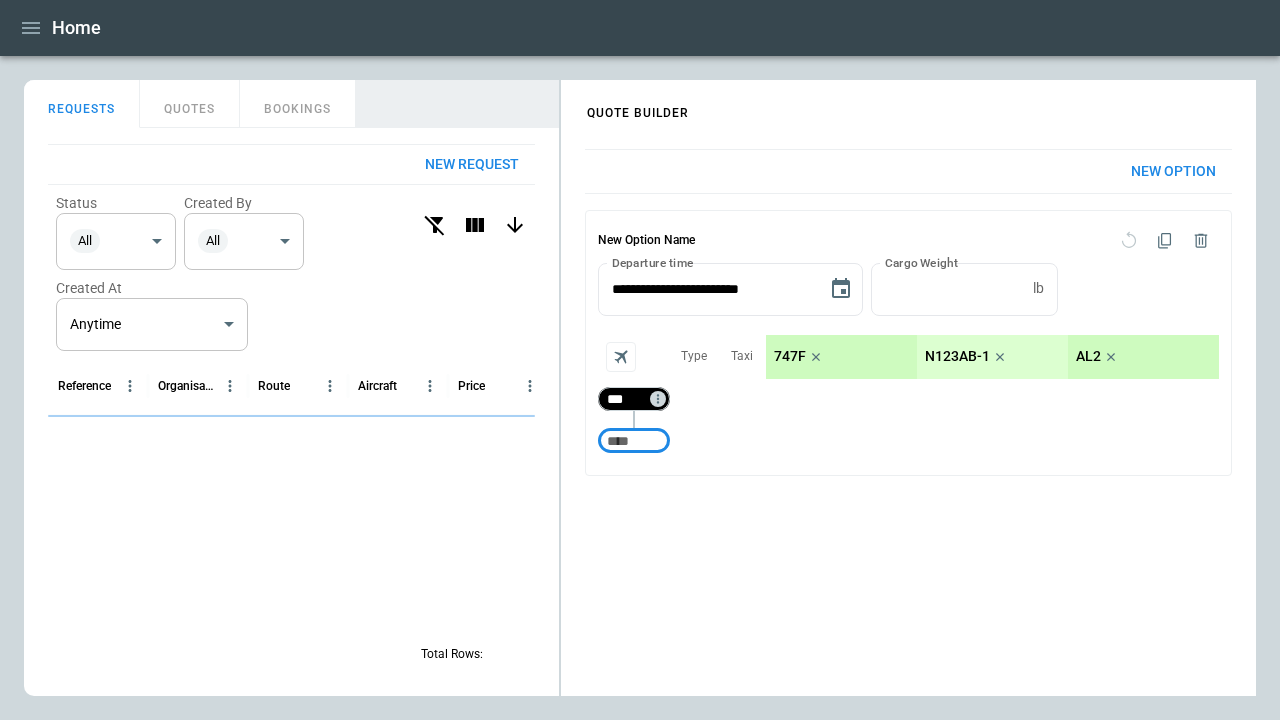 click on "***" at bounding box center (630, 399) 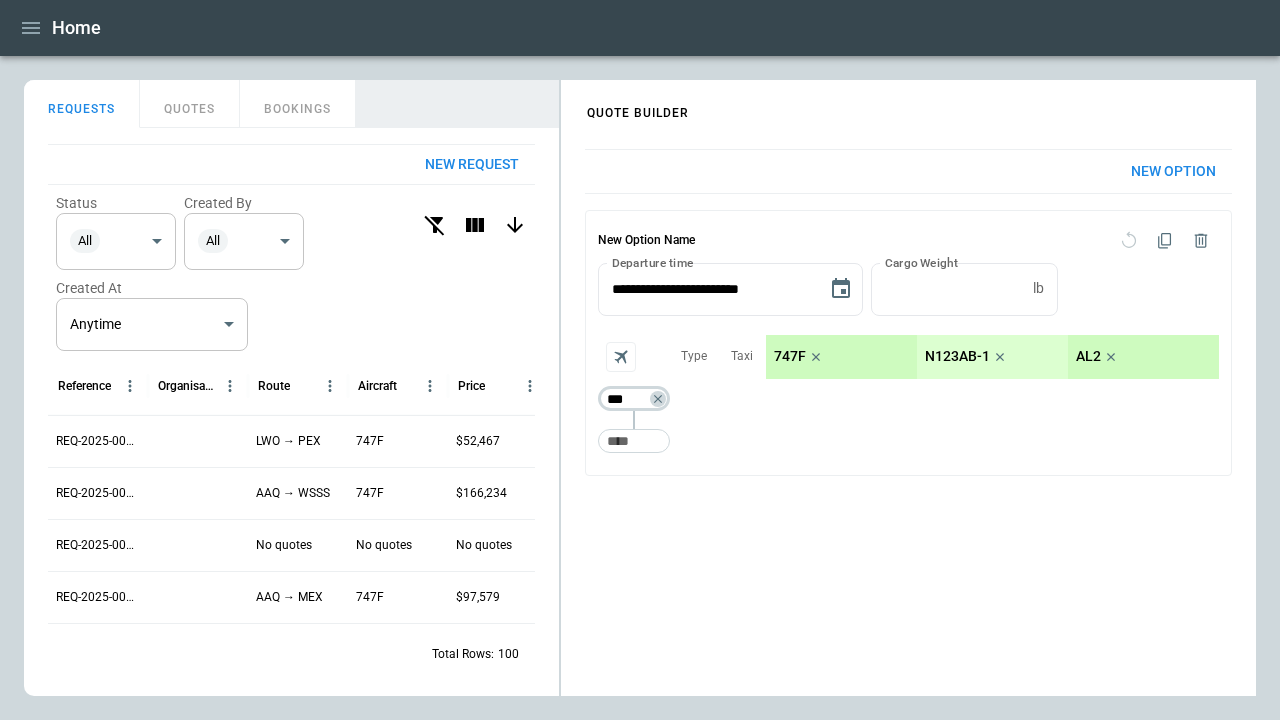 type on "***" 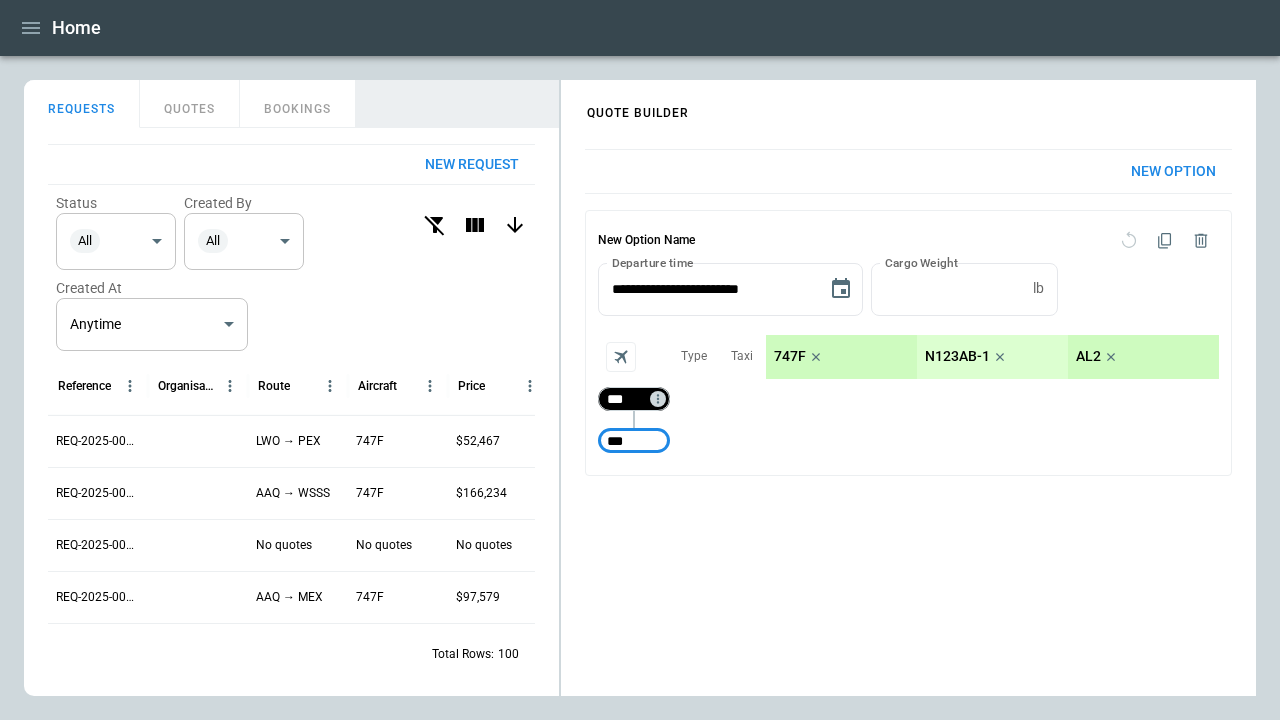 type on "***" 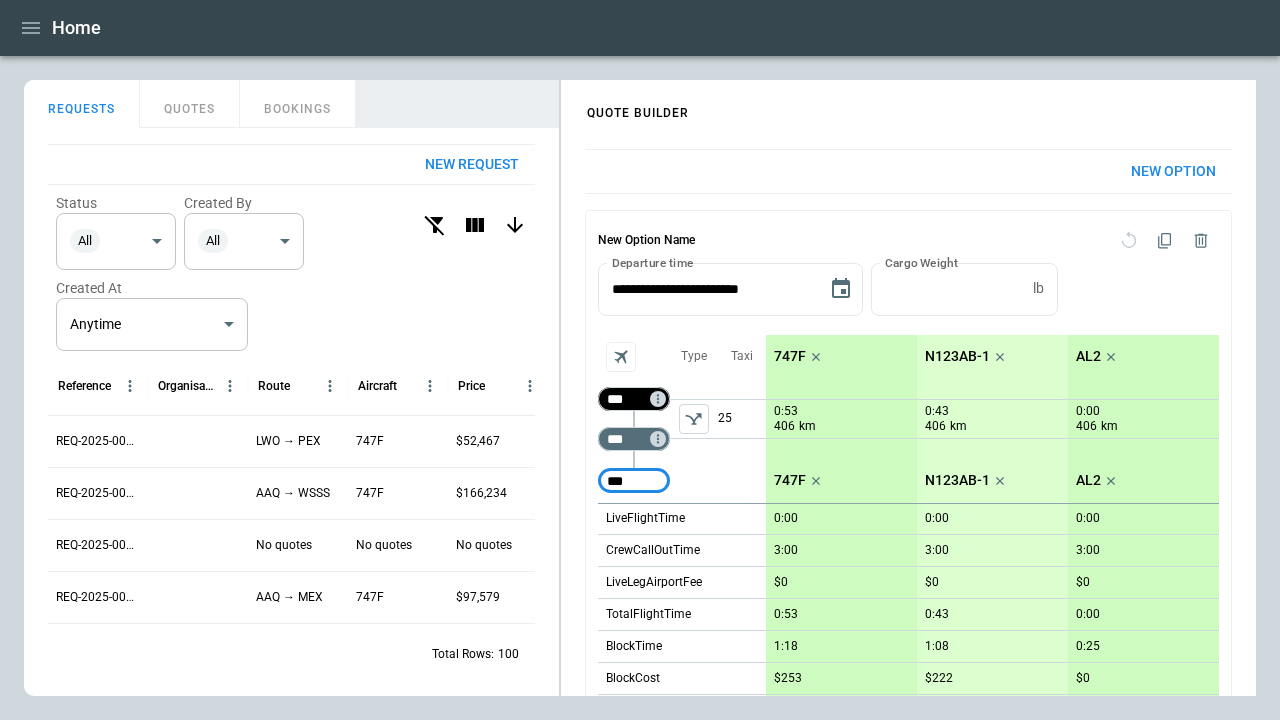type on "***" 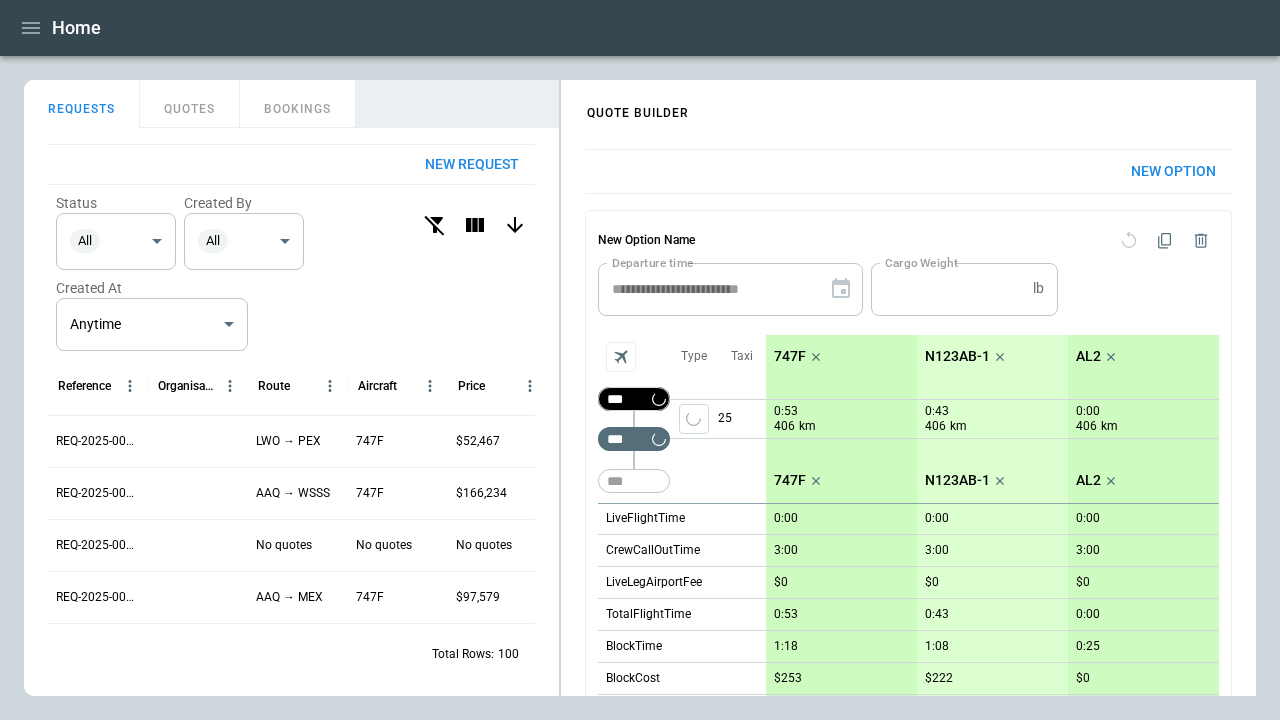 type 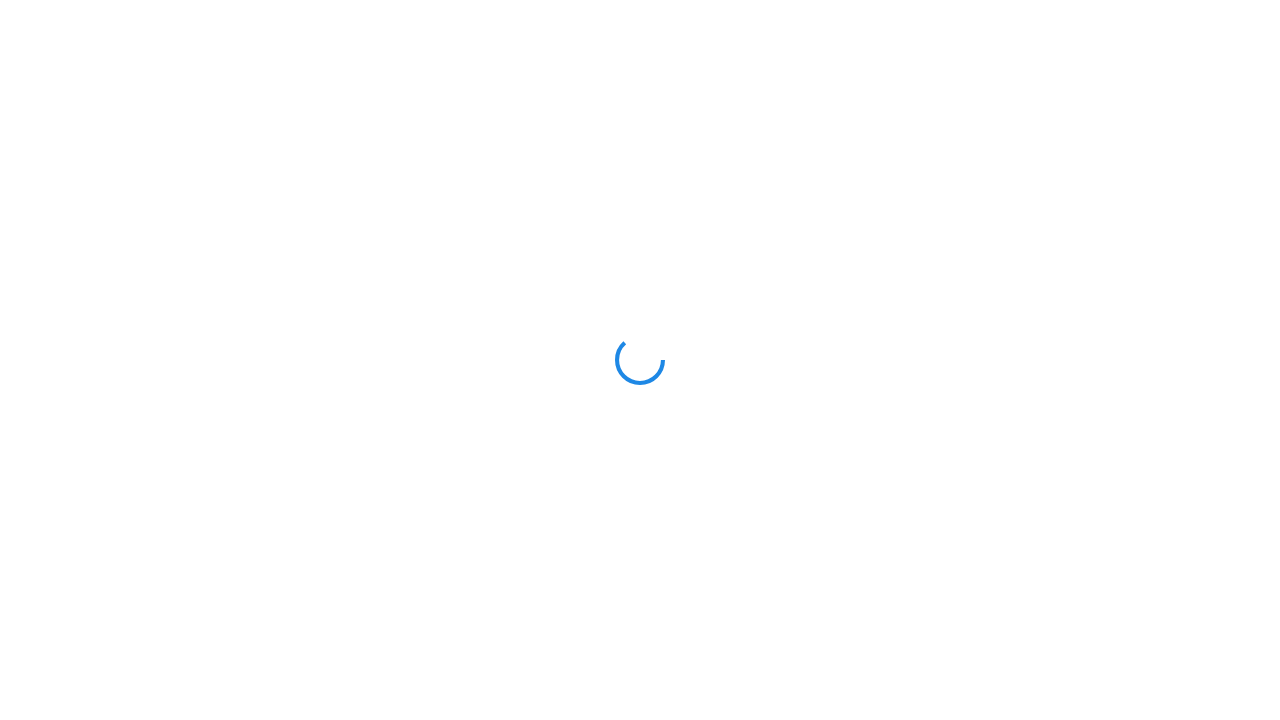scroll, scrollTop: 0, scrollLeft: 0, axis: both 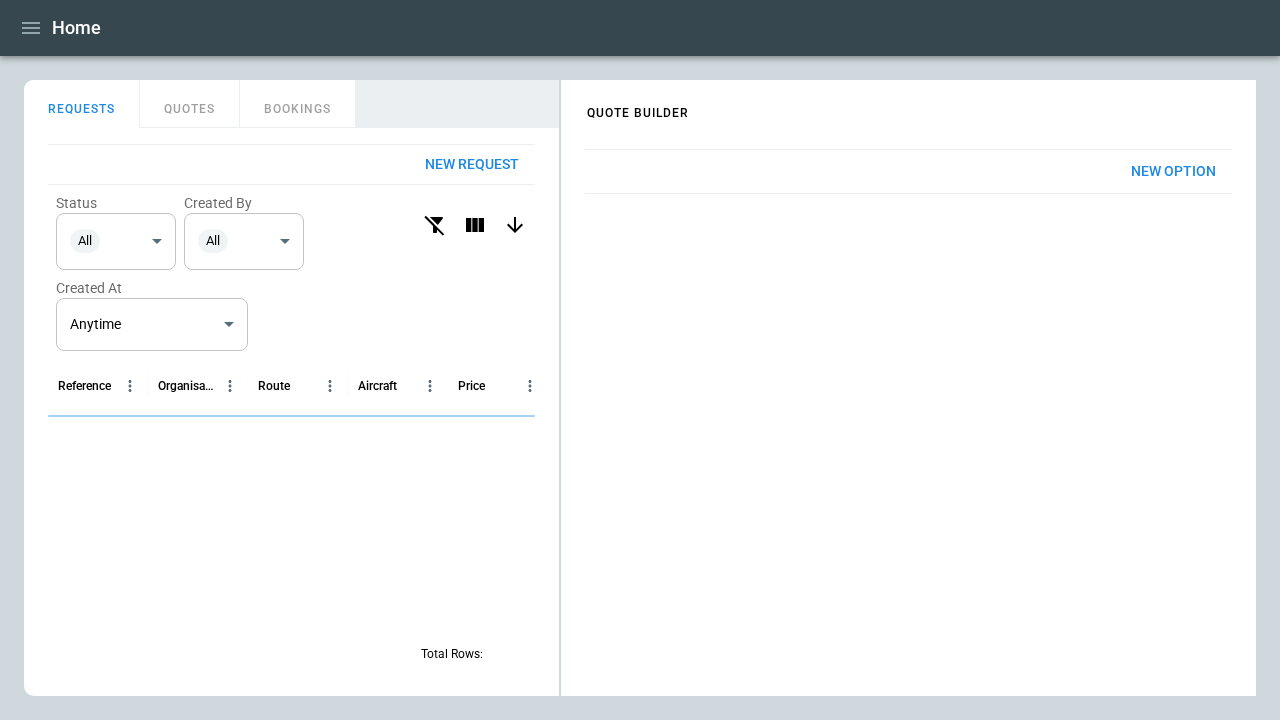 click on "New Option" at bounding box center (1173, 171) 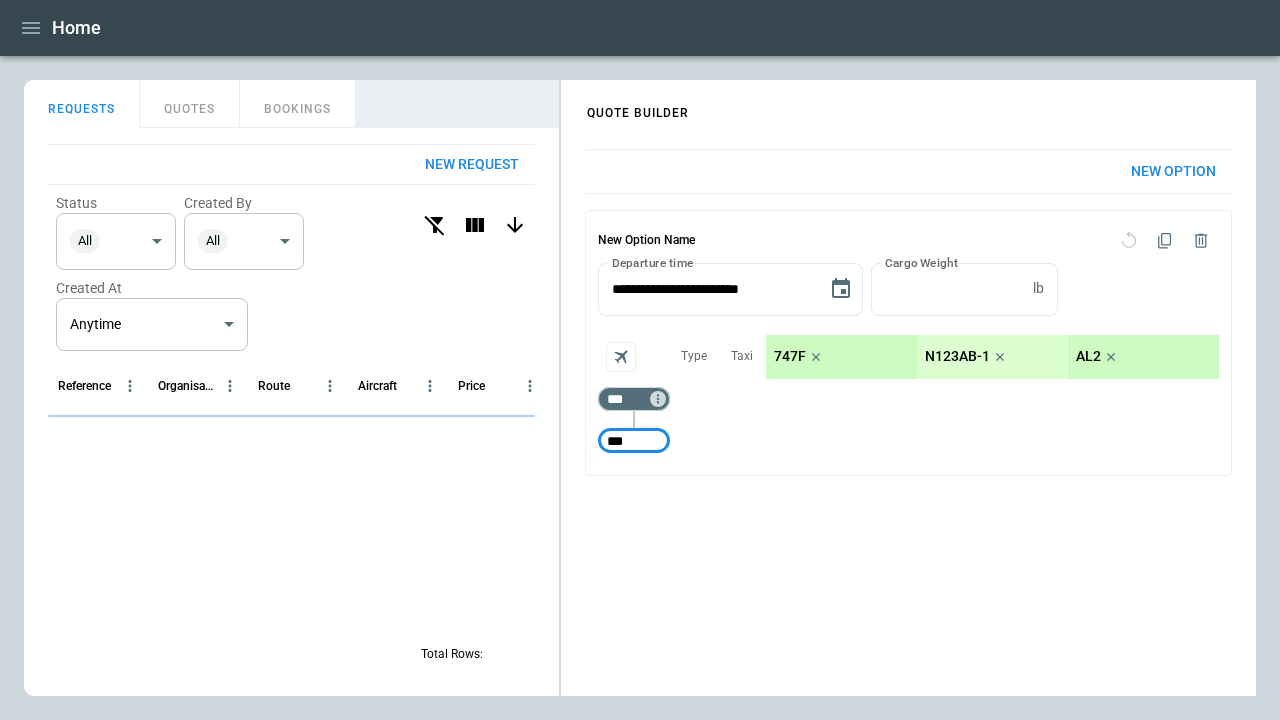 type on "***" 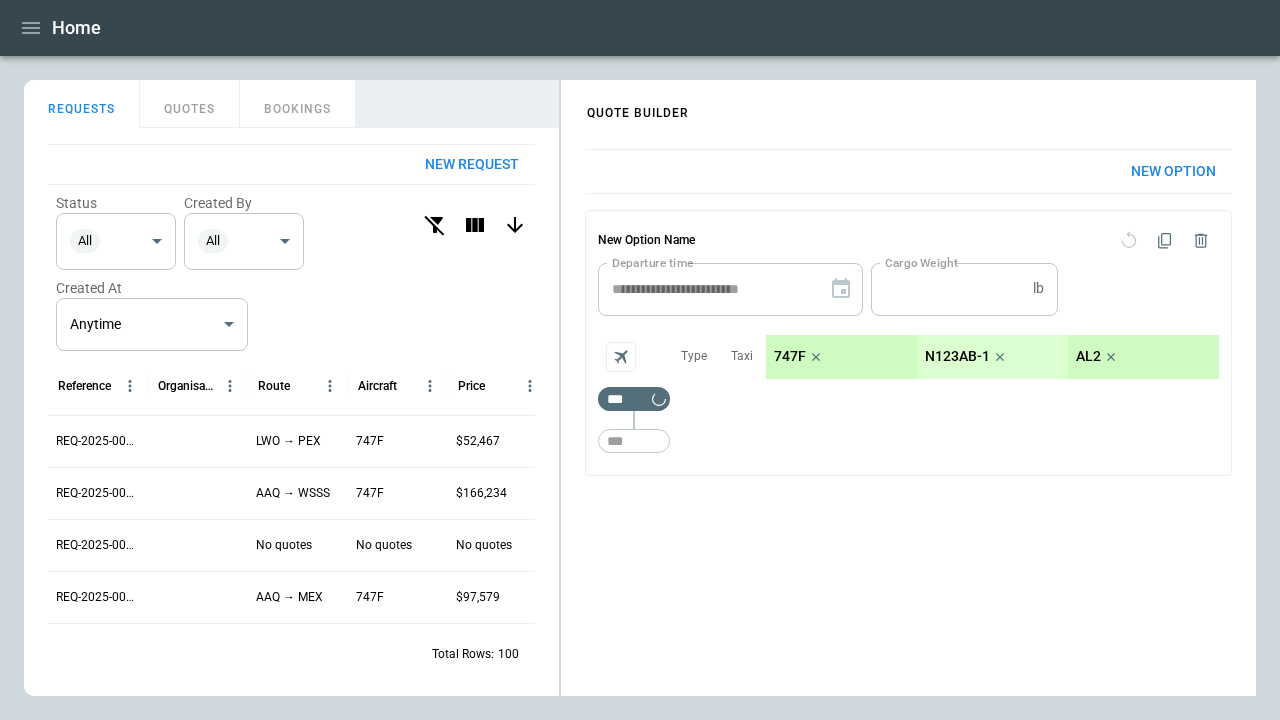 type 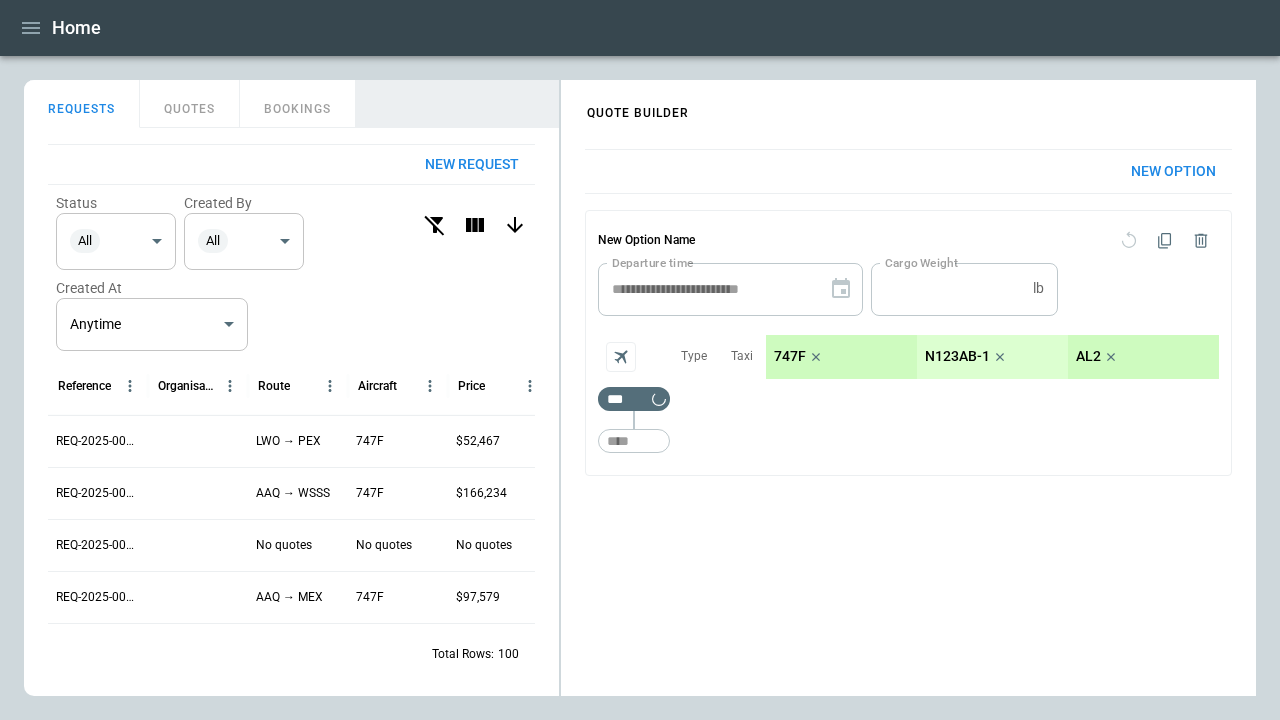 click on "747F" at bounding box center [790, 356] 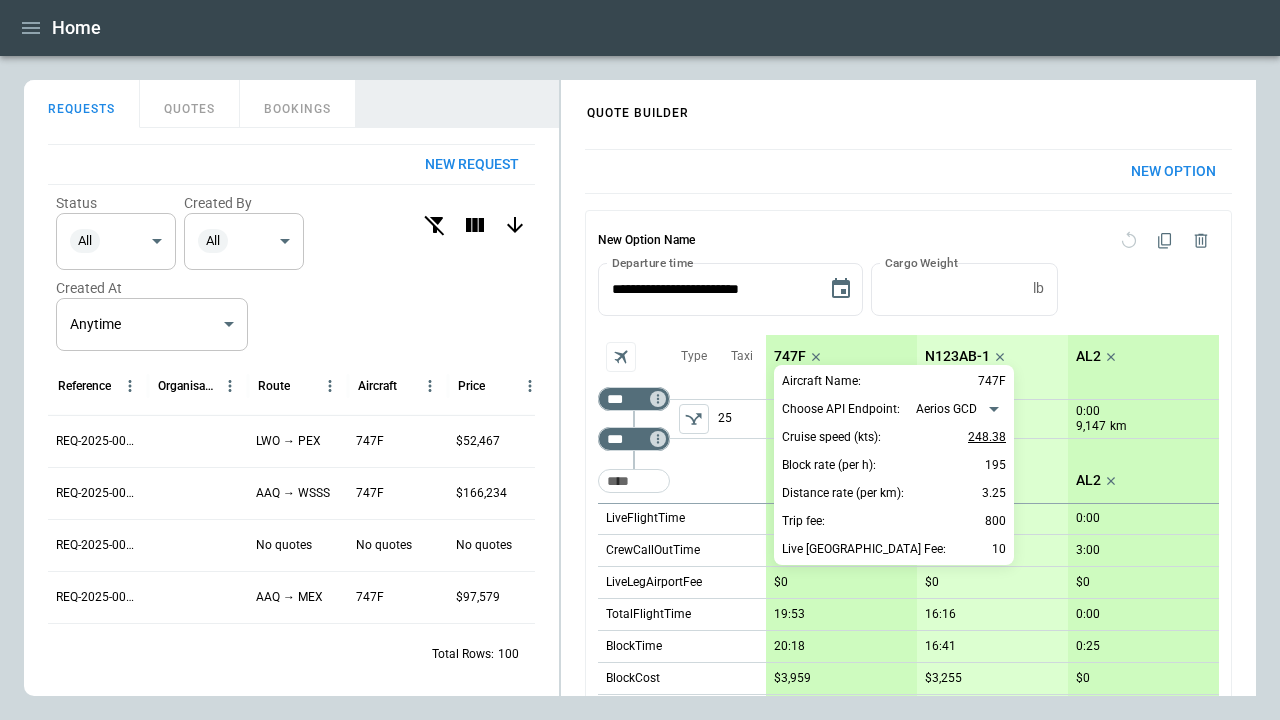 click on "248.38" at bounding box center [987, 437] 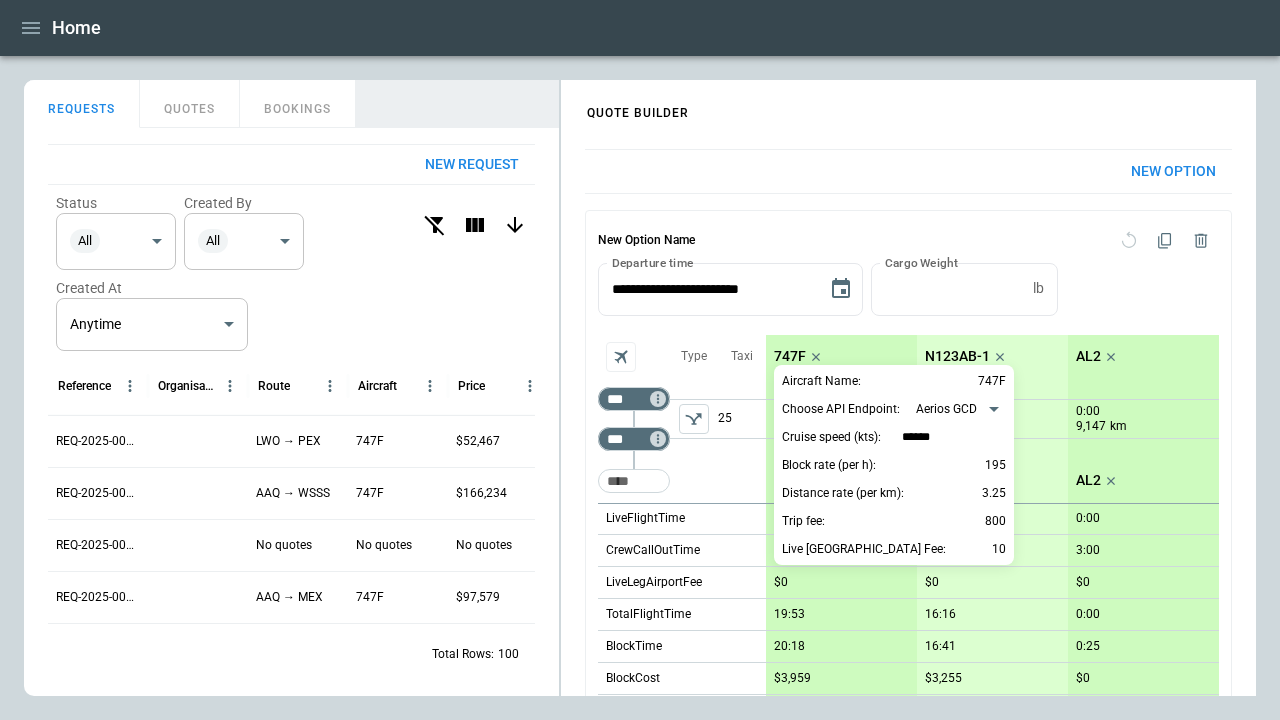 type on "***" 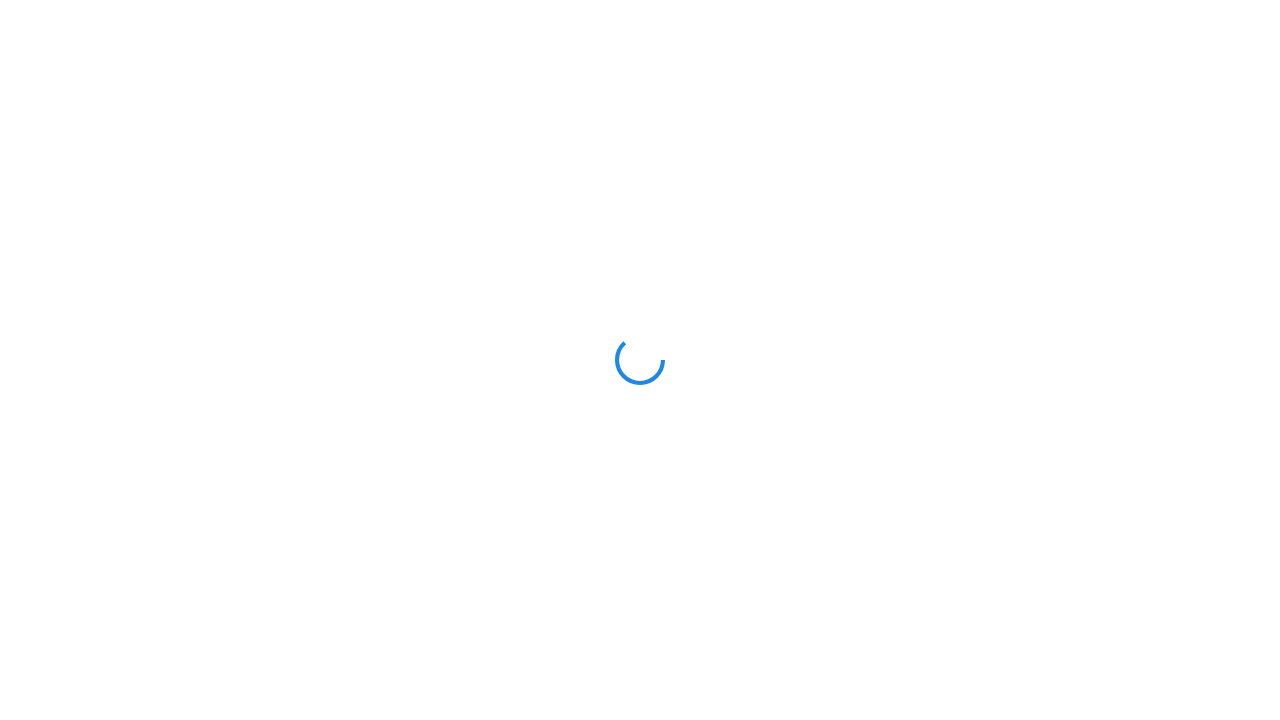 scroll, scrollTop: 0, scrollLeft: 0, axis: both 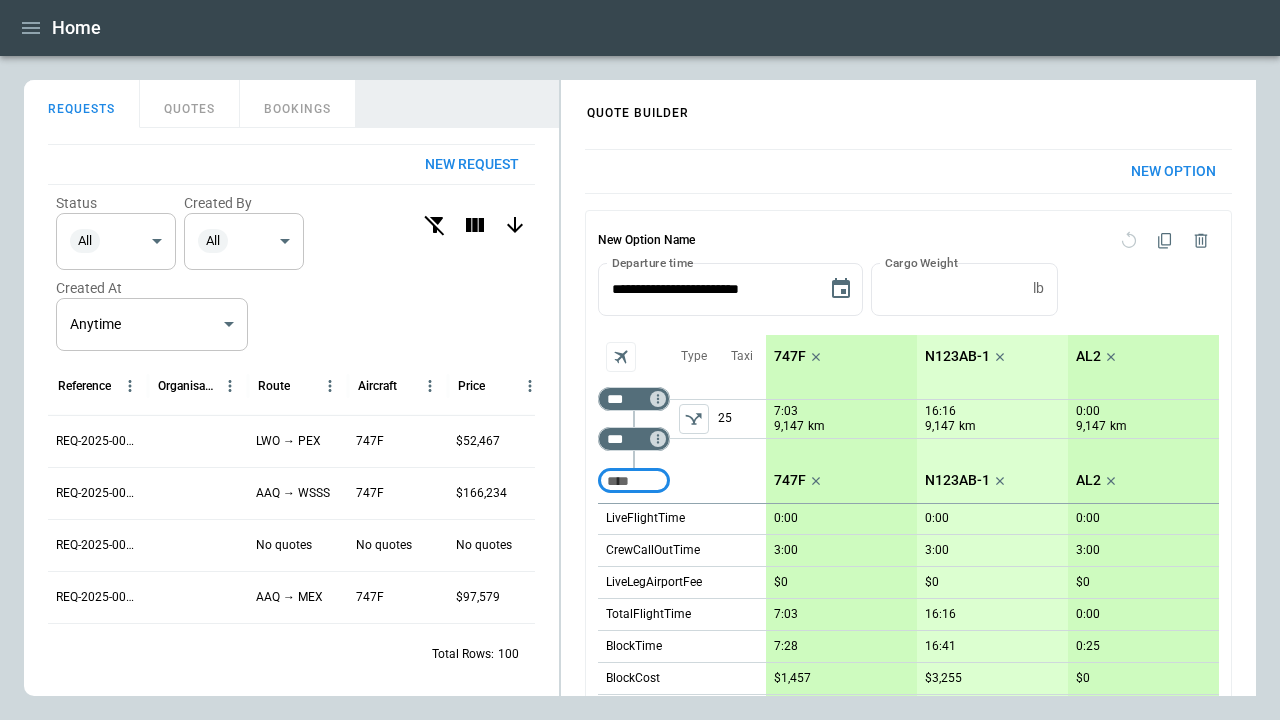 click 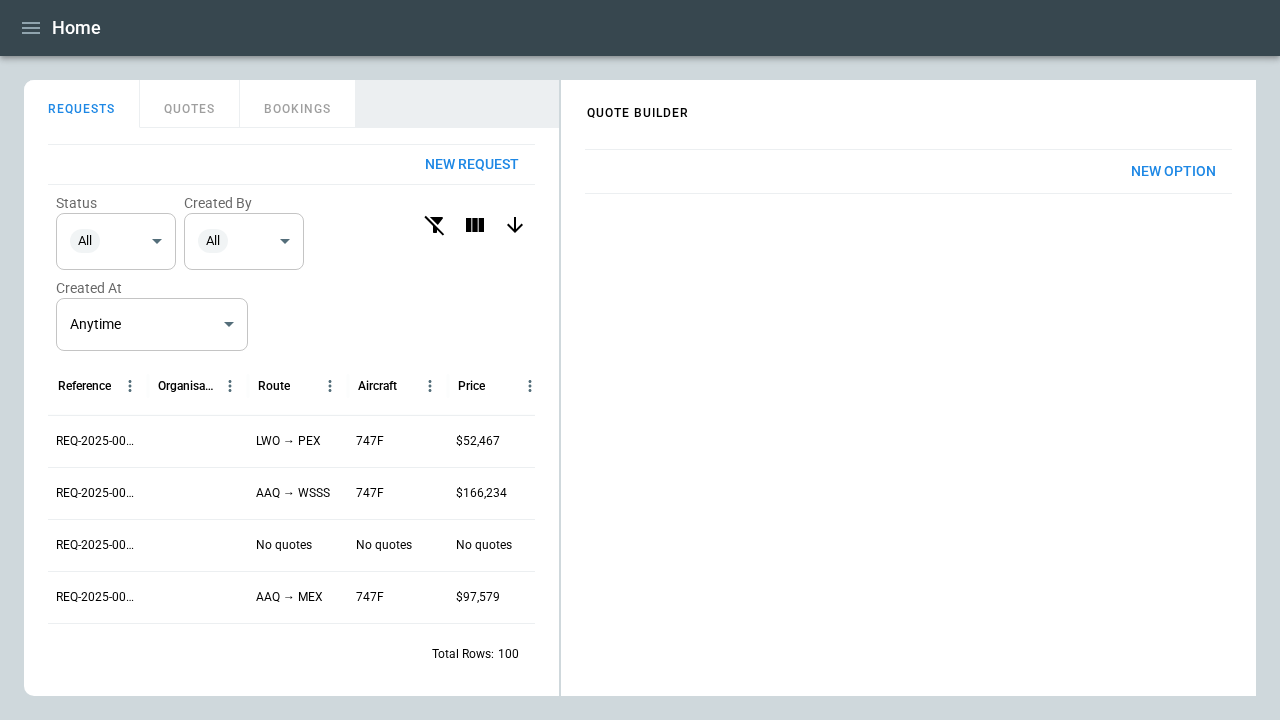 click on "New Option" at bounding box center (1173, 171) 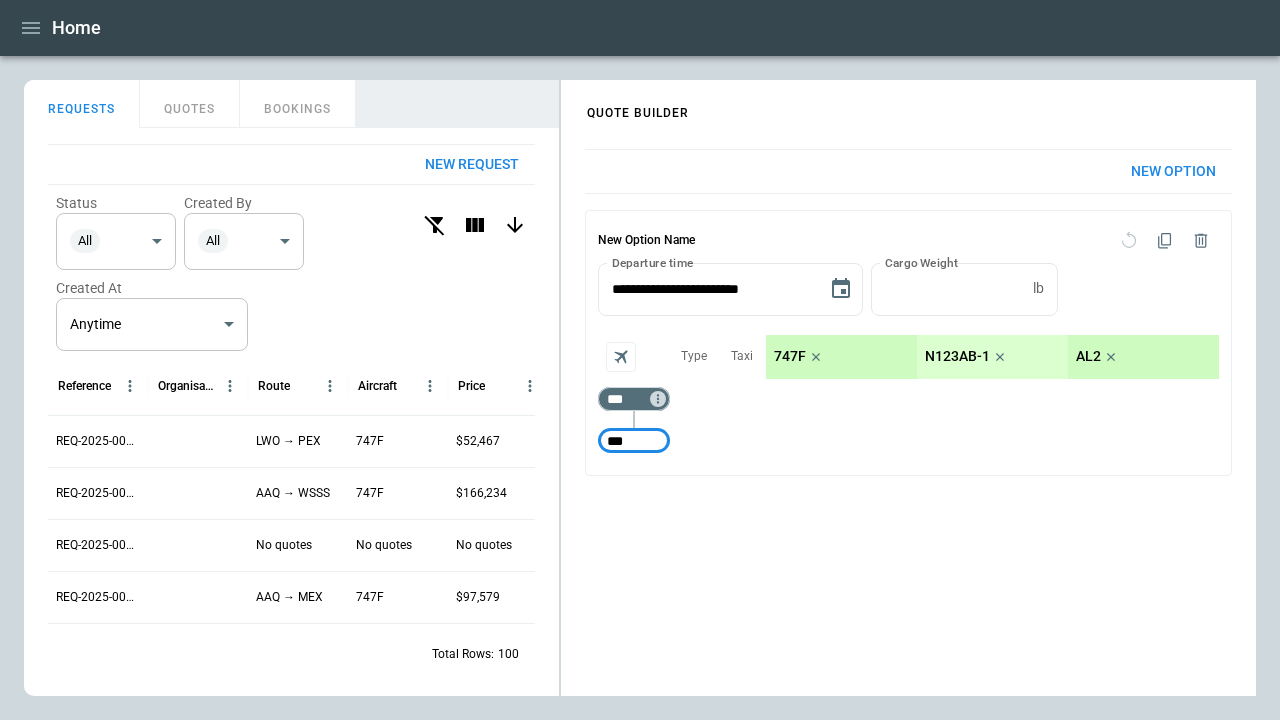 type on "***" 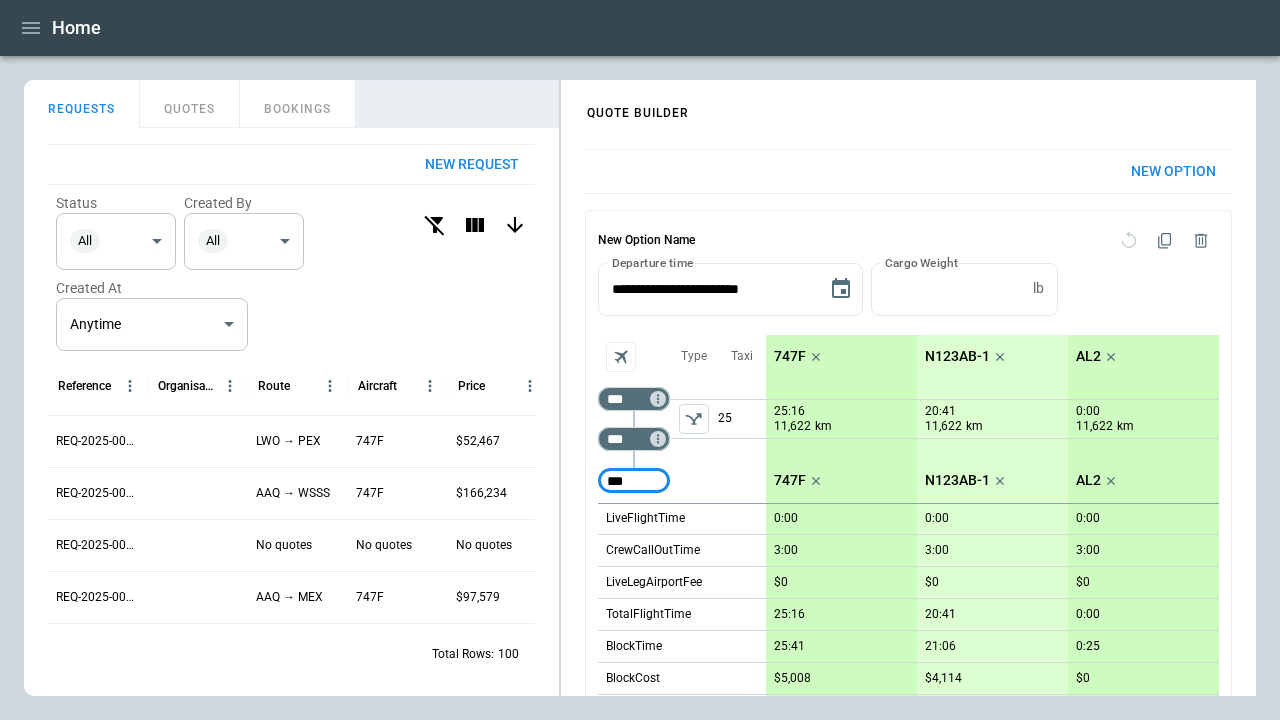 type on "***" 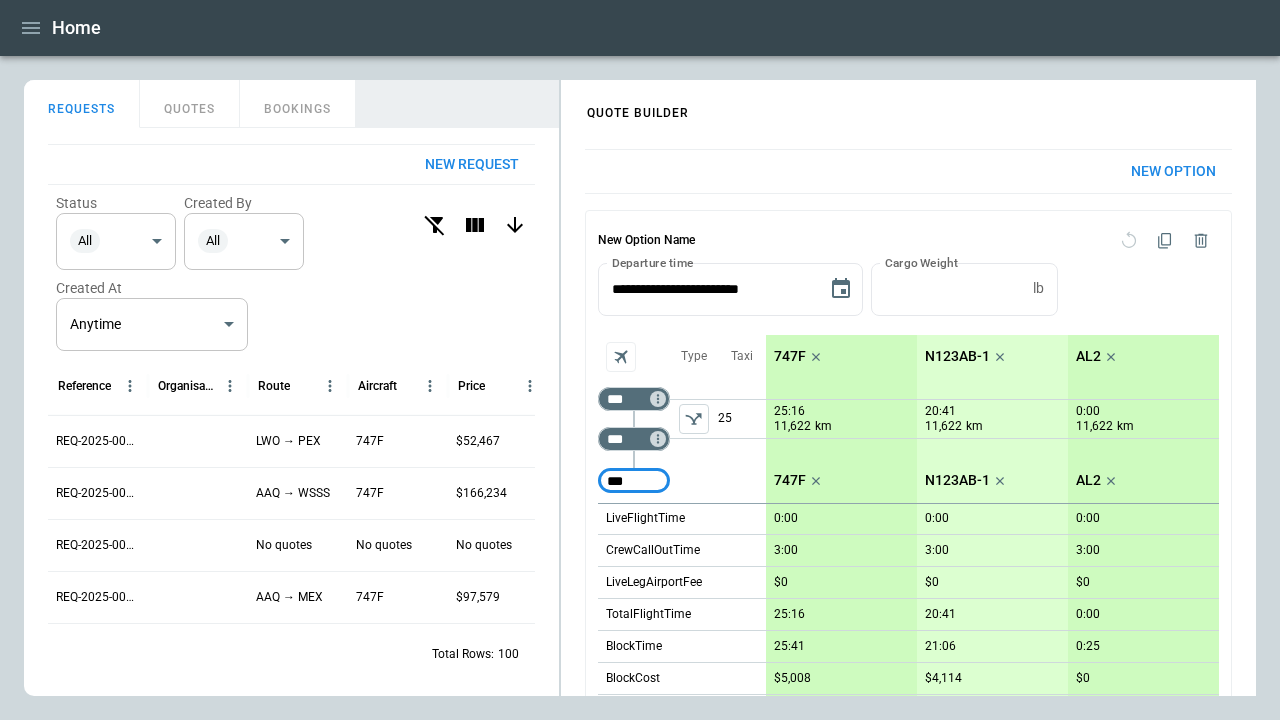 type 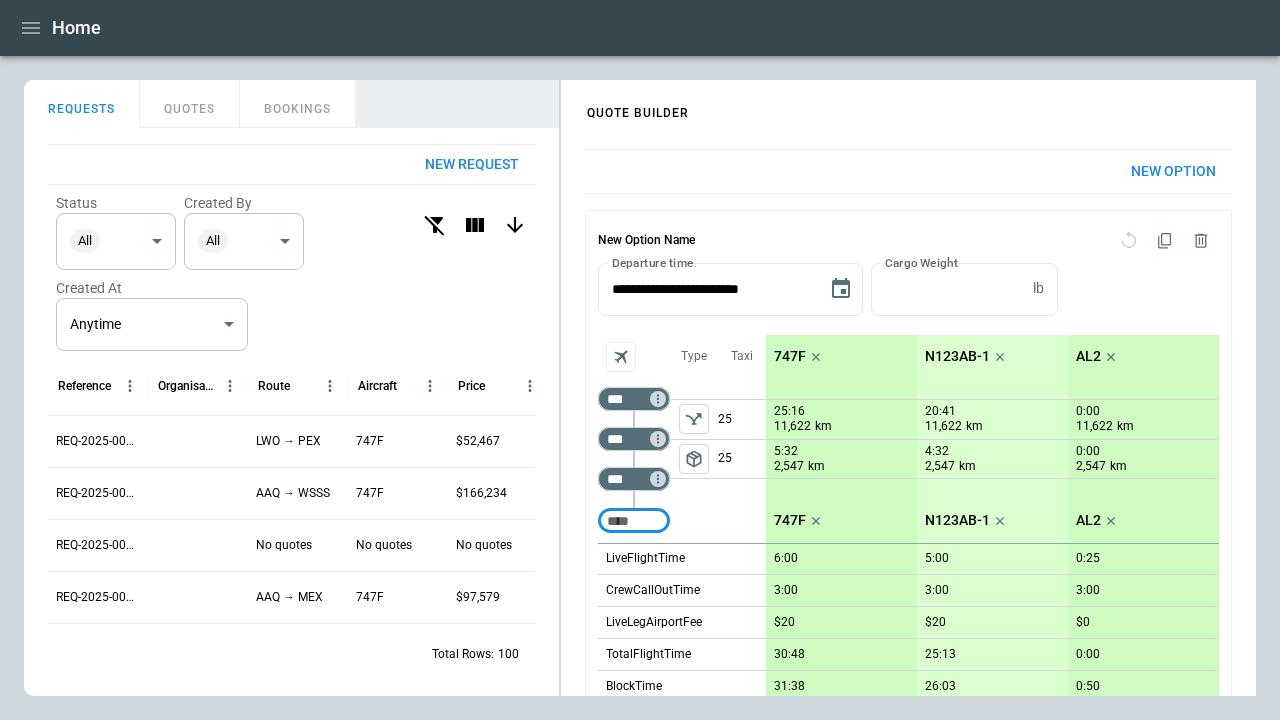 click 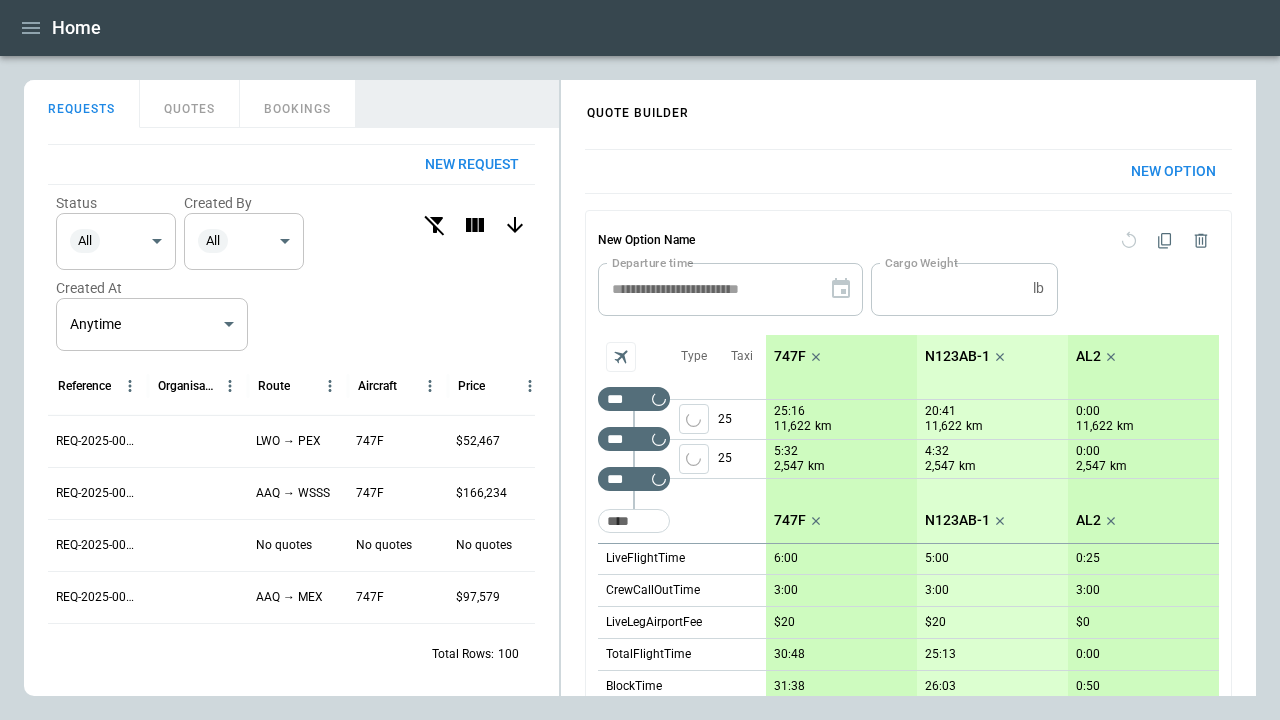 scroll, scrollTop: 368, scrollLeft: 0, axis: vertical 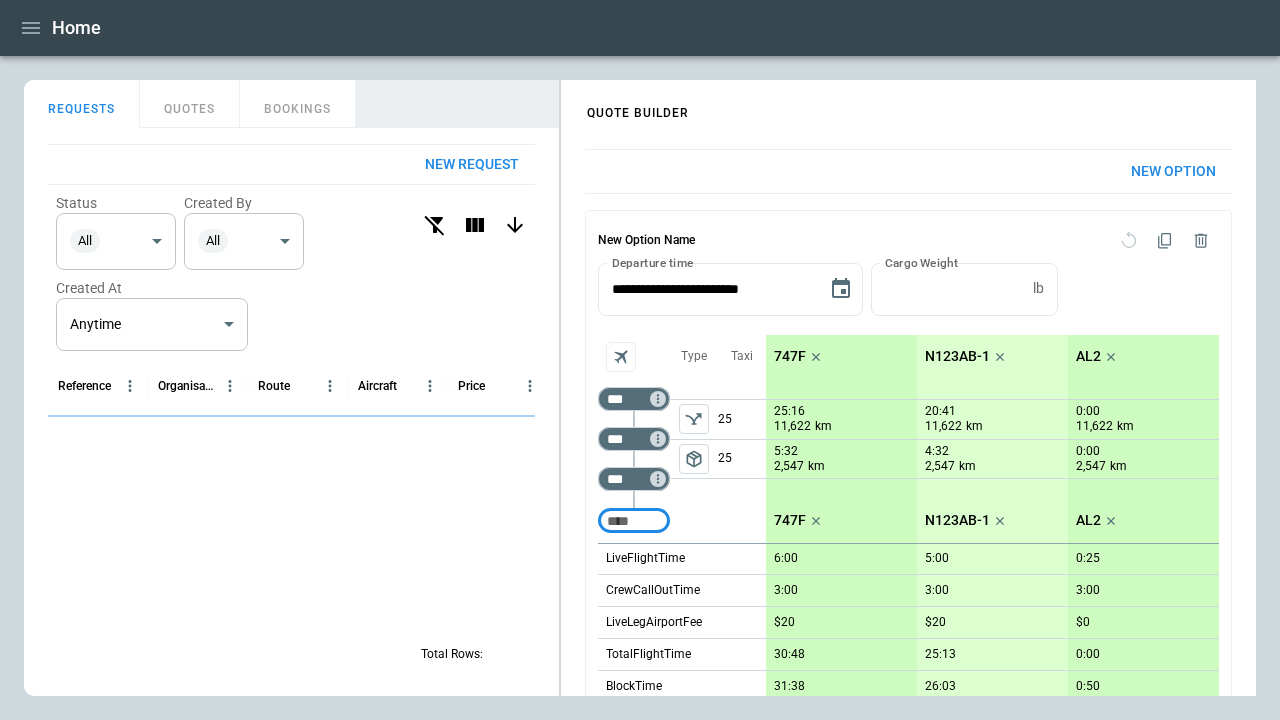 click 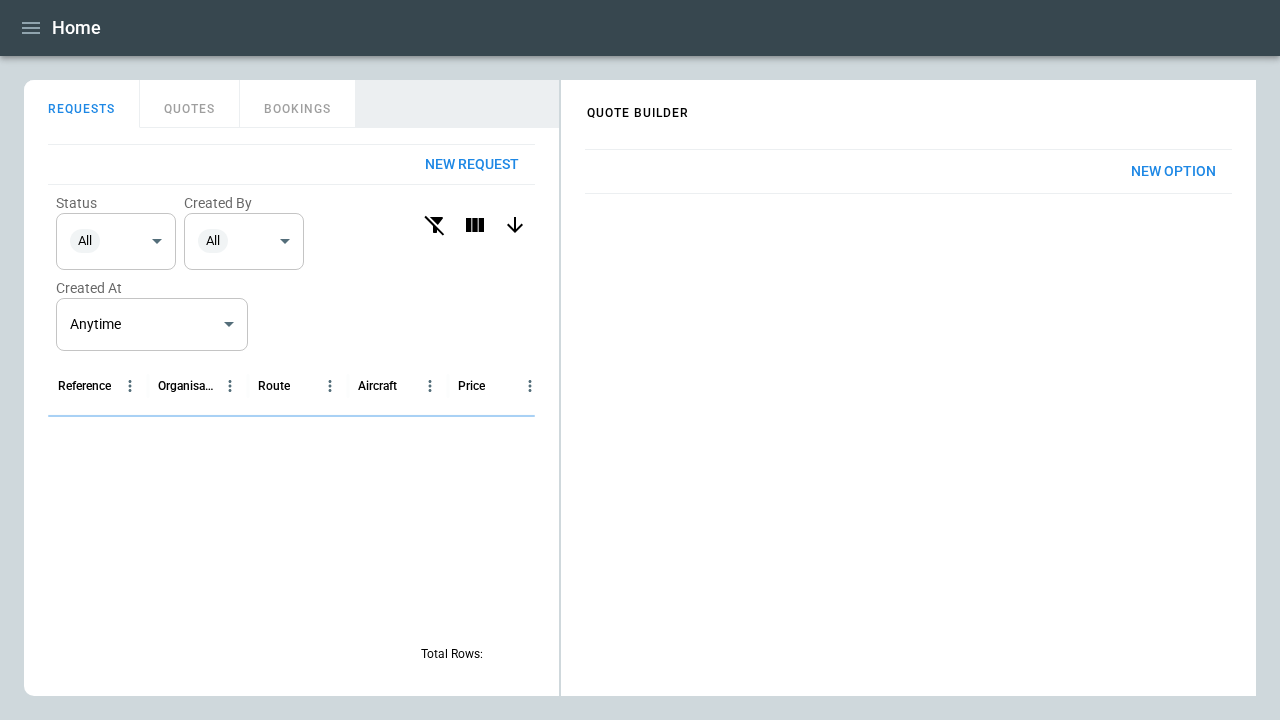 click on "New Option" at bounding box center (1173, 171) 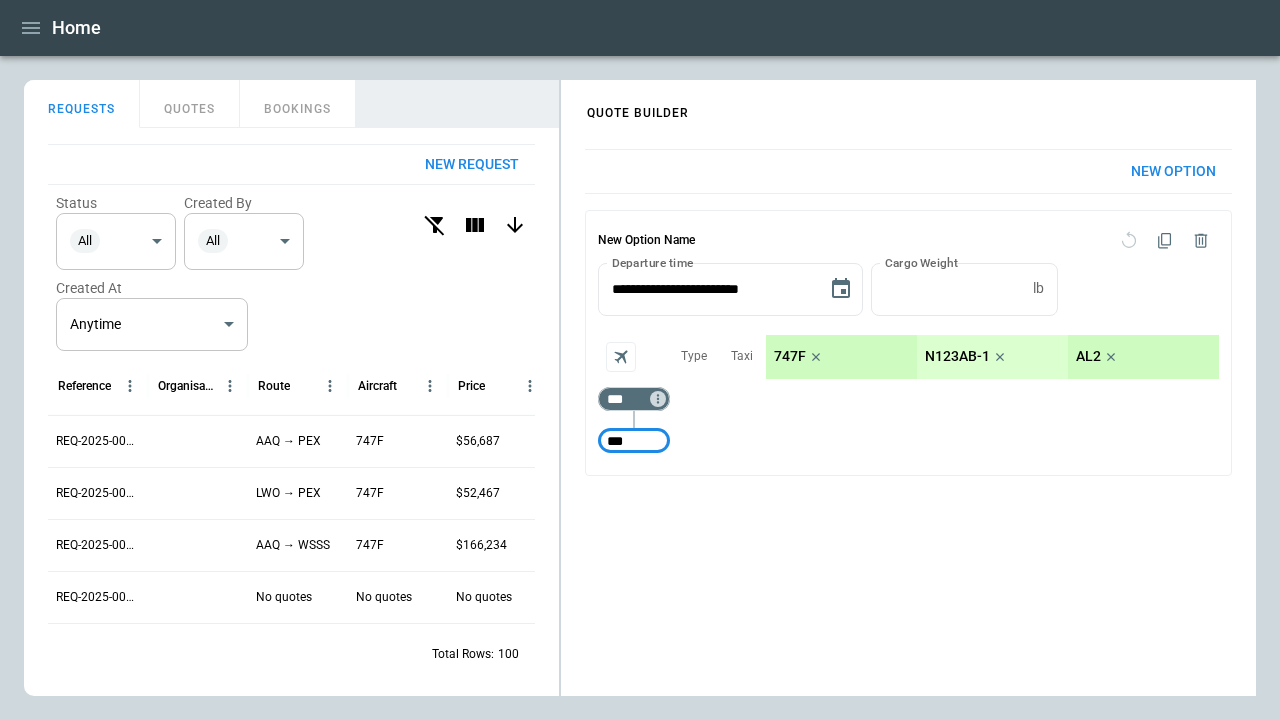 type on "***" 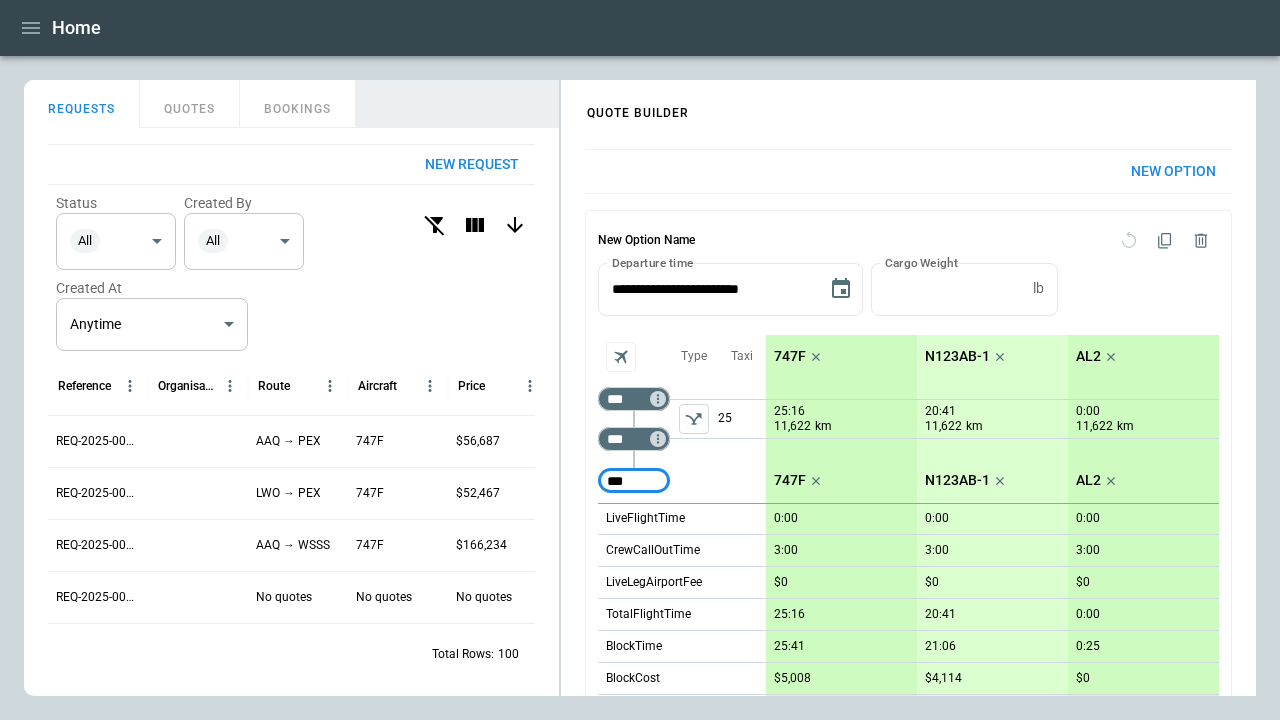 type on "***" 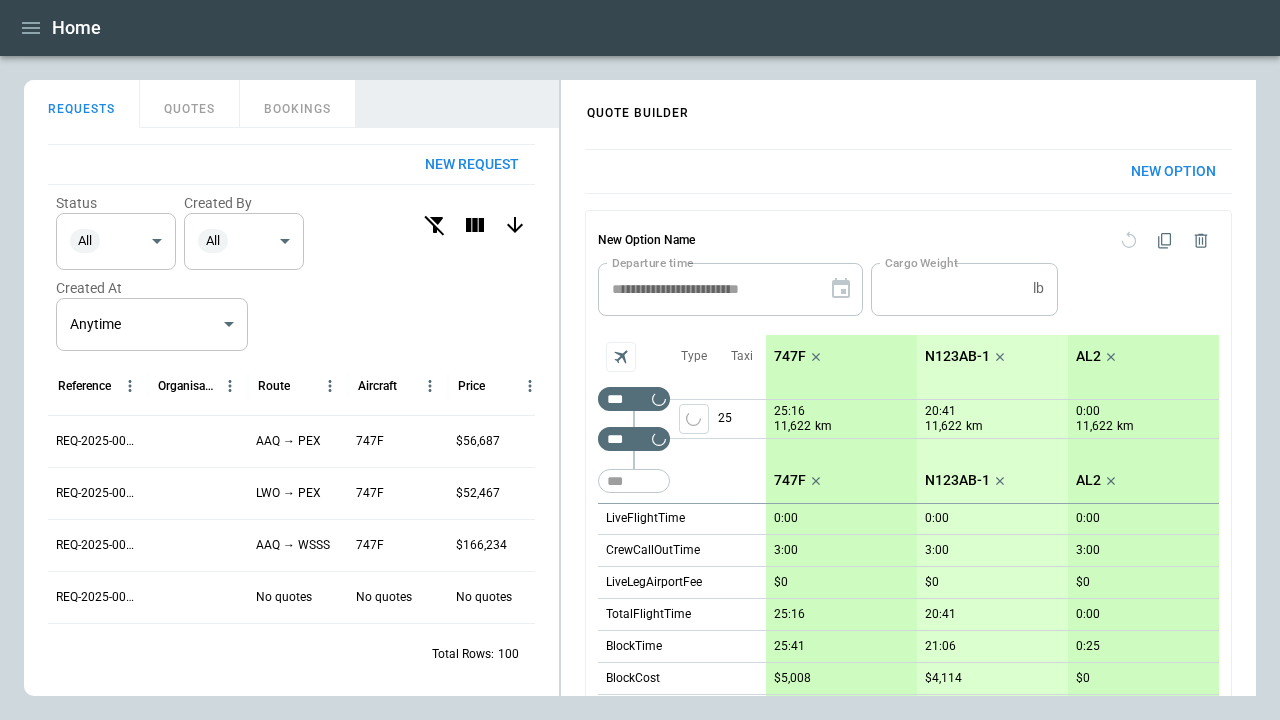 type 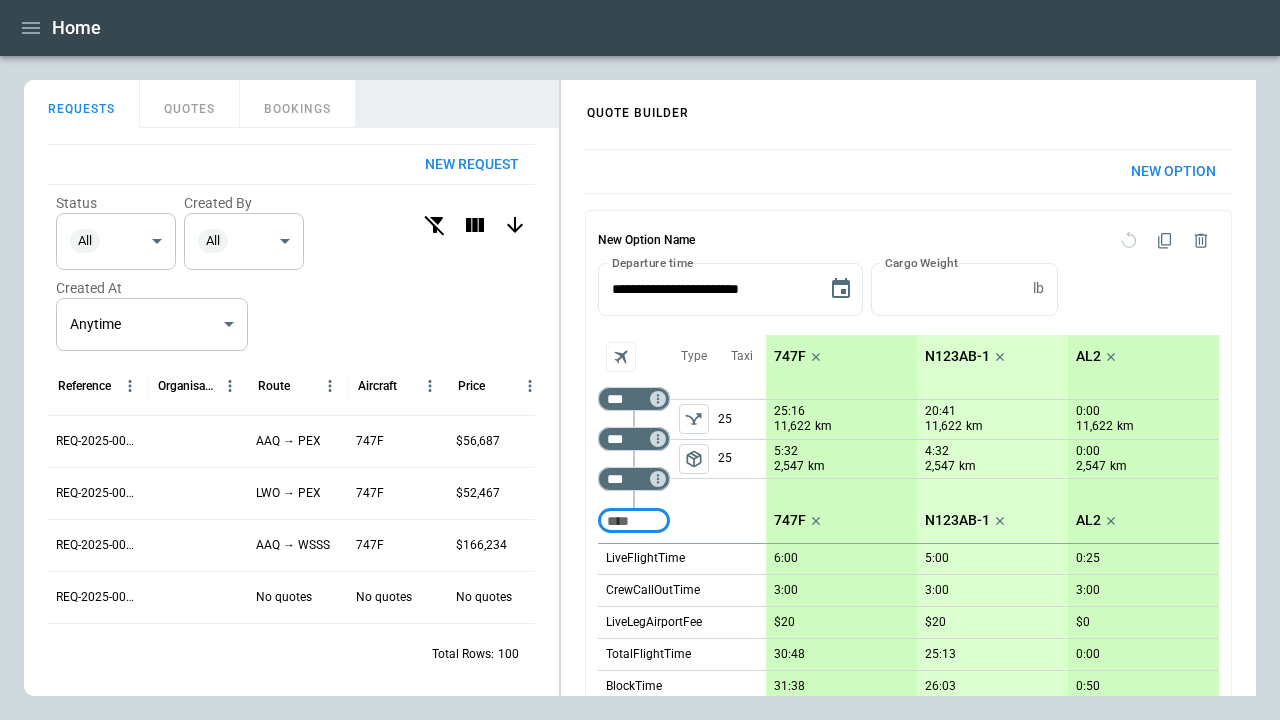 click on "New Option" at bounding box center (1173, 171) 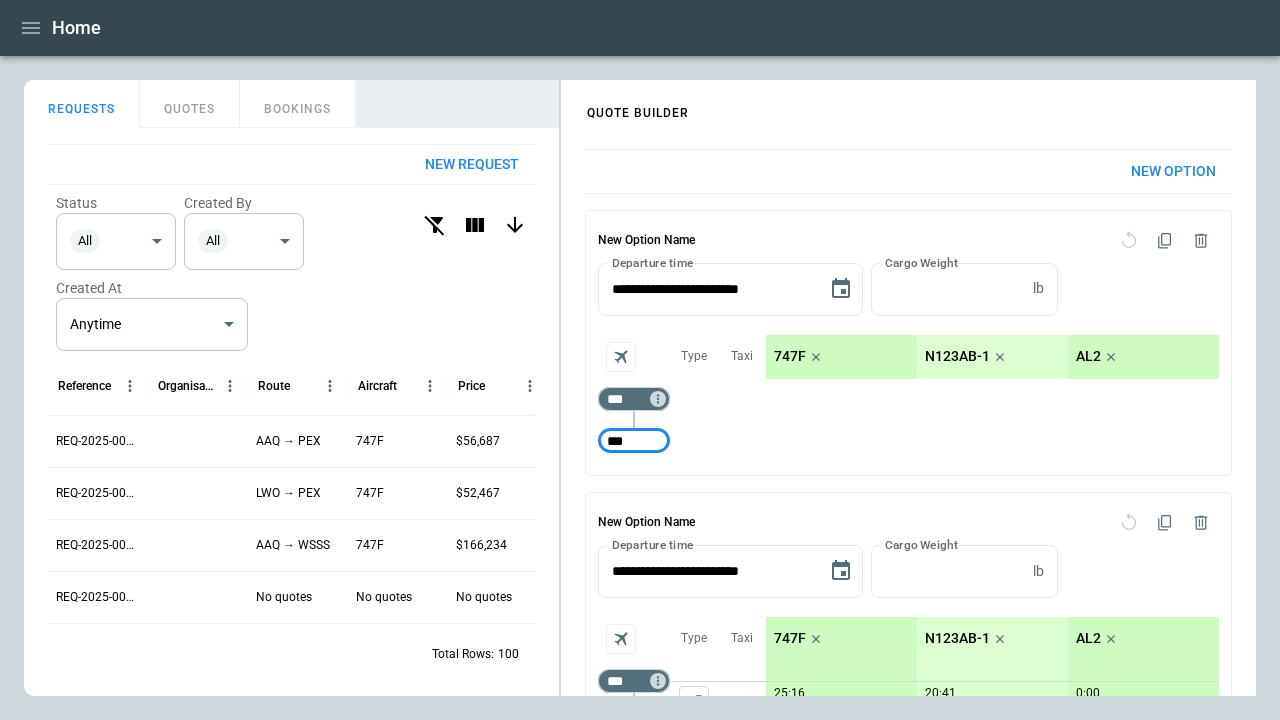 type on "***" 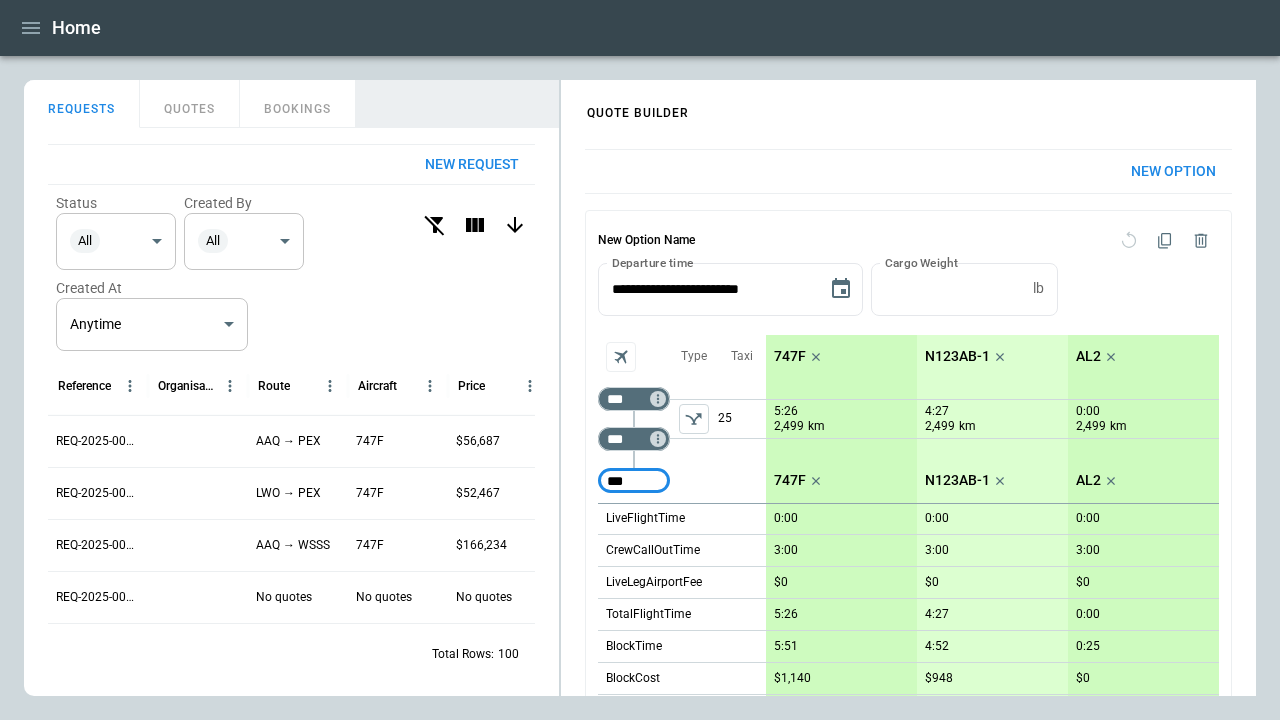 type on "***" 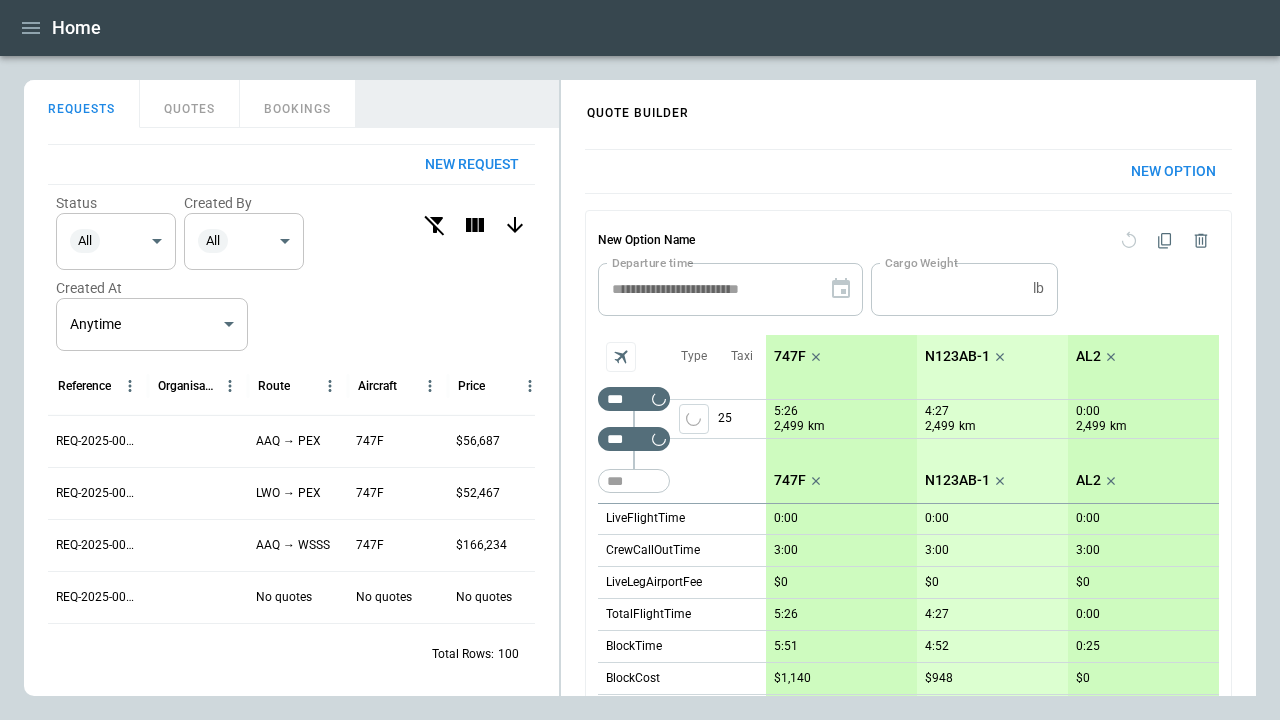 type 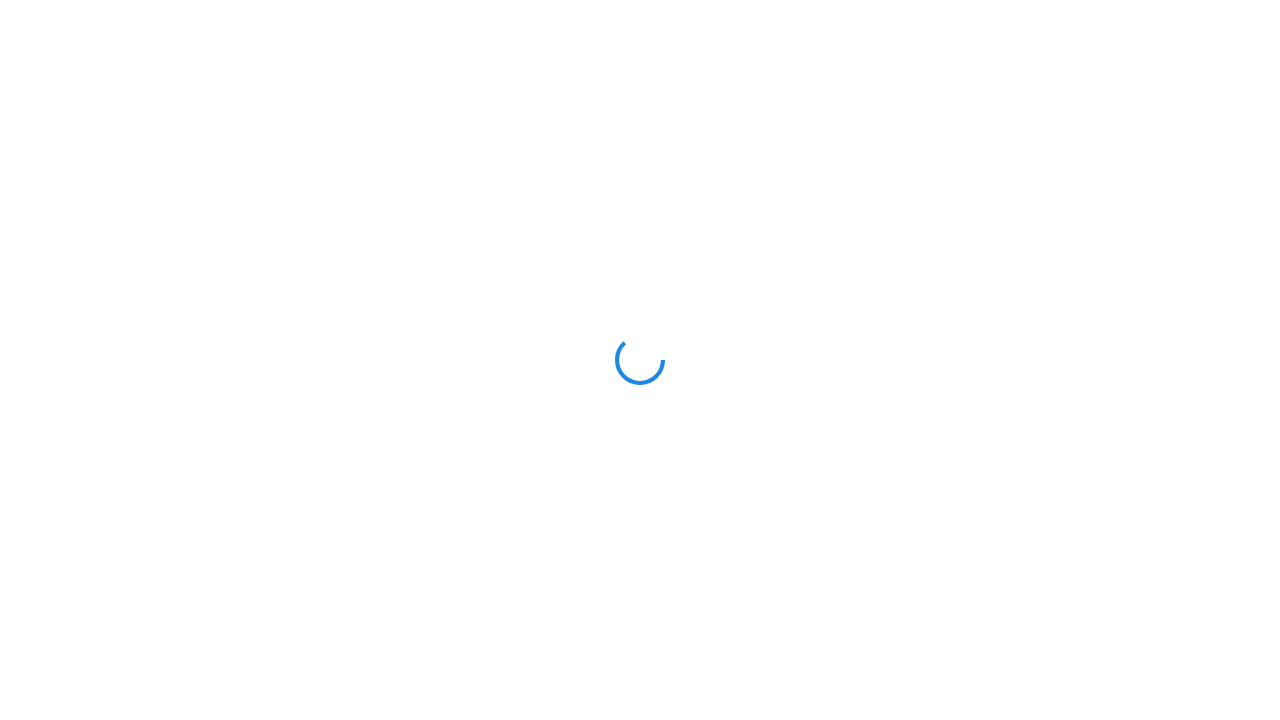 scroll, scrollTop: 0, scrollLeft: 0, axis: both 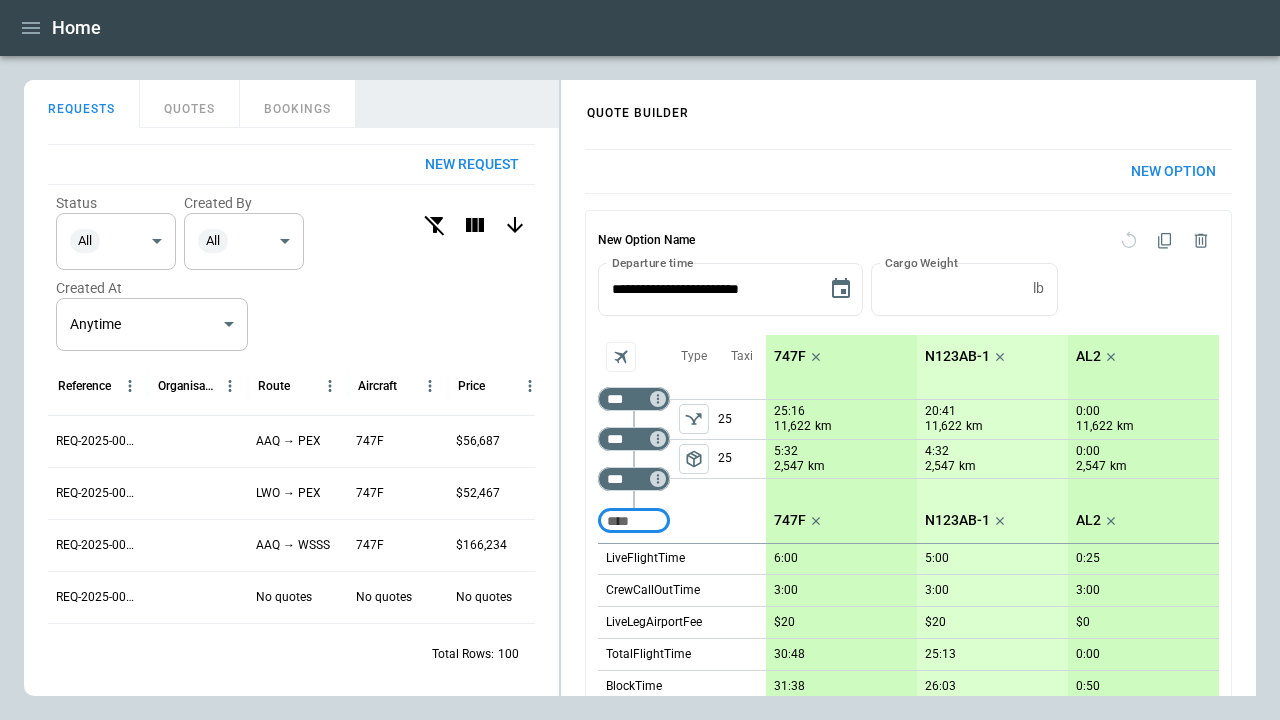 click 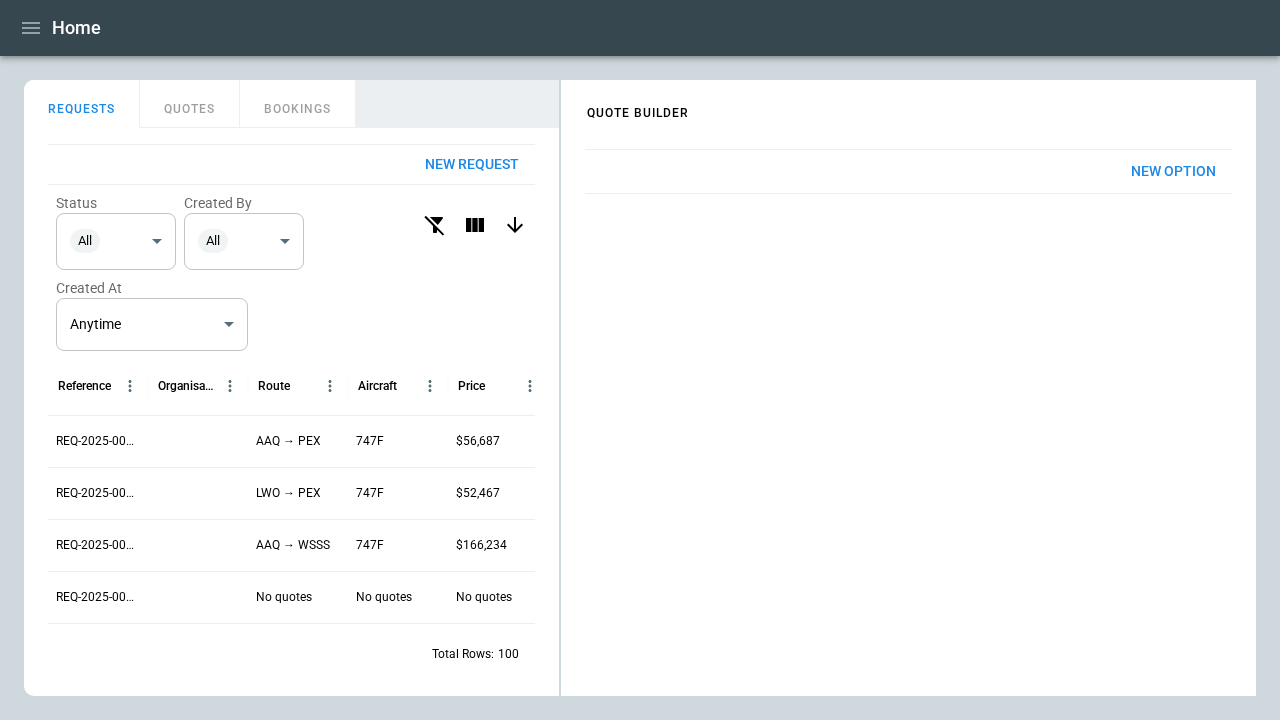 click on "New Option" at bounding box center (1173, 171) 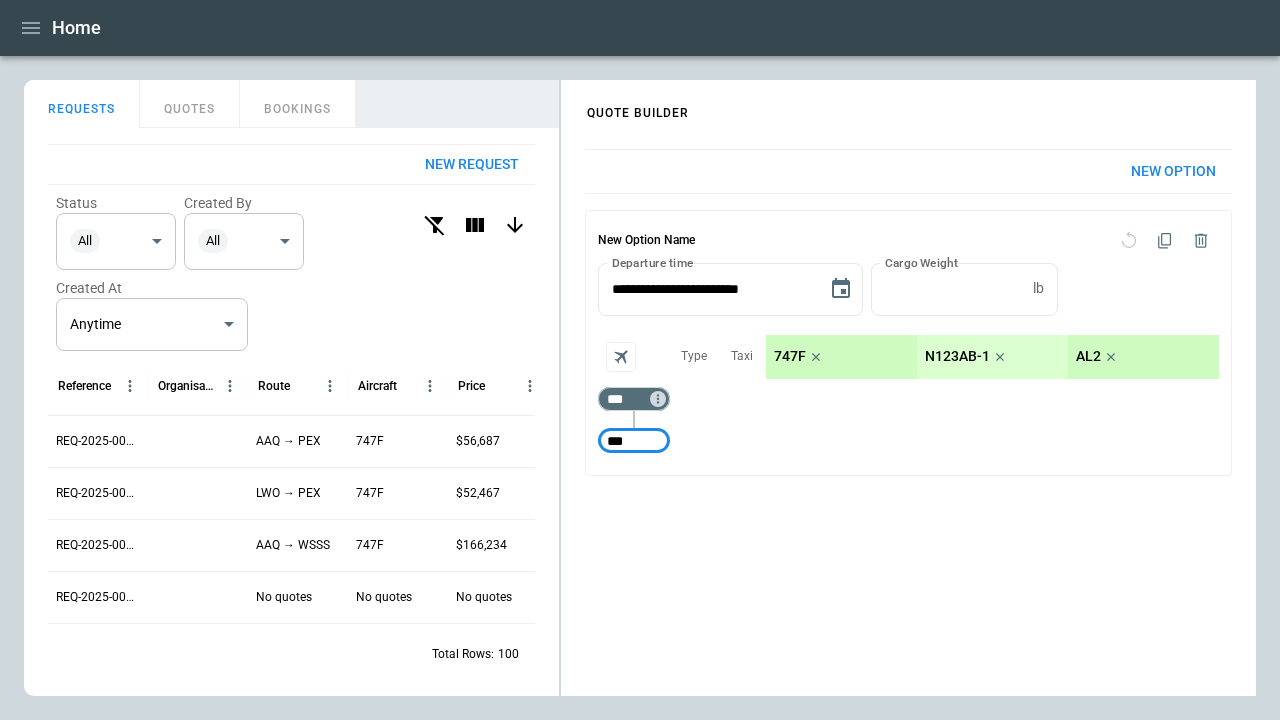 type on "***" 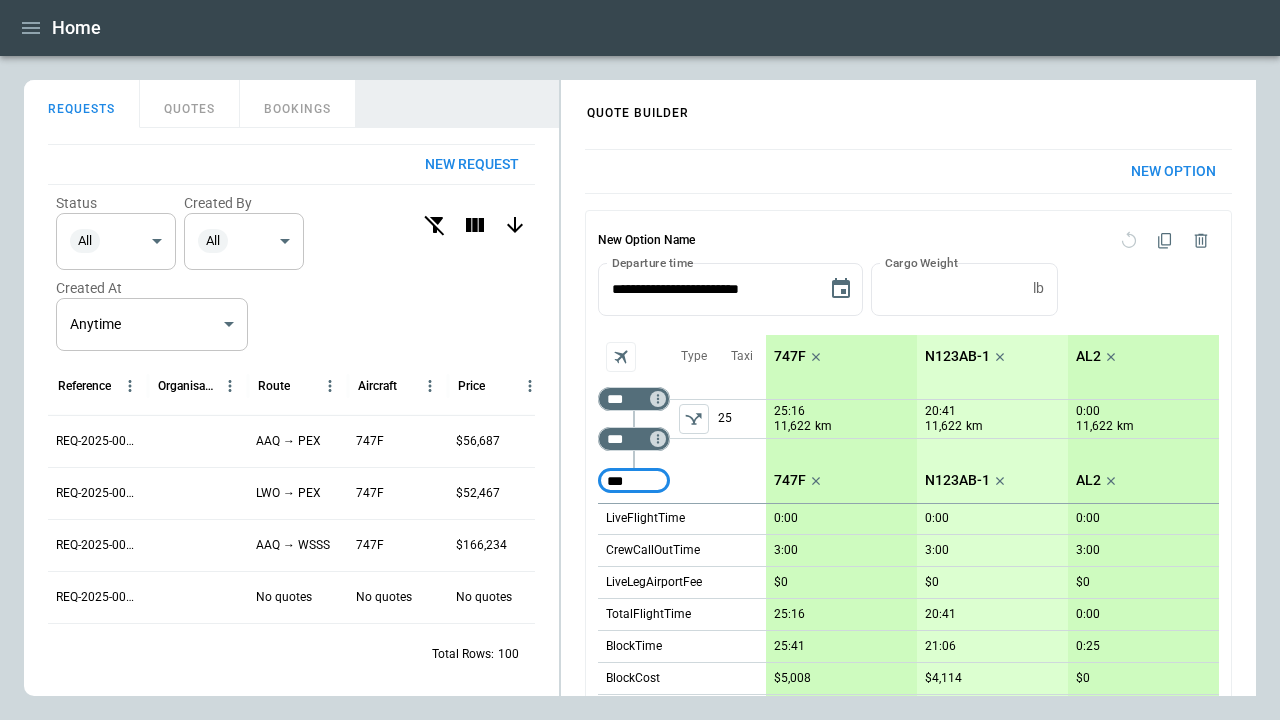 type on "***" 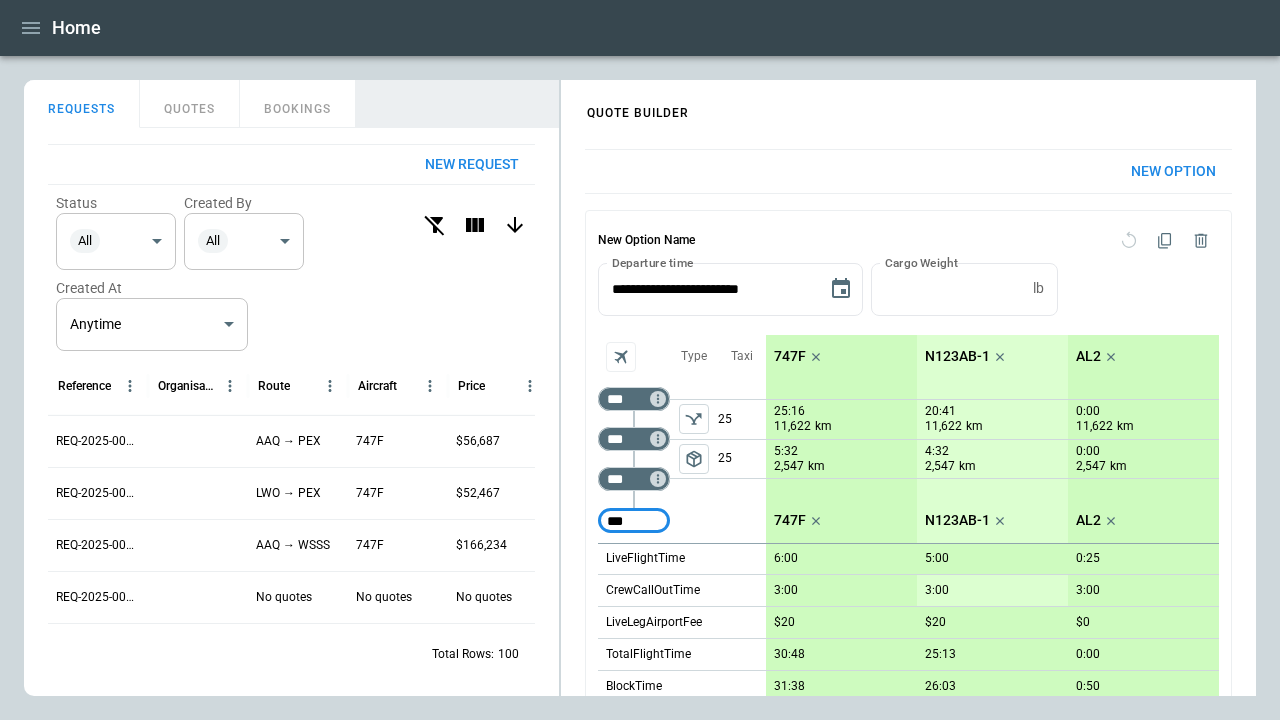 type on "***" 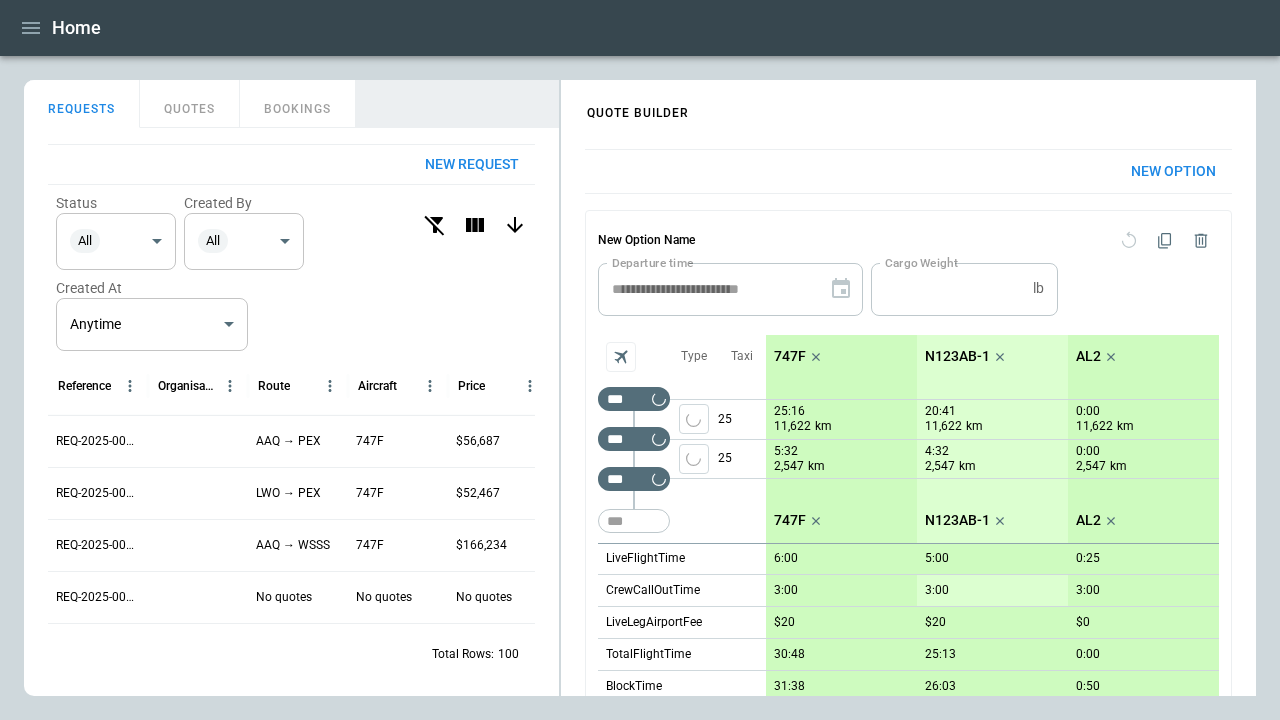 type 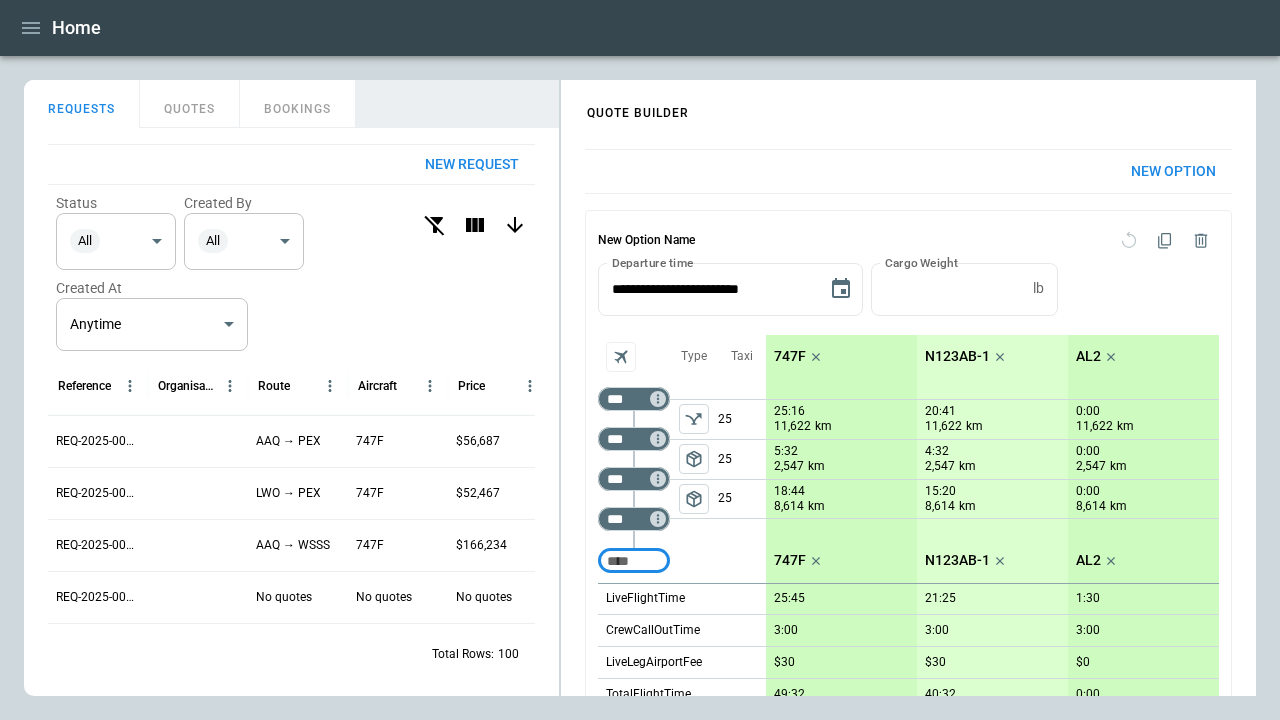 click 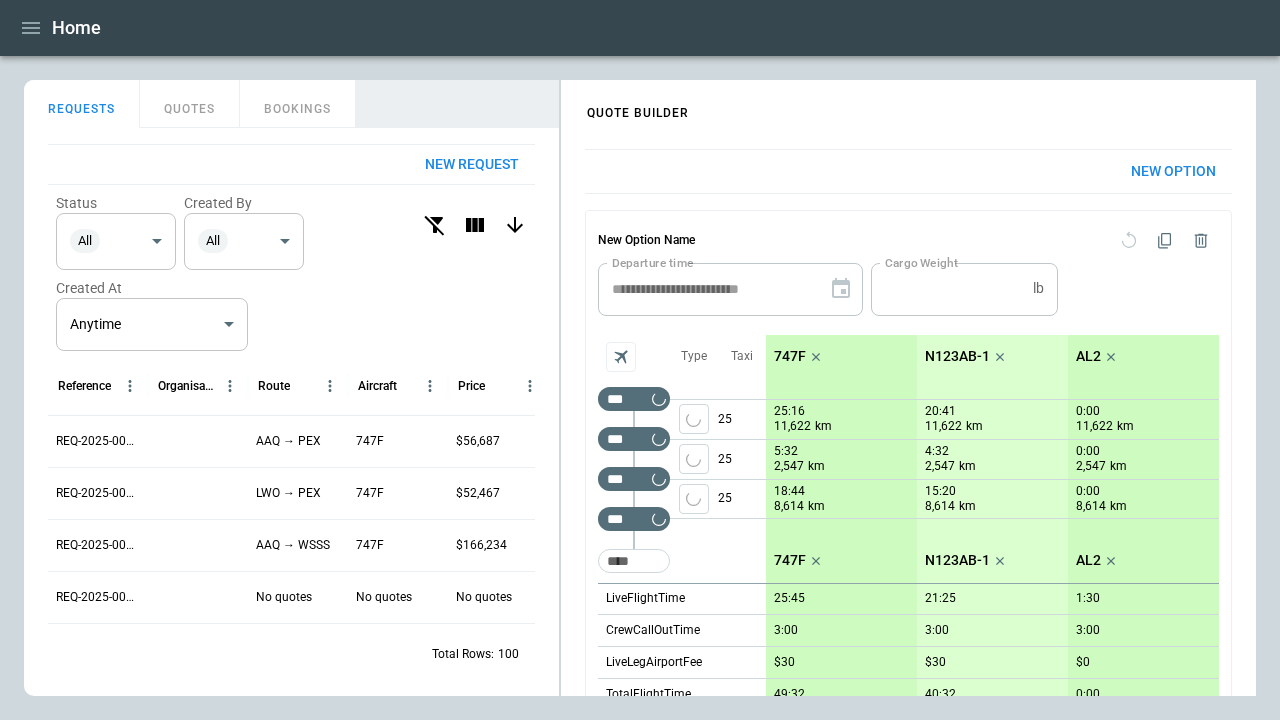 scroll, scrollTop: 408, scrollLeft: 0, axis: vertical 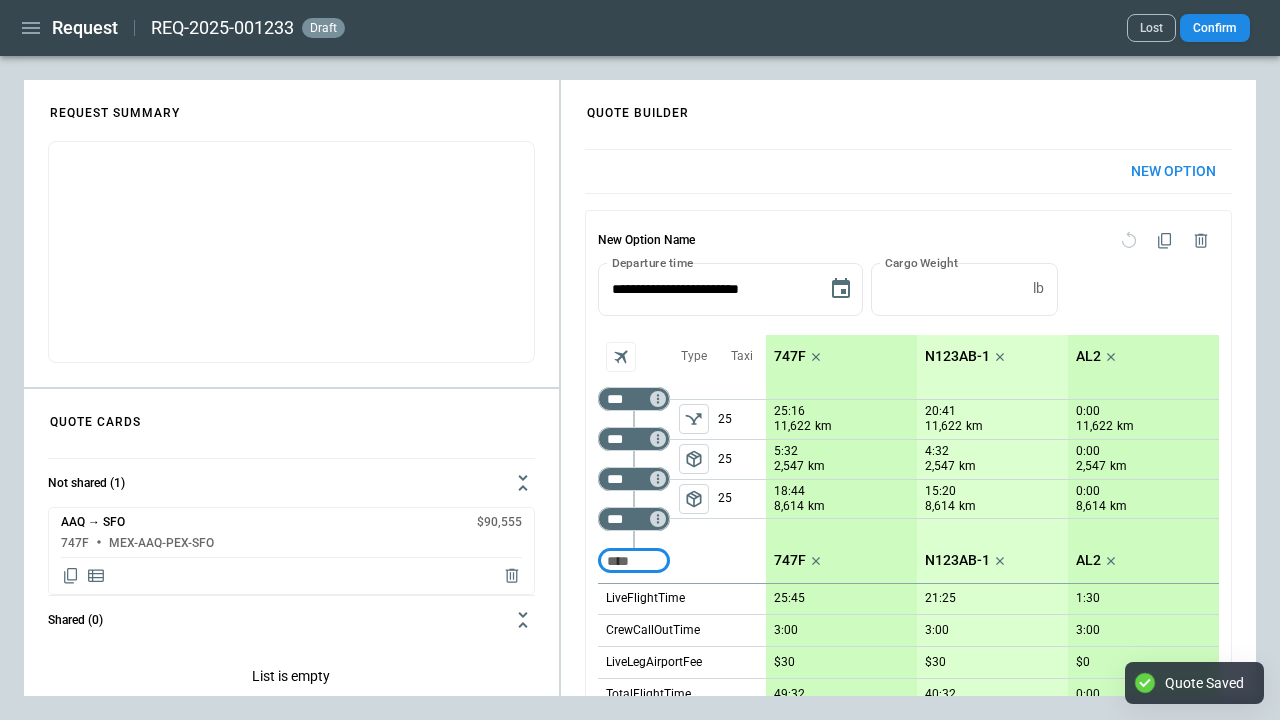 click 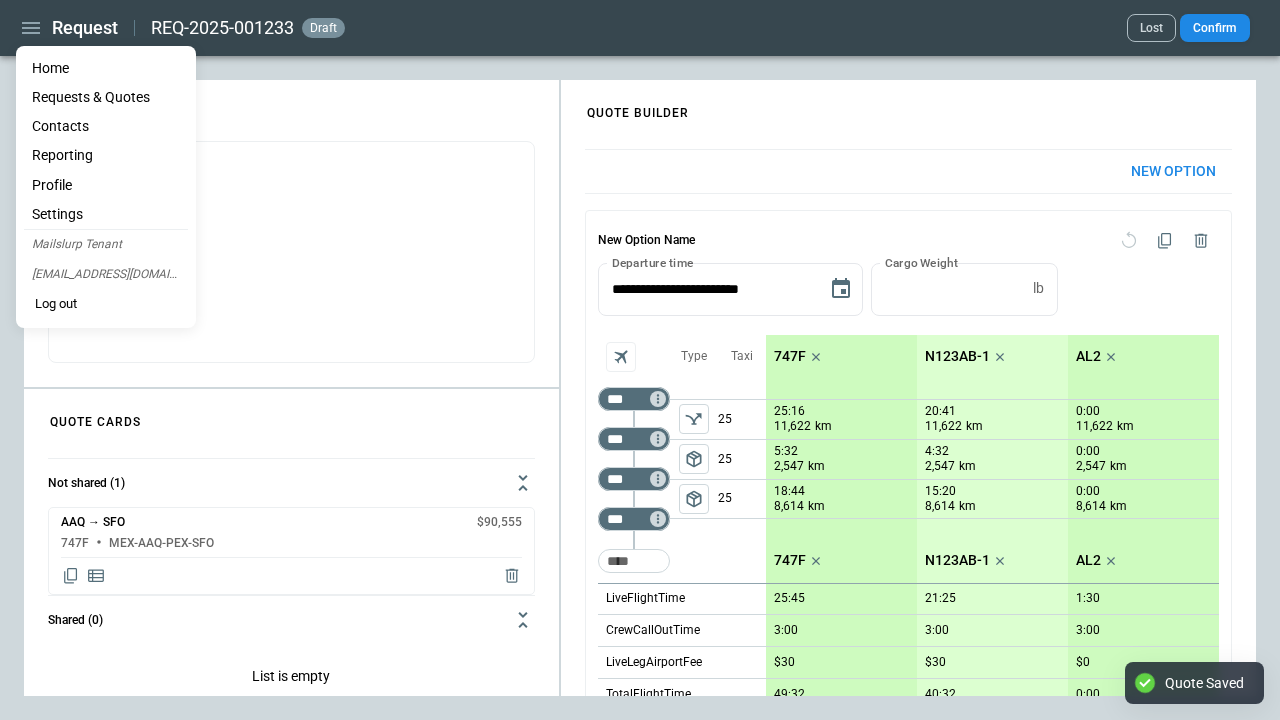 click on "Home" at bounding box center [106, 68] 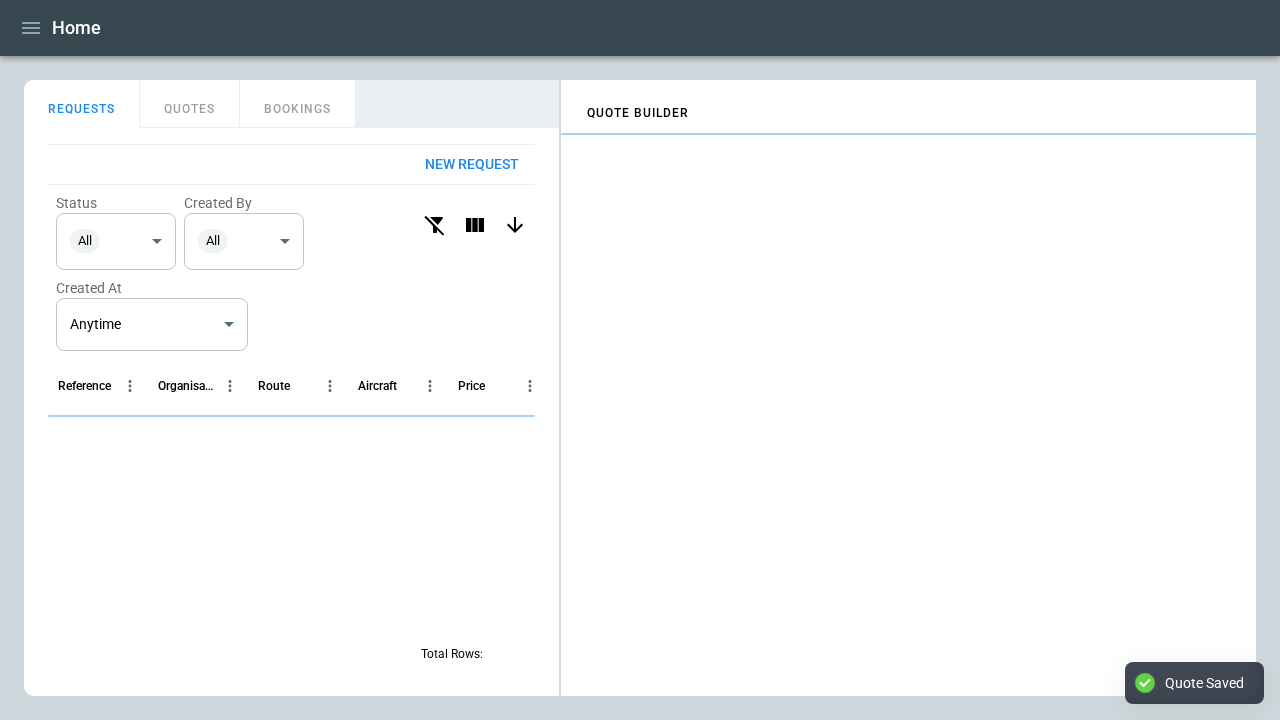 click on "QUOTES" at bounding box center (190, 104) 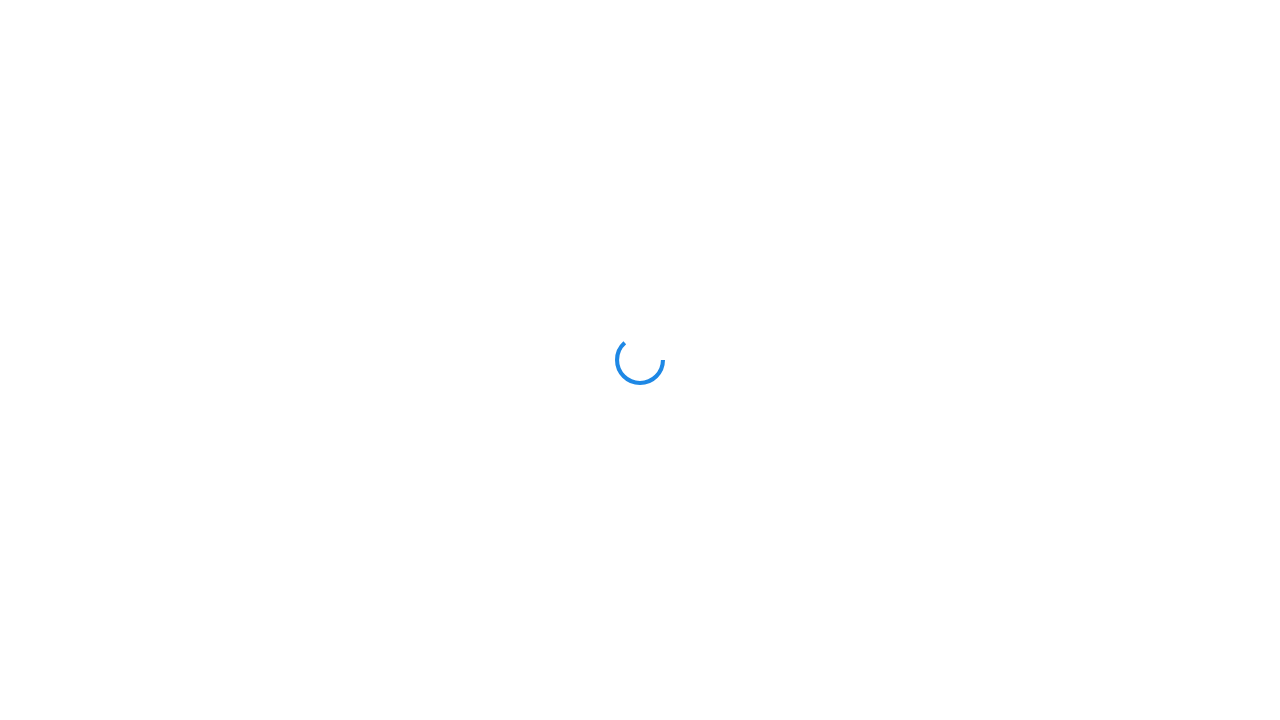 scroll, scrollTop: 0, scrollLeft: 0, axis: both 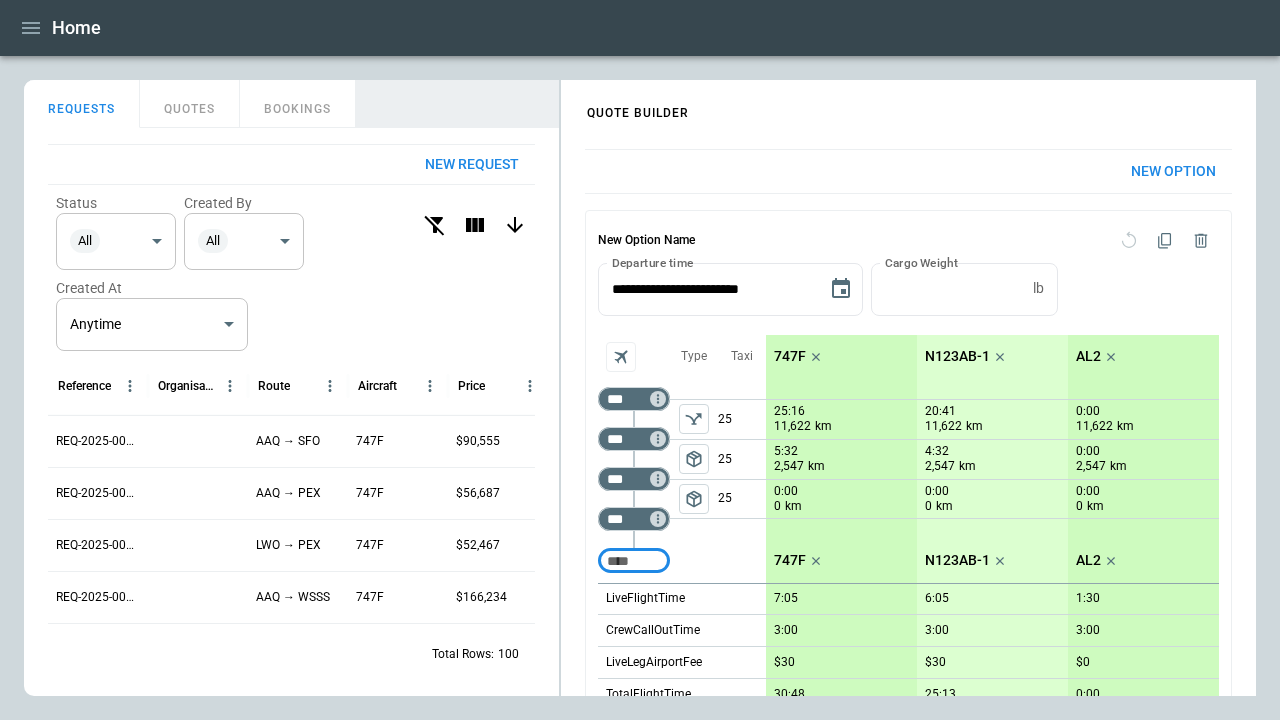 click 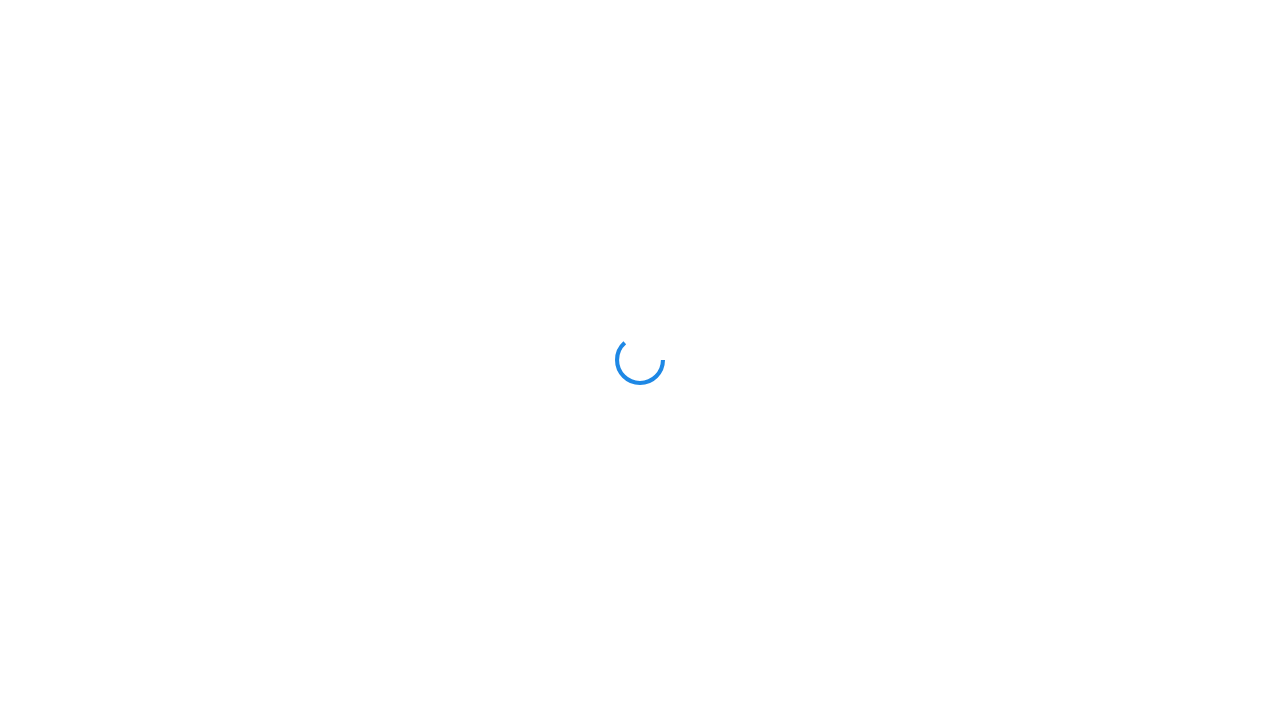 scroll, scrollTop: 0, scrollLeft: 0, axis: both 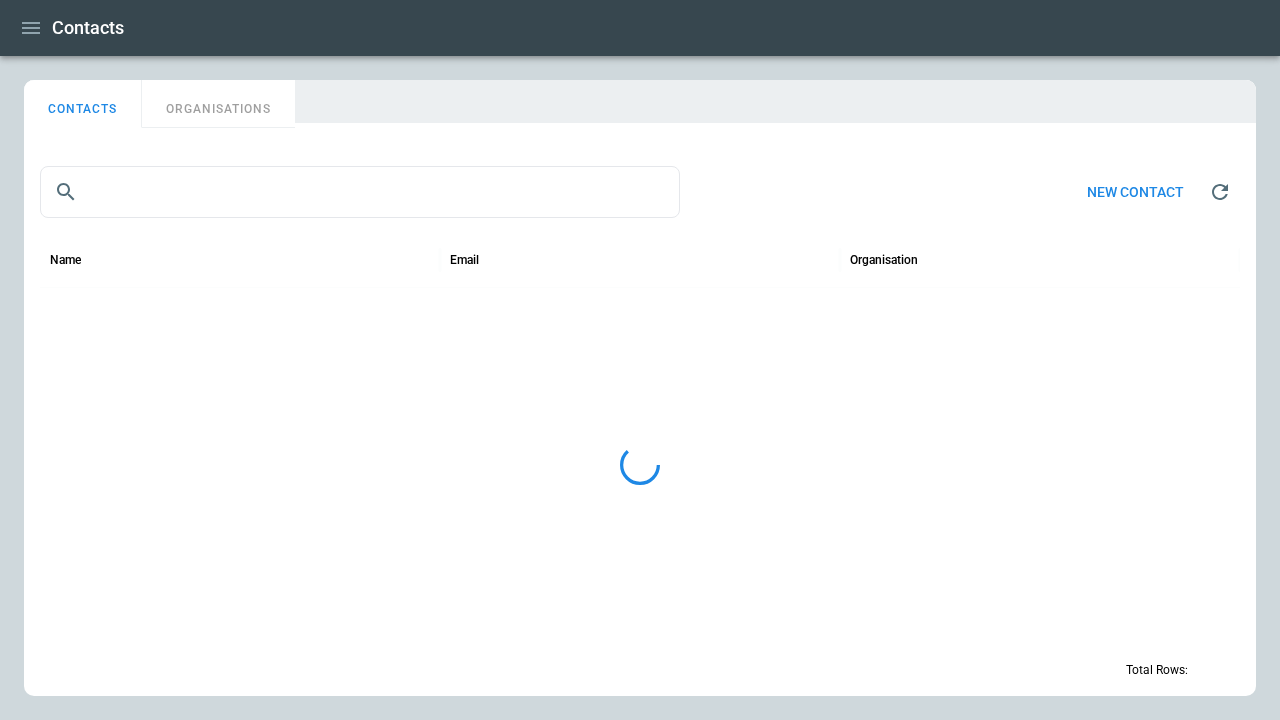 click on "ORGANISATIONS" at bounding box center (218, 104) 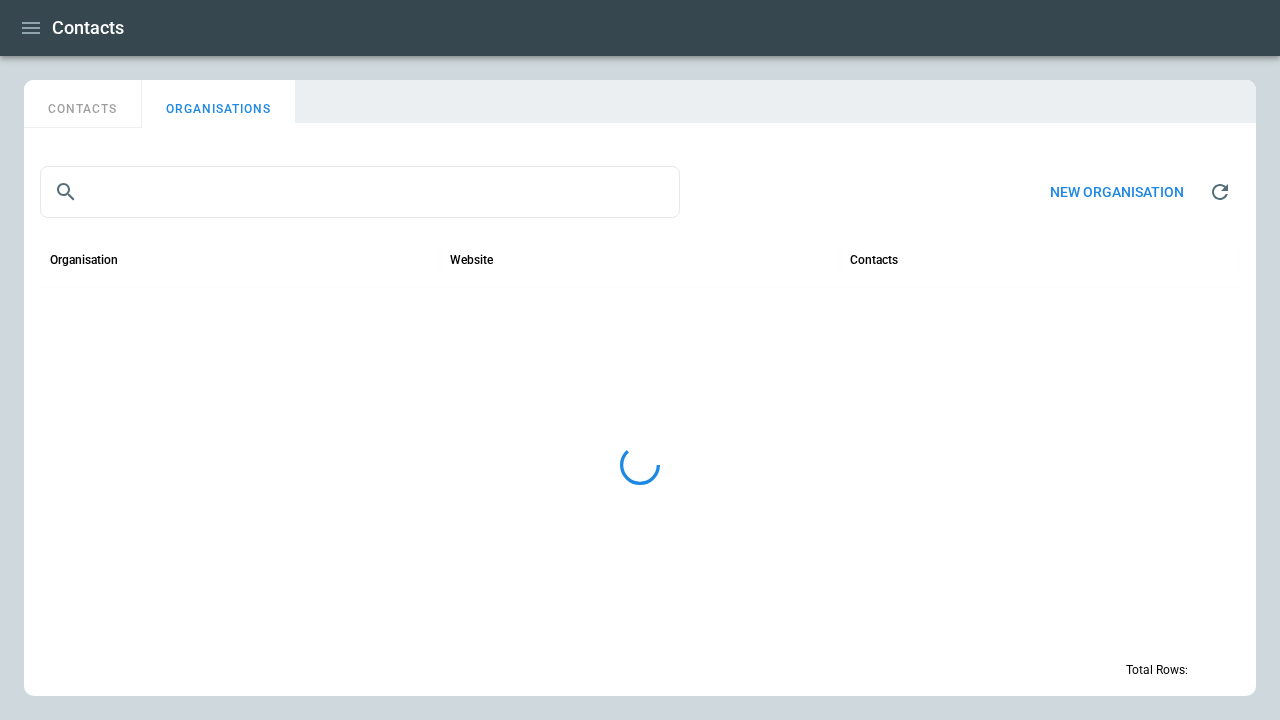 click on "New organisation" at bounding box center (1117, 192) 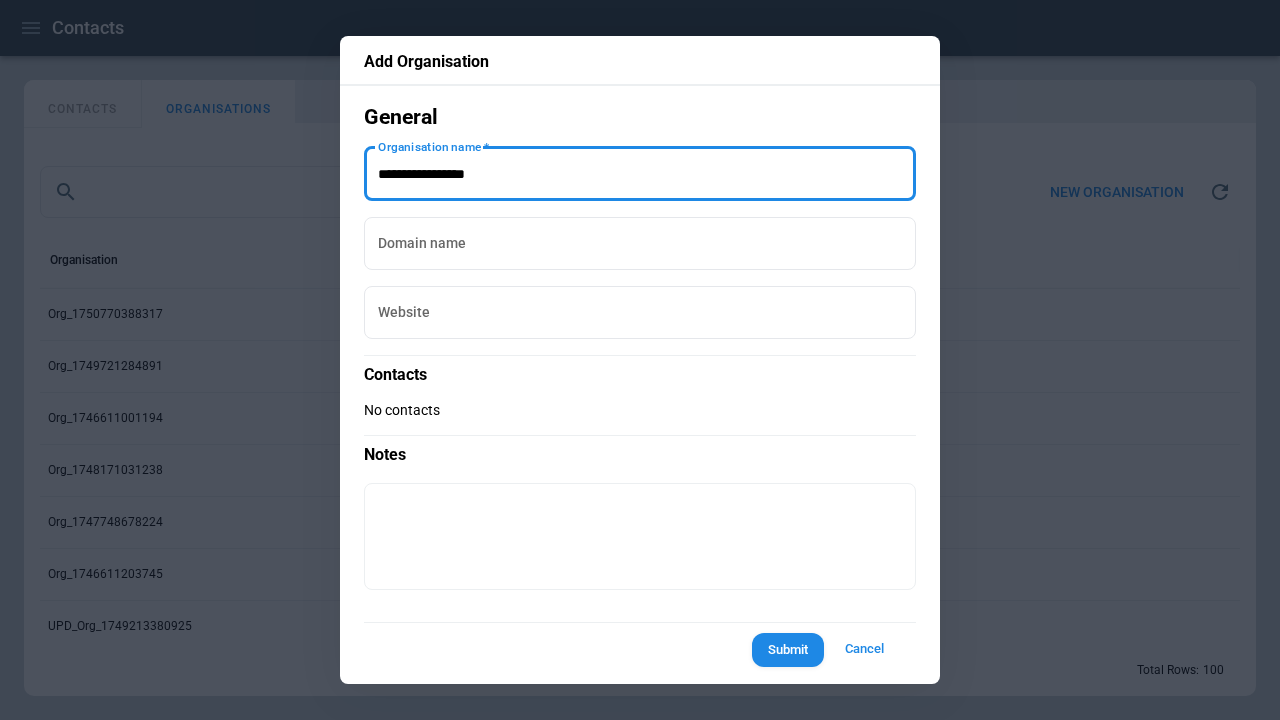 type on "**********" 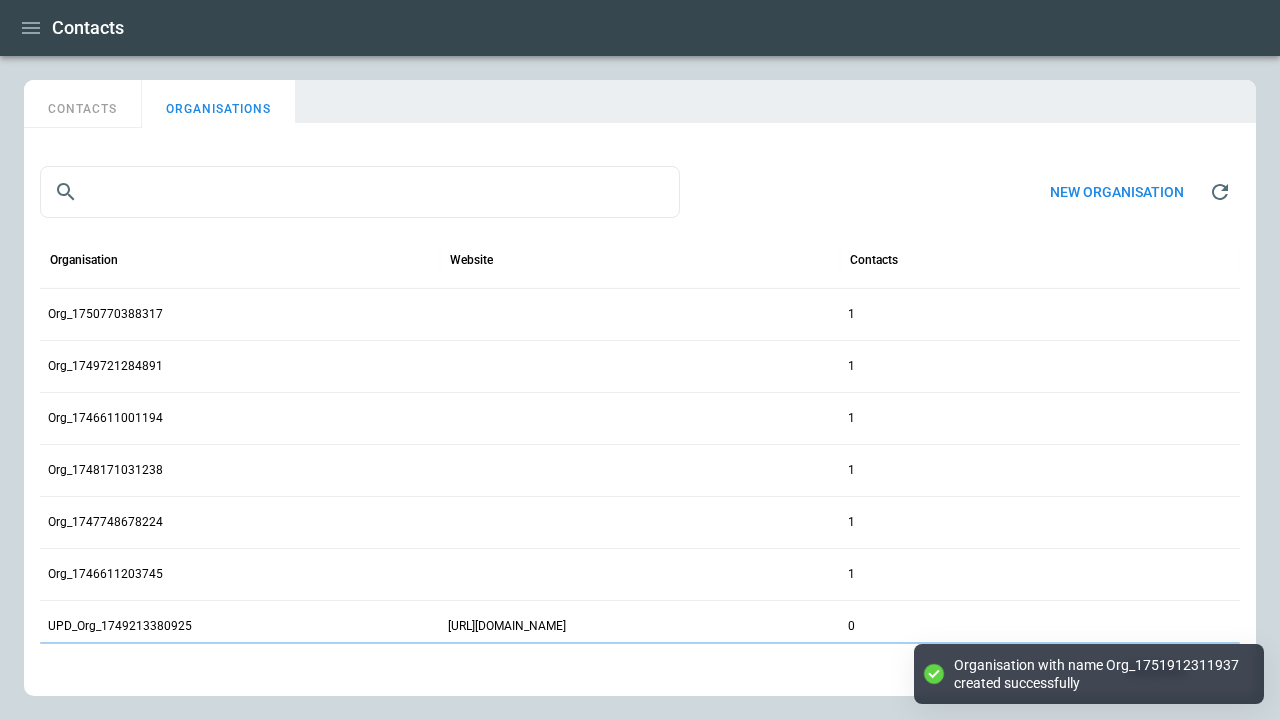click 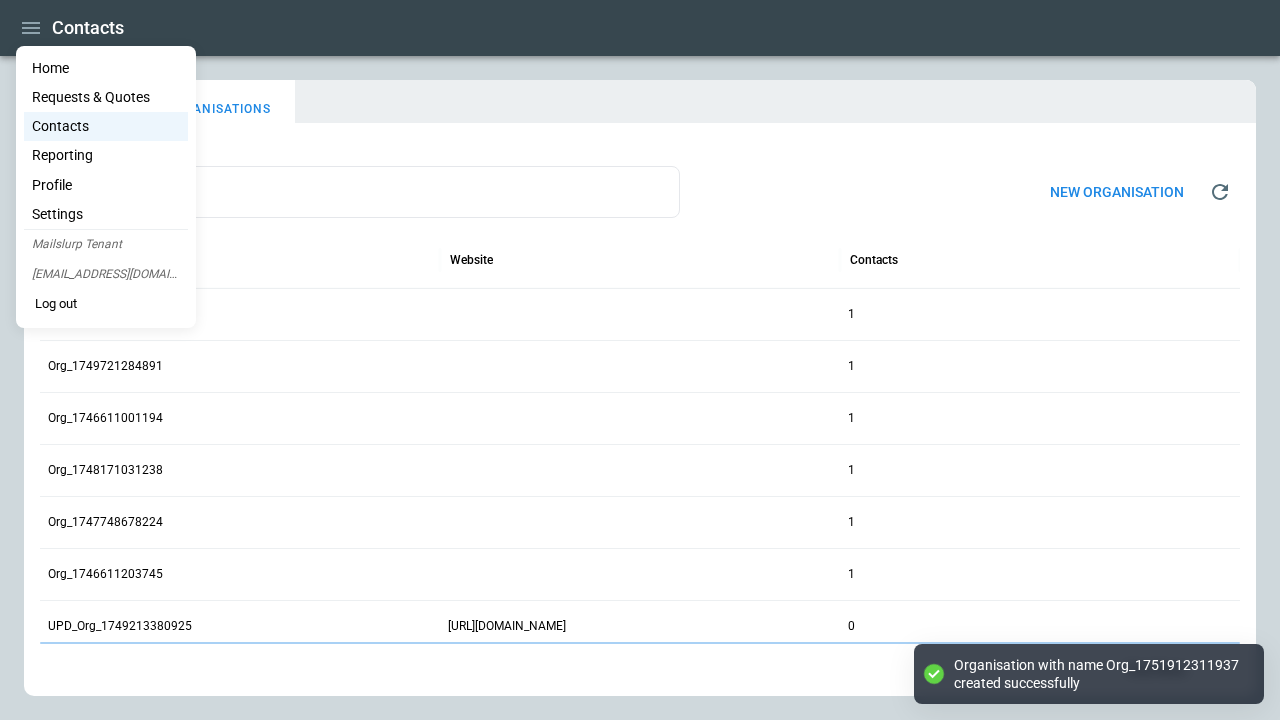 click on "Home" at bounding box center [106, 68] 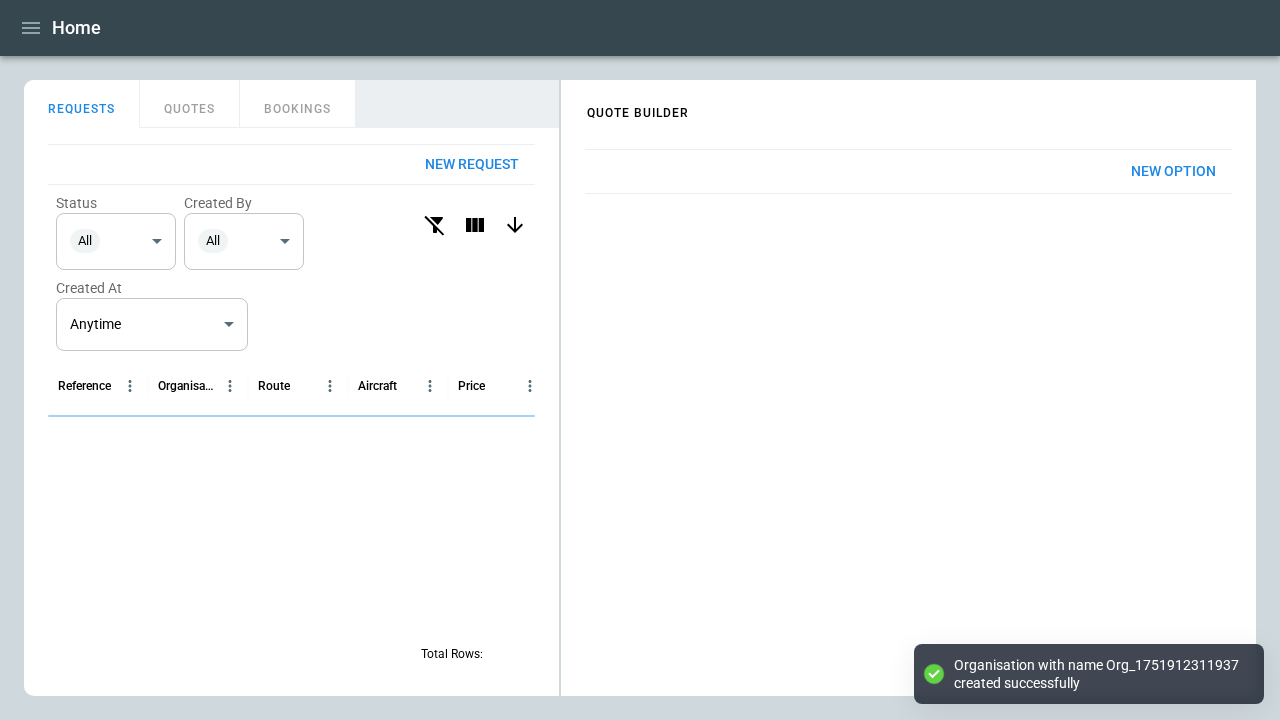 click on "New Option" at bounding box center (1173, 171) 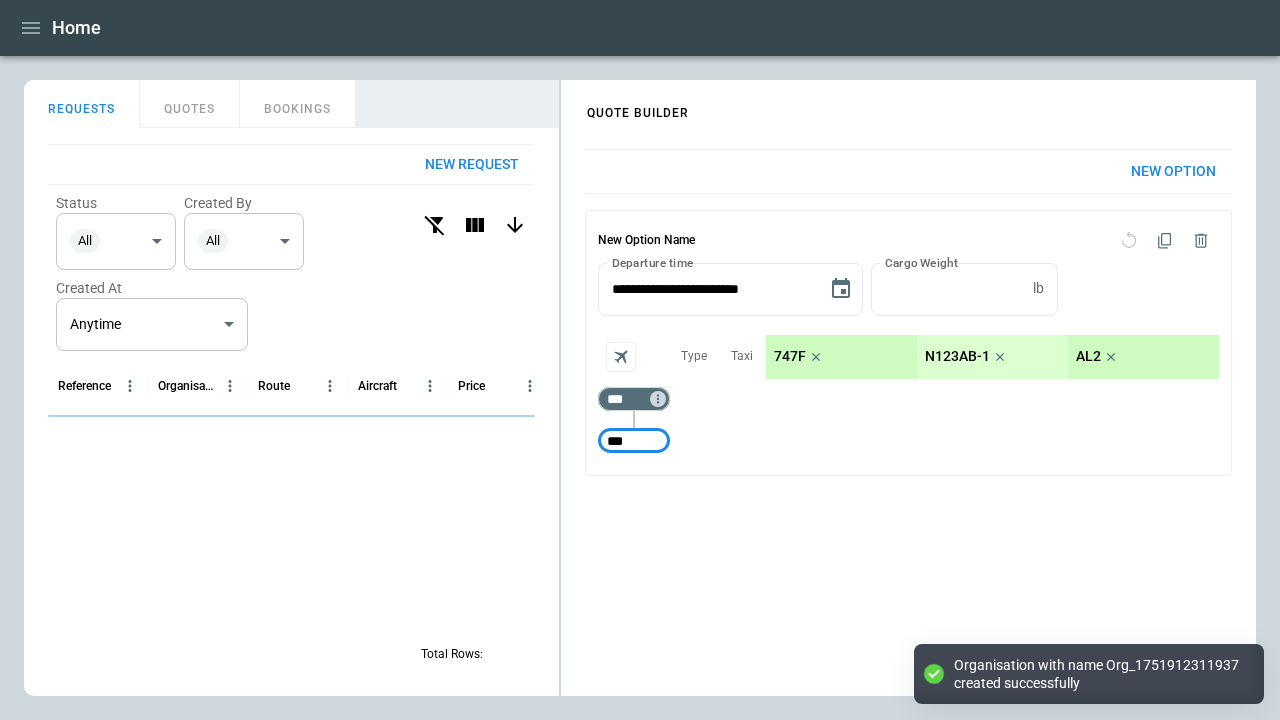 type on "***" 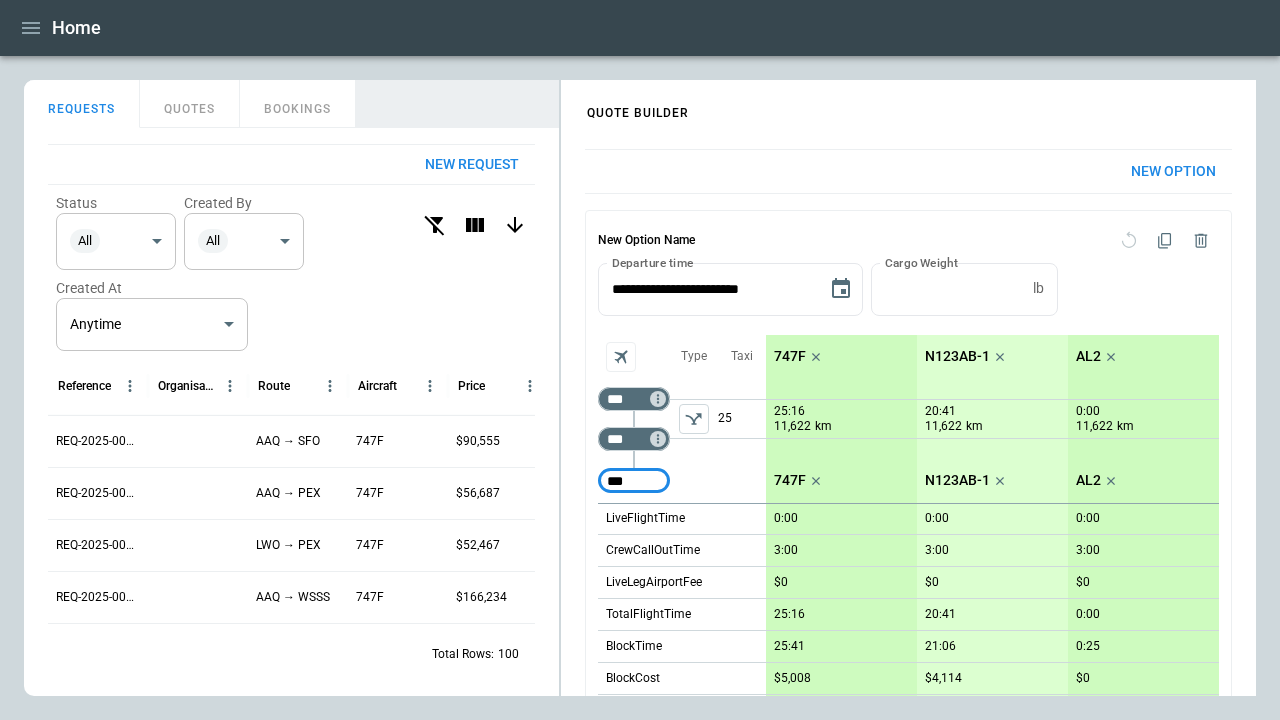 type on "***" 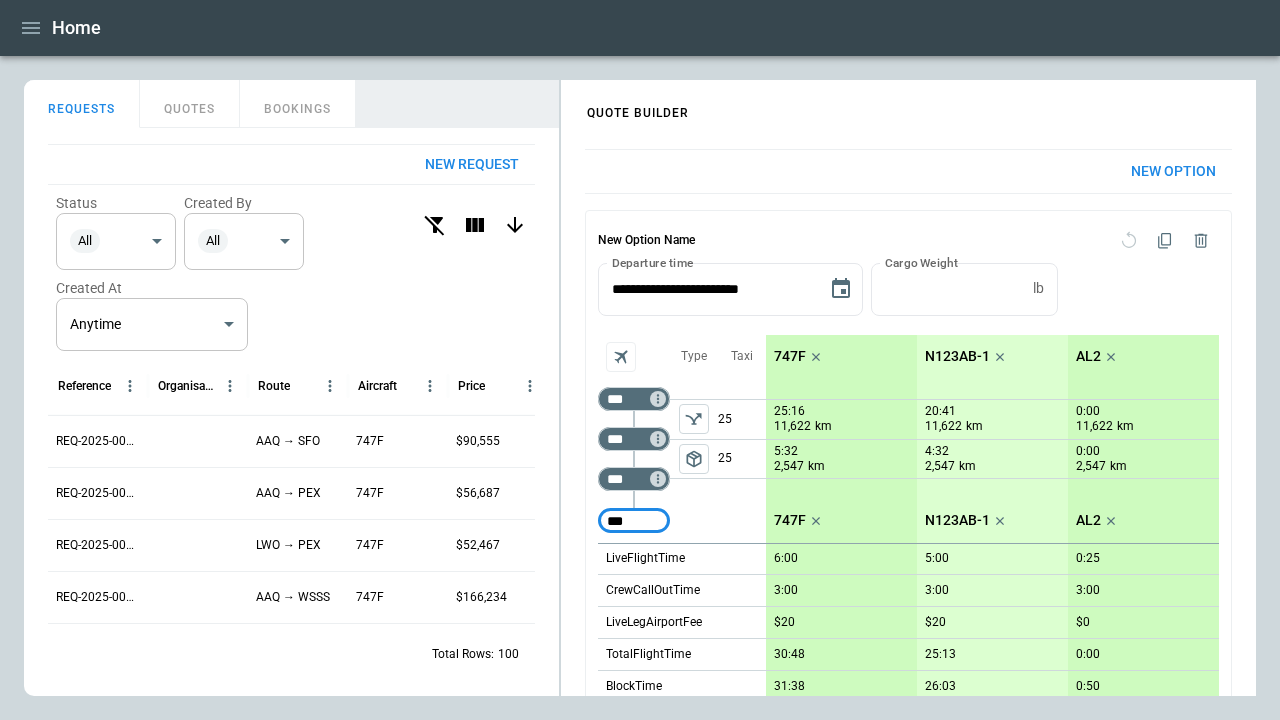 type on "***" 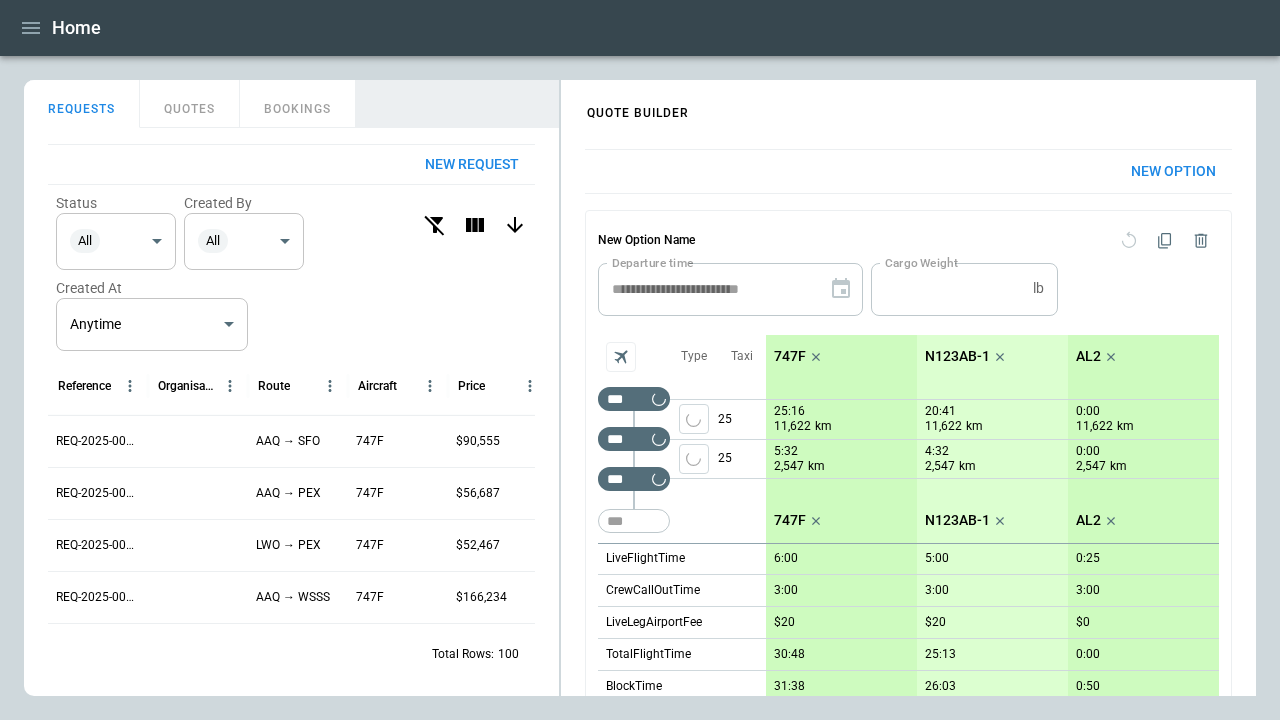 type 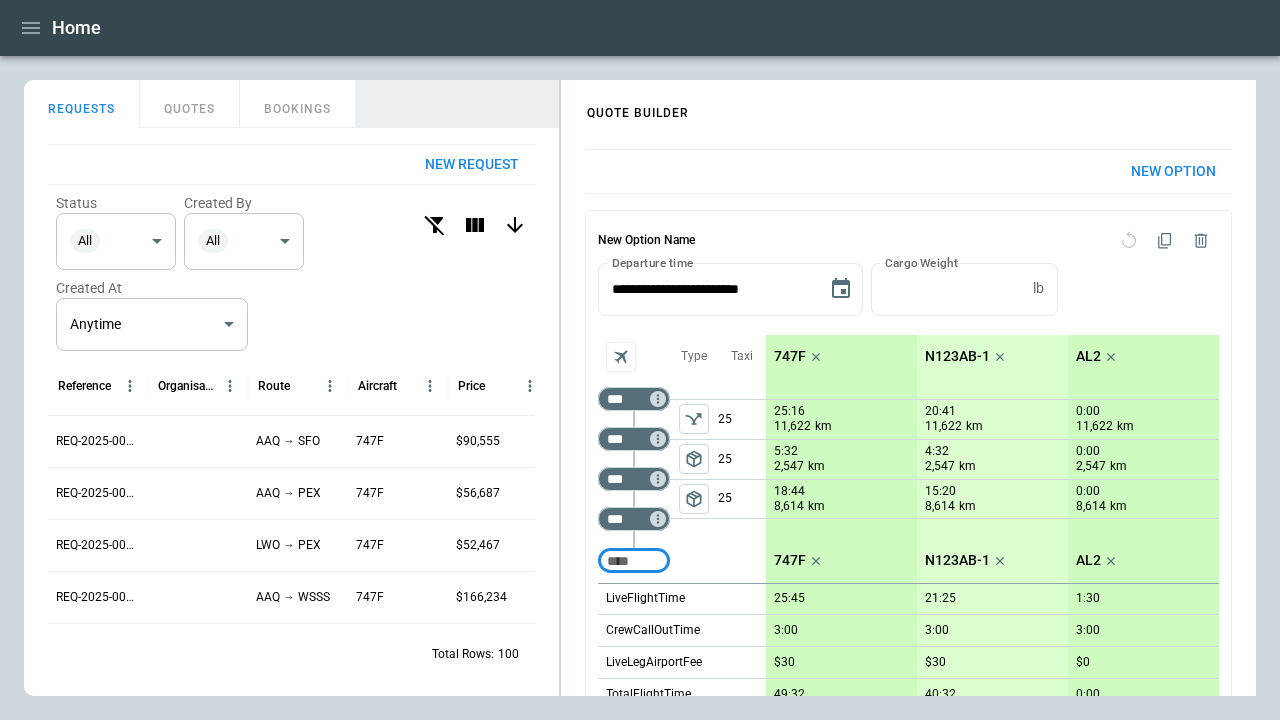 click 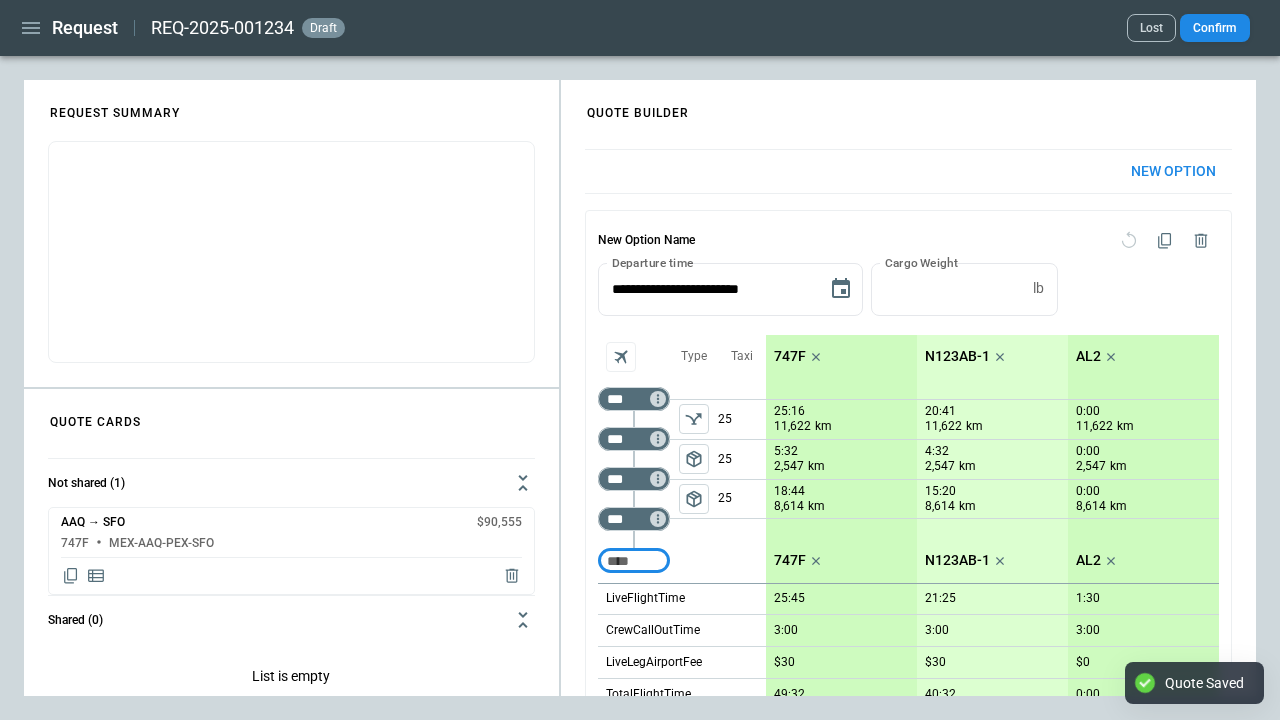 click 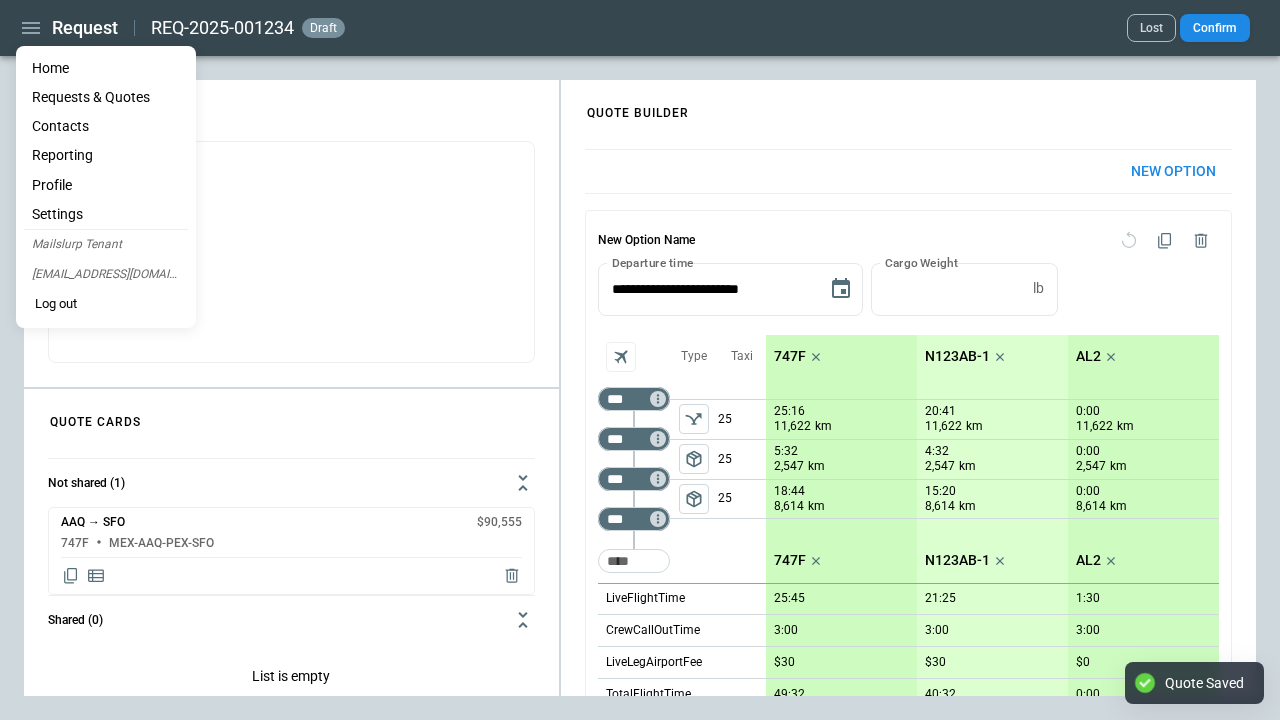 click on "Home" at bounding box center (106, 68) 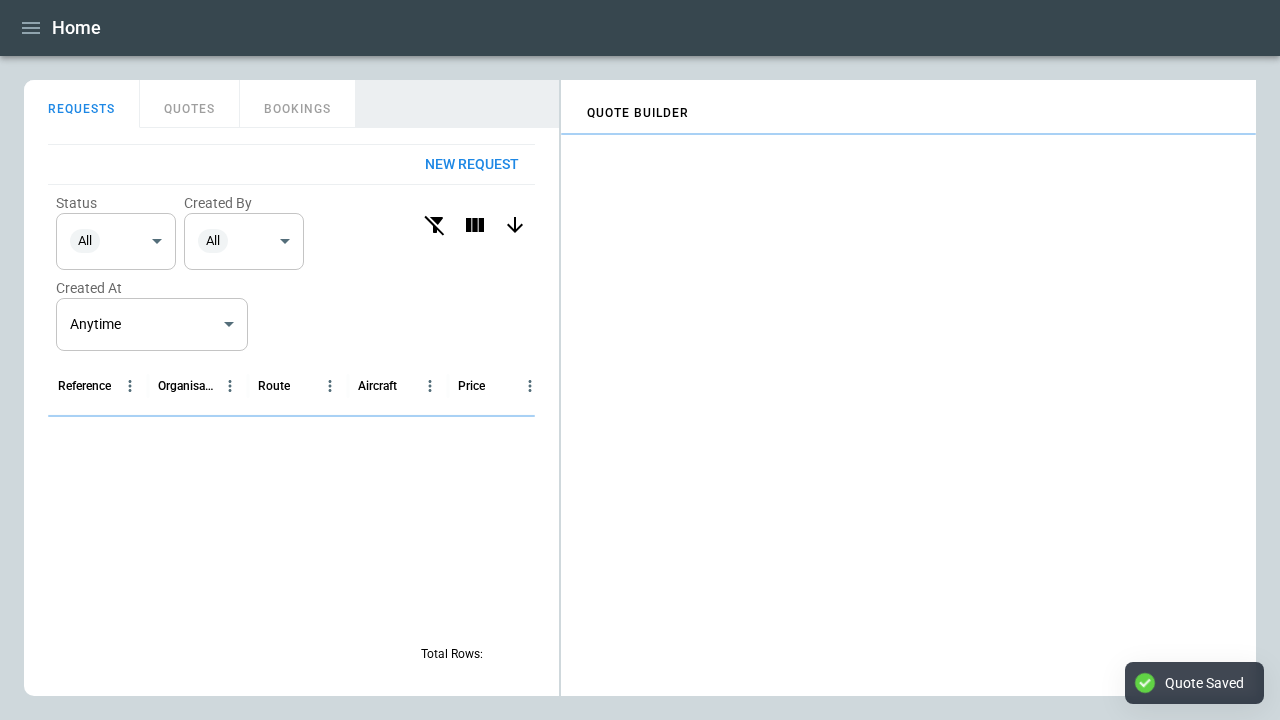 click on "QUOTES" at bounding box center [190, 104] 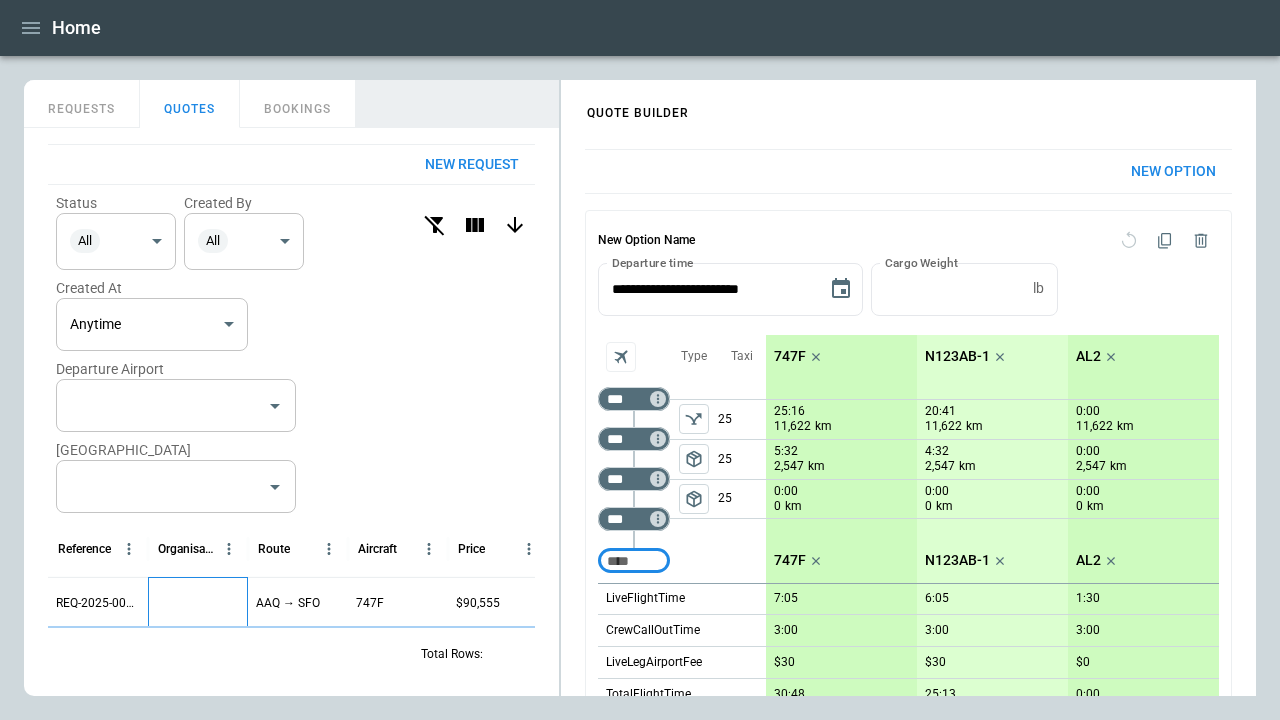 click at bounding box center [198, 603] 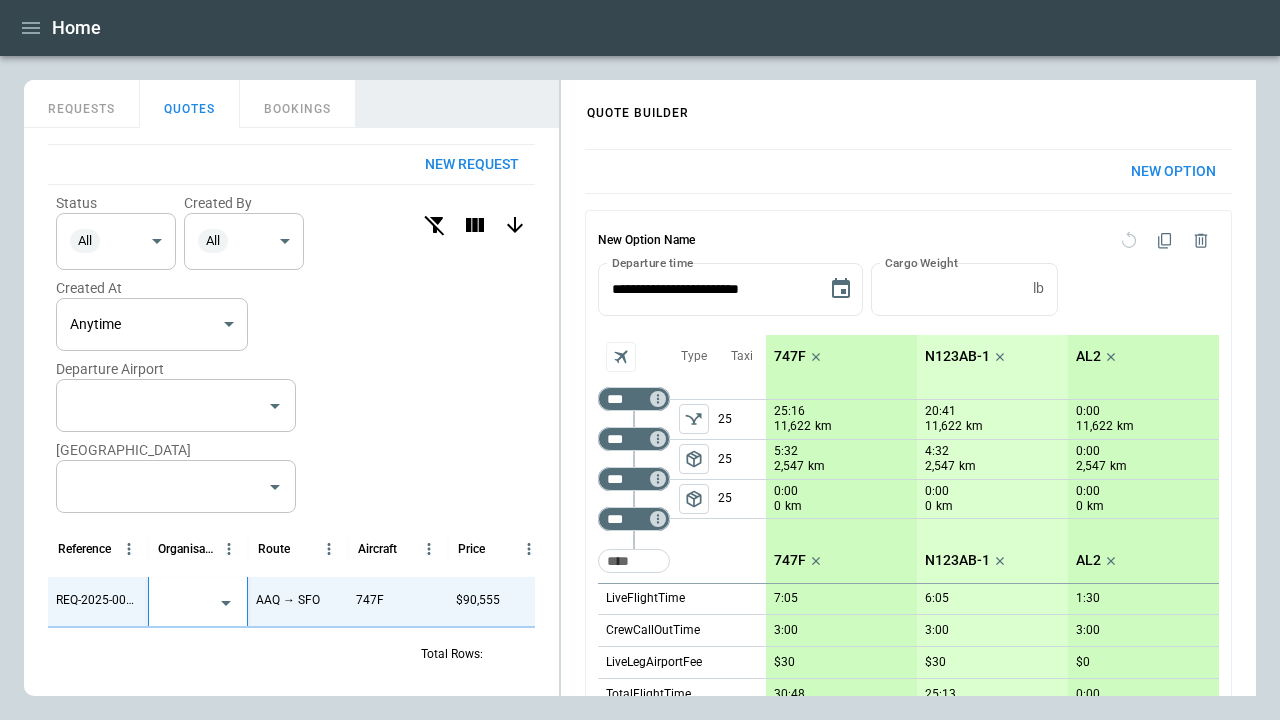type on "**********" 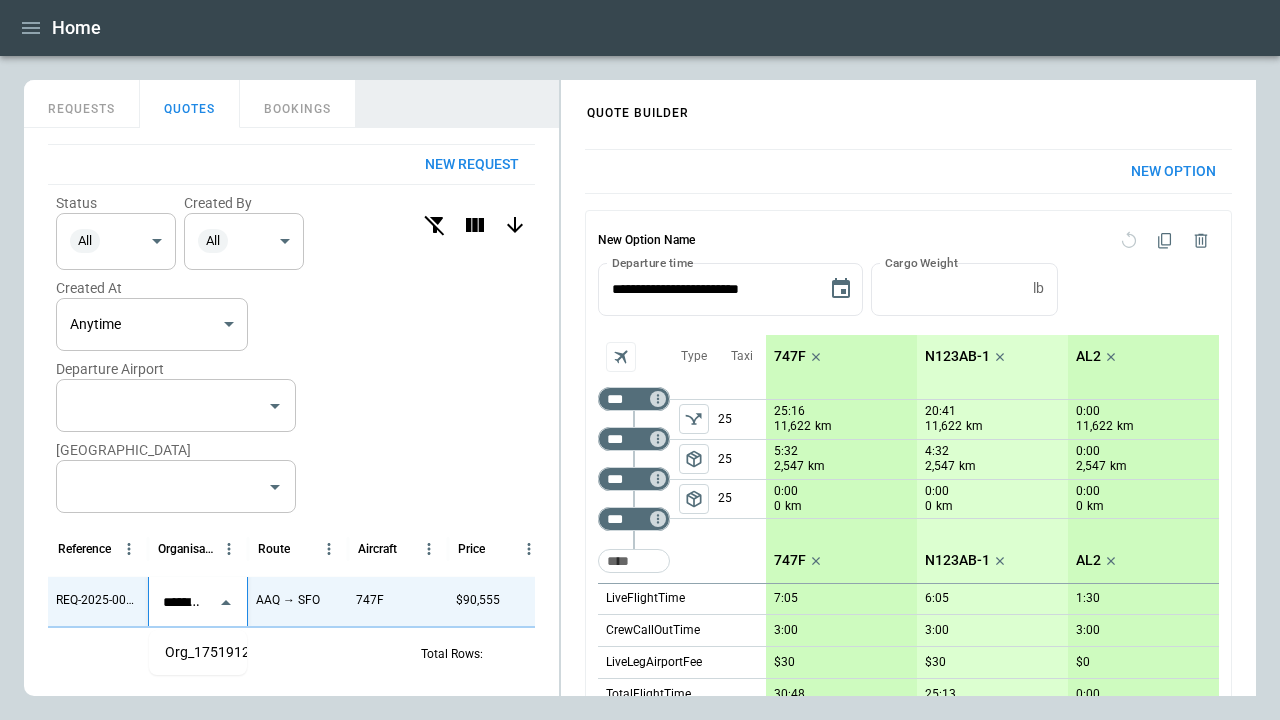 scroll, scrollTop: 0, scrollLeft: 89, axis: horizontal 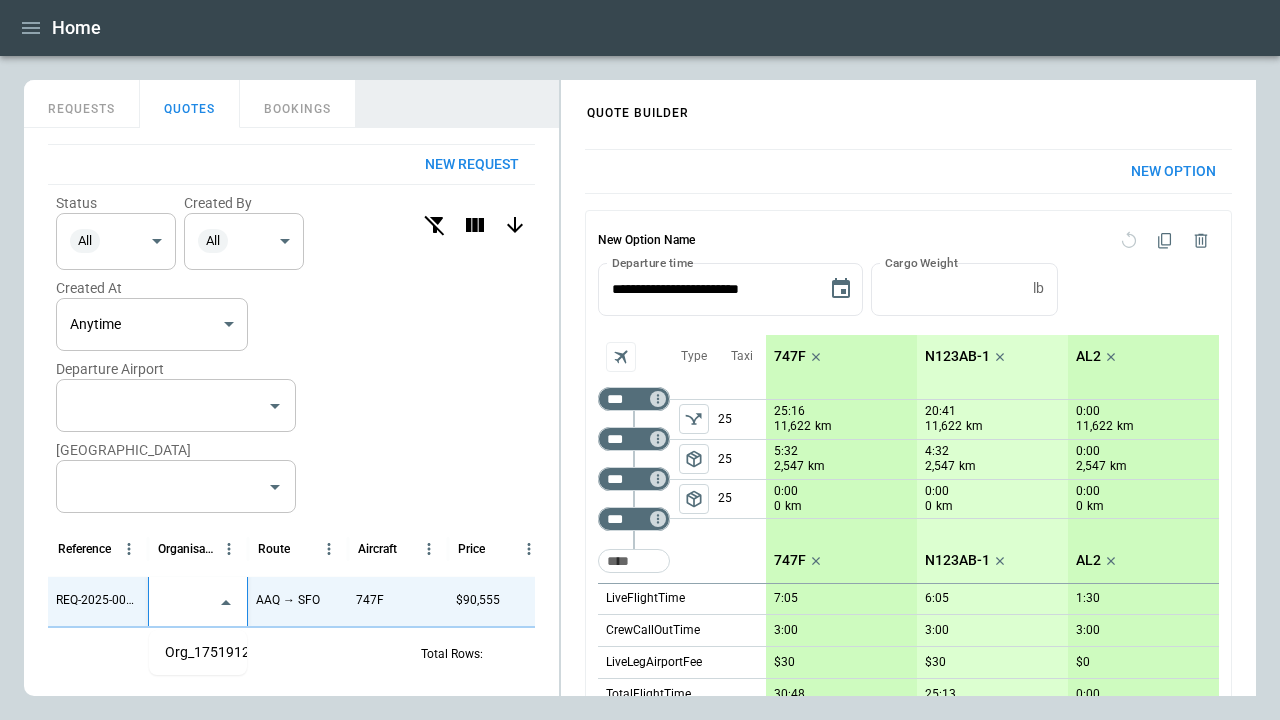 click on "Org_1751912311937" at bounding box center (198, 652) 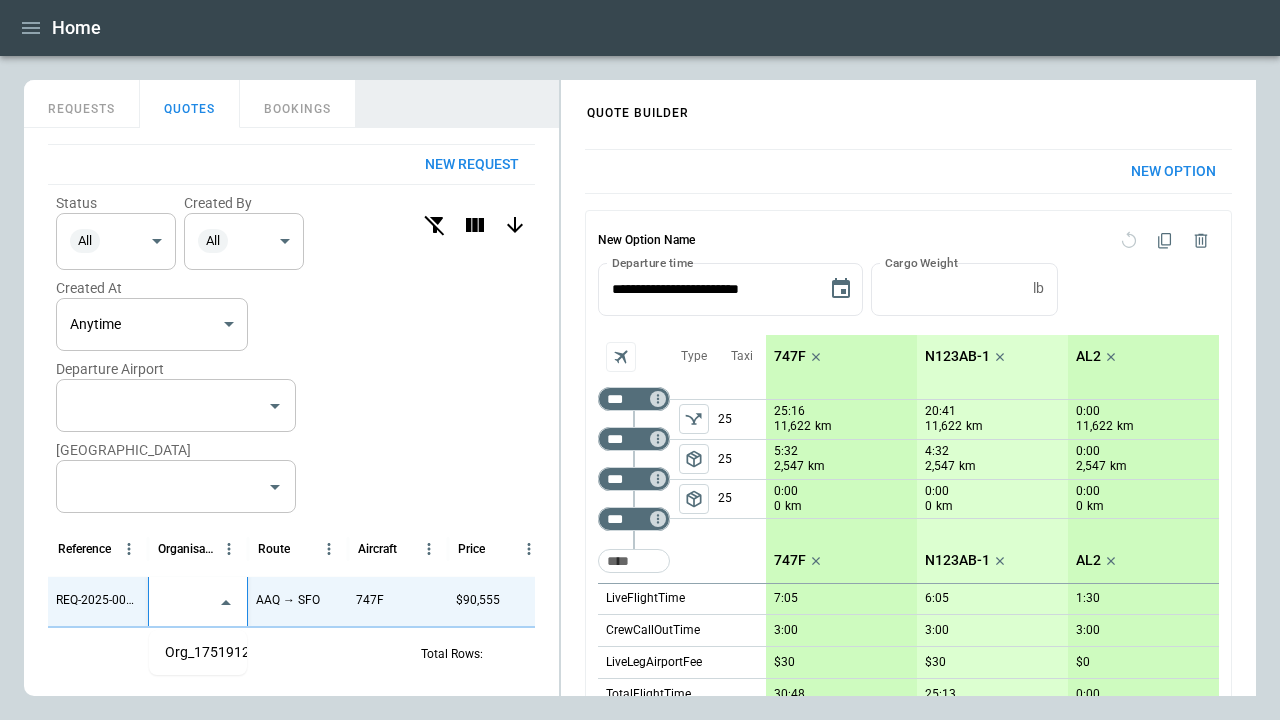 type 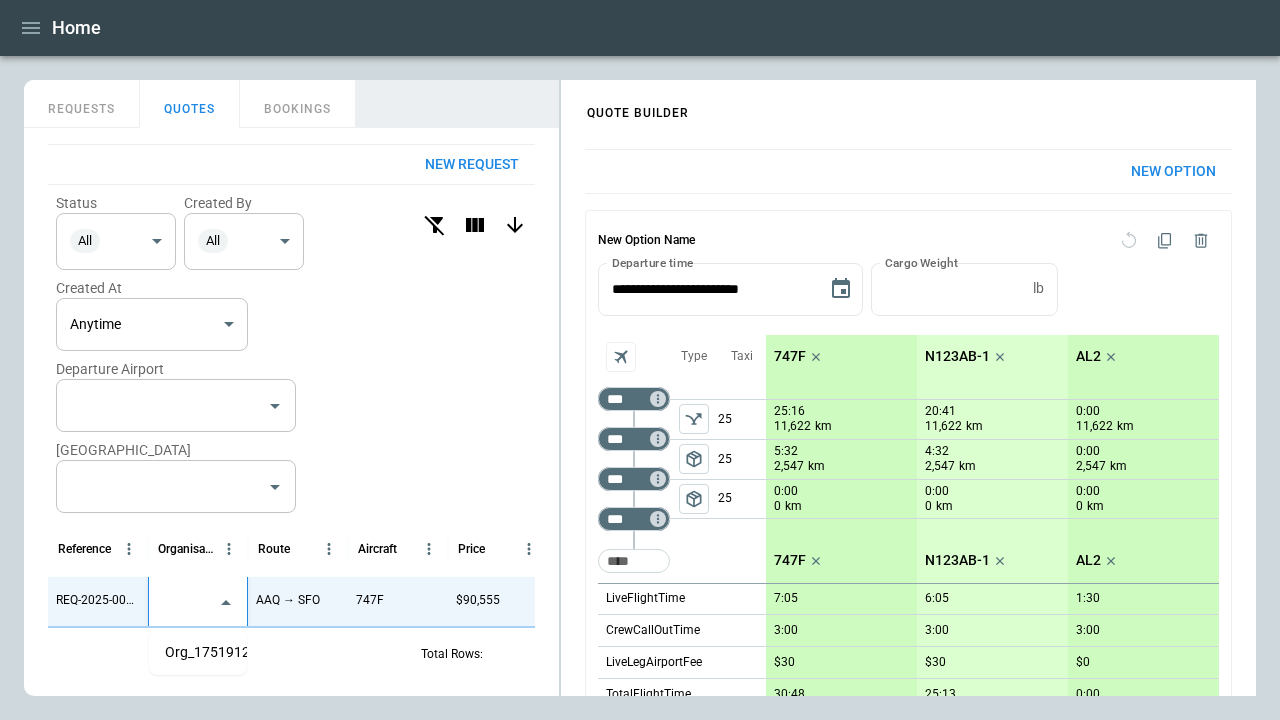 scroll, scrollTop: 0, scrollLeft: 0, axis: both 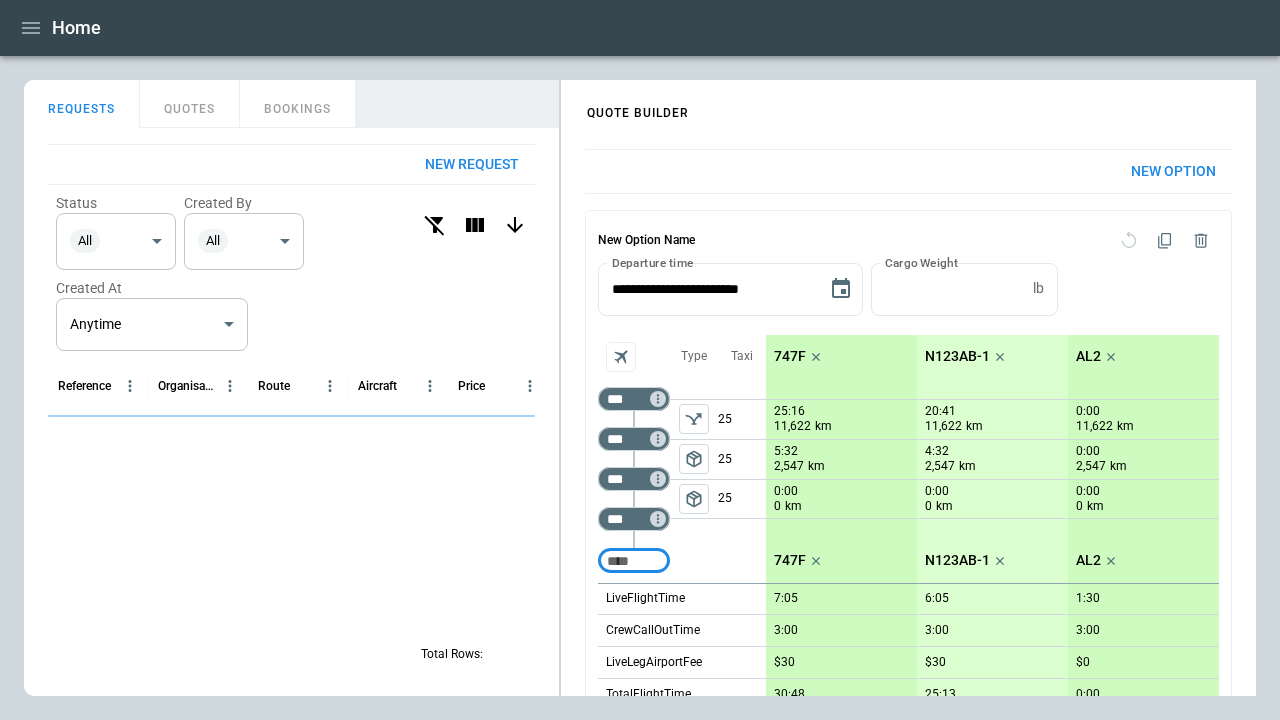 click 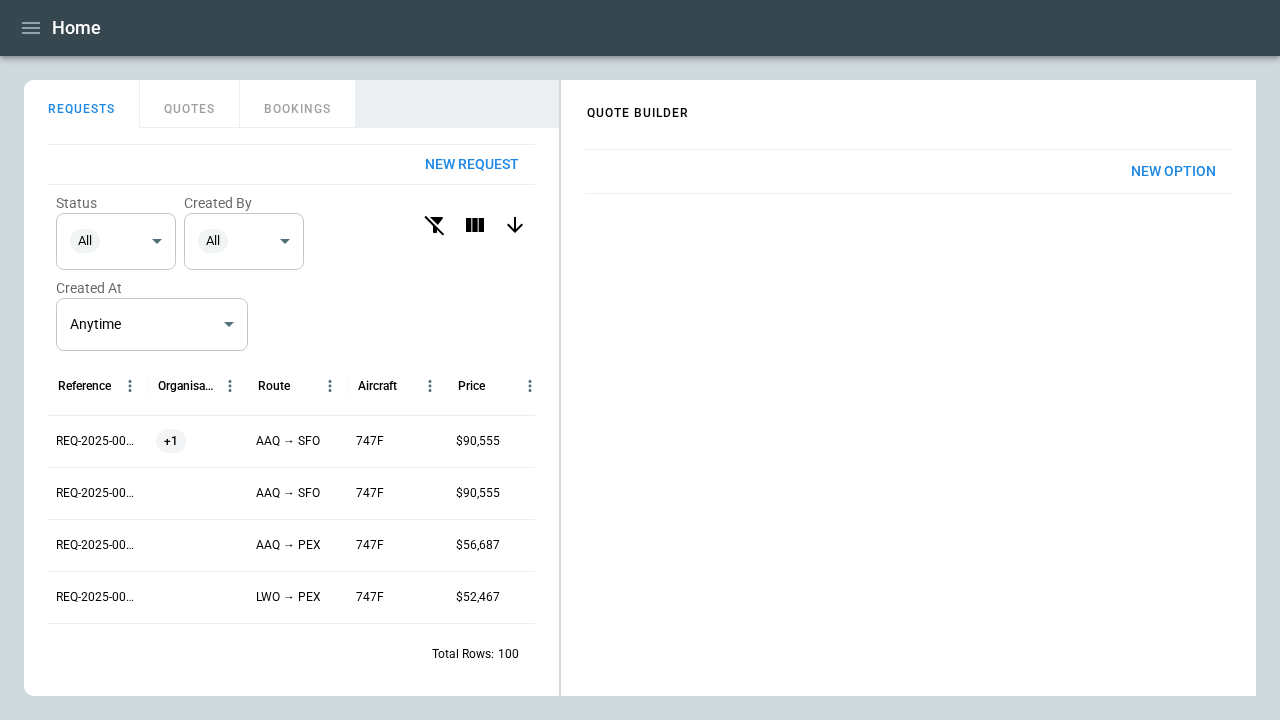 click on "New Option" at bounding box center (1173, 171) 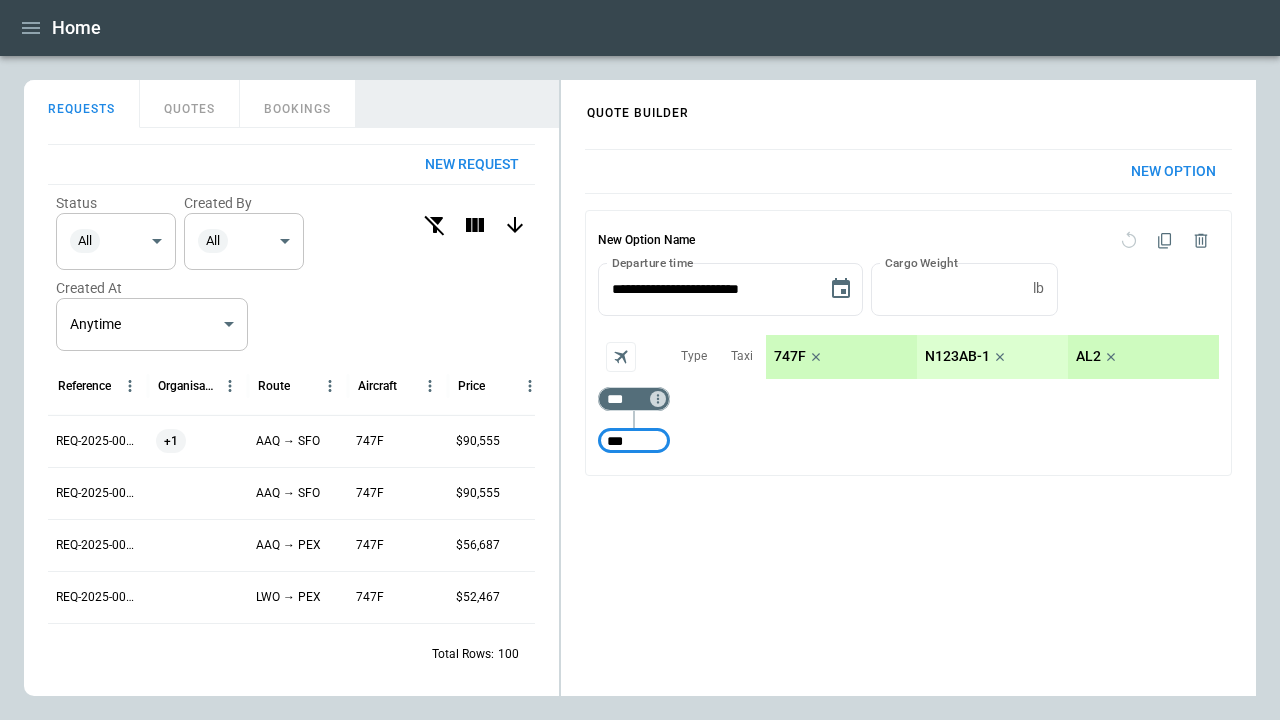 type on "***" 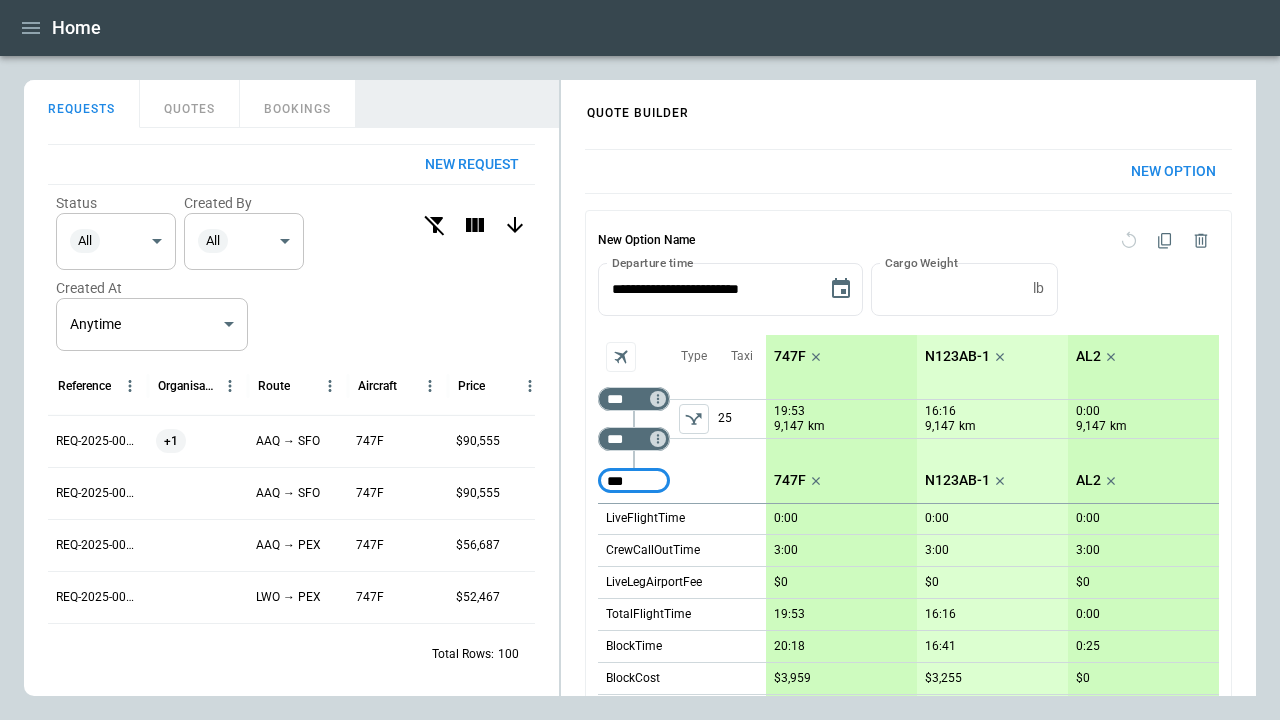type on "***" 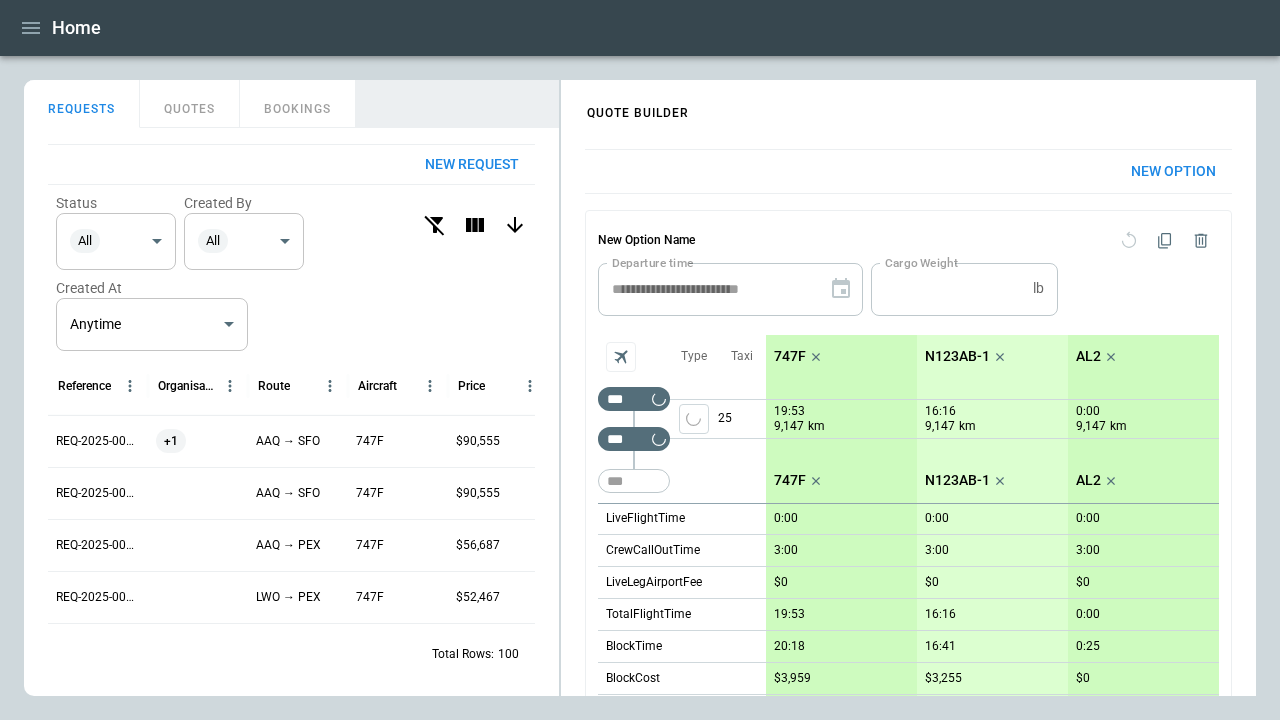 type 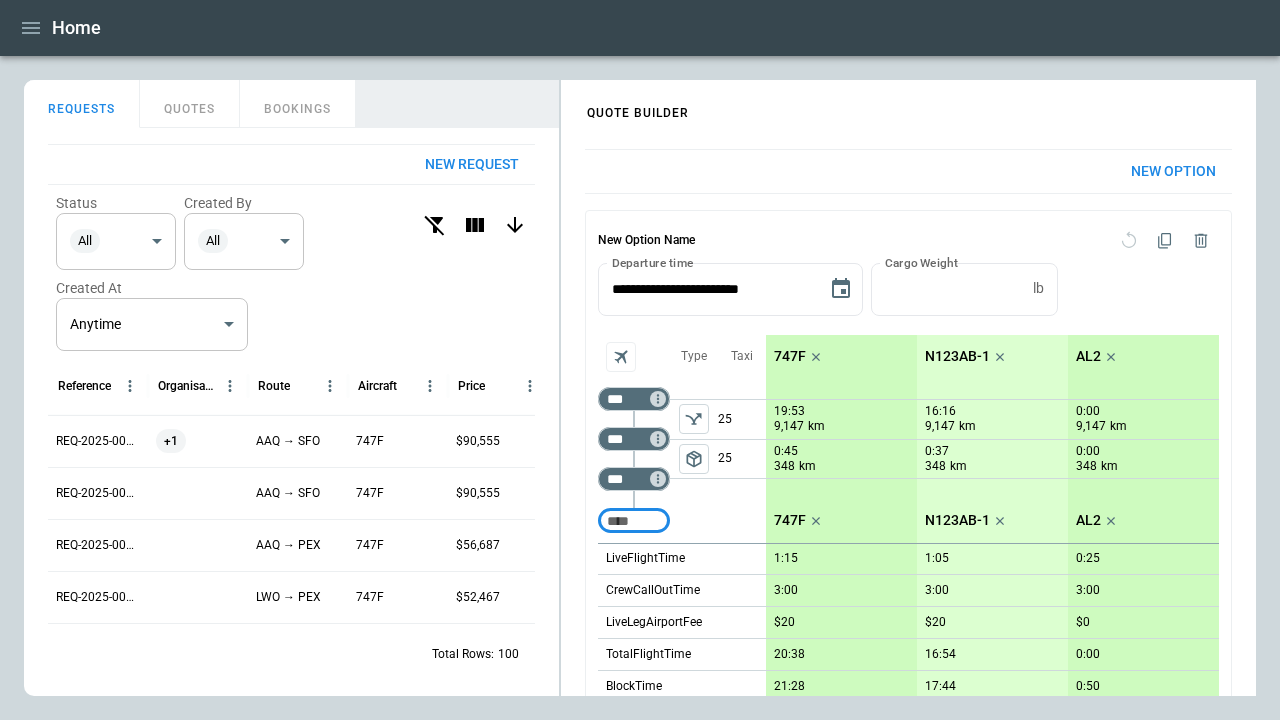 click 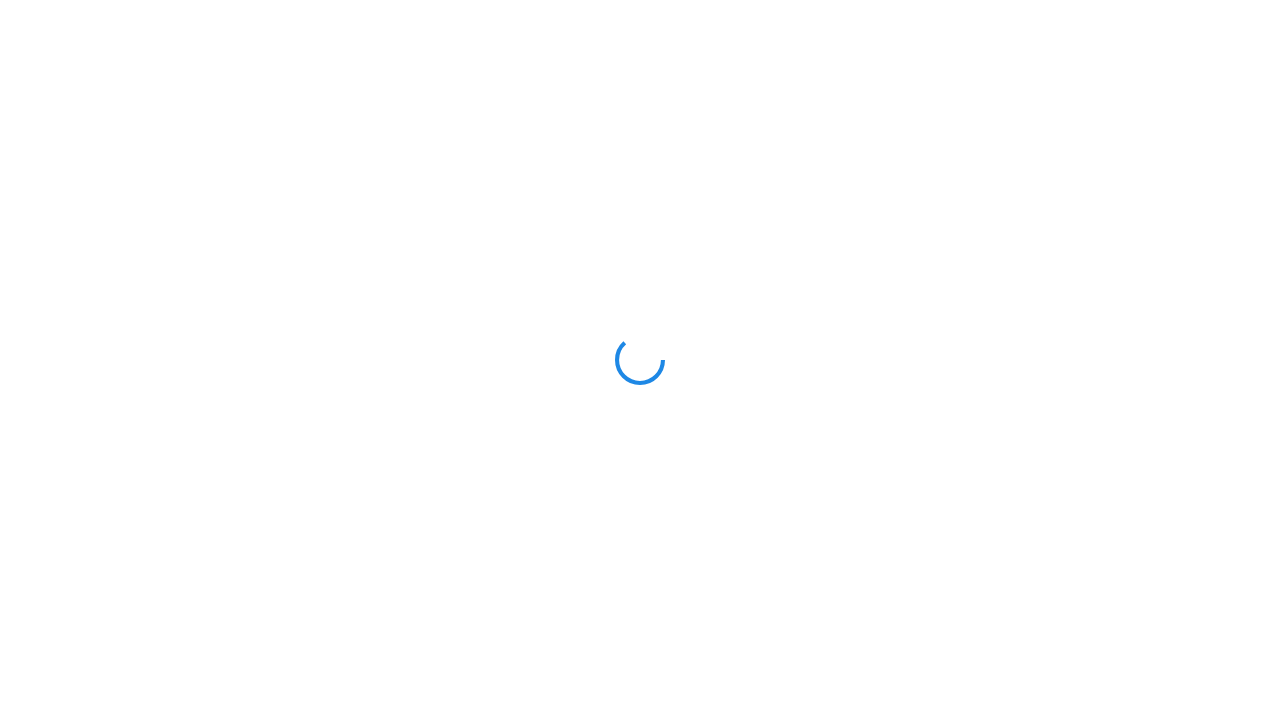 scroll, scrollTop: 0, scrollLeft: 0, axis: both 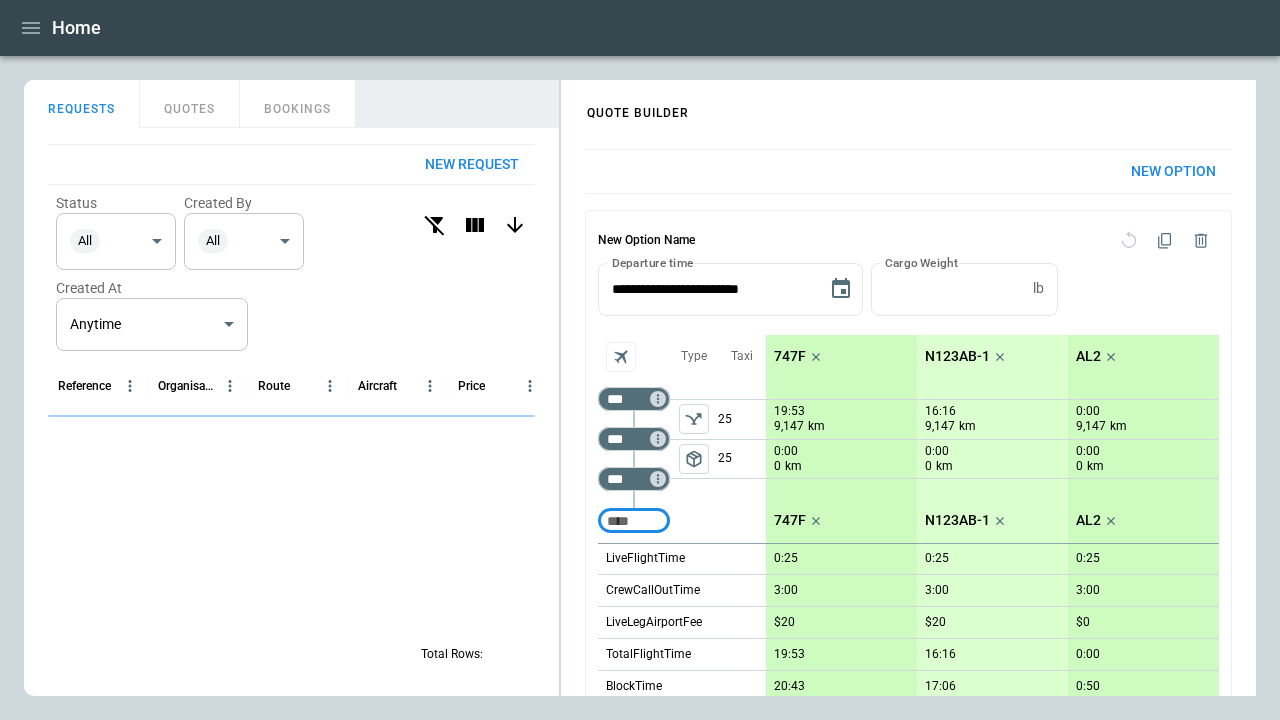 click 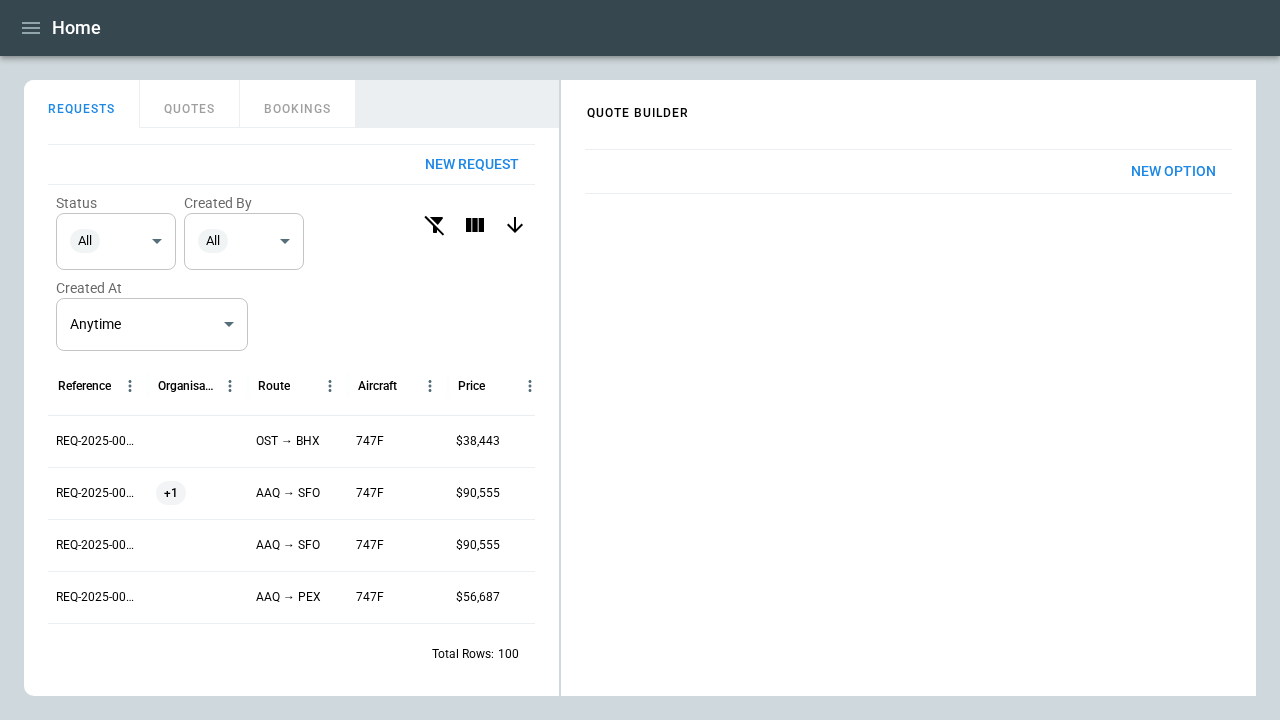click on "New Option" at bounding box center [1173, 171] 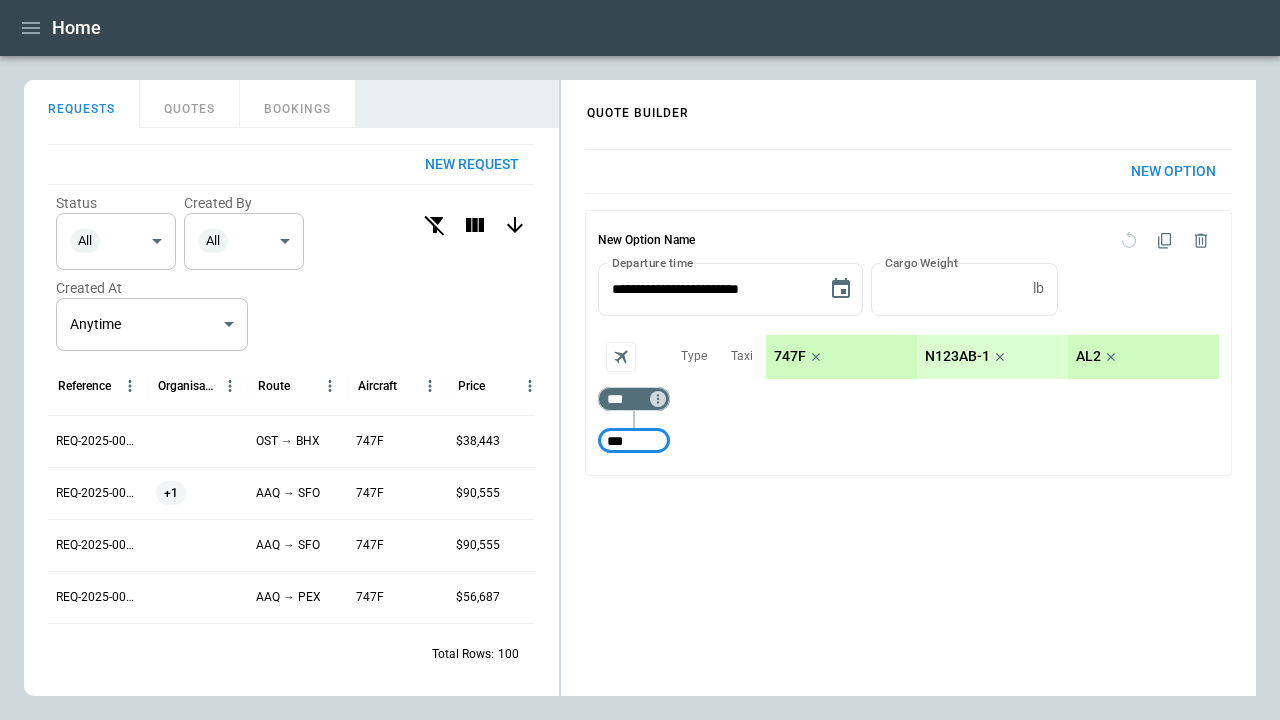 type on "***" 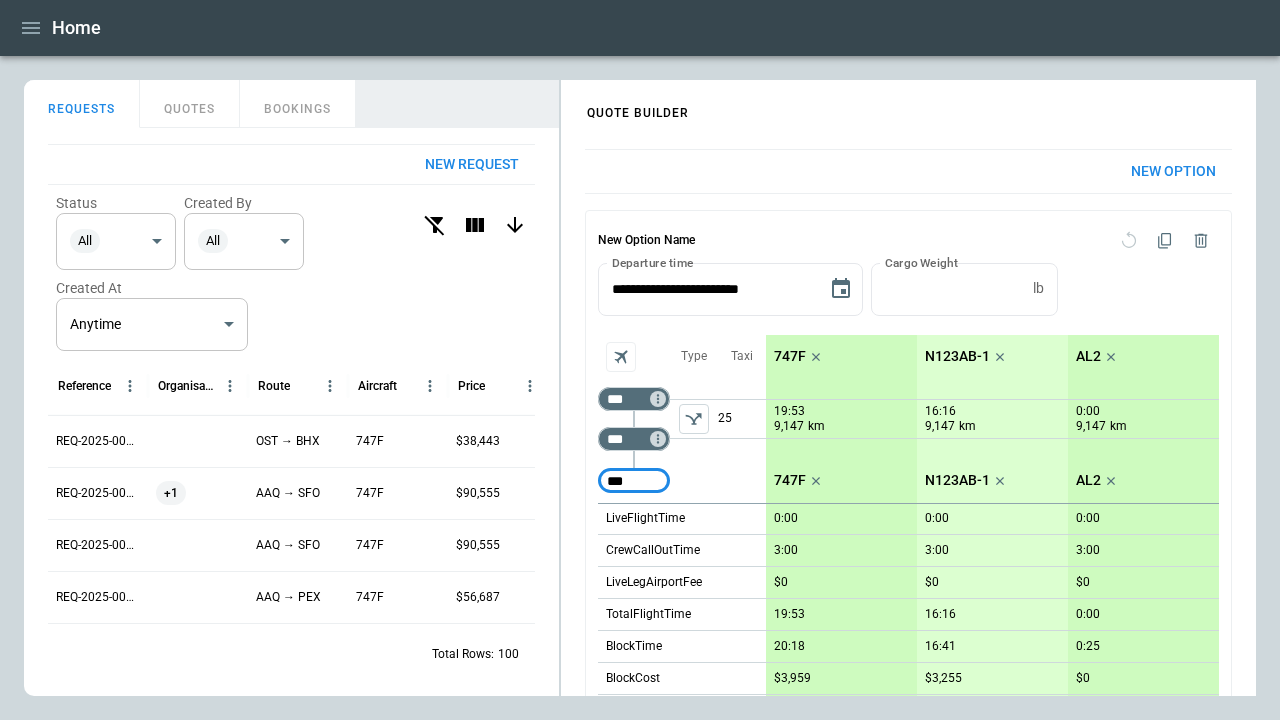 type on "***" 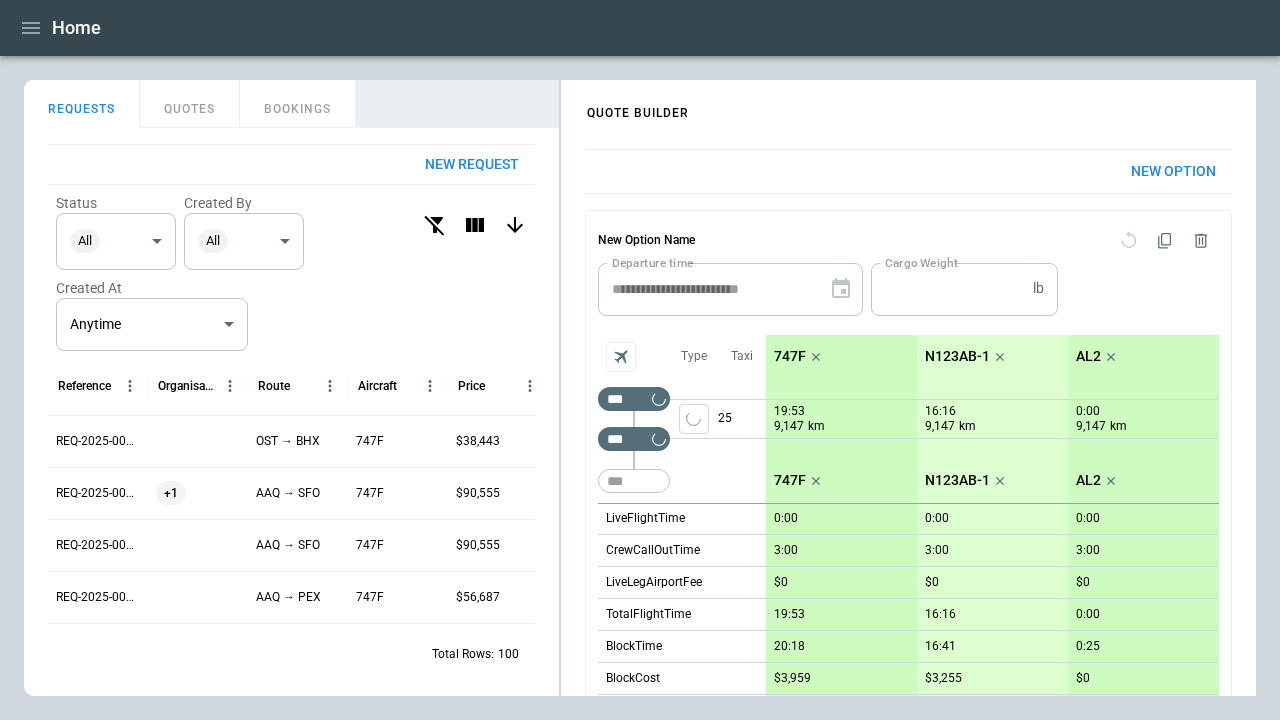 type 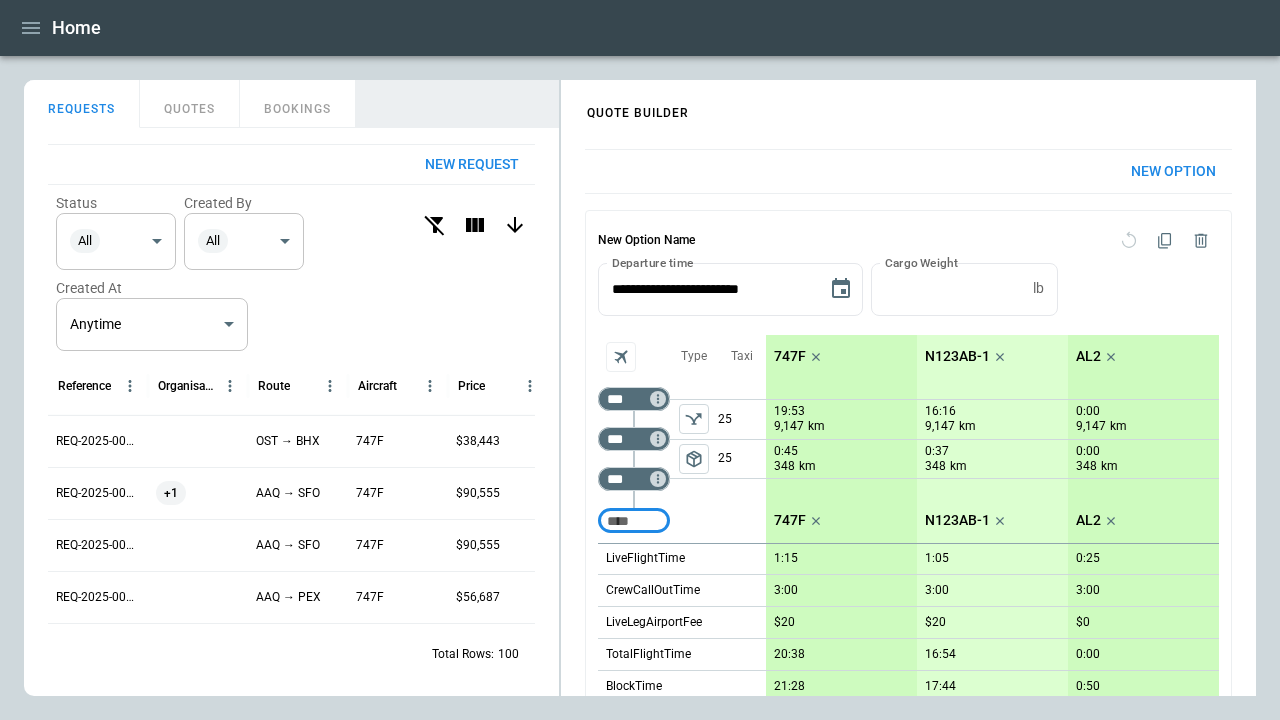 click 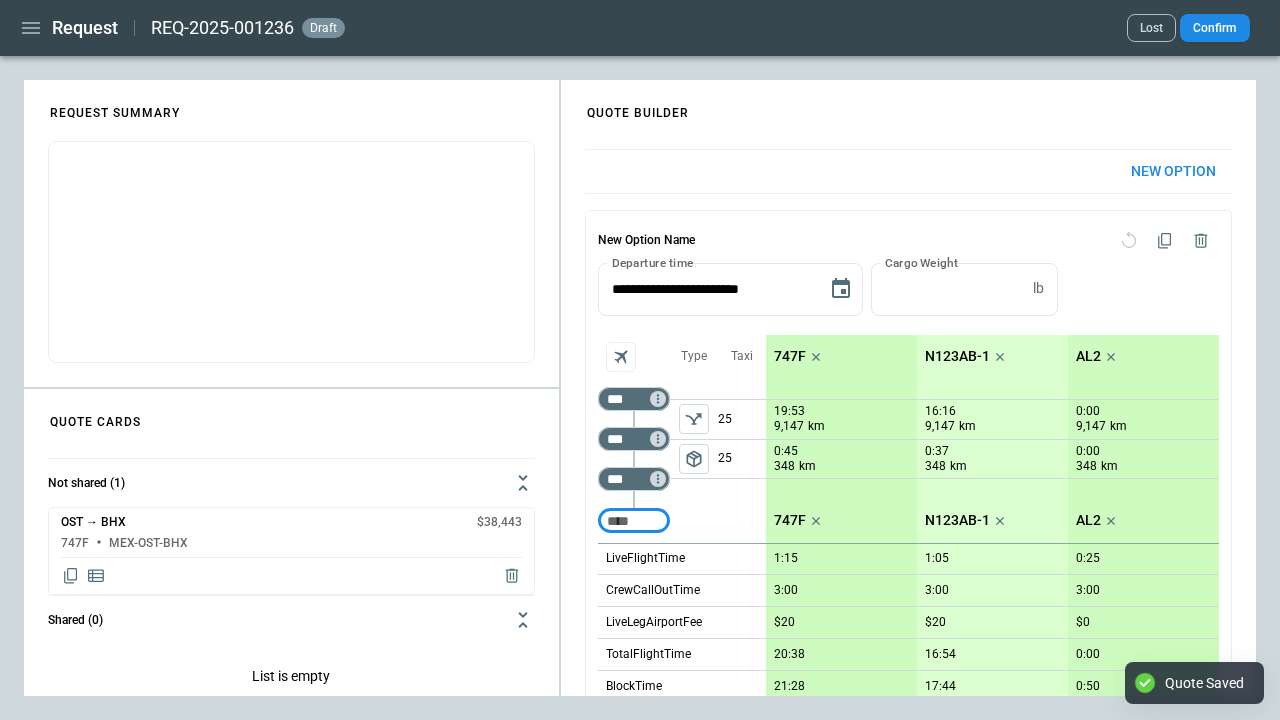 click on "New Option" at bounding box center (1173, 171) 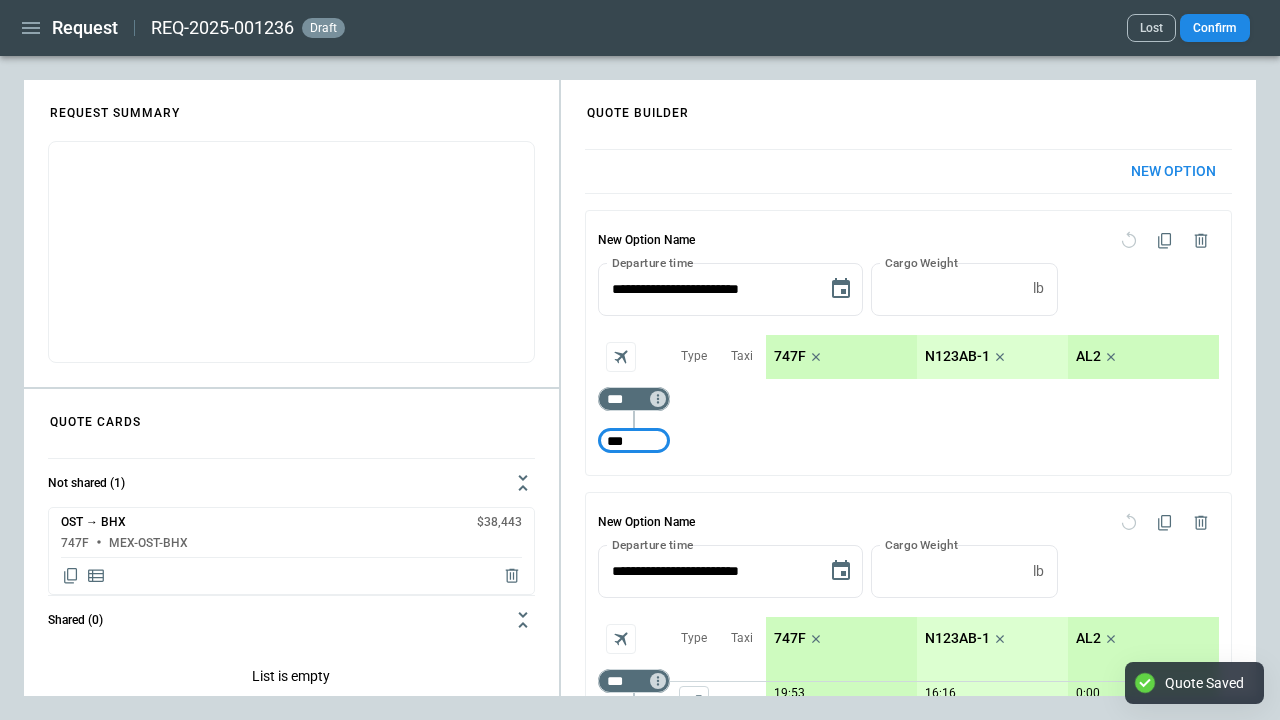 type on "***" 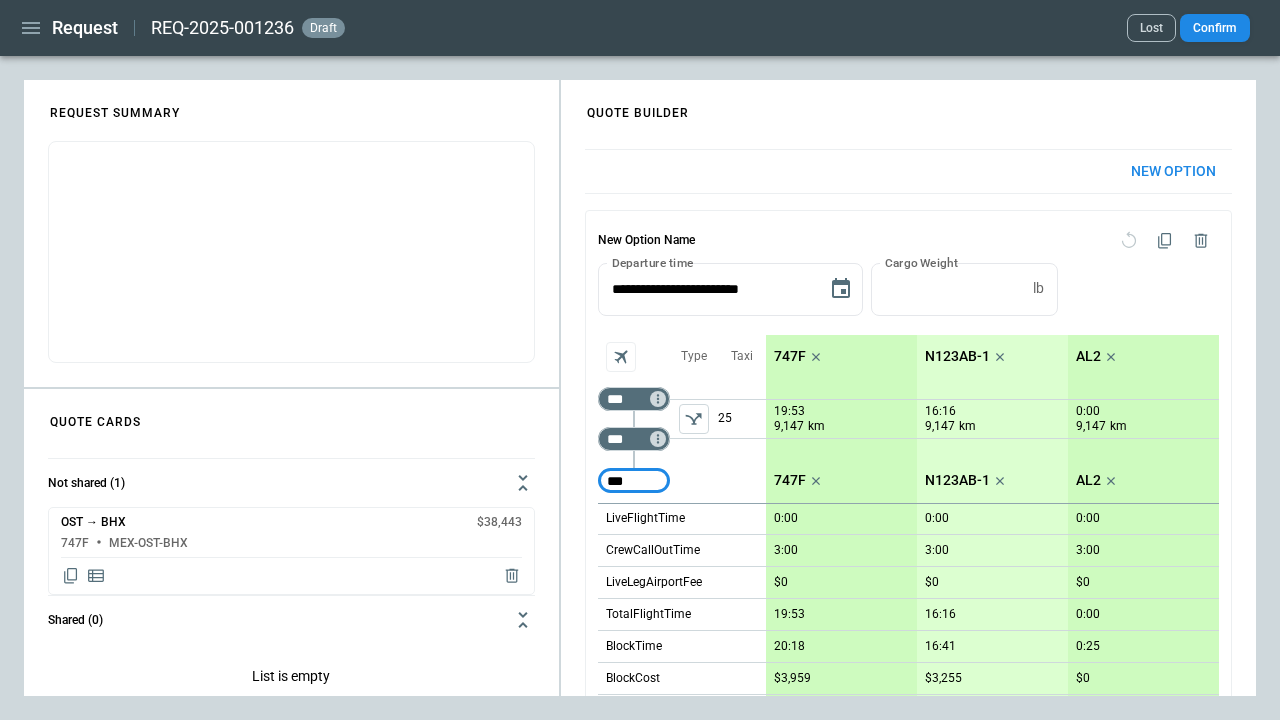 type on "***" 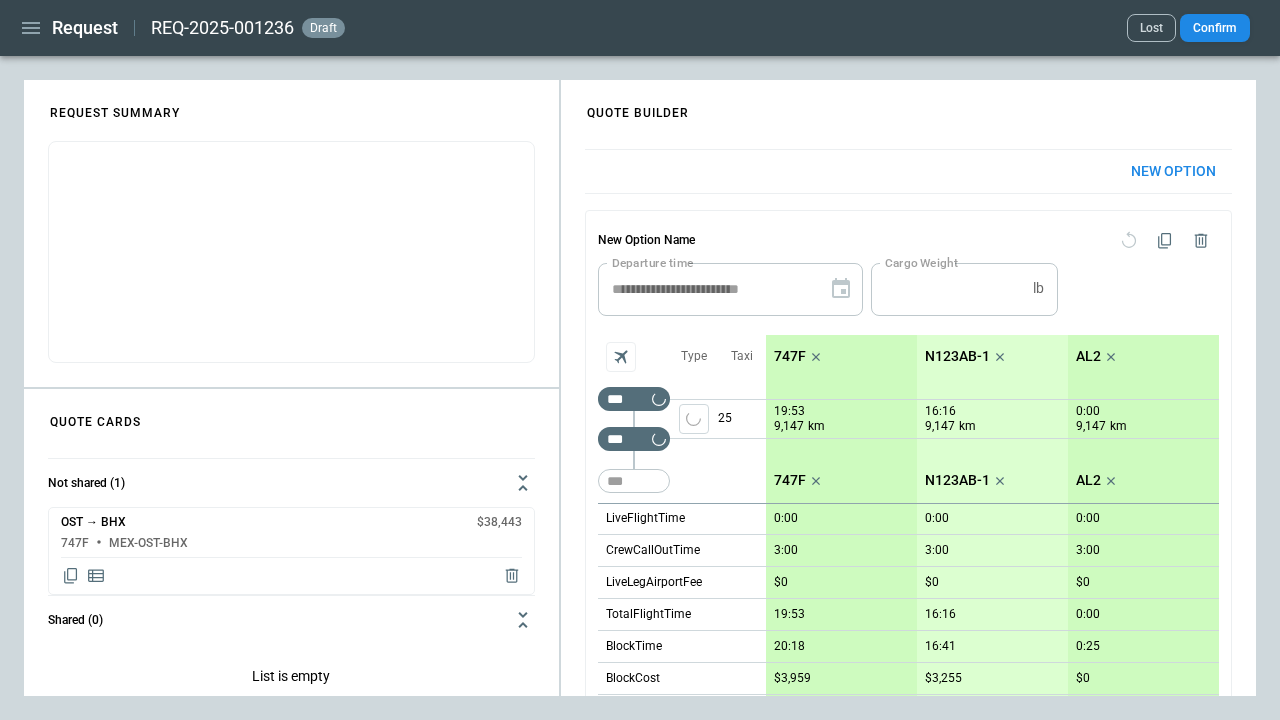 type 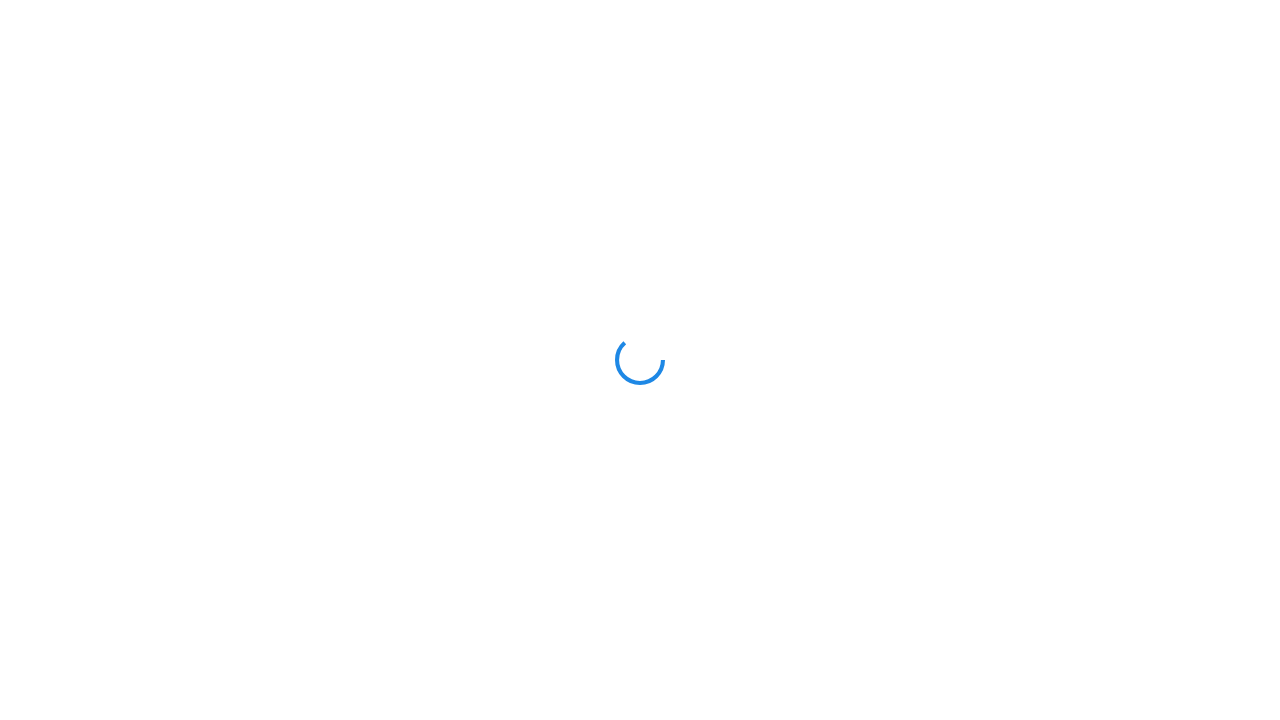 scroll, scrollTop: 0, scrollLeft: 0, axis: both 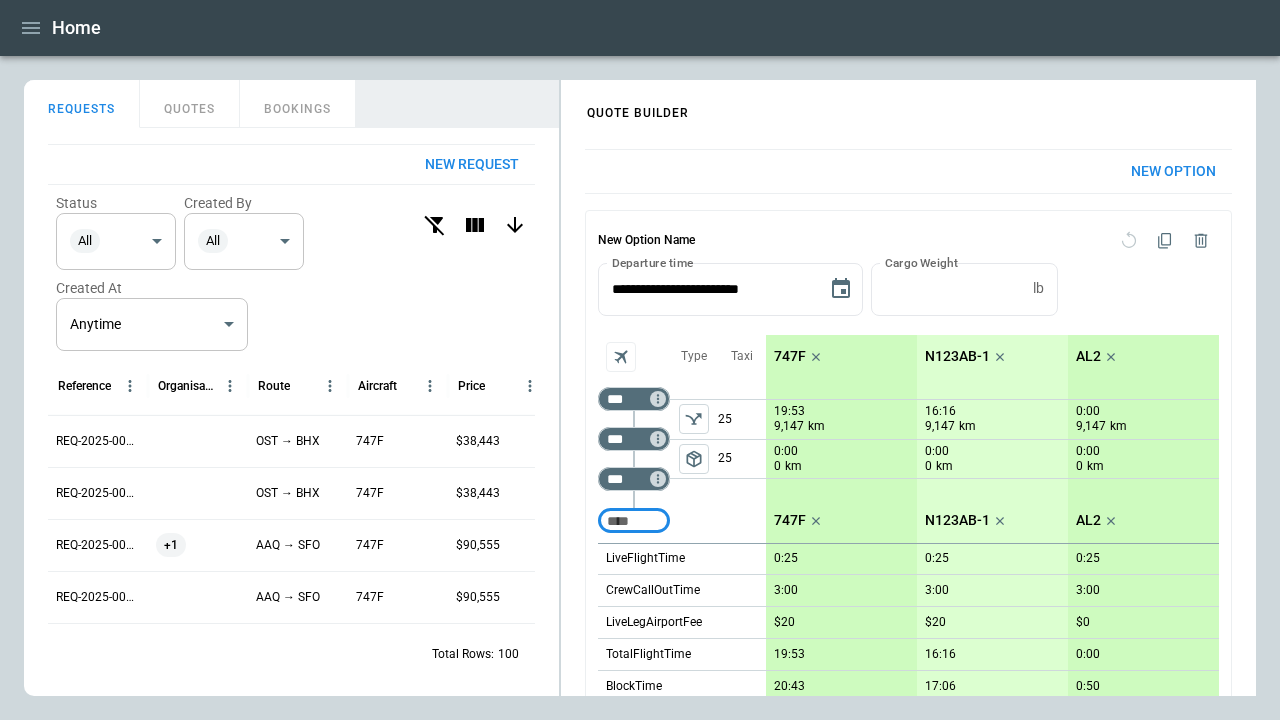 click 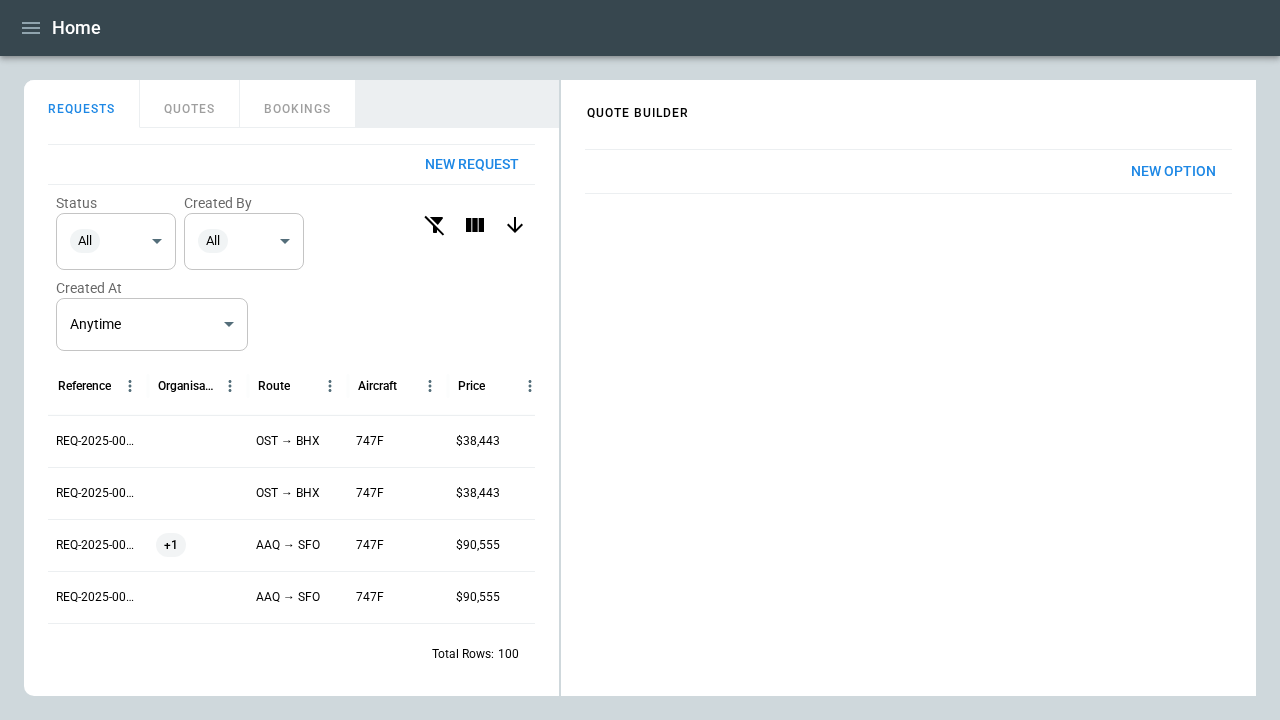 click on "REQUESTS" at bounding box center (82, 104) 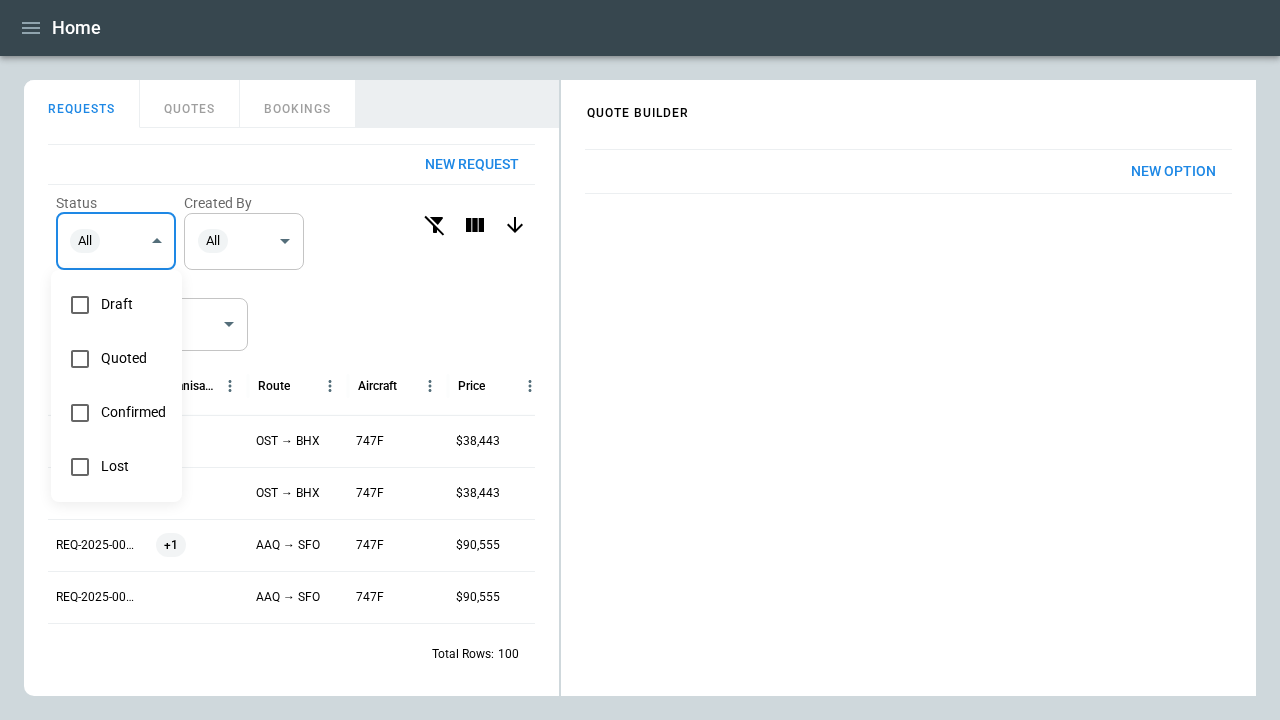 click on "Quoted" at bounding box center [133, 358] 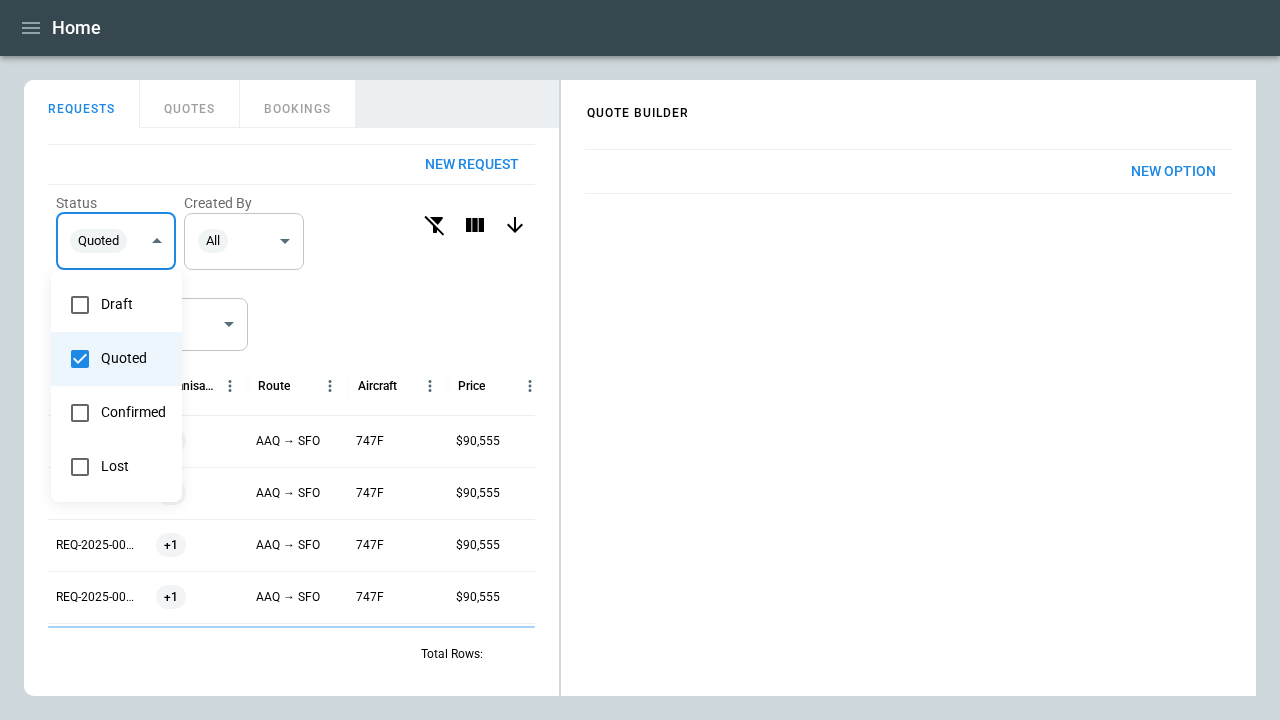 type 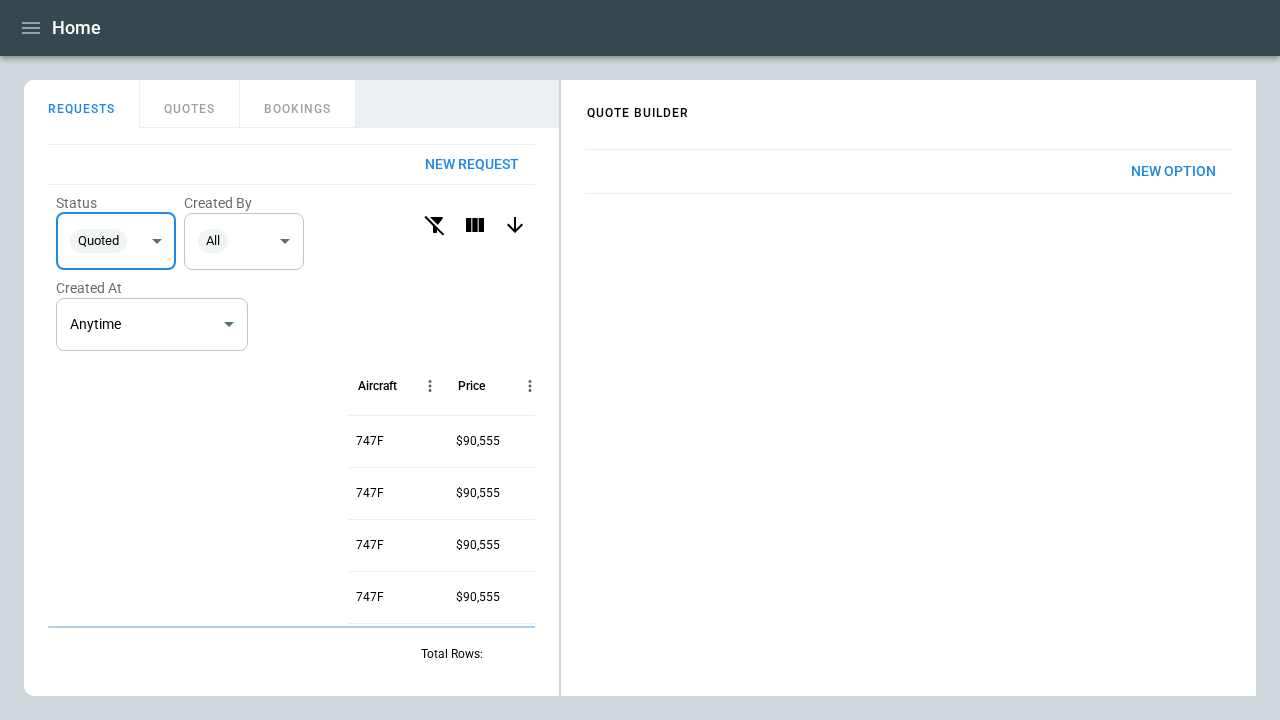 scroll, scrollTop: 267, scrollLeft: 313, axis: both 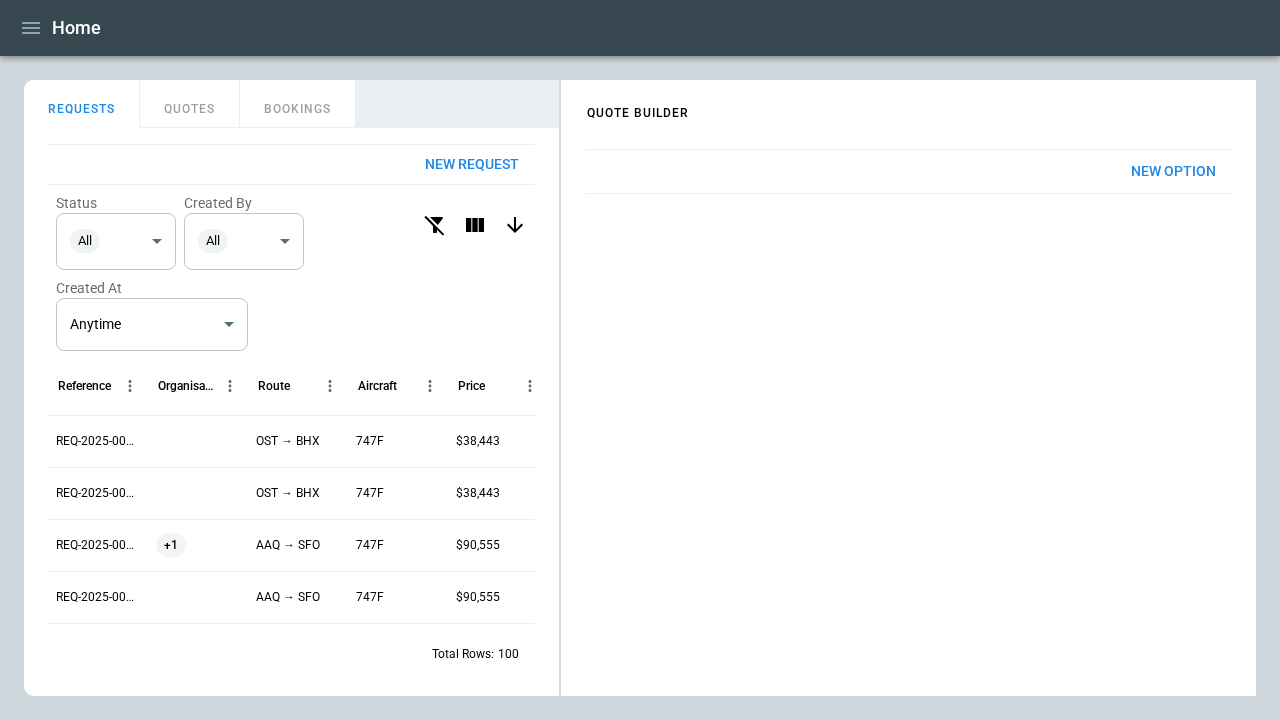 click on "REQUESTS" at bounding box center [82, 104] 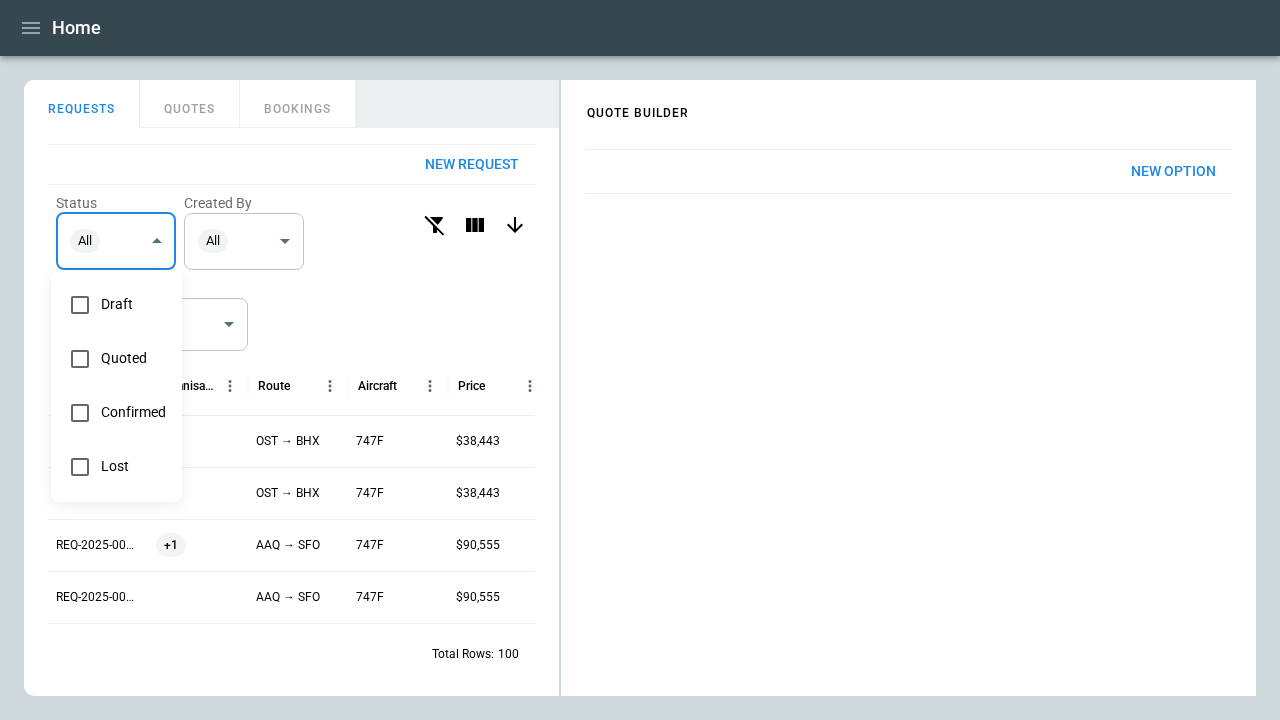 click on "Quoted" at bounding box center [133, 358] 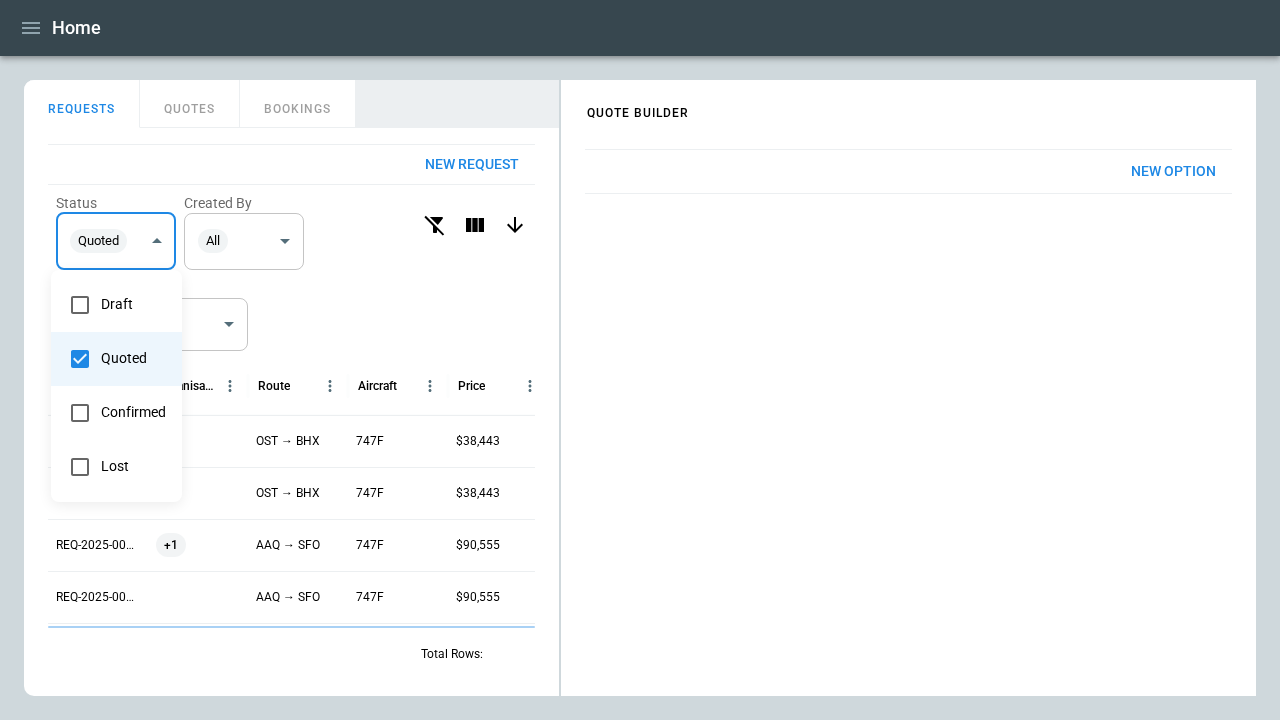 click on "Lost" at bounding box center [133, 466] 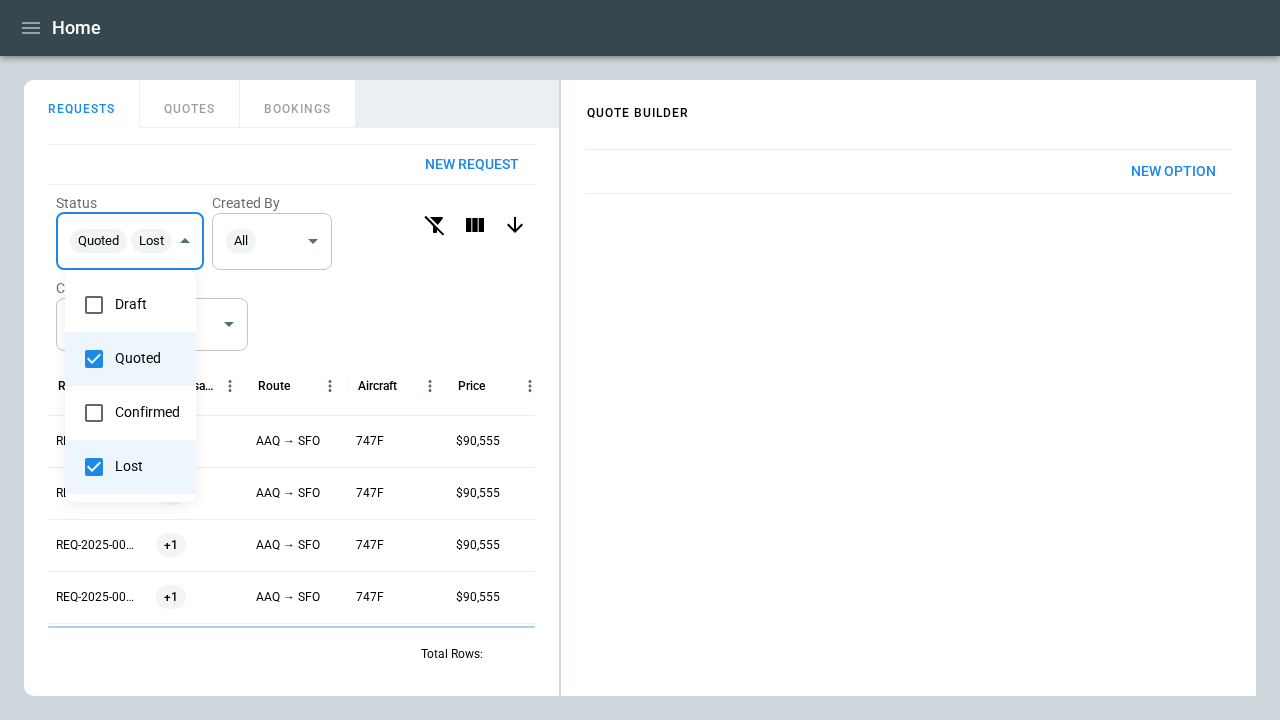type 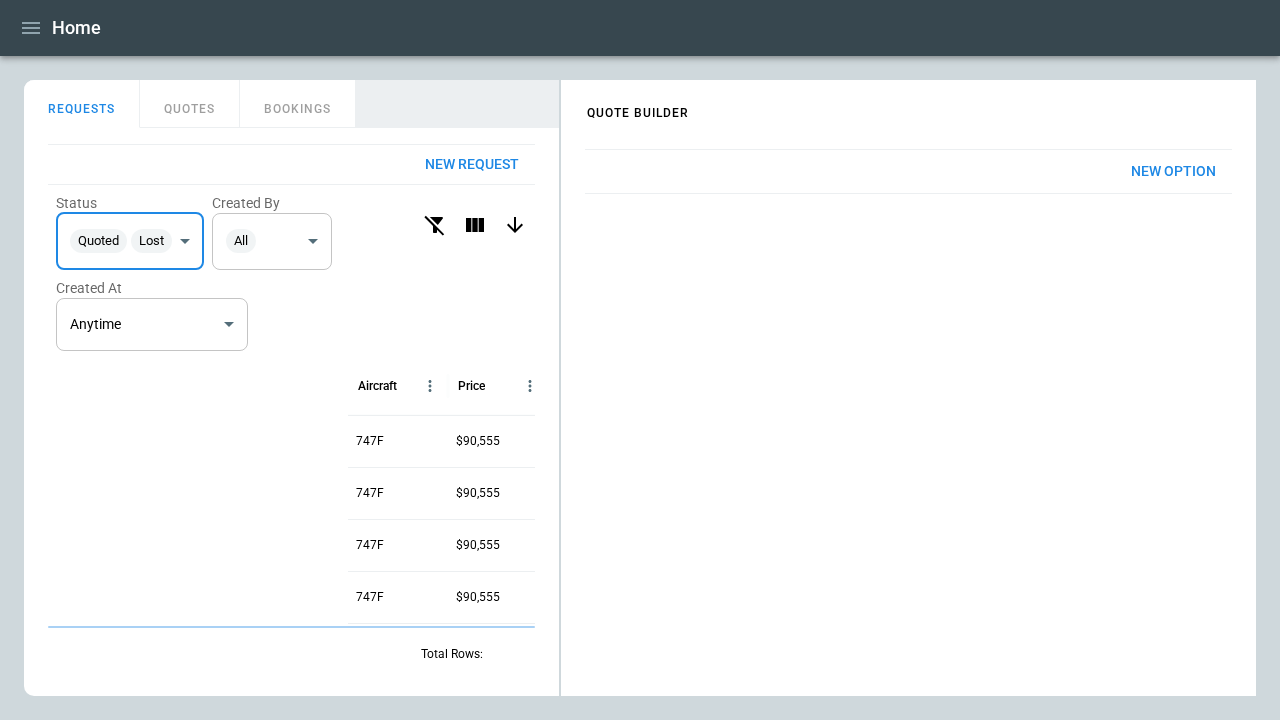 scroll, scrollTop: 0, scrollLeft: 313, axis: horizontal 